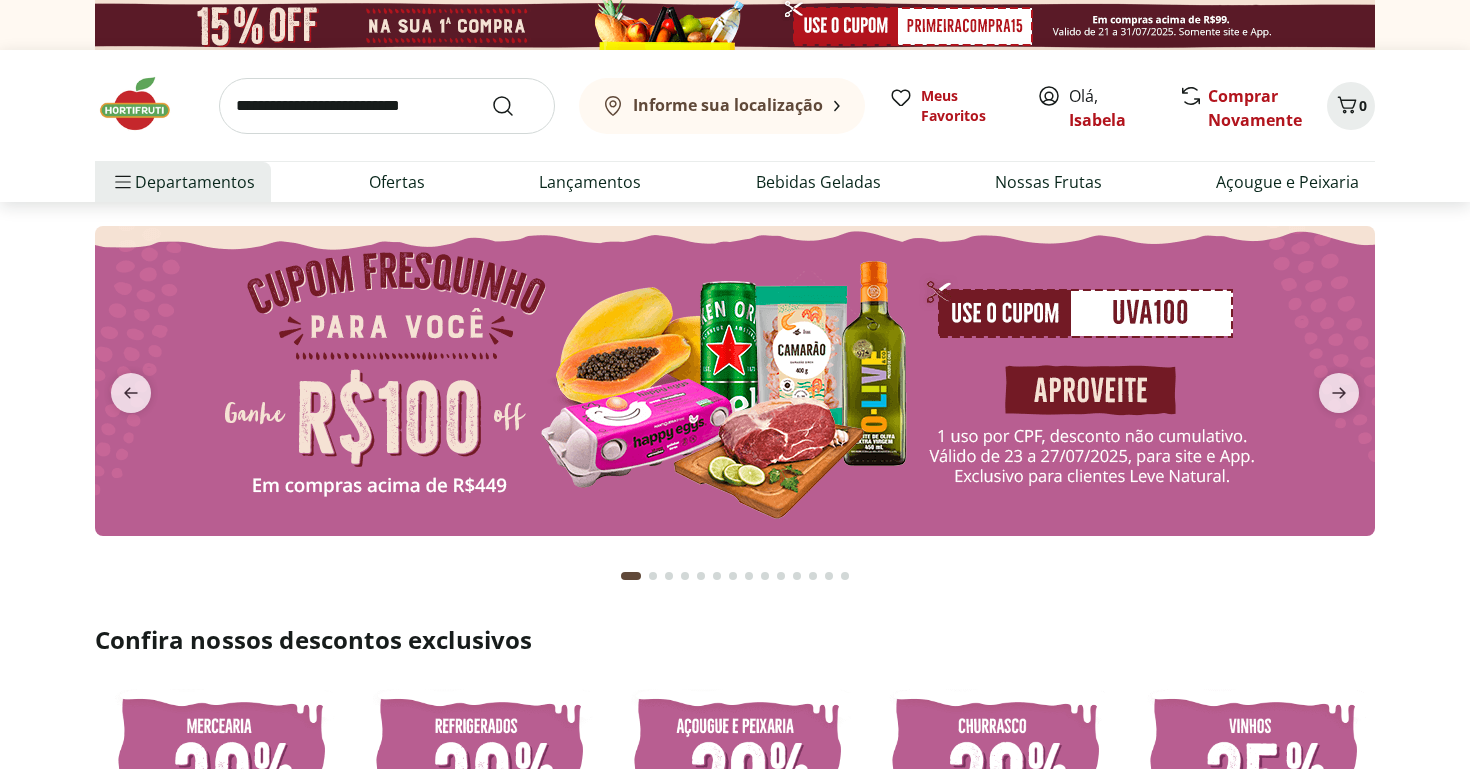 scroll, scrollTop: 0, scrollLeft: 0, axis: both 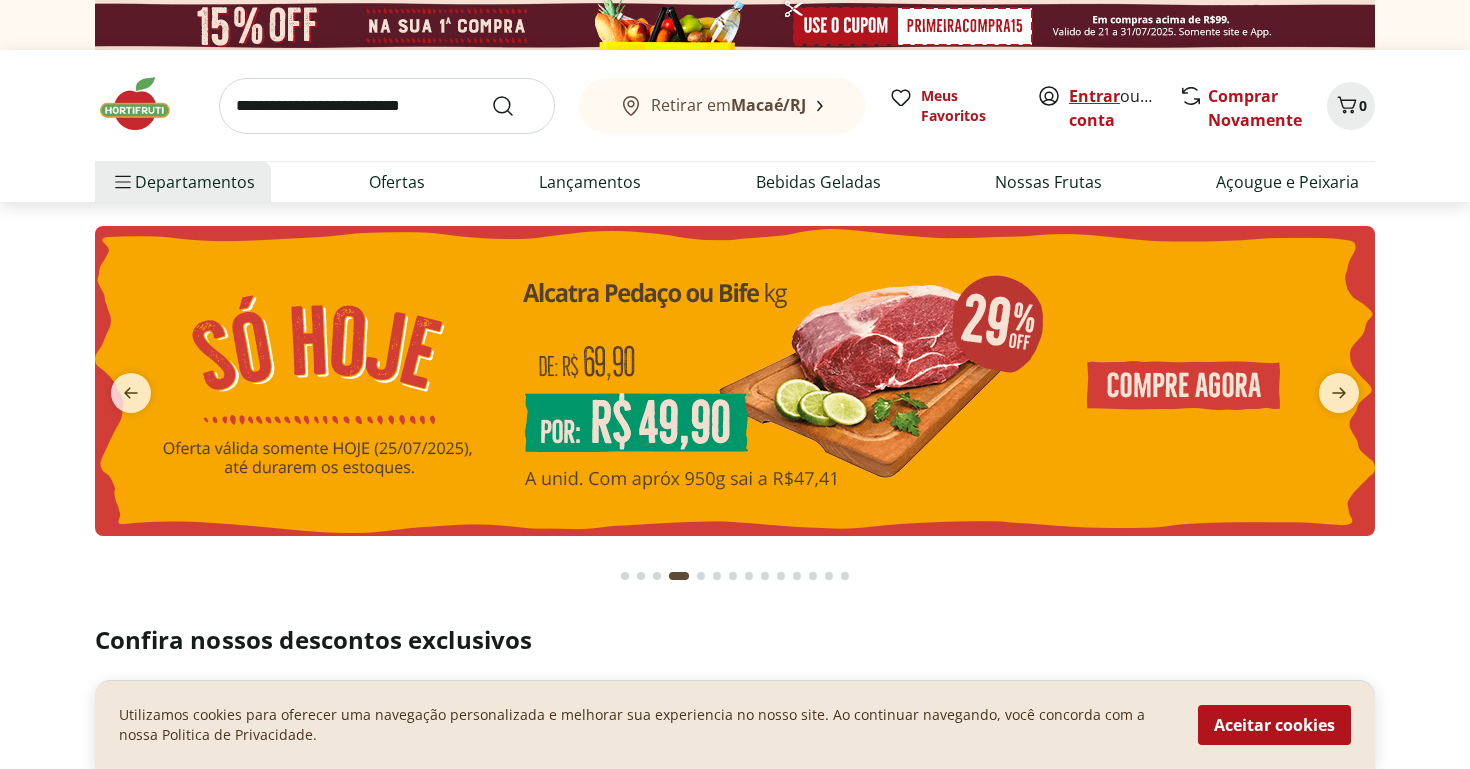 click on "Entrar" at bounding box center (1094, 96) 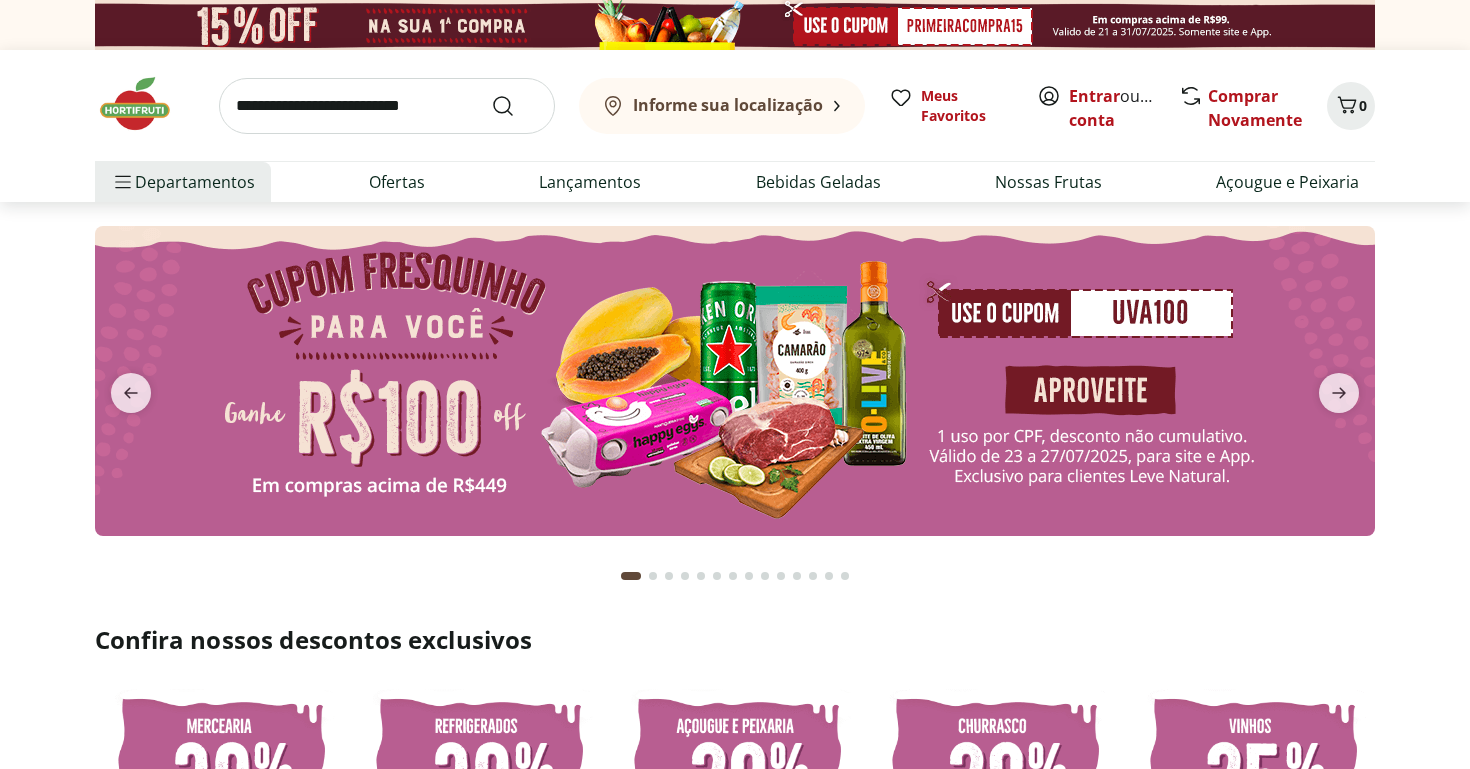 scroll, scrollTop: 0, scrollLeft: 0, axis: both 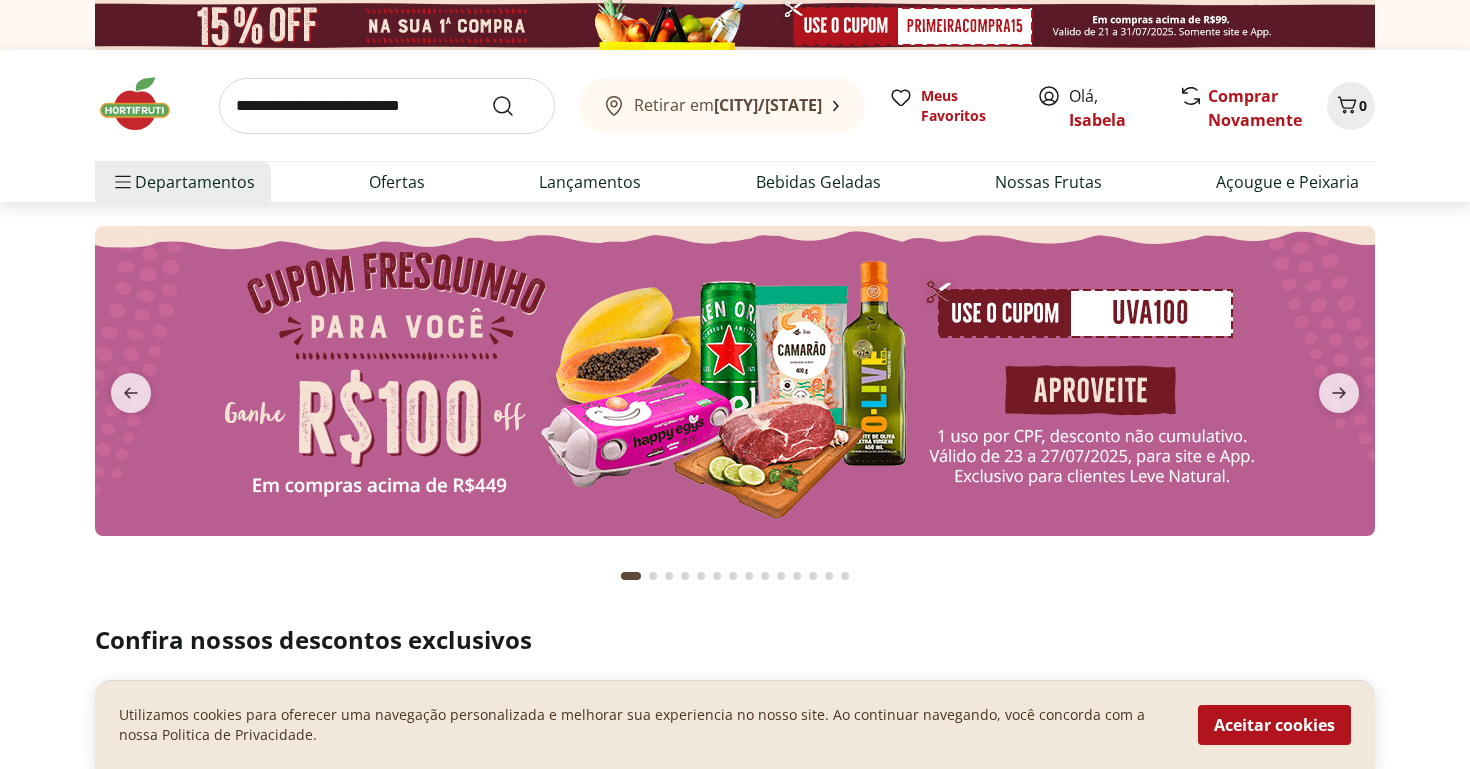click at bounding box center (735, 381) 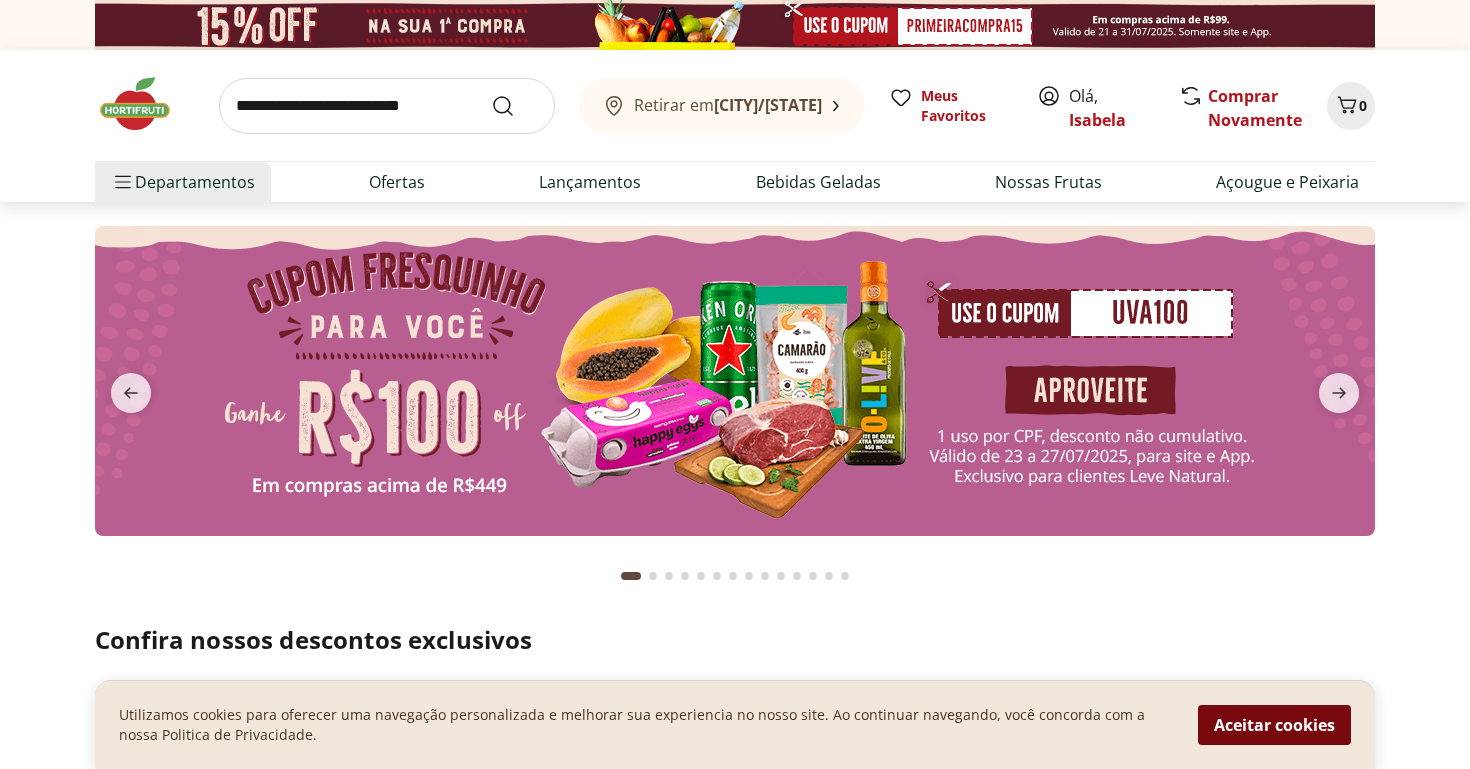 click on "Aceitar cookies" at bounding box center [1274, 725] 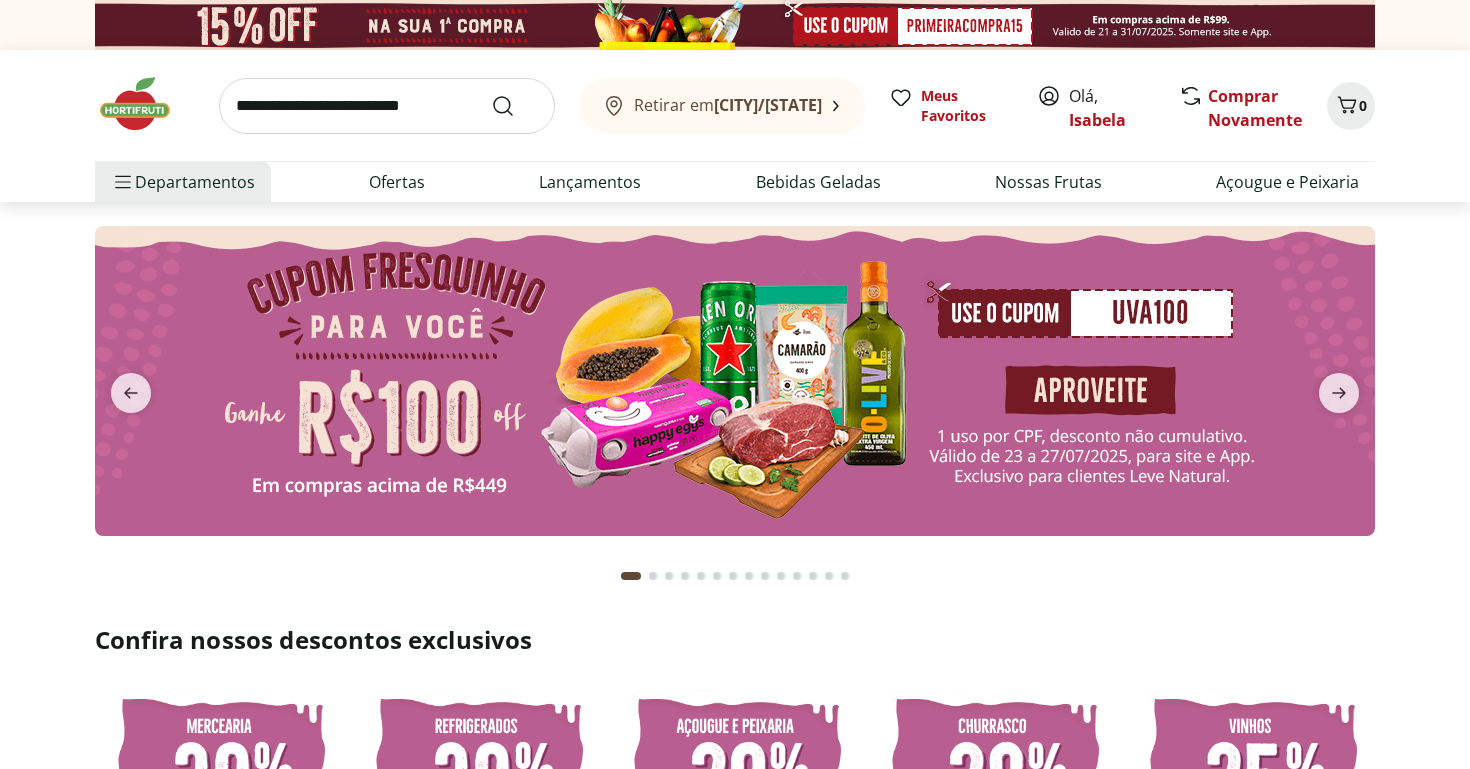 click at bounding box center (735, 381) 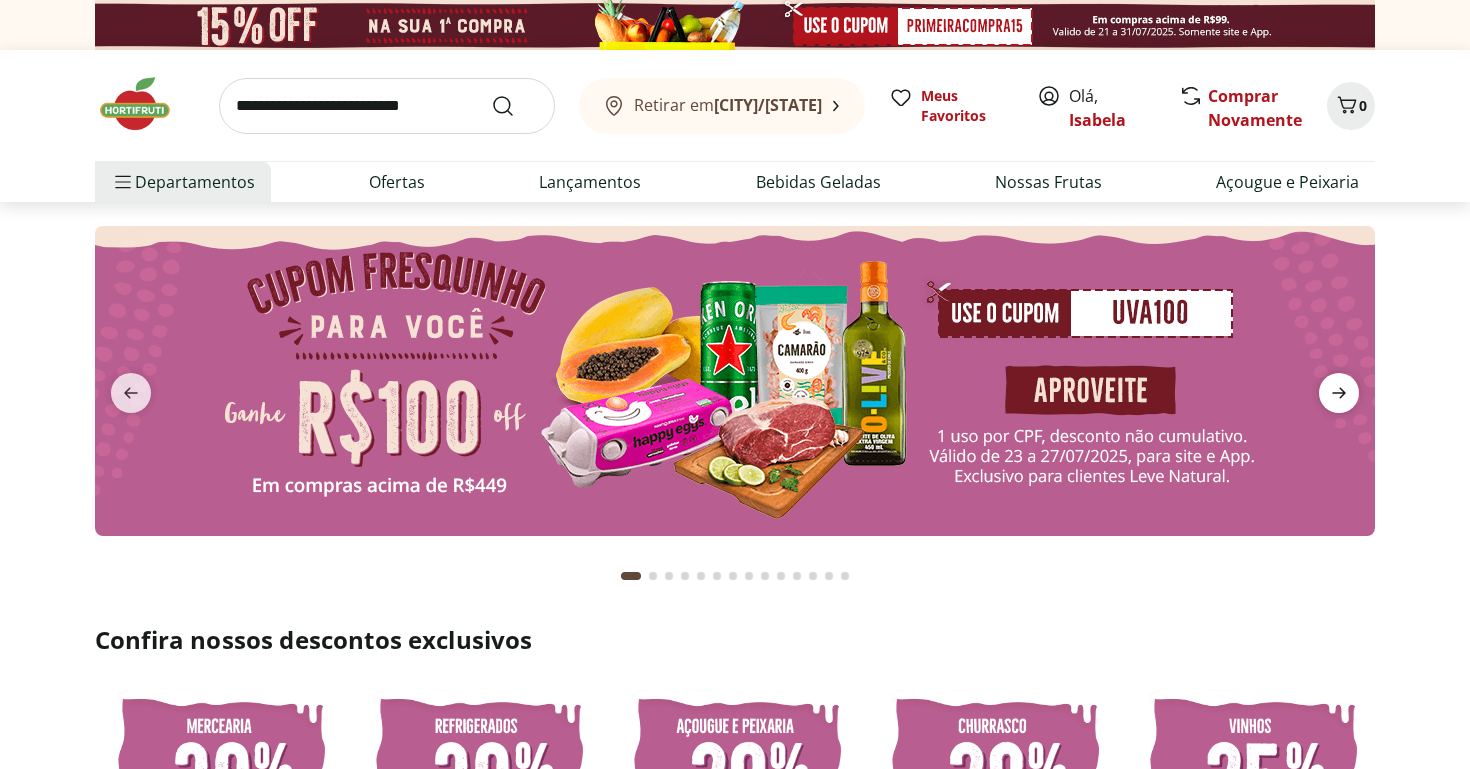 click 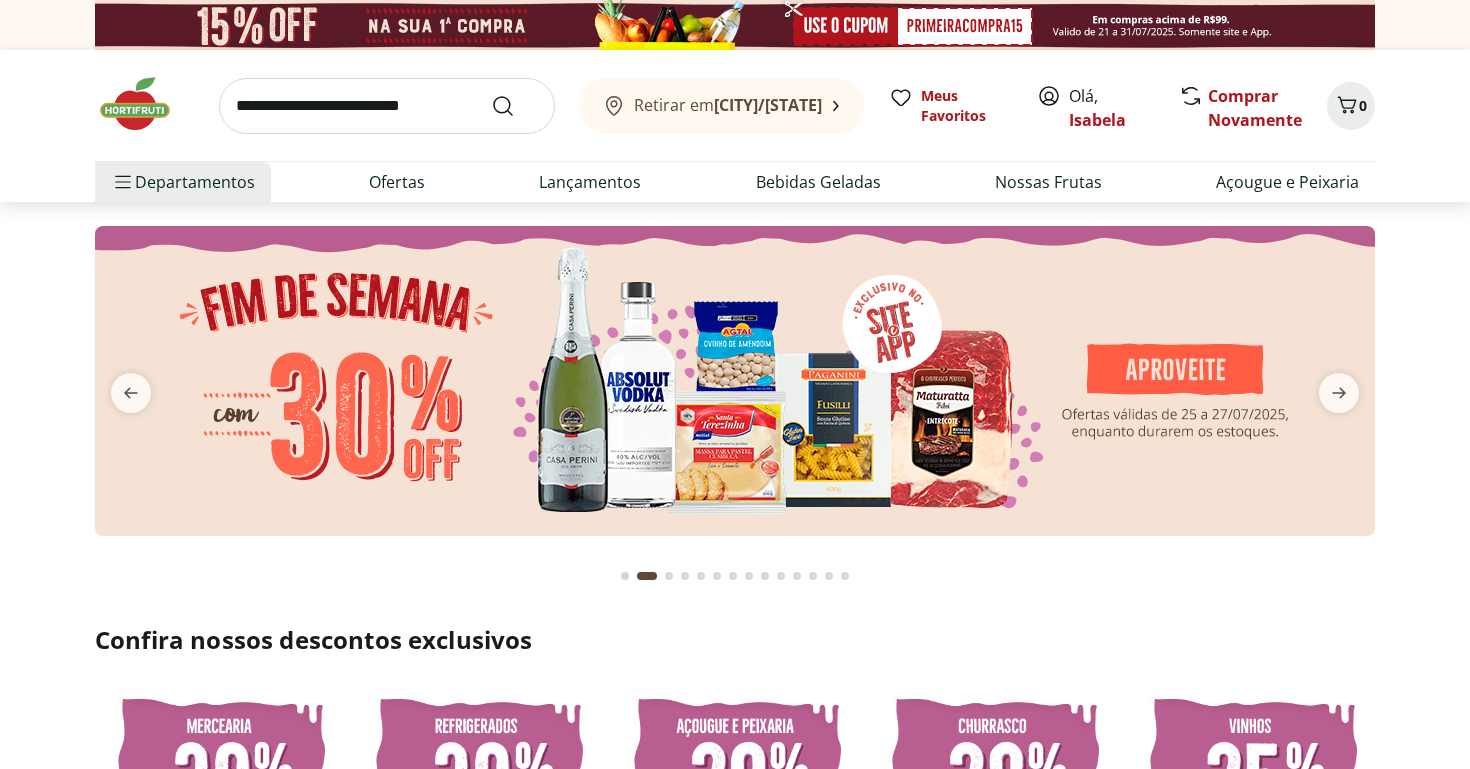 click at bounding box center (735, 381) 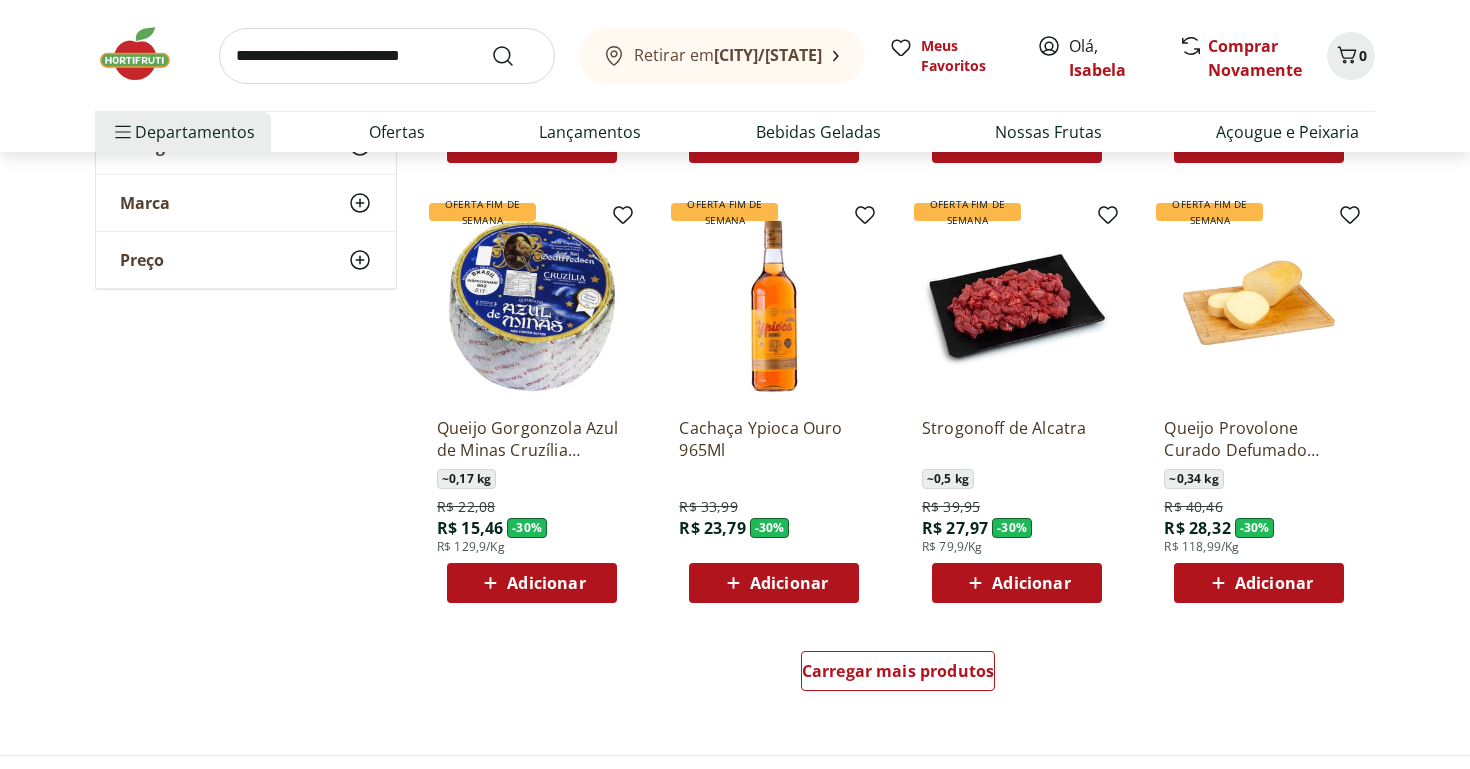 scroll, scrollTop: 1021, scrollLeft: 0, axis: vertical 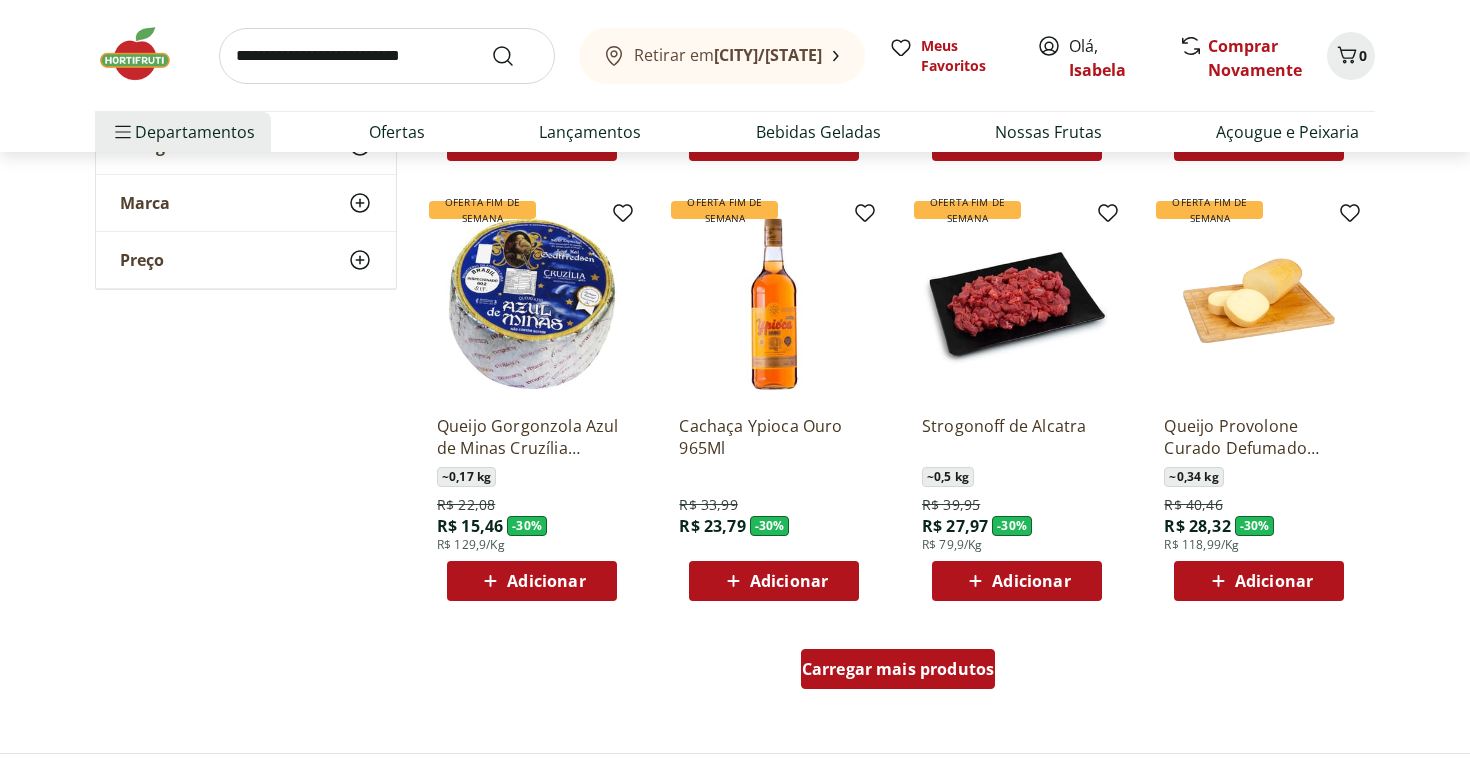 click on "Carregar mais produtos" at bounding box center [898, 669] 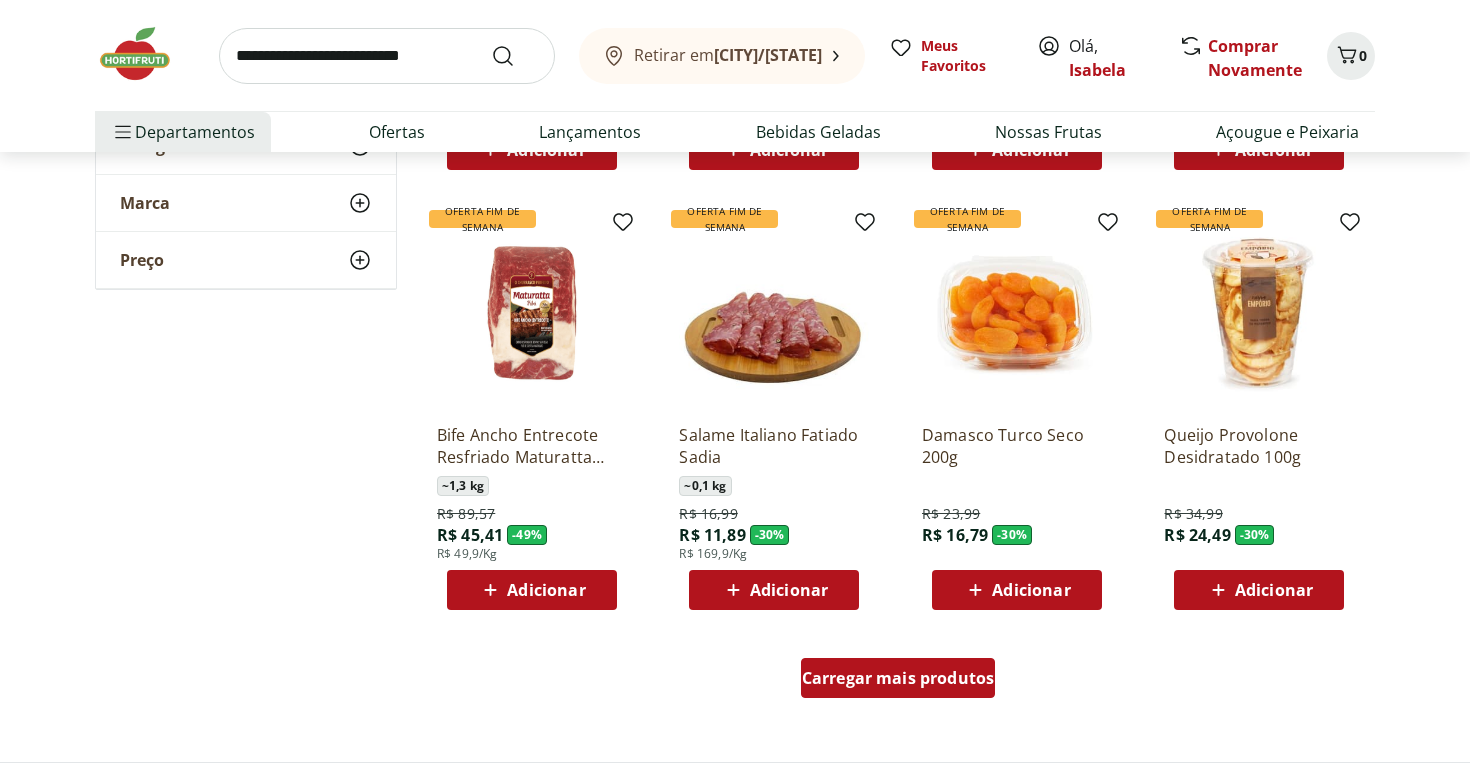 scroll, scrollTop: 2333, scrollLeft: 0, axis: vertical 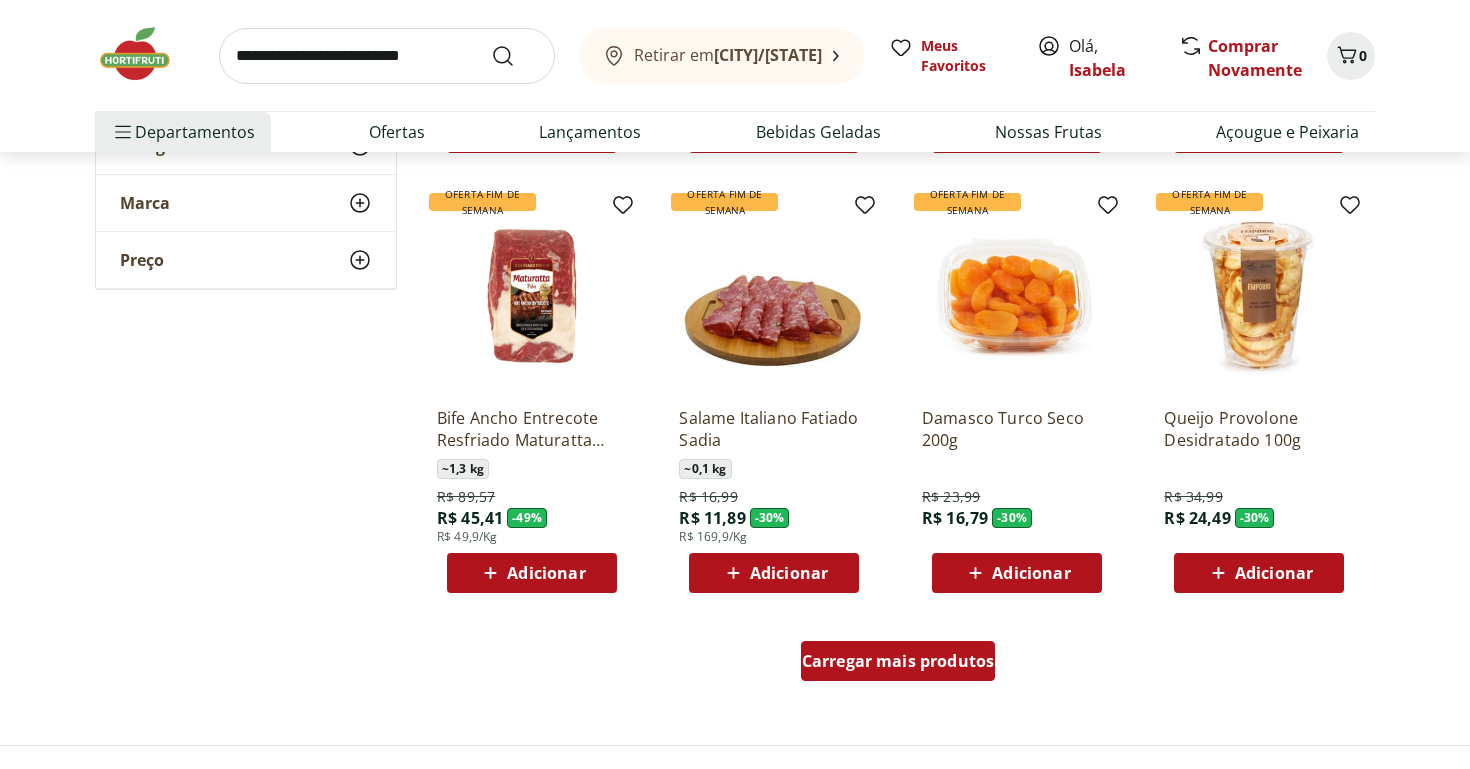 click on "Carregar mais produtos" at bounding box center (898, 661) 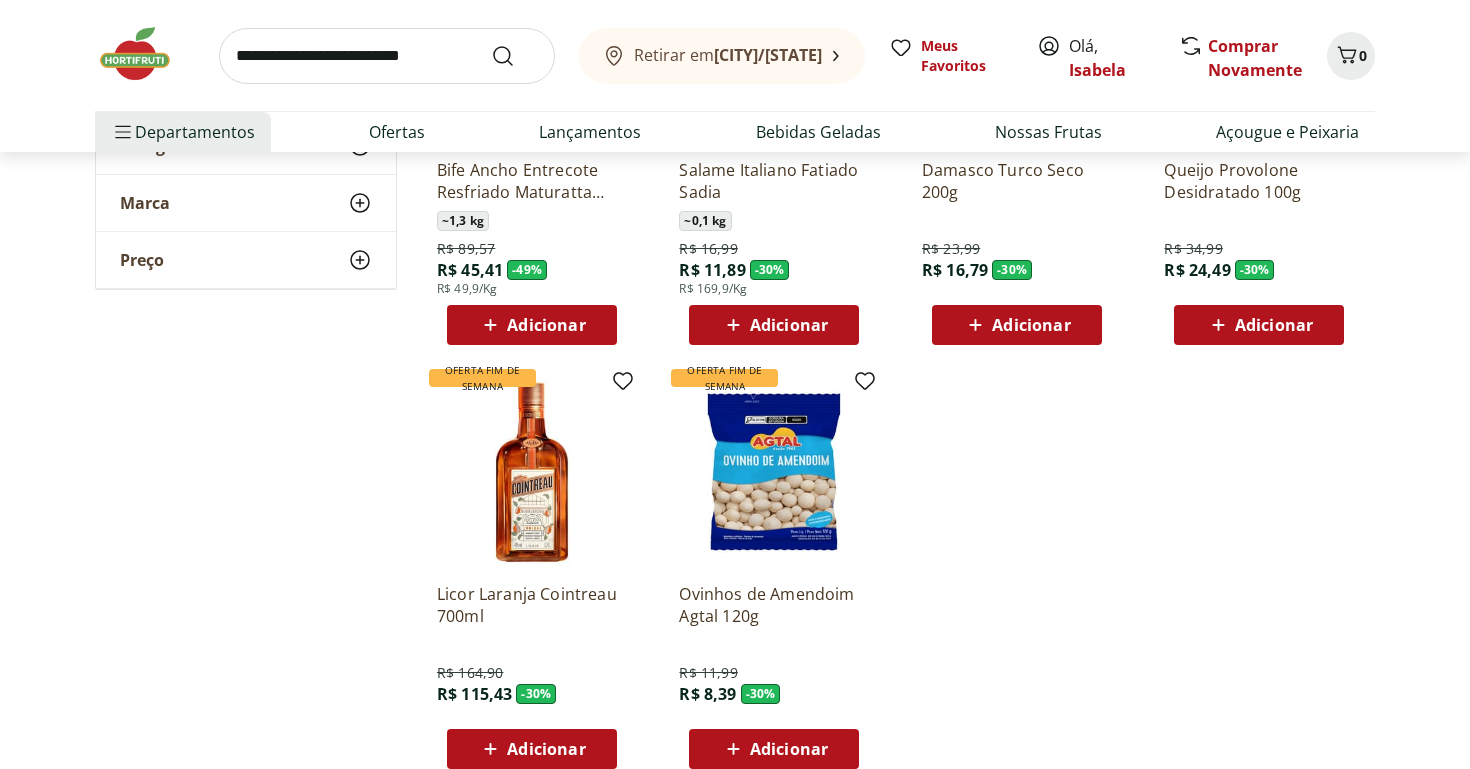 scroll, scrollTop: 2582, scrollLeft: 0, axis: vertical 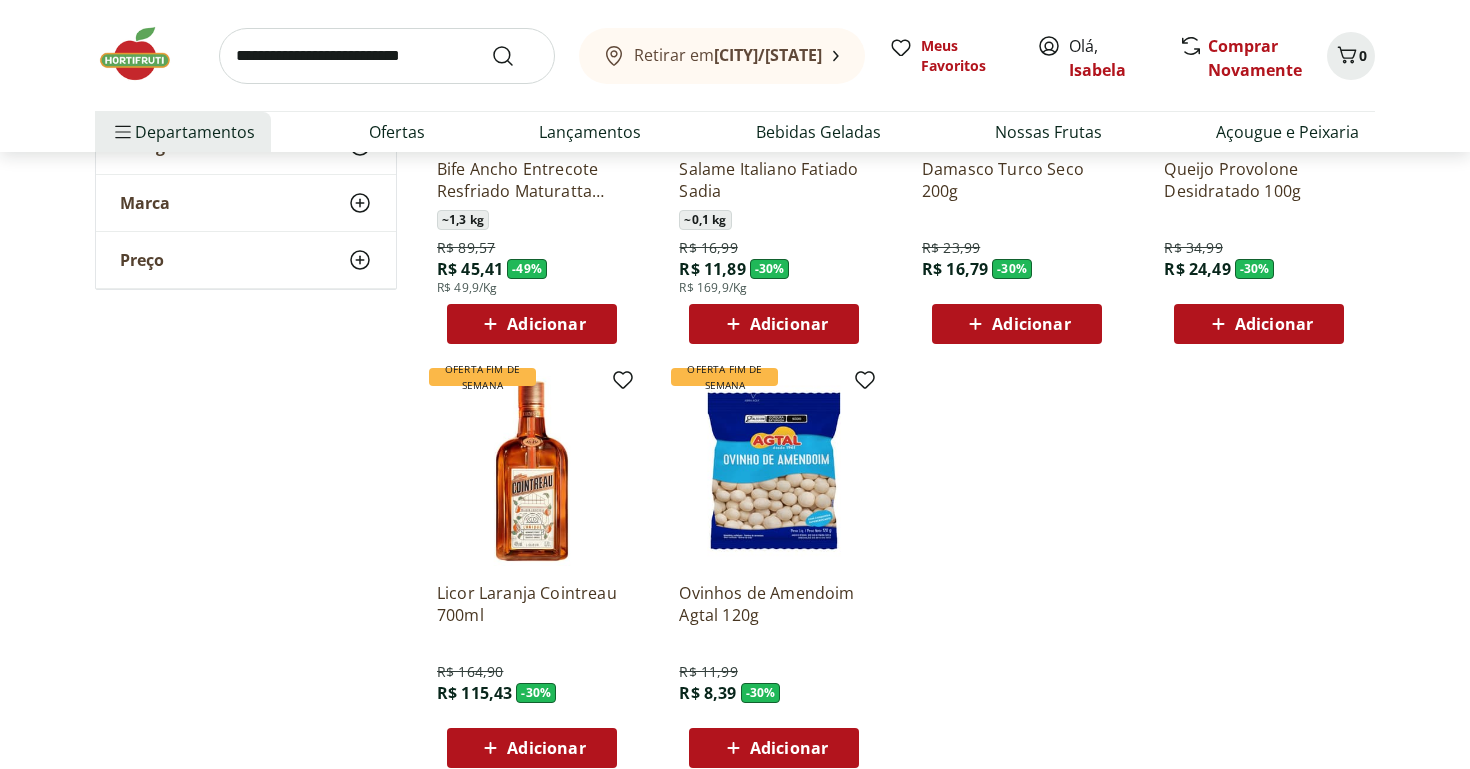 click at bounding box center (387, 56) 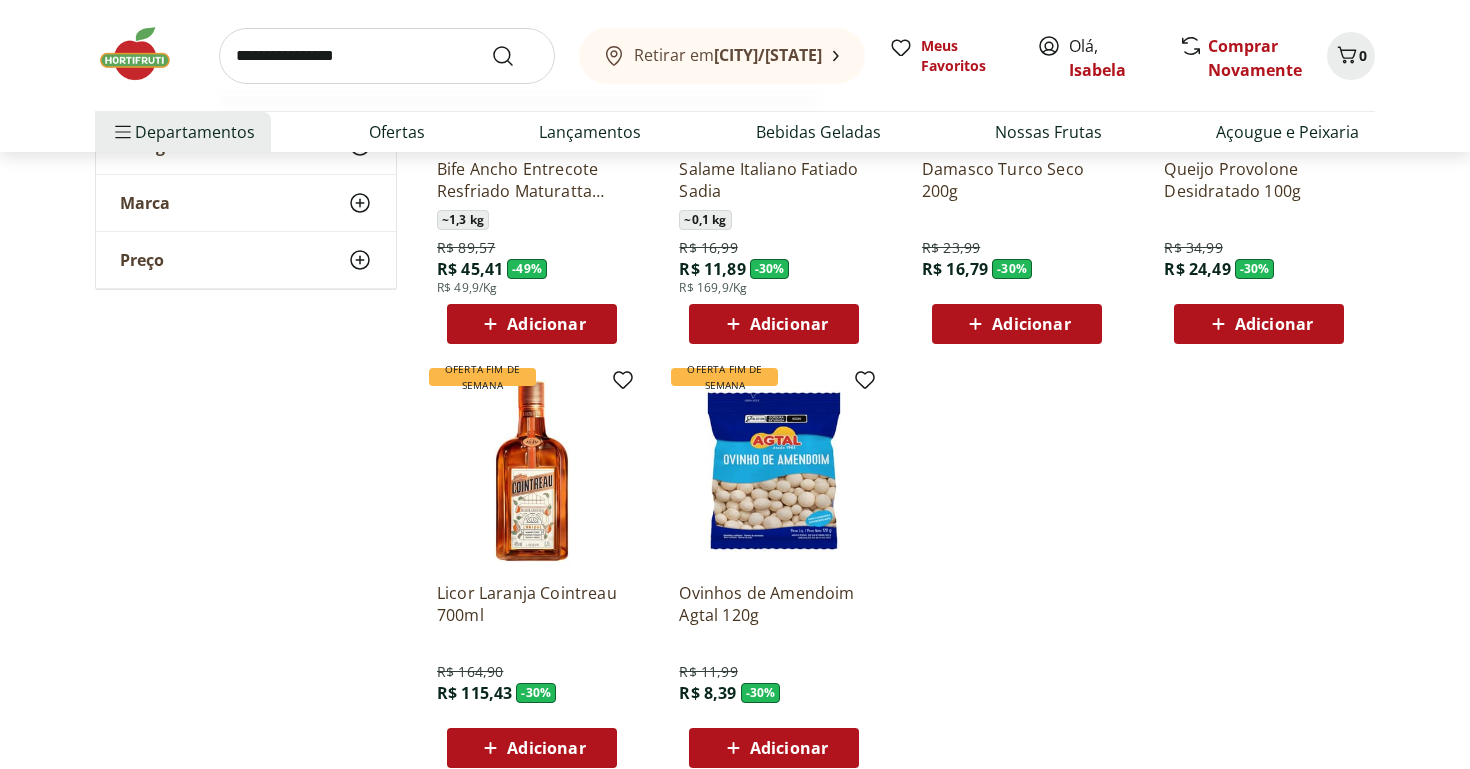 type on "**********" 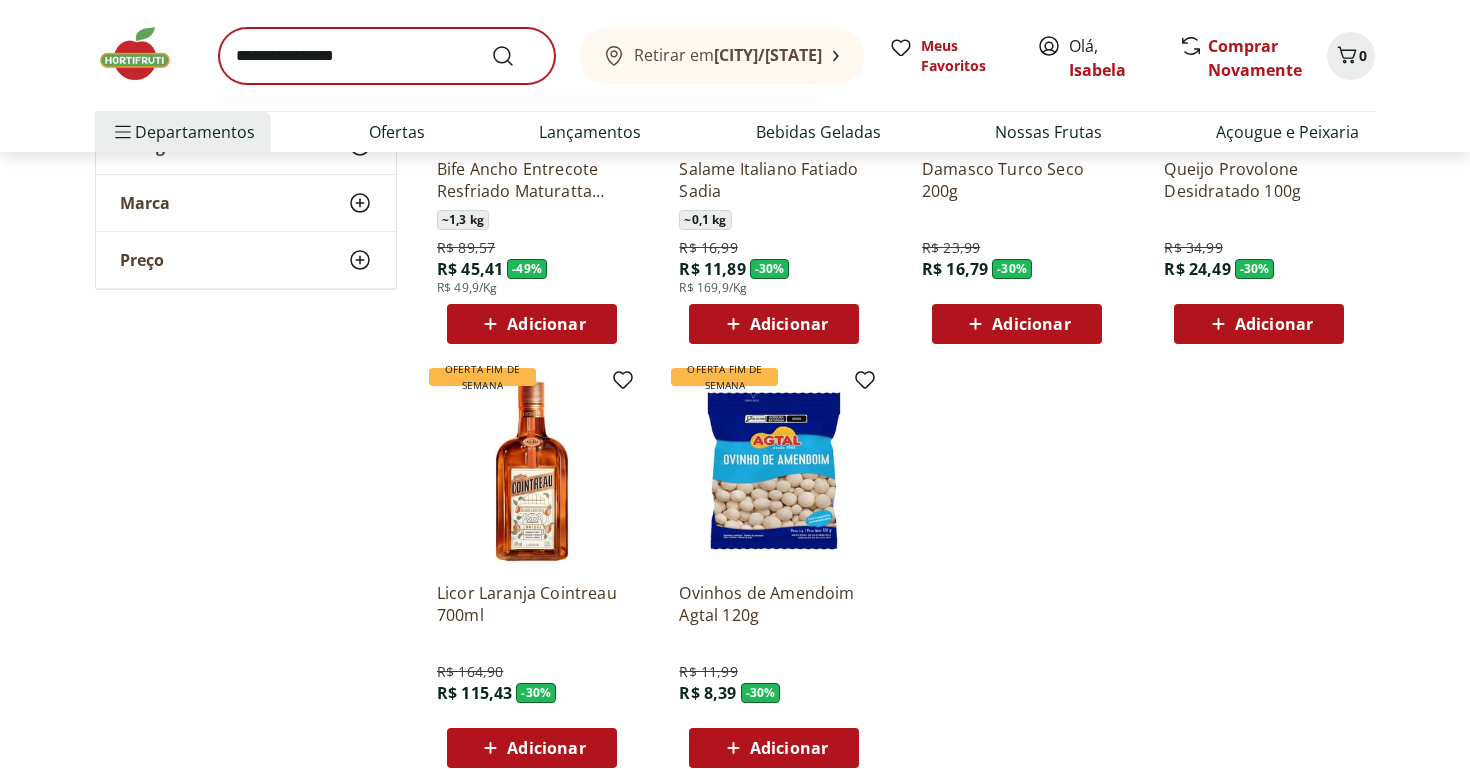 scroll, scrollTop: 0, scrollLeft: 0, axis: both 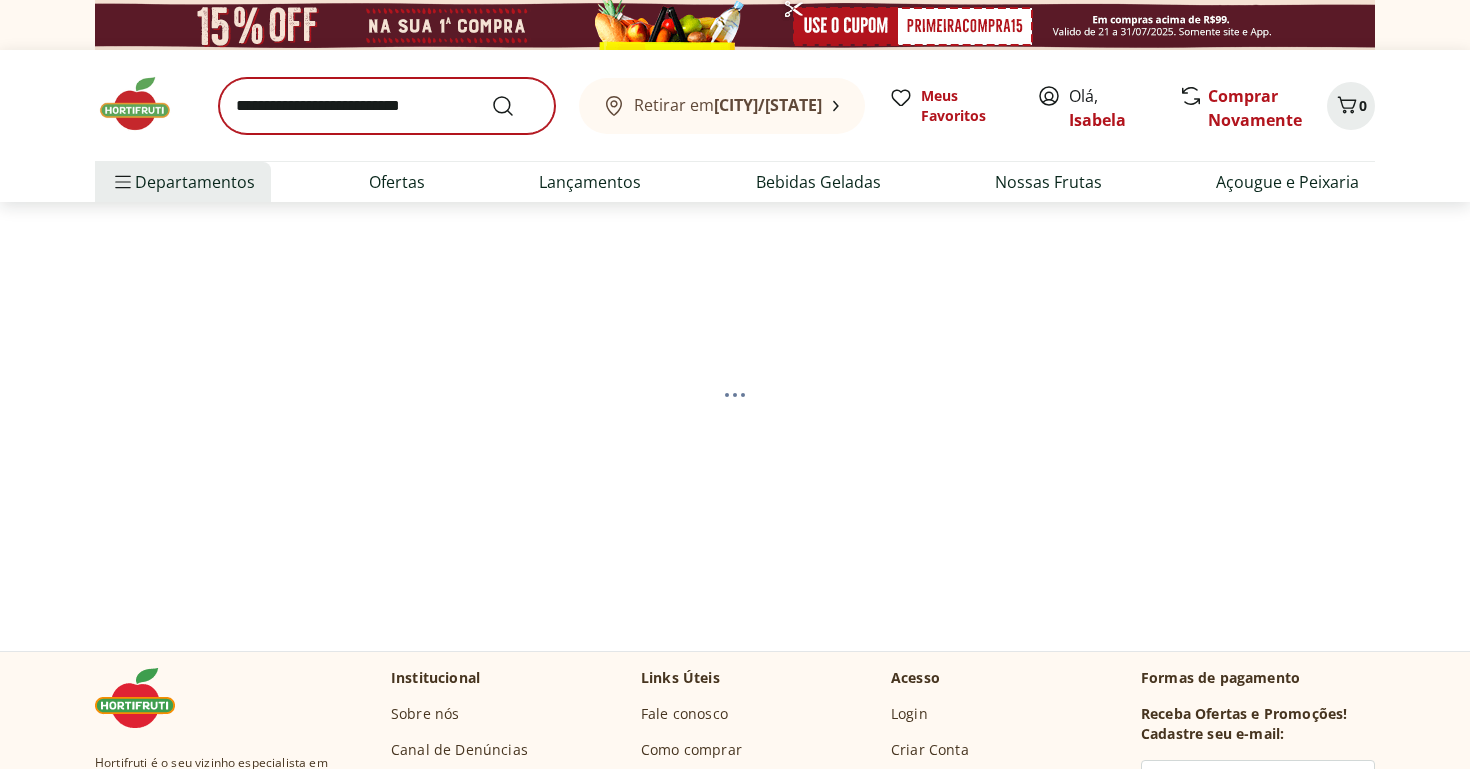 select on "**********" 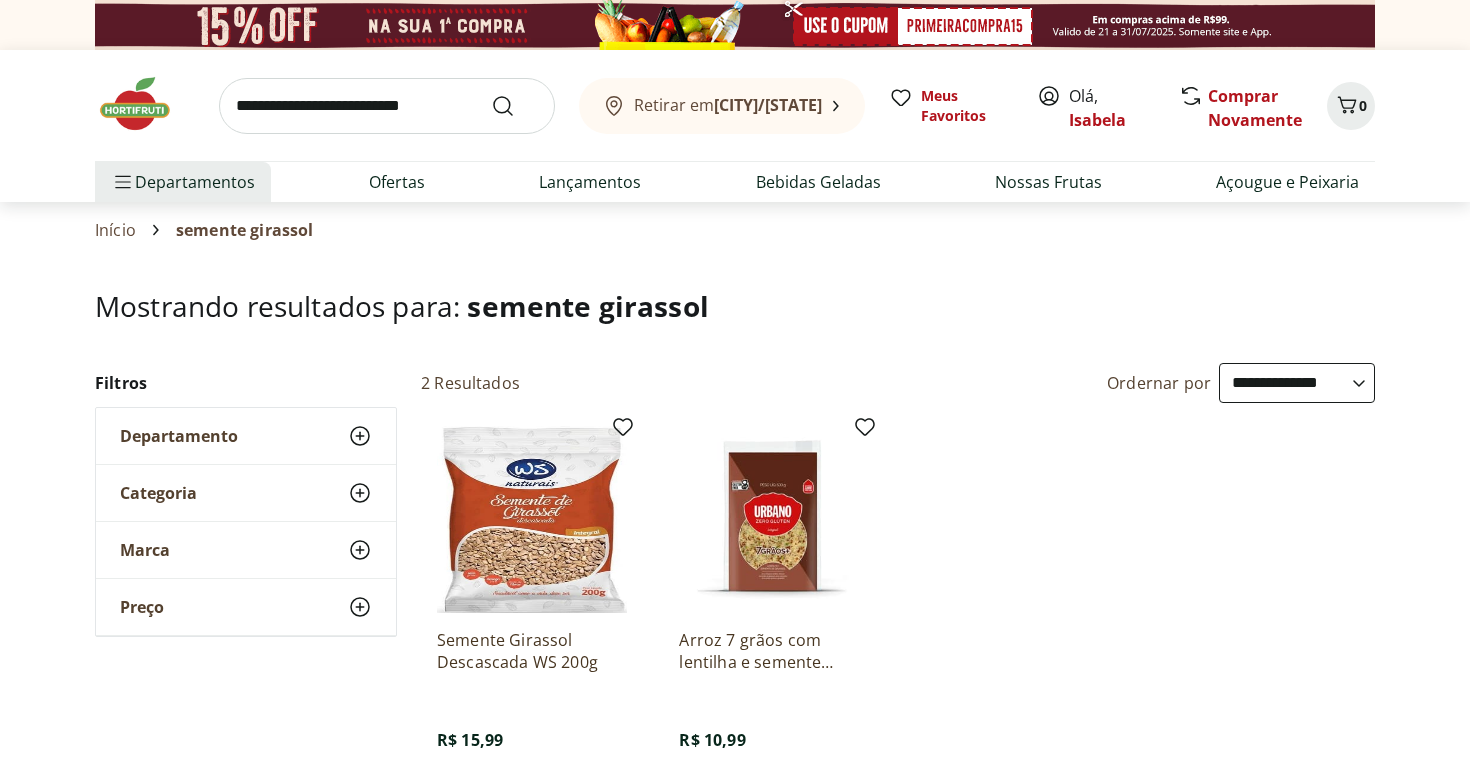 scroll, scrollTop: 210, scrollLeft: 0, axis: vertical 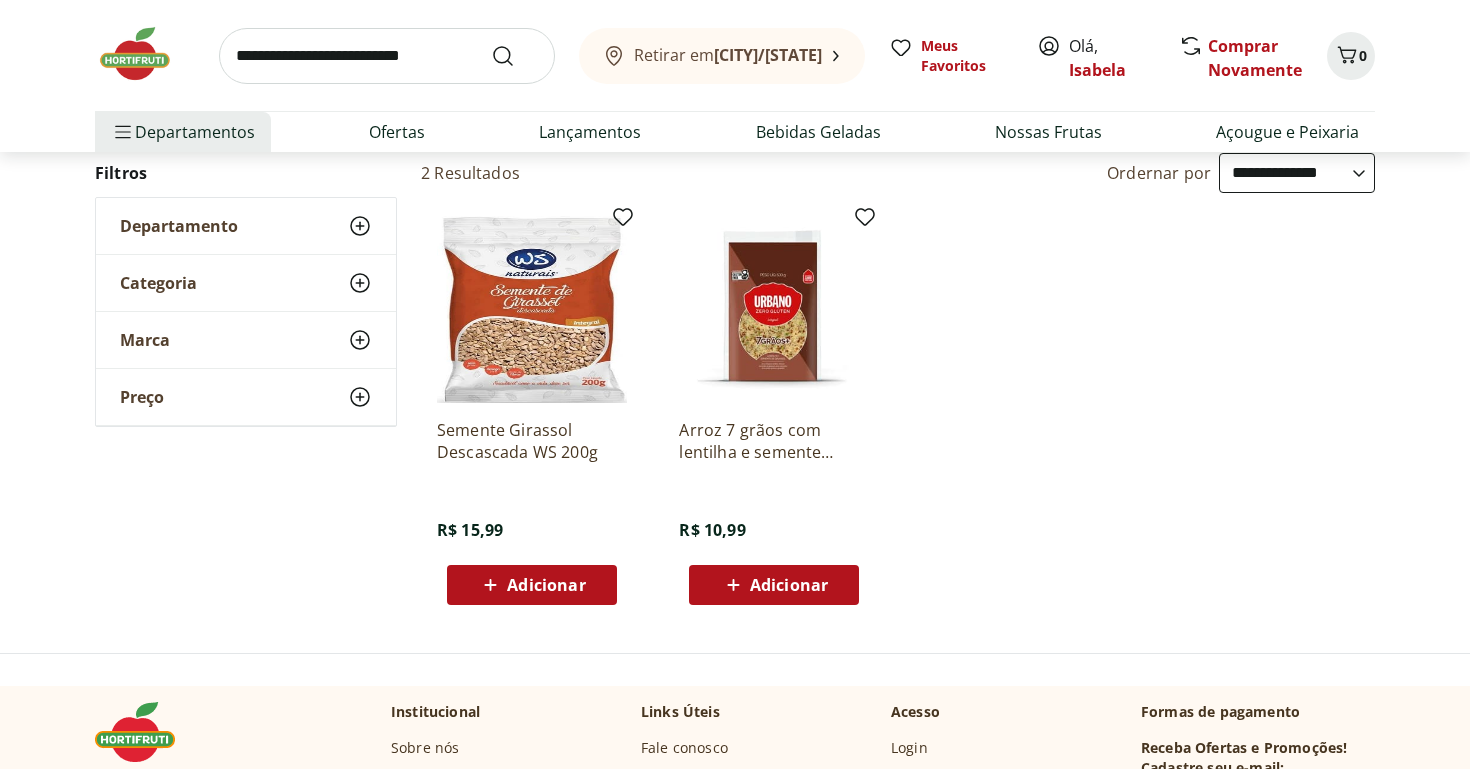 click at bounding box center (532, 308) 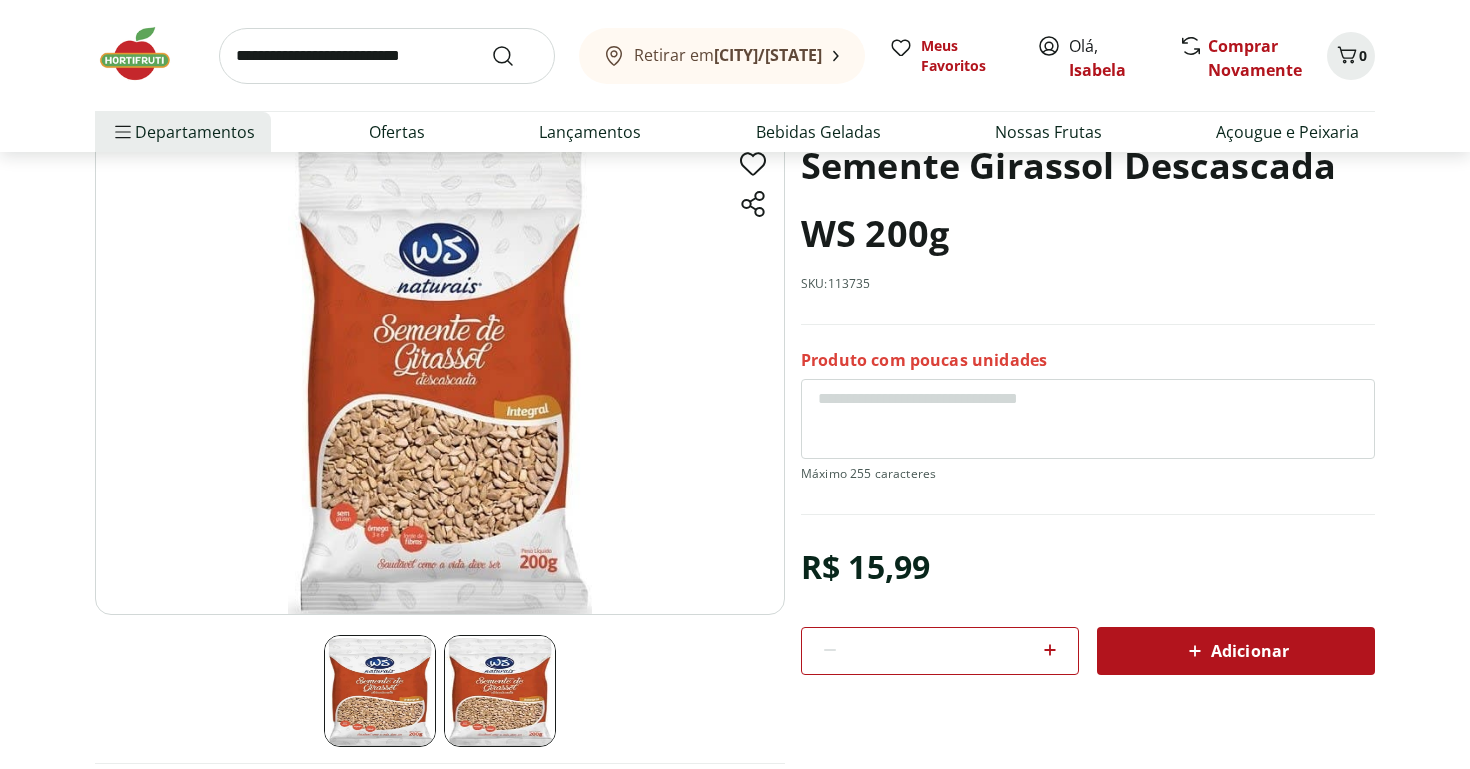 scroll, scrollTop: 147, scrollLeft: 0, axis: vertical 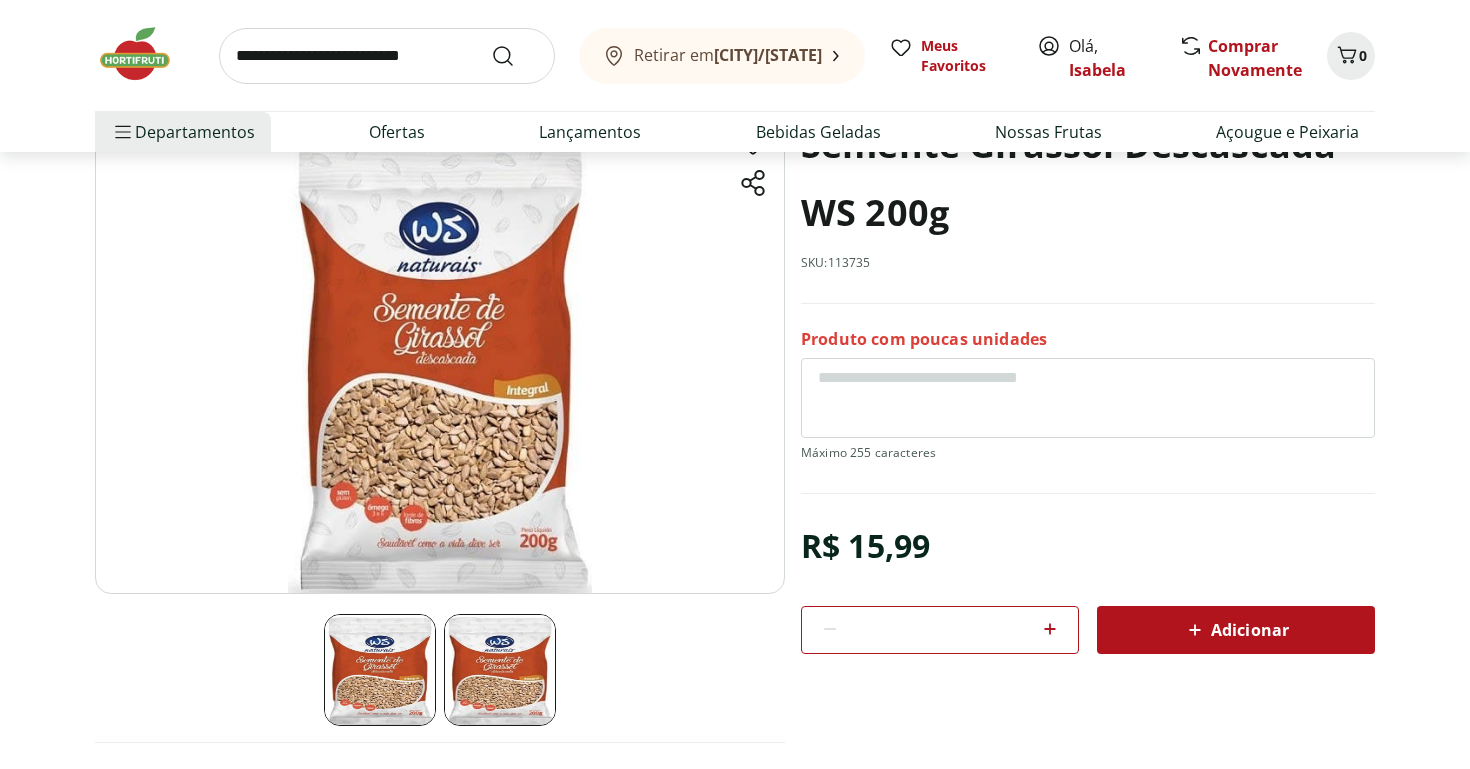 click at bounding box center [500, 670] 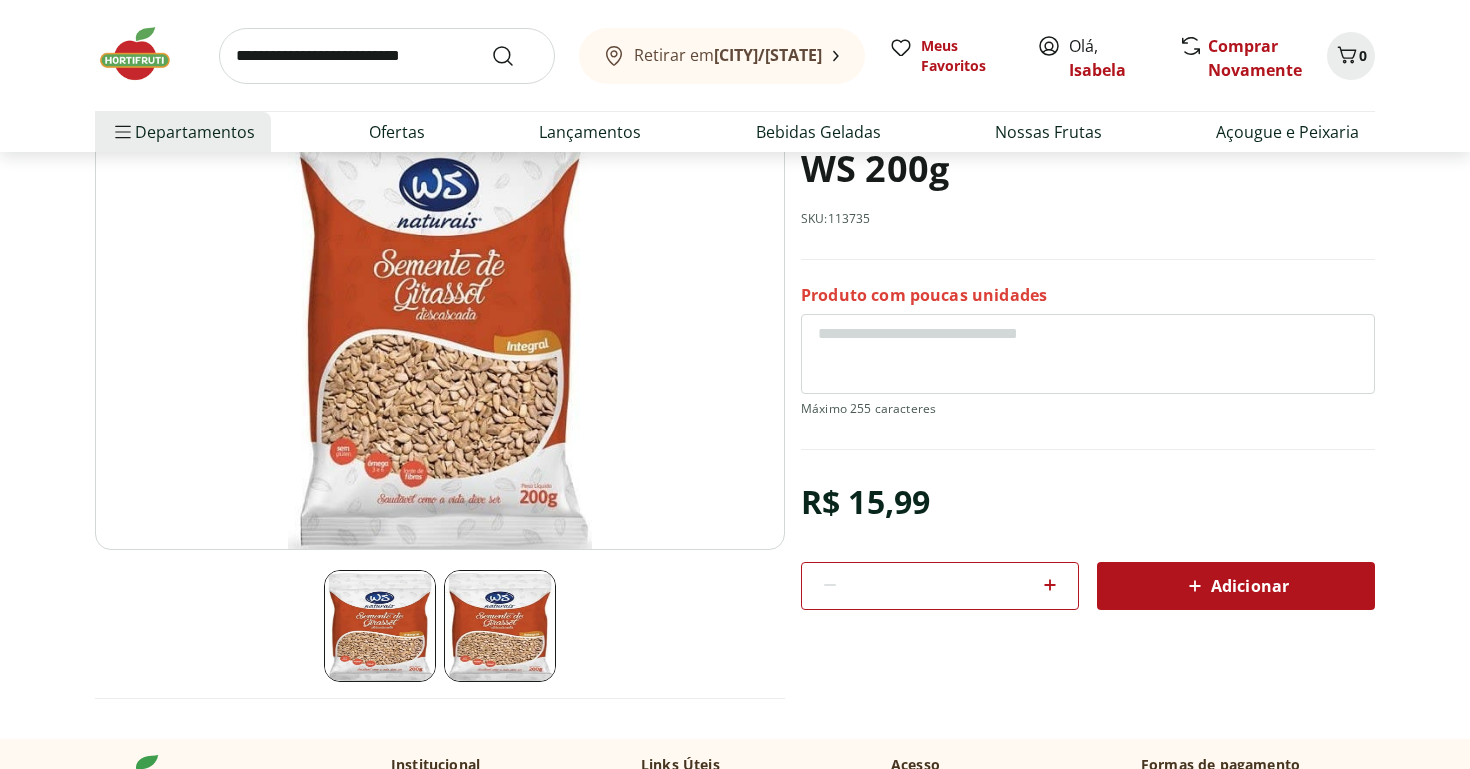 scroll, scrollTop: 0, scrollLeft: 0, axis: both 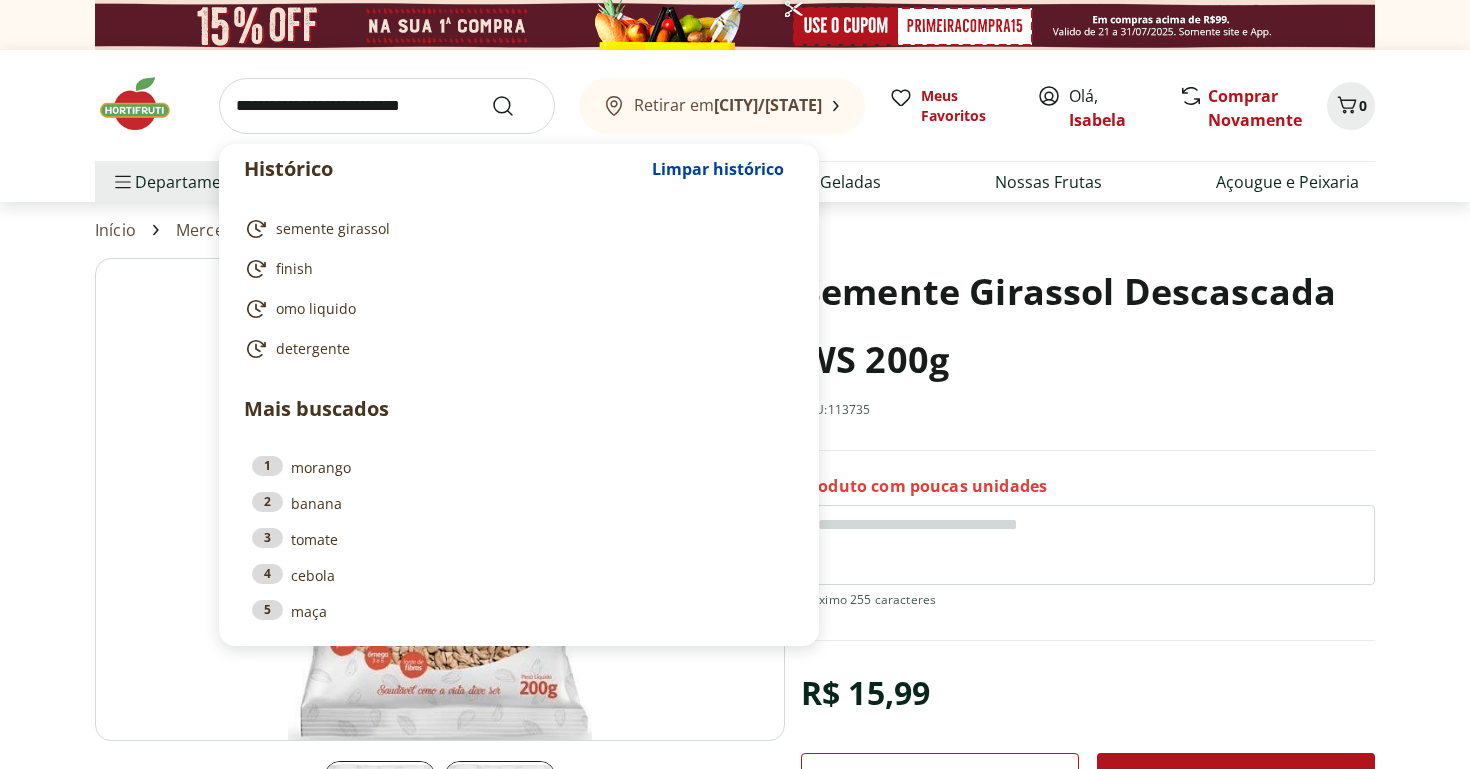 click at bounding box center [387, 106] 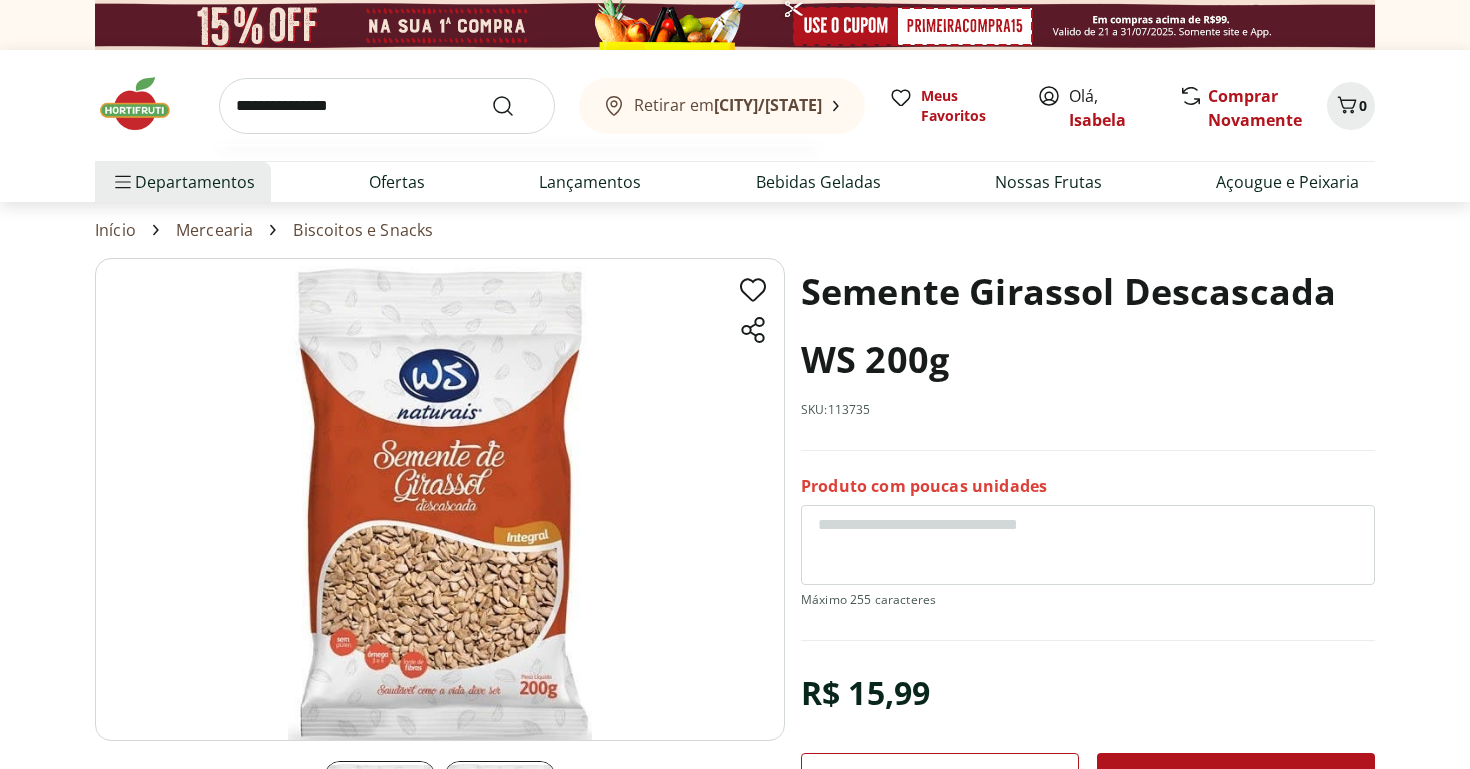 type on "**********" 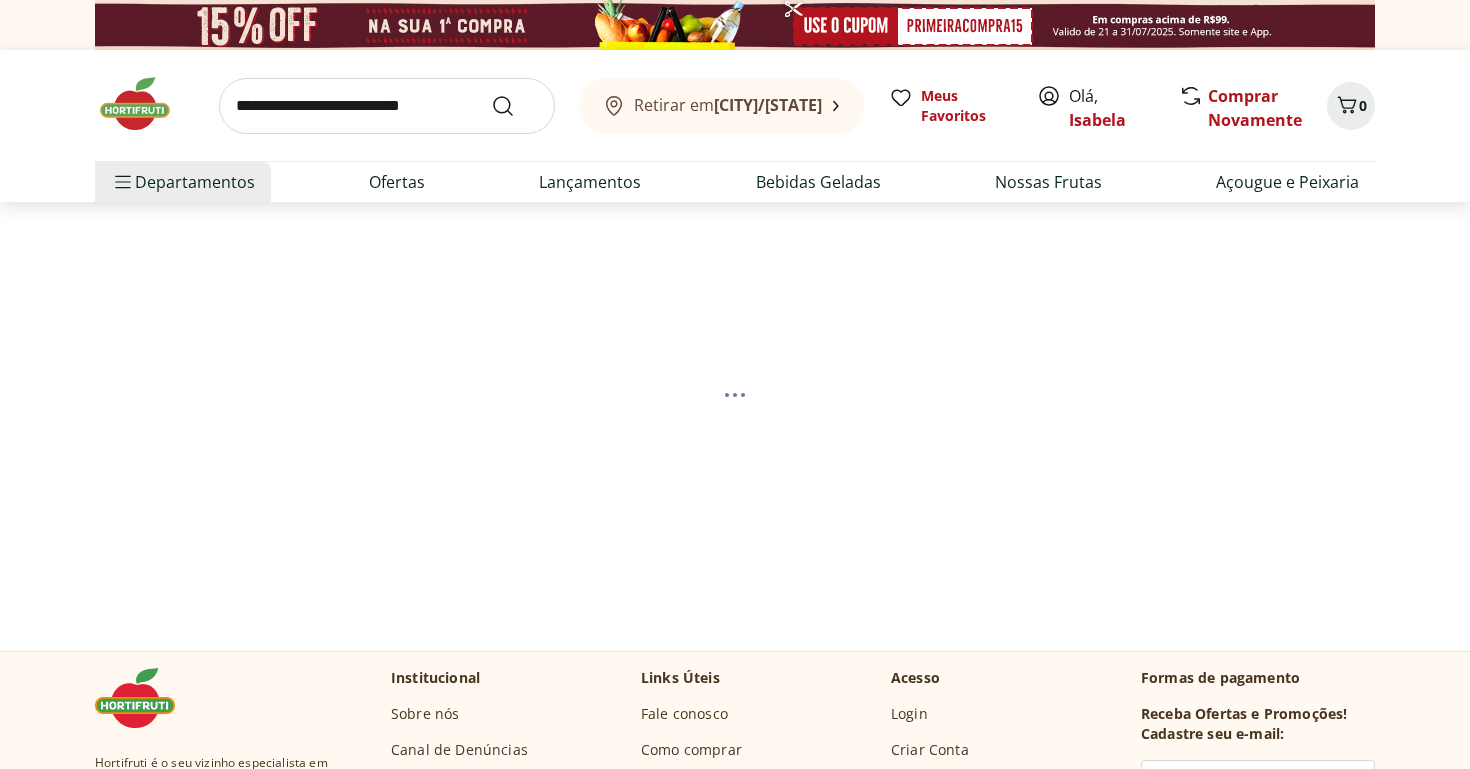select on "**********" 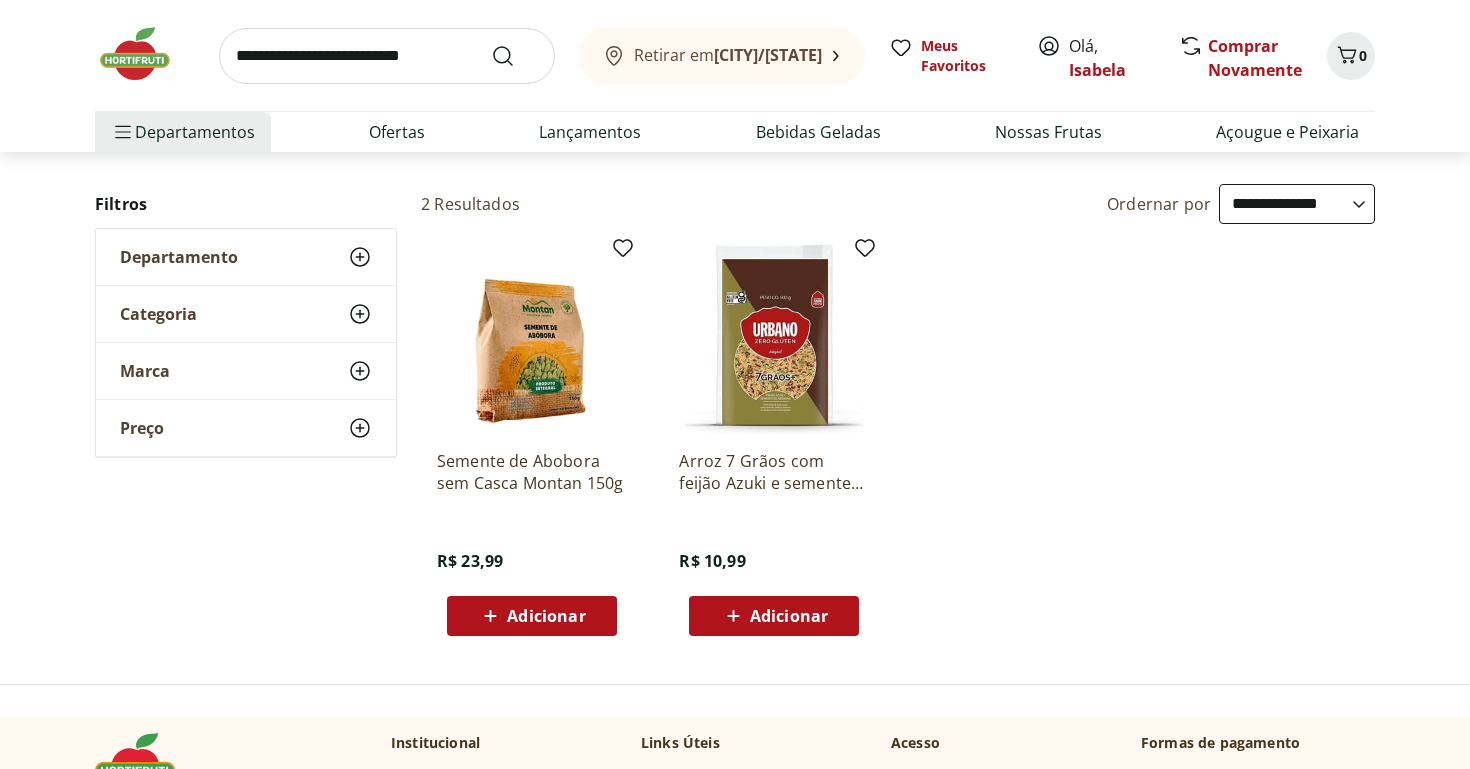 scroll, scrollTop: 181, scrollLeft: 0, axis: vertical 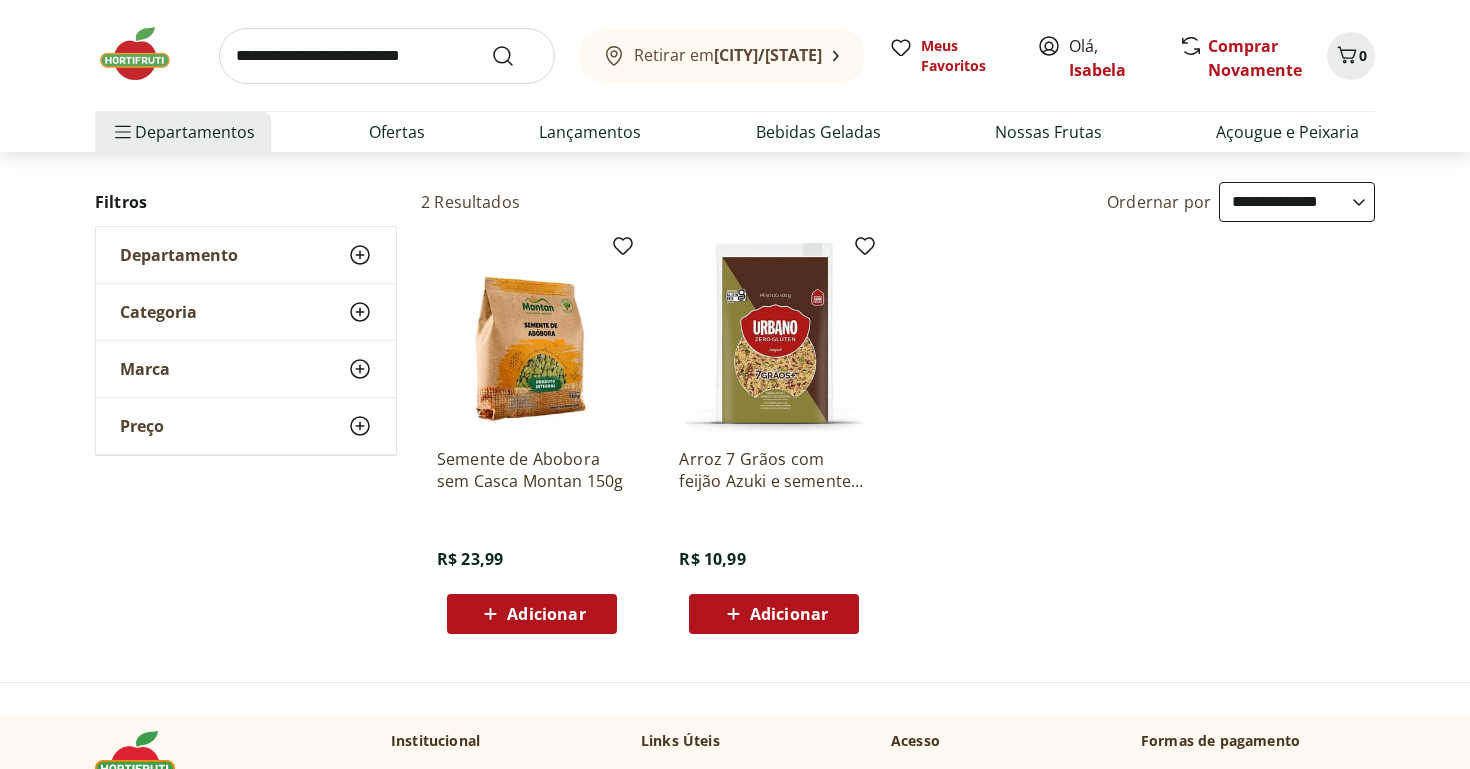 click on "Adicionar" at bounding box center [546, 614] 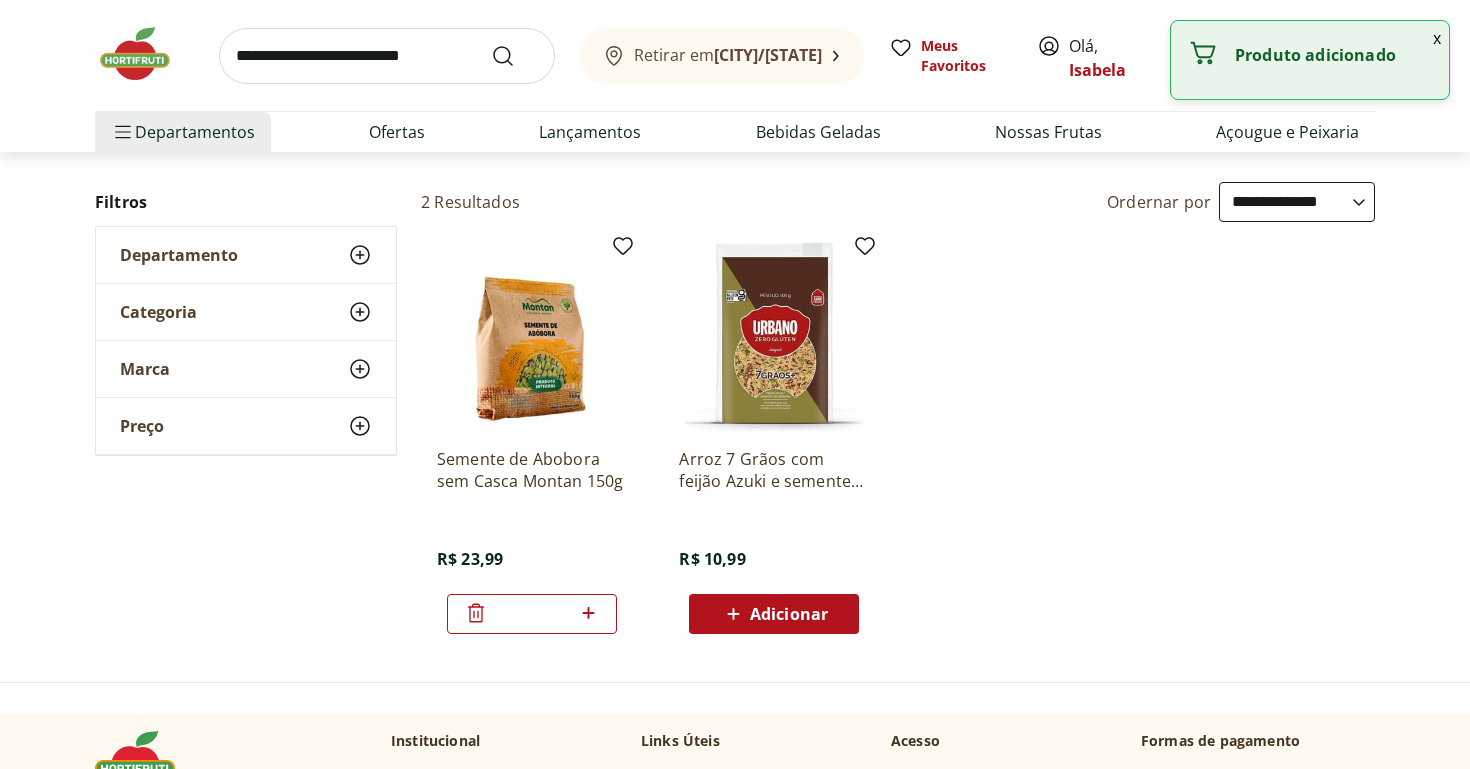 click at bounding box center (532, 337) 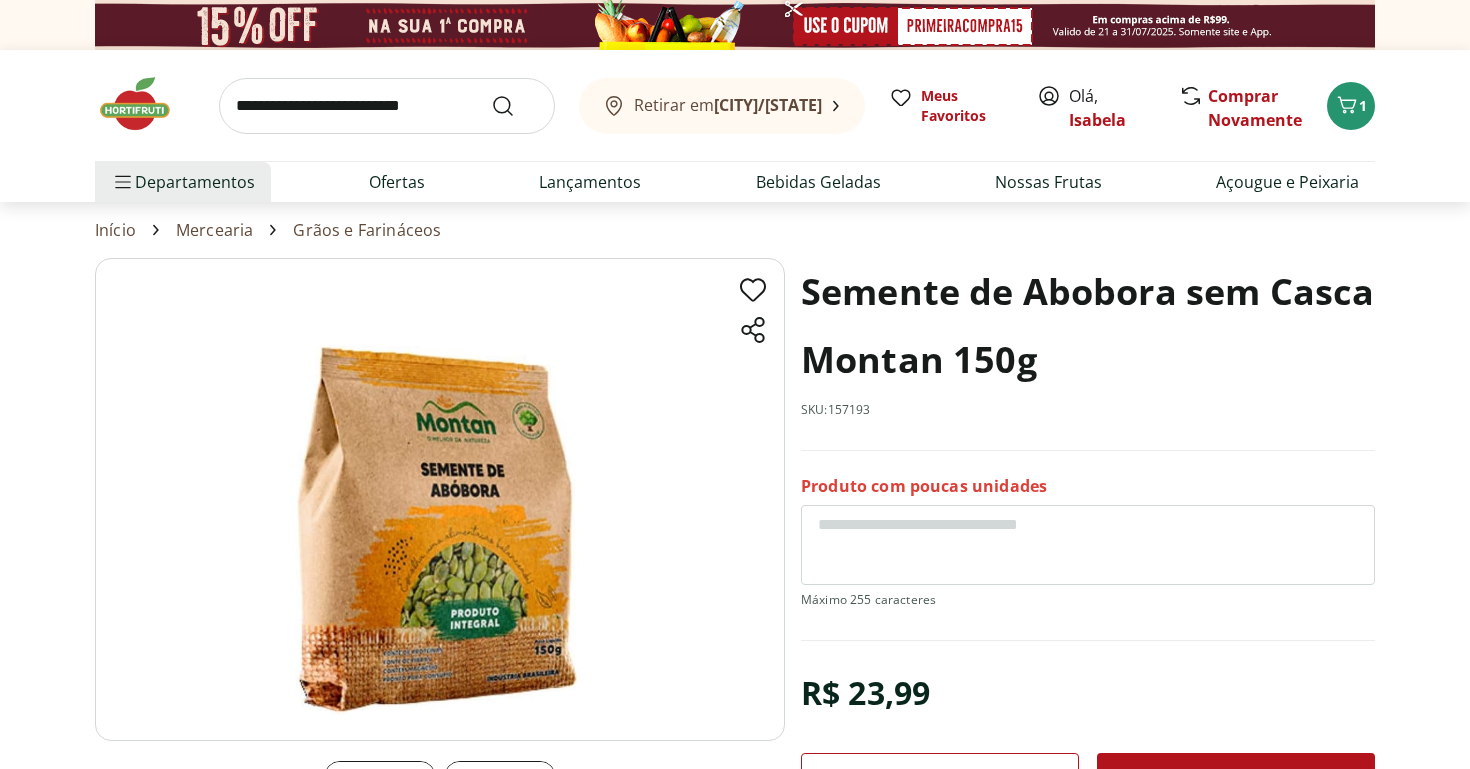 click at bounding box center (145, 104) 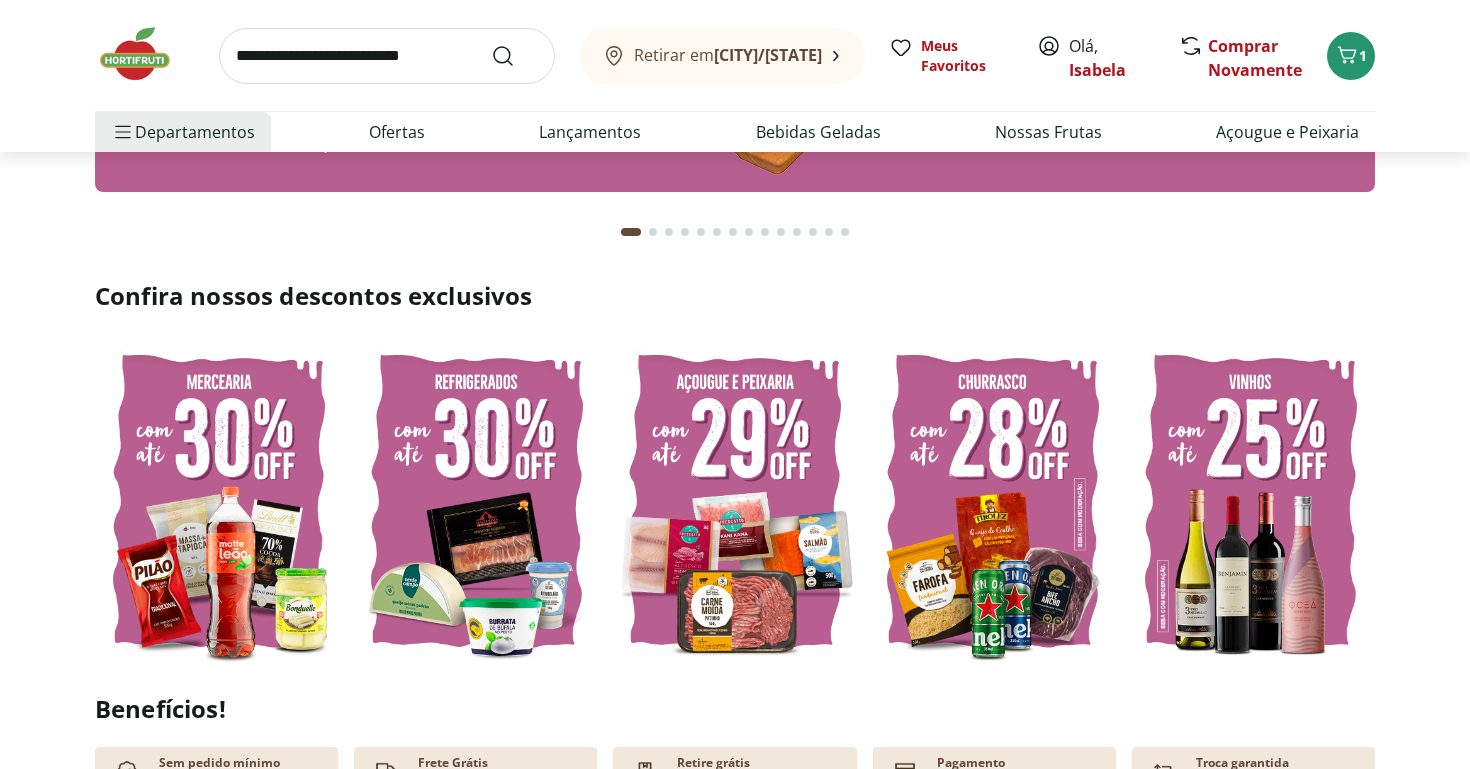 scroll, scrollTop: 363, scrollLeft: 0, axis: vertical 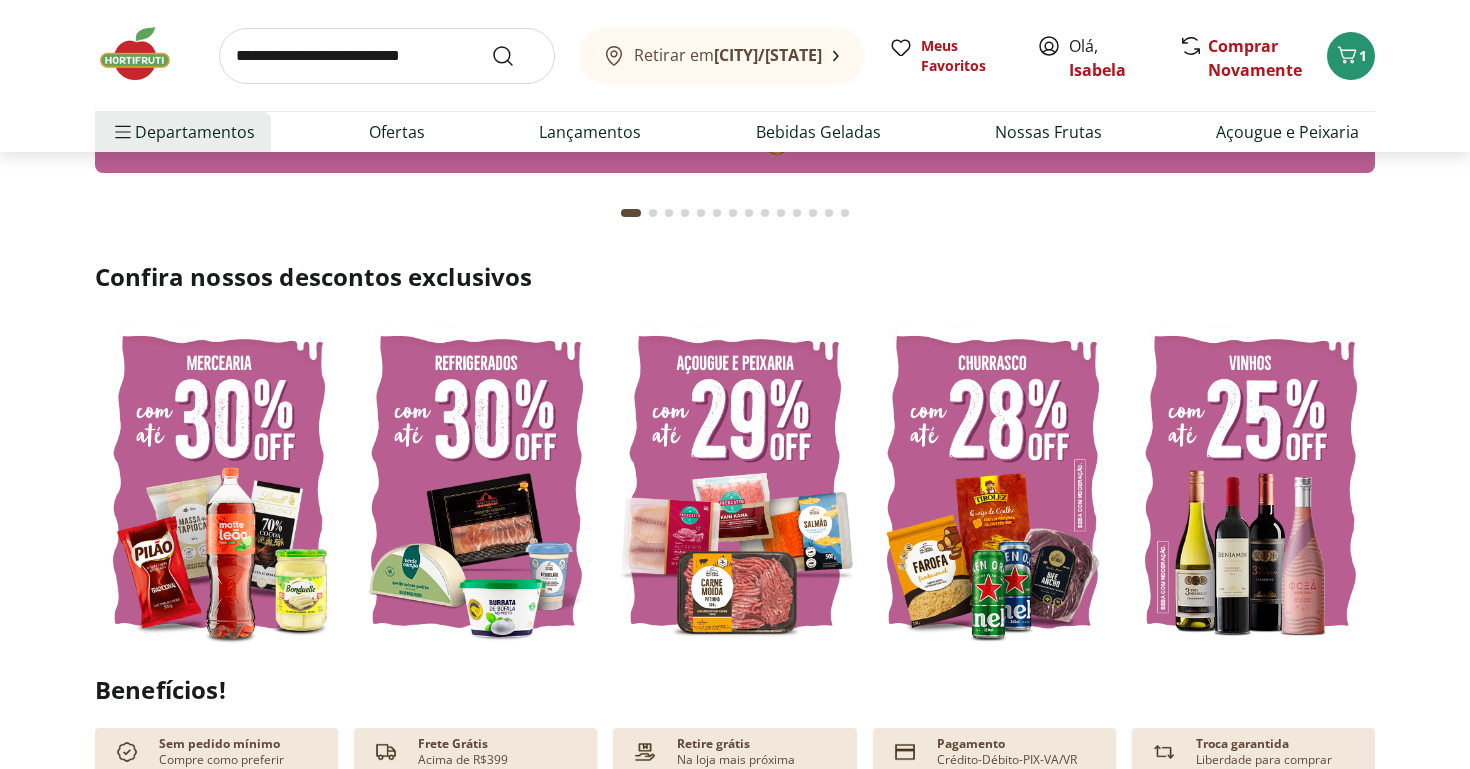 click at bounding box center (735, 482) 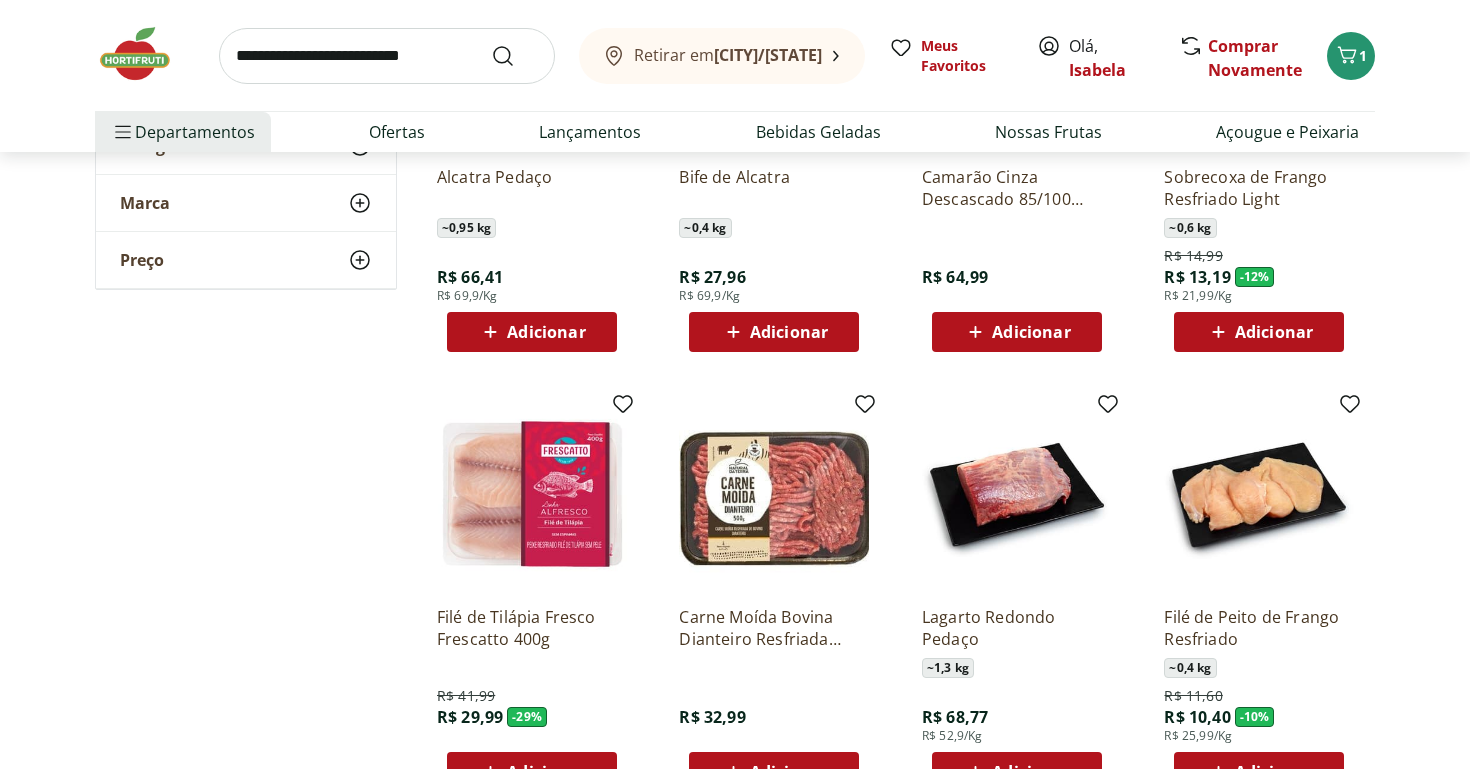 scroll, scrollTop: 0, scrollLeft: 0, axis: both 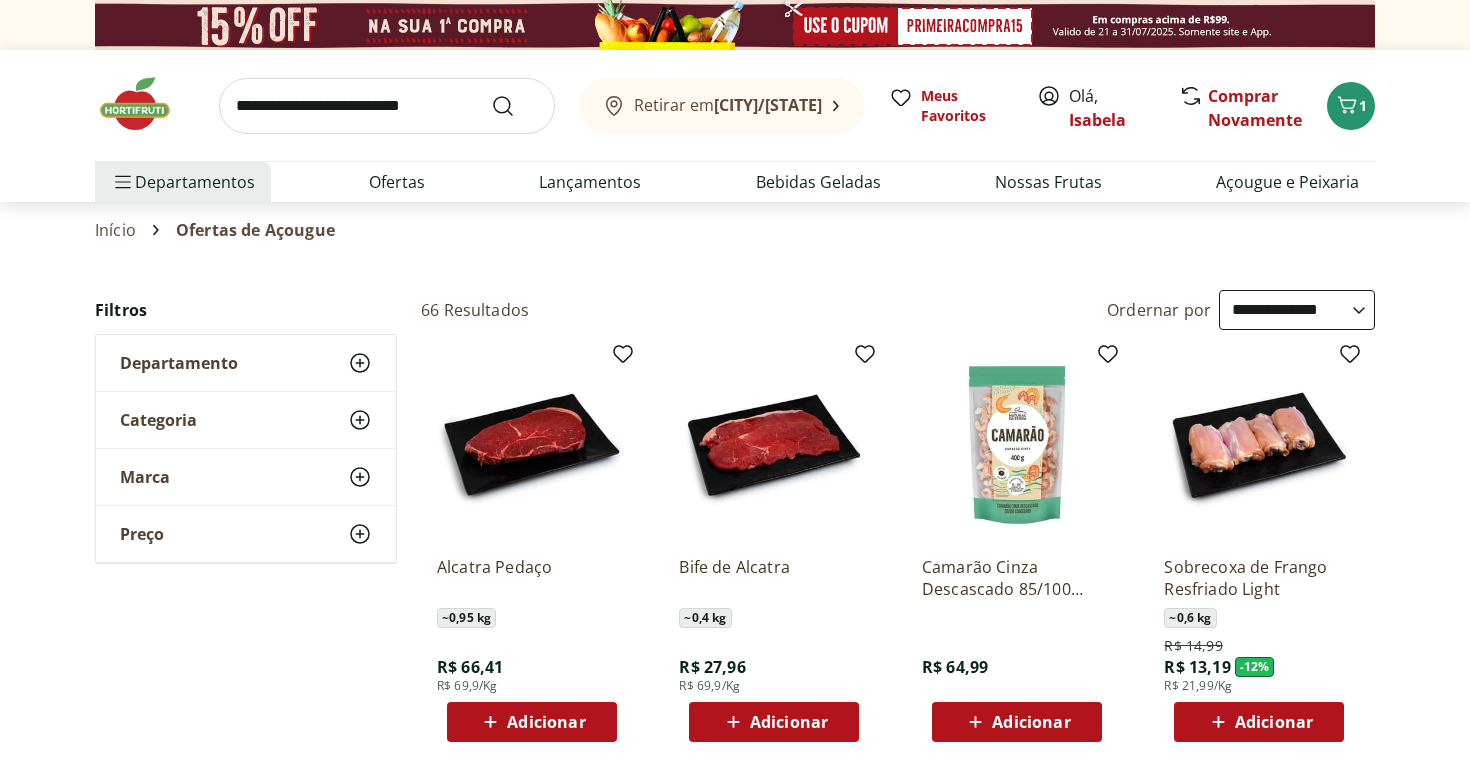 click on "**********" at bounding box center [1297, 310] 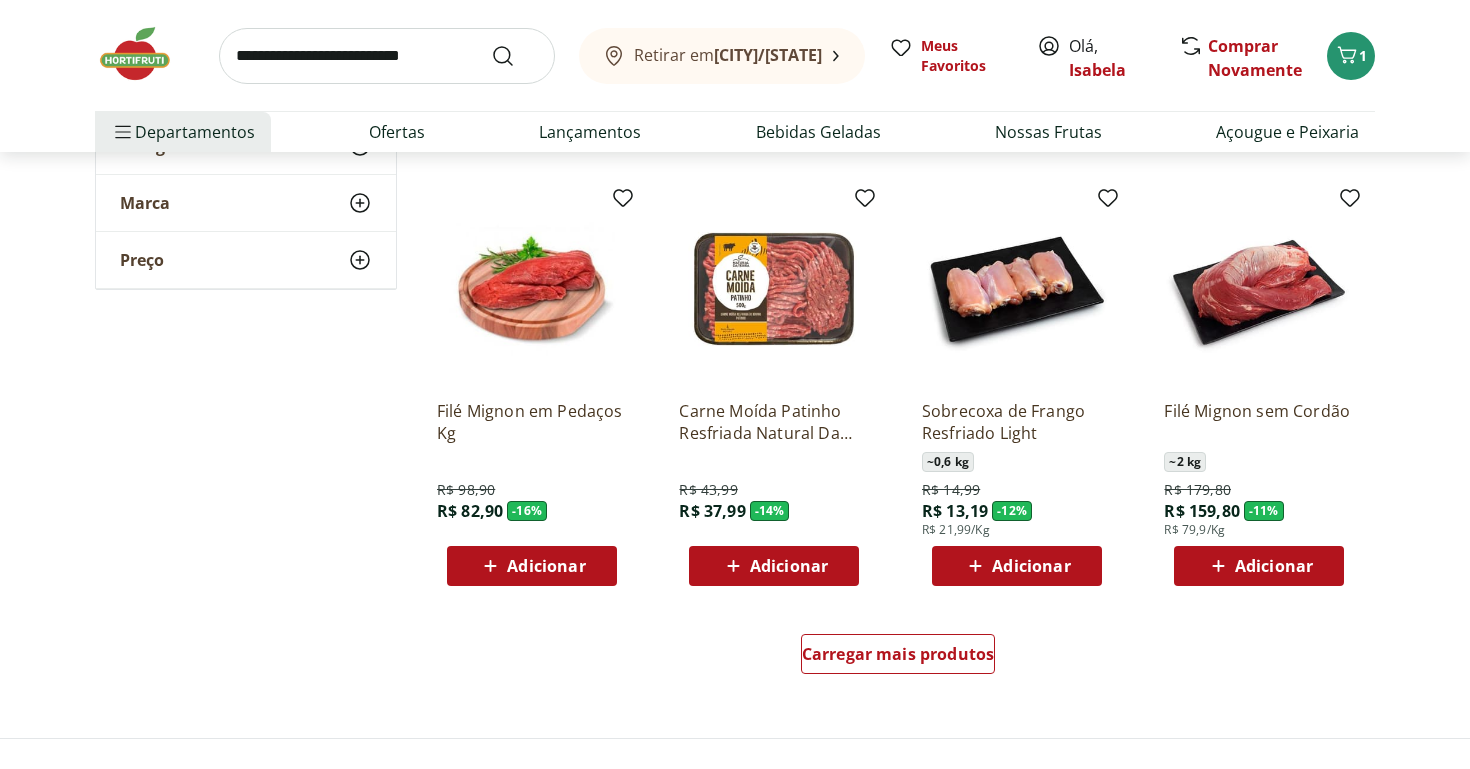 scroll, scrollTop: 1037, scrollLeft: 0, axis: vertical 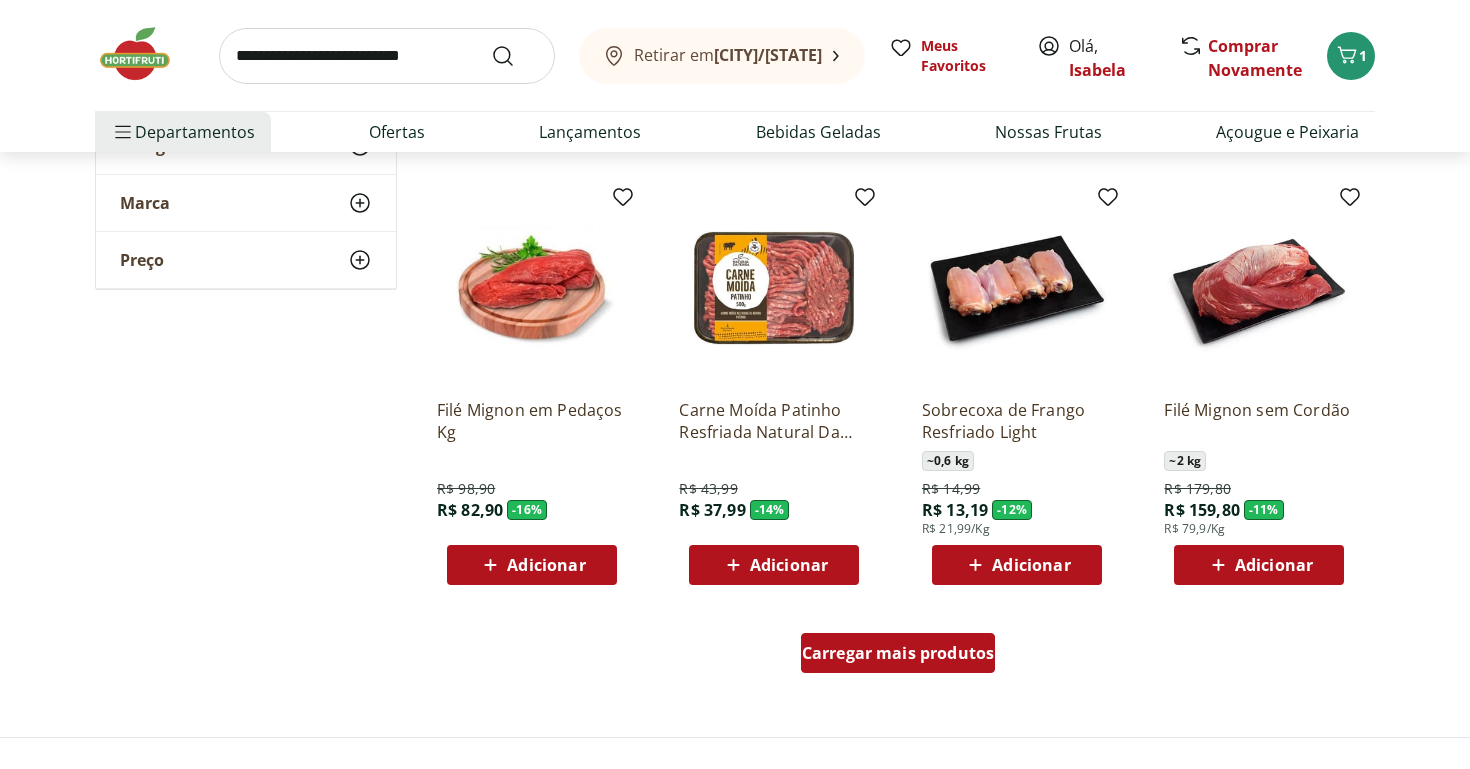 click on "Carregar mais produtos" at bounding box center [898, 653] 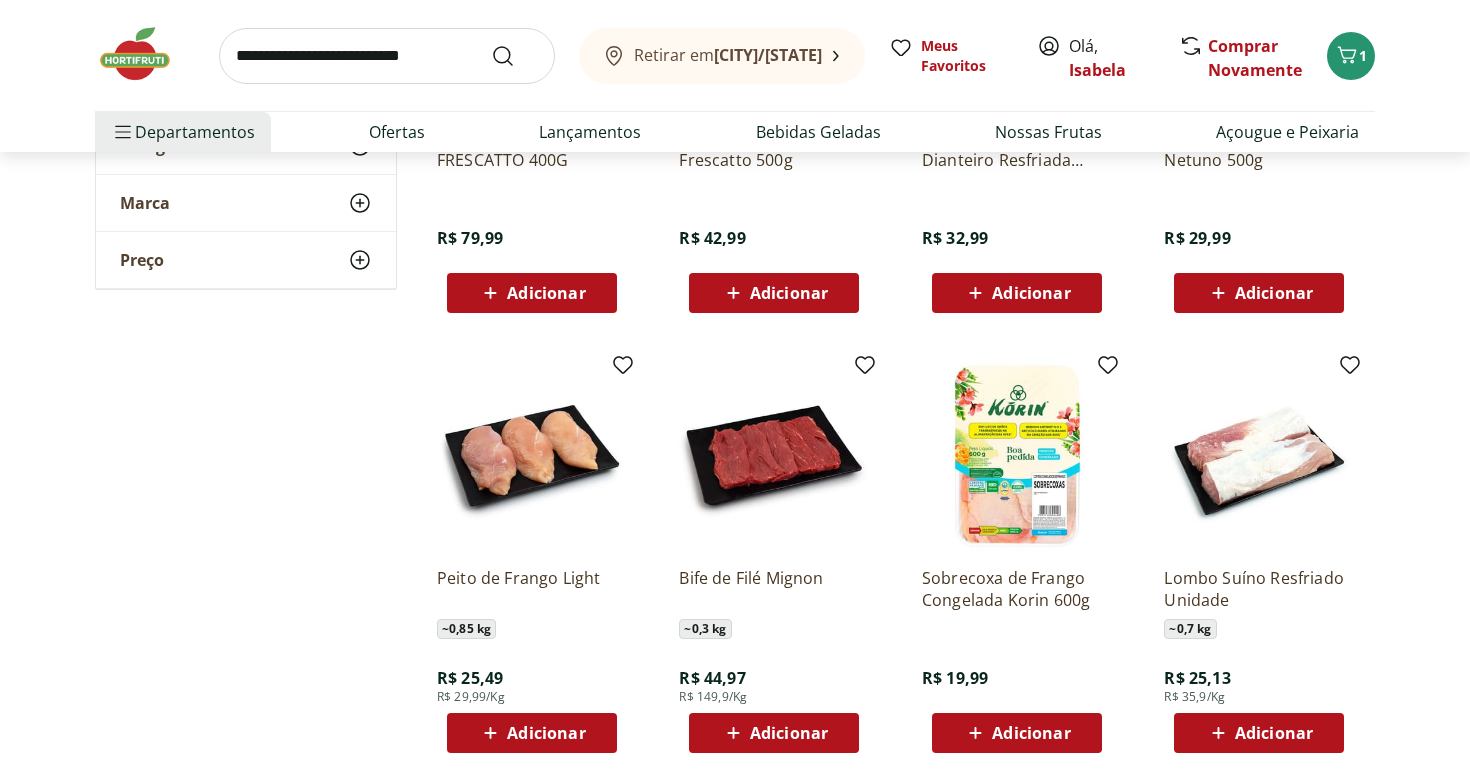 scroll, scrollTop: 2175, scrollLeft: 0, axis: vertical 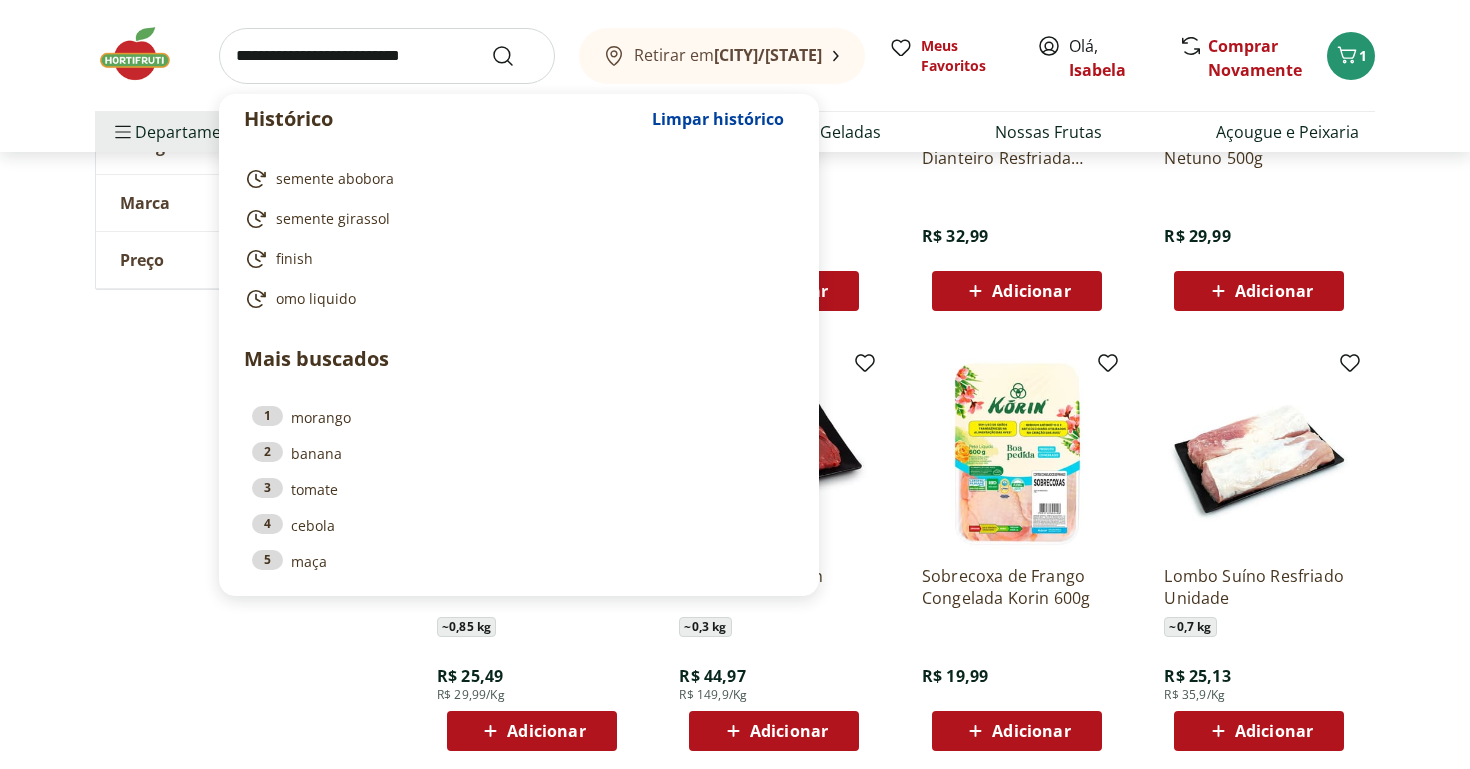 click at bounding box center [387, 56] 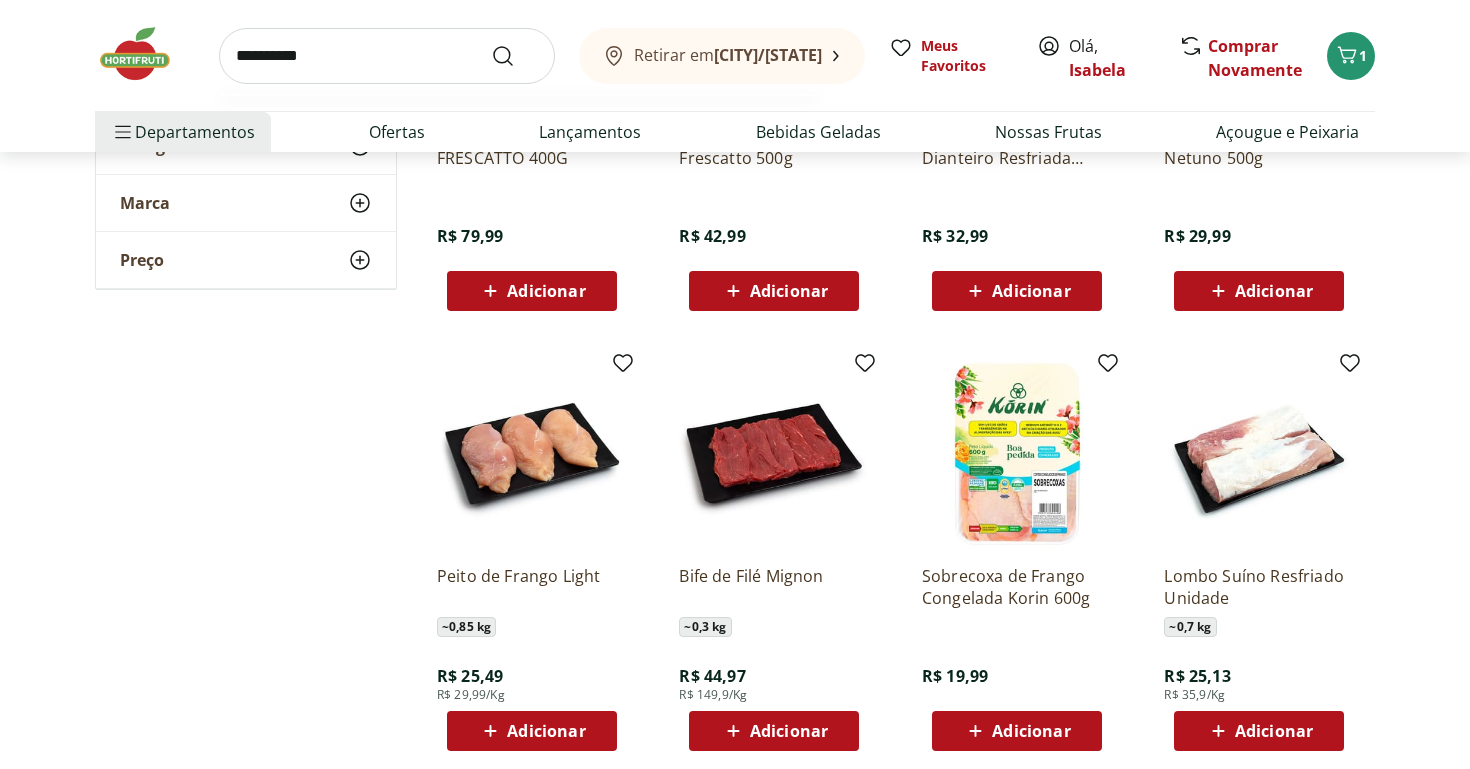 type on "**********" 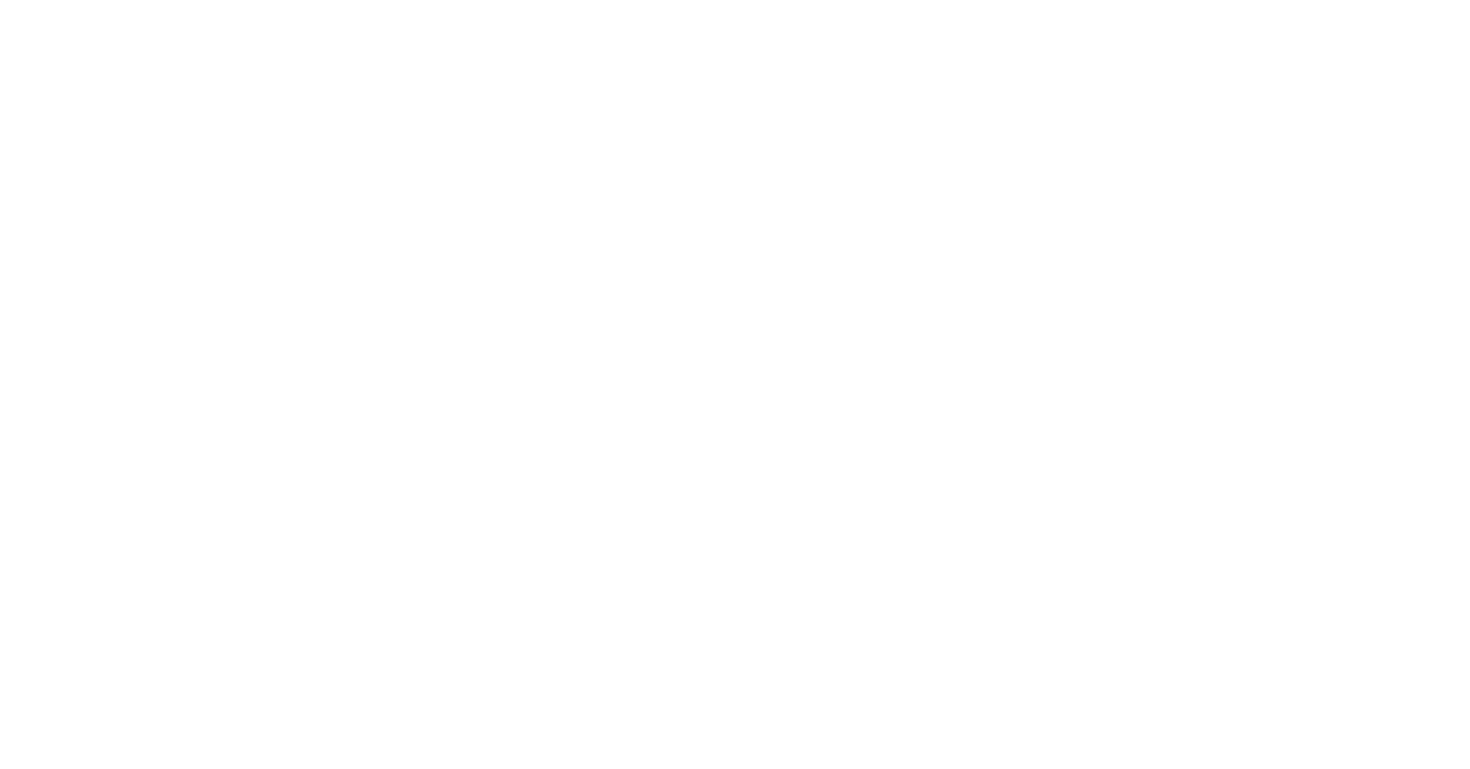scroll, scrollTop: 0, scrollLeft: 0, axis: both 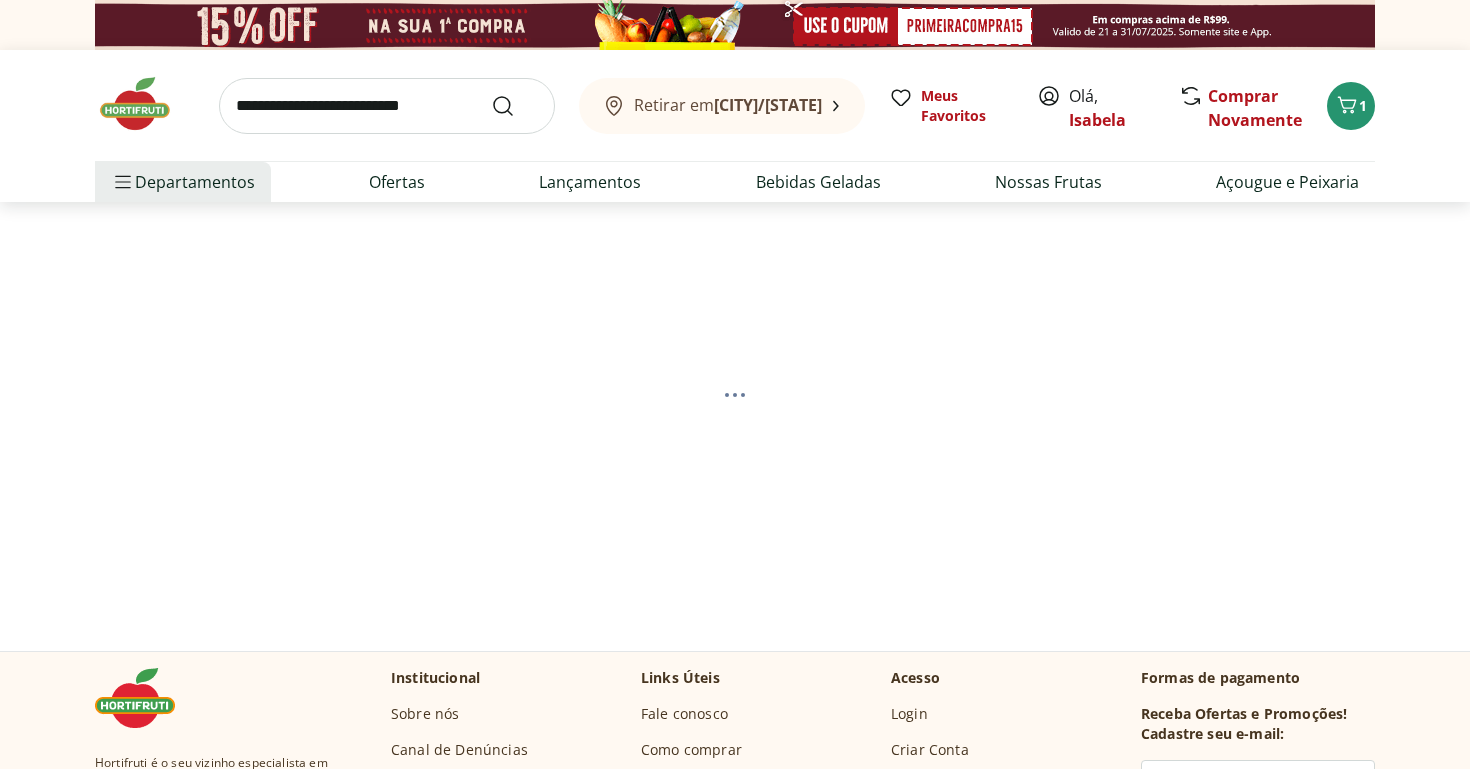 select on "**********" 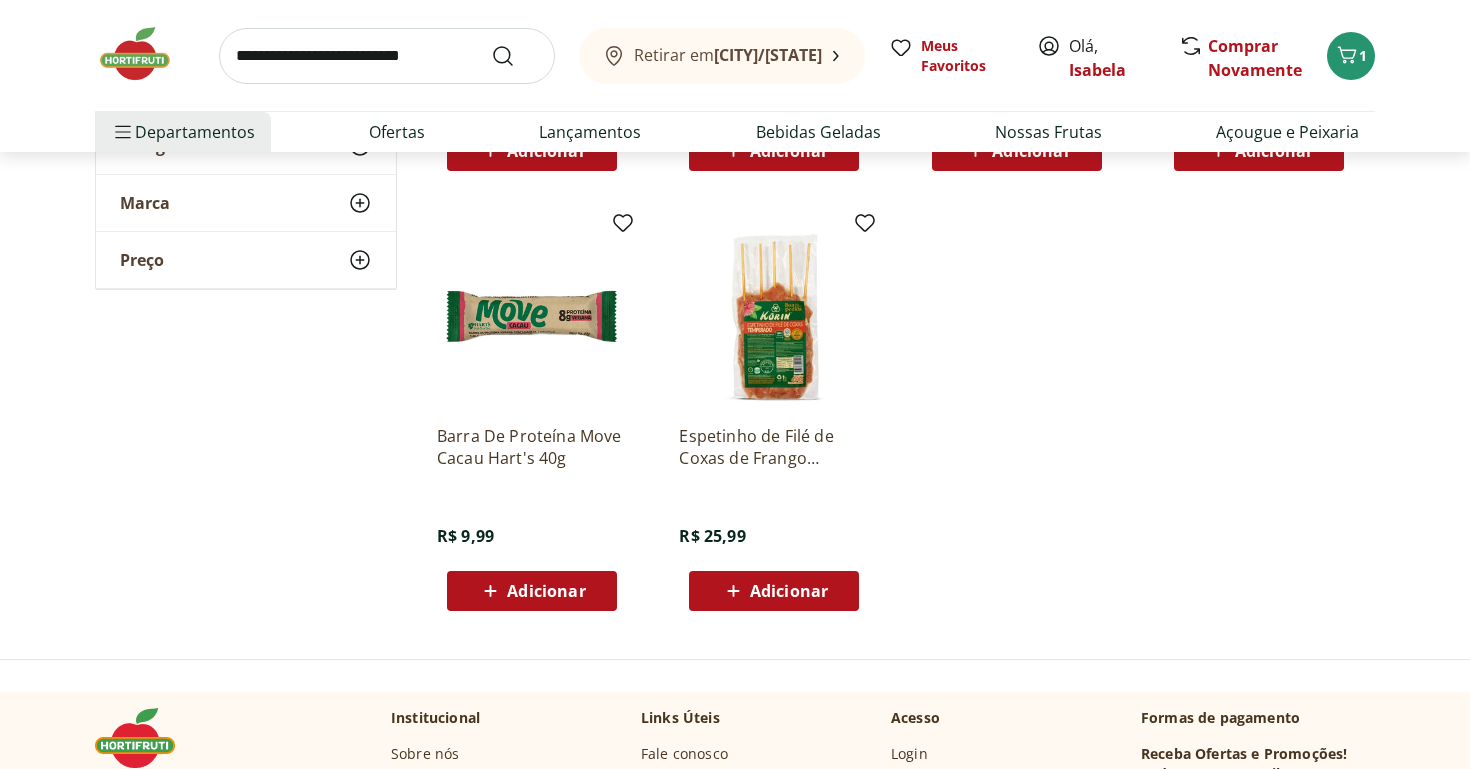 scroll, scrollTop: 0, scrollLeft: 0, axis: both 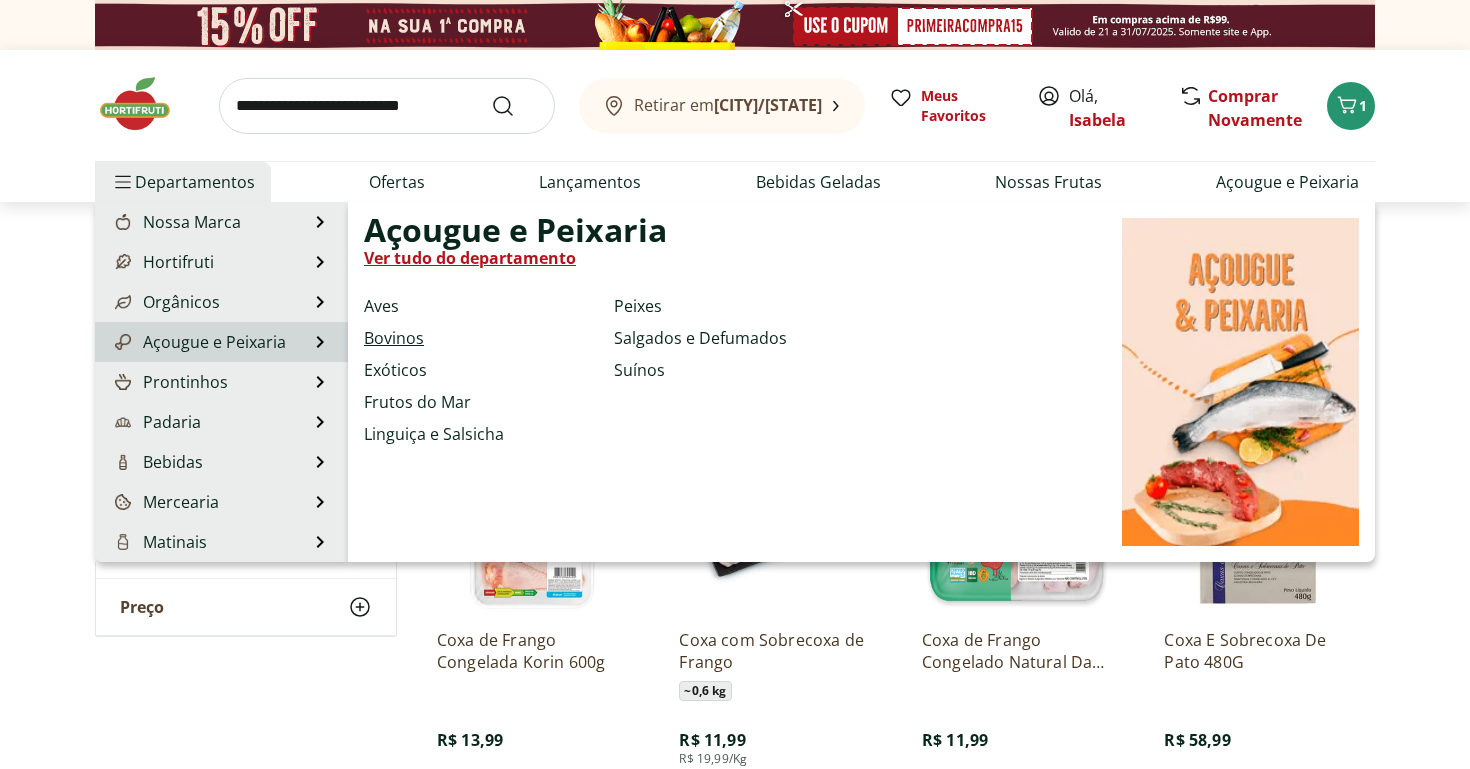 click on "Bovinos" at bounding box center (394, 338) 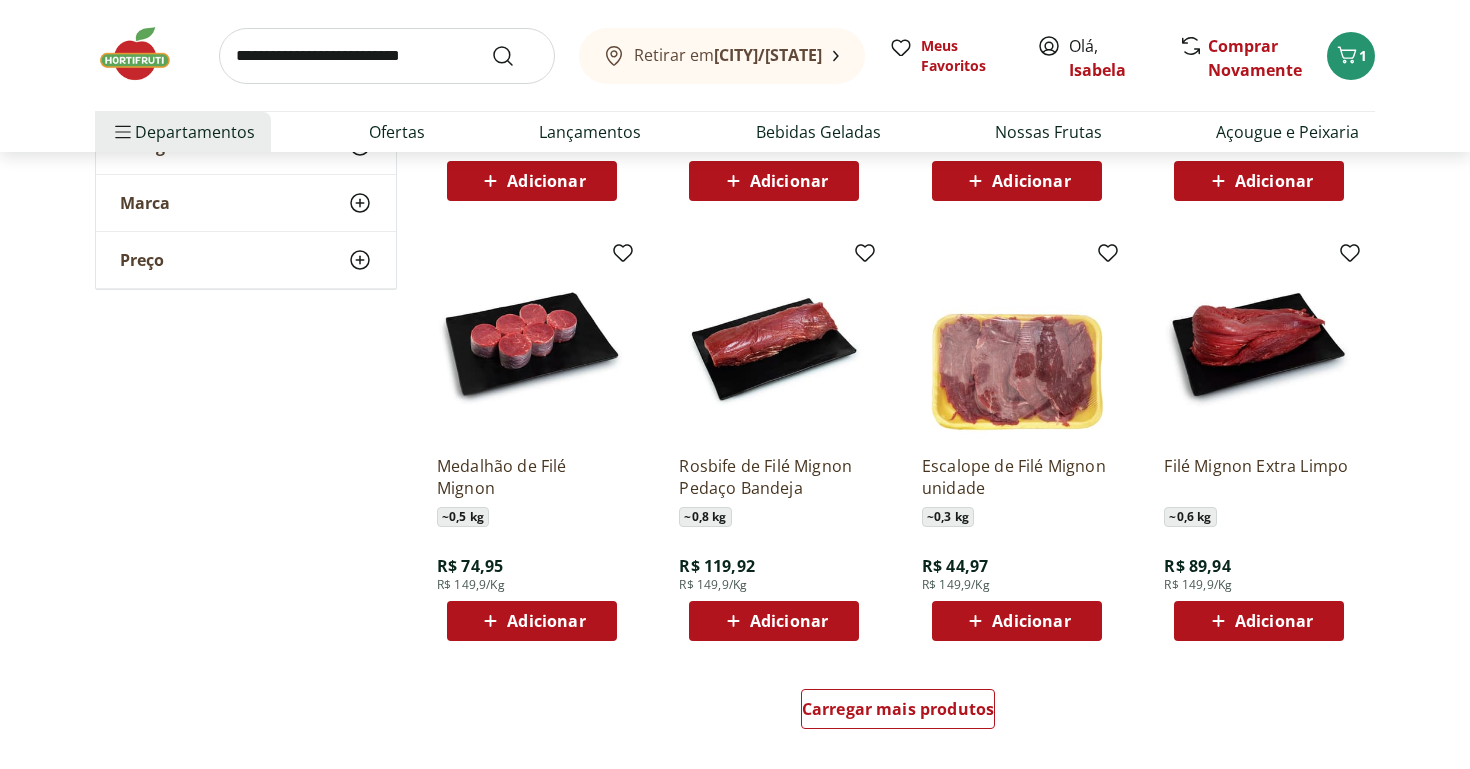 scroll, scrollTop: 1019, scrollLeft: 0, axis: vertical 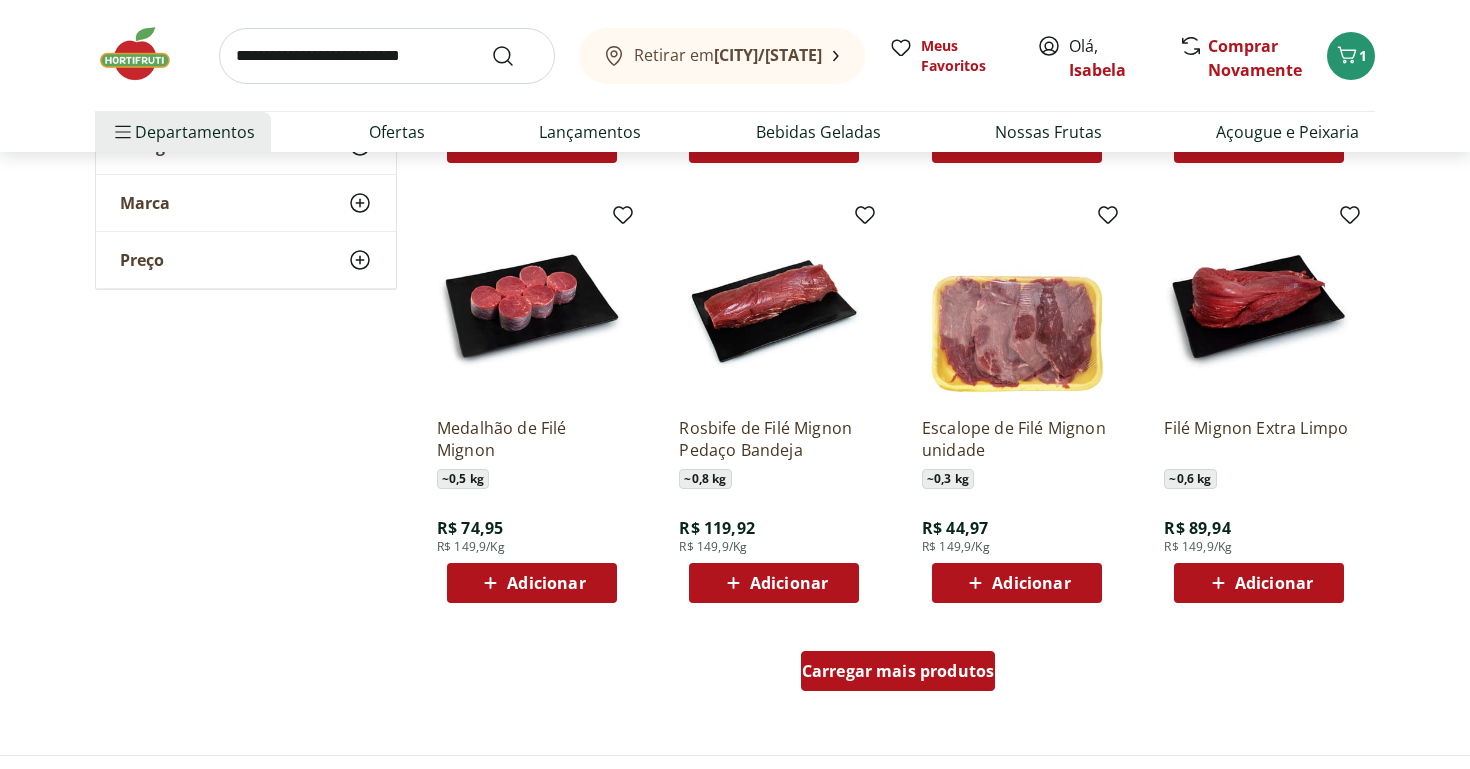 click on "Carregar mais produtos" at bounding box center (898, 671) 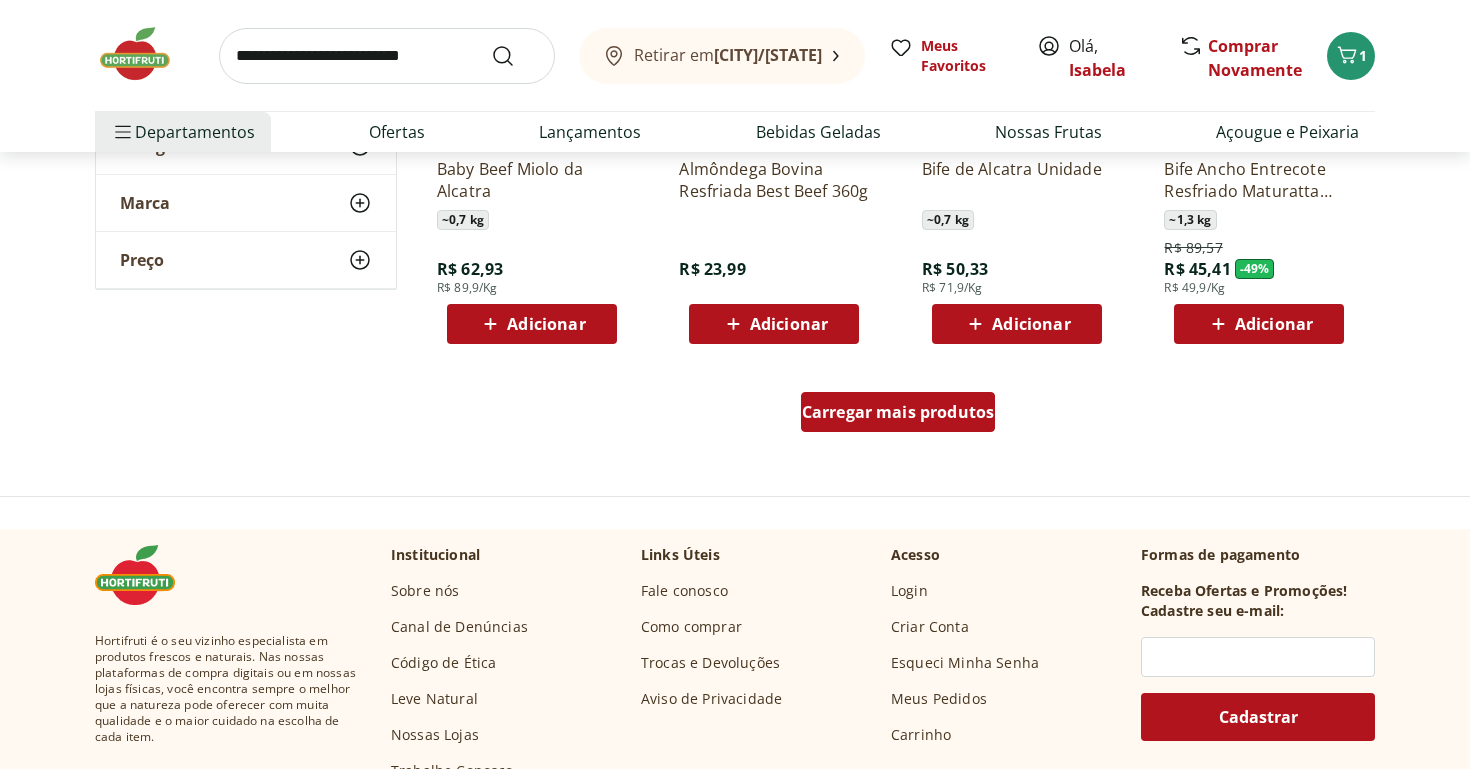 scroll, scrollTop: 2648, scrollLeft: 0, axis: vertical 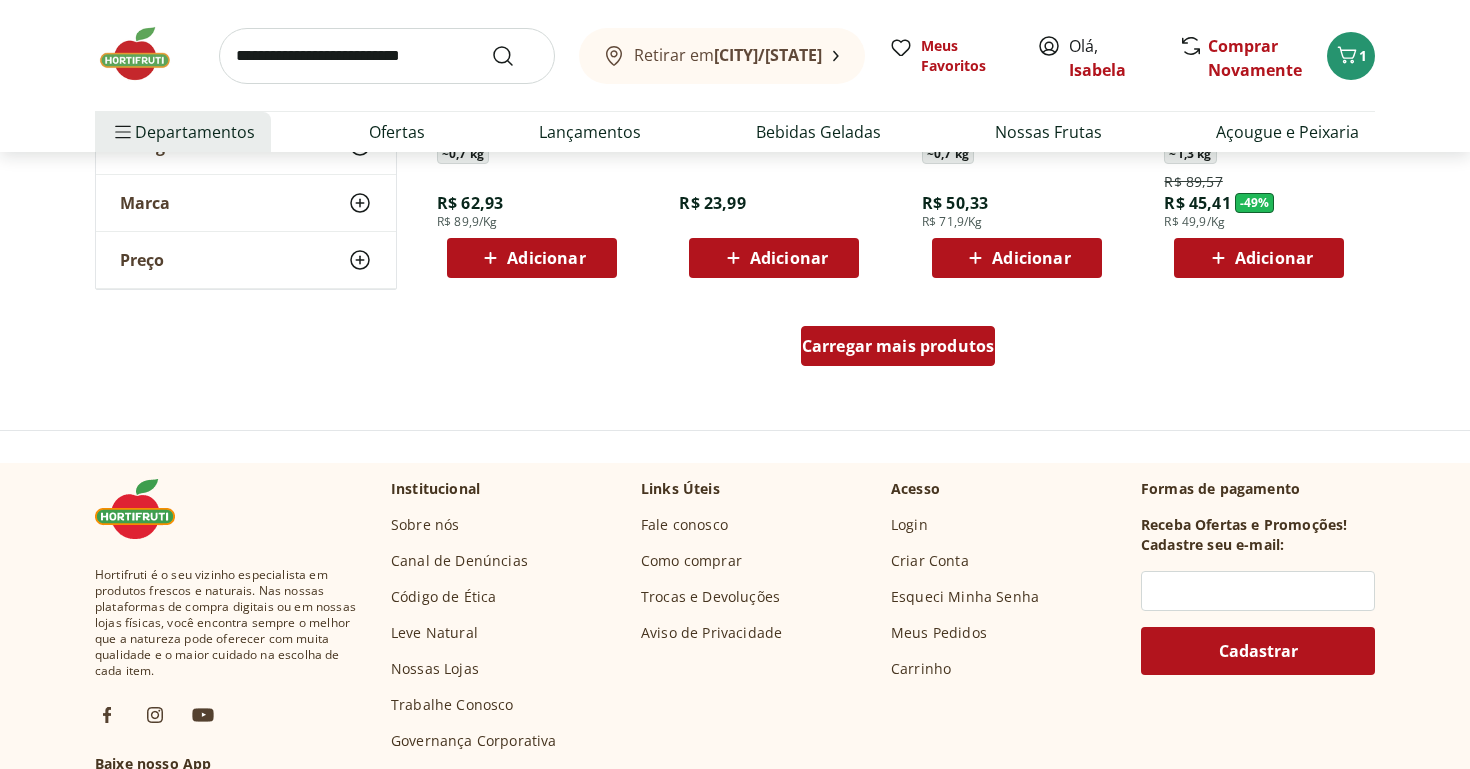 click on "Carregar mais produtos" at bounding box center (898, 346) 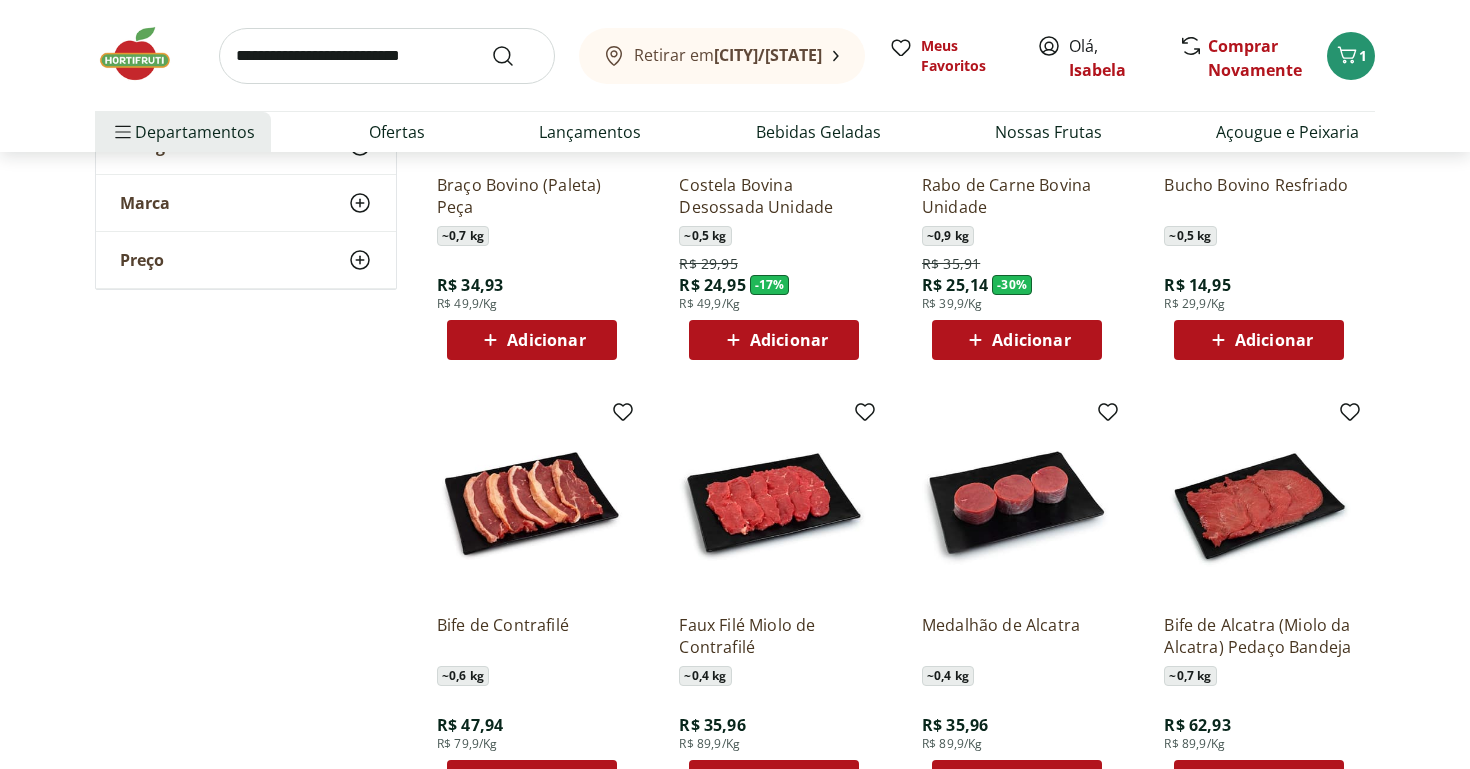 scroll, scrollTop: 3479, scrollLeft: 0, axis: vertical 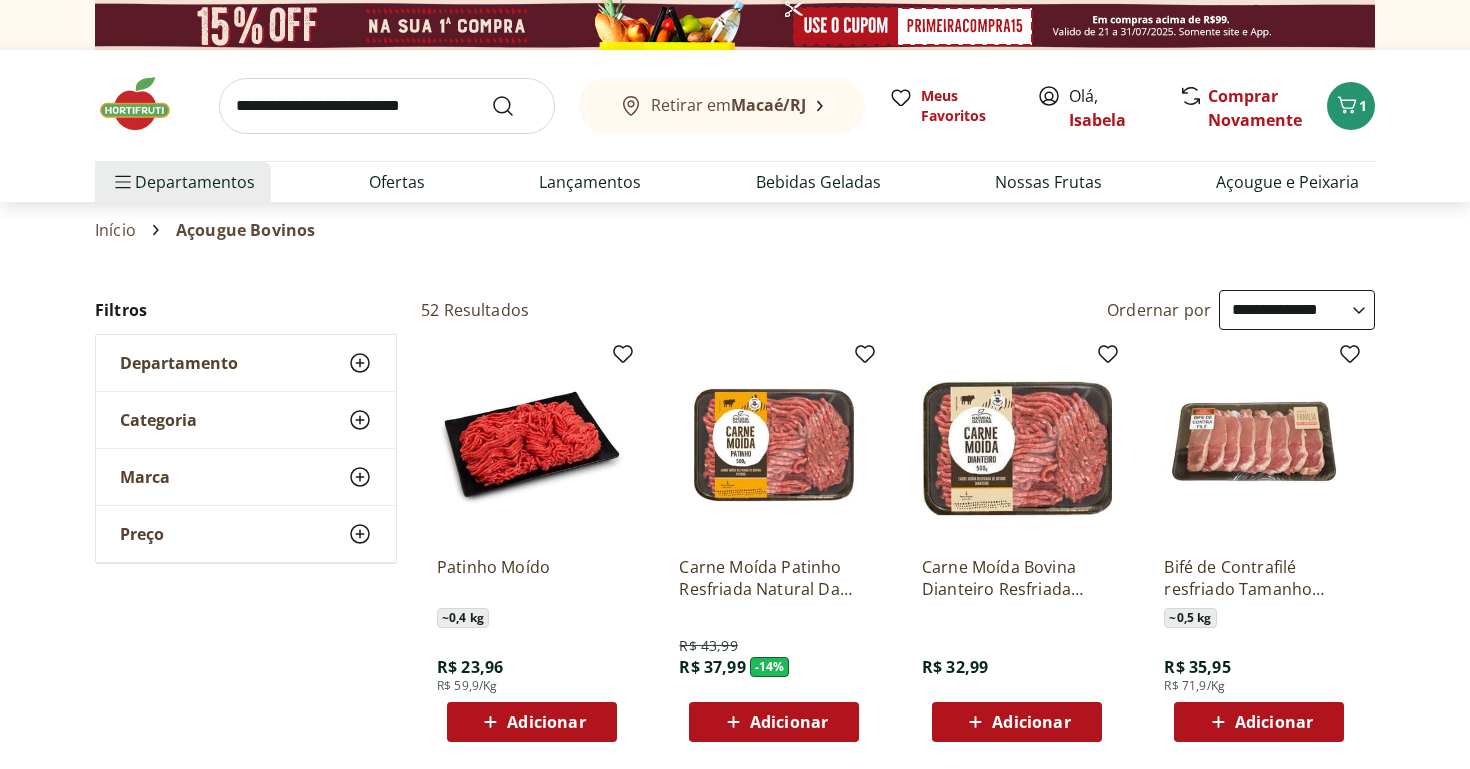 select on "**********" 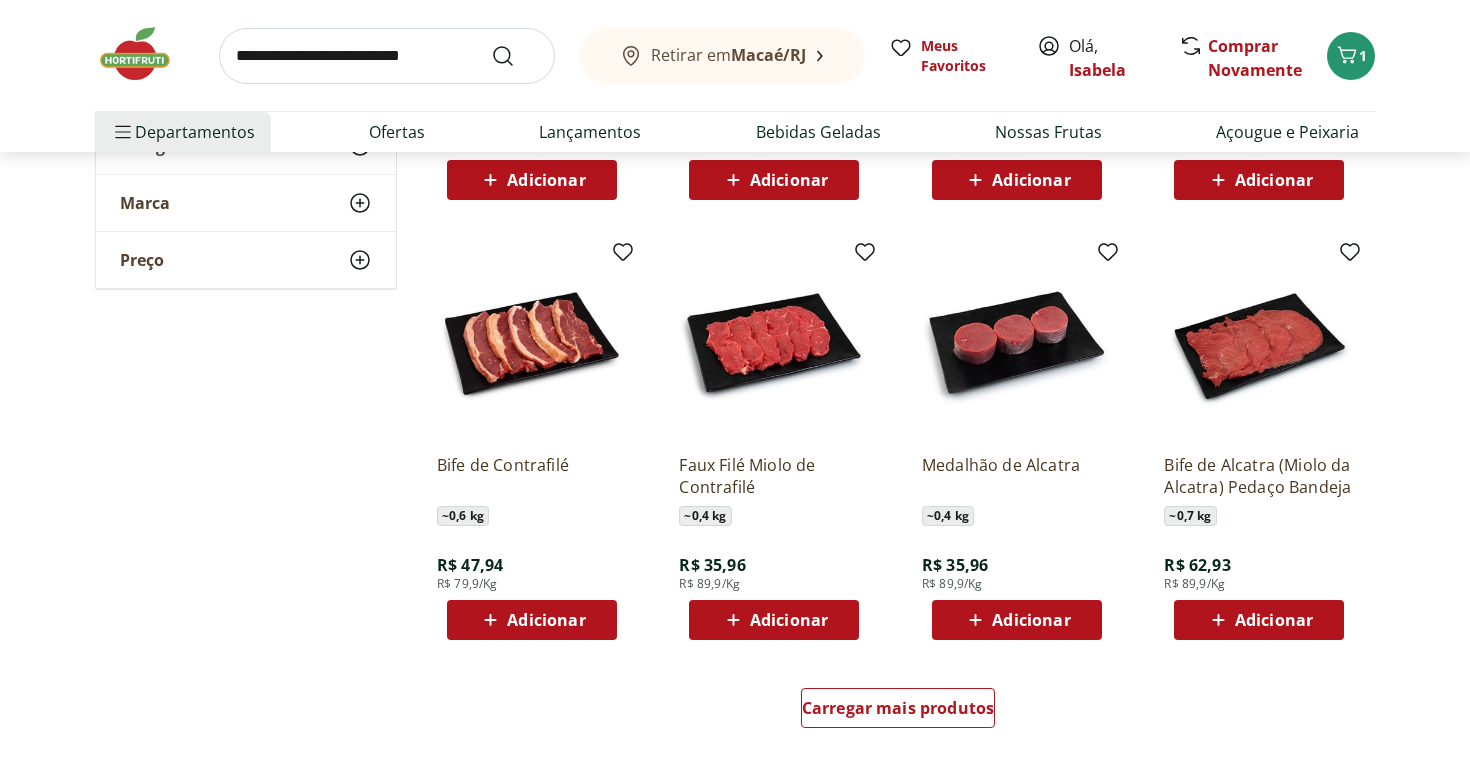 scroll, scrollTop: 0, scrollLeft: 0, axis: both 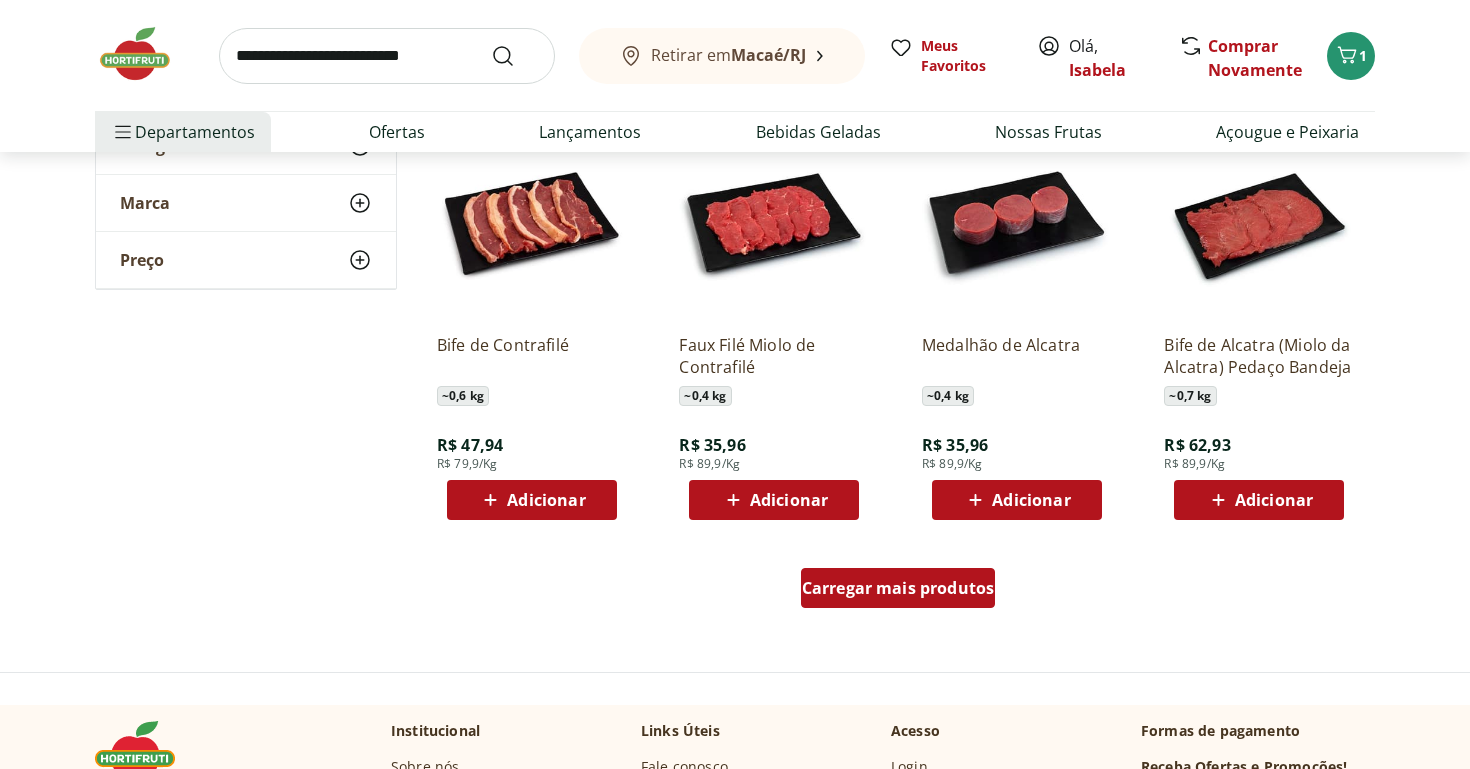 click on "Carregar mais produtos" at bounding box center (898, 588) 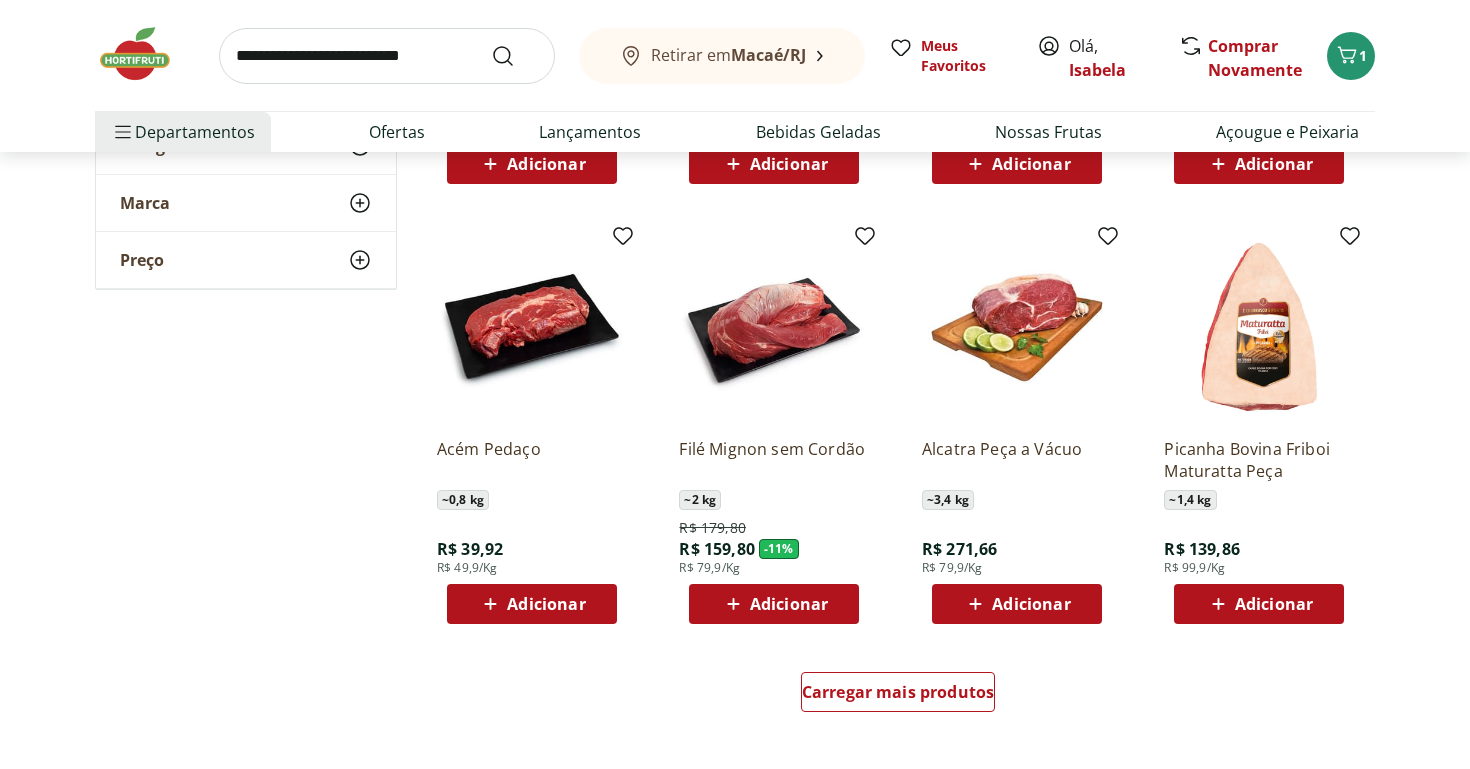 scroll, scrollTop: 4915, scrollLeft: 0, axis: vertical 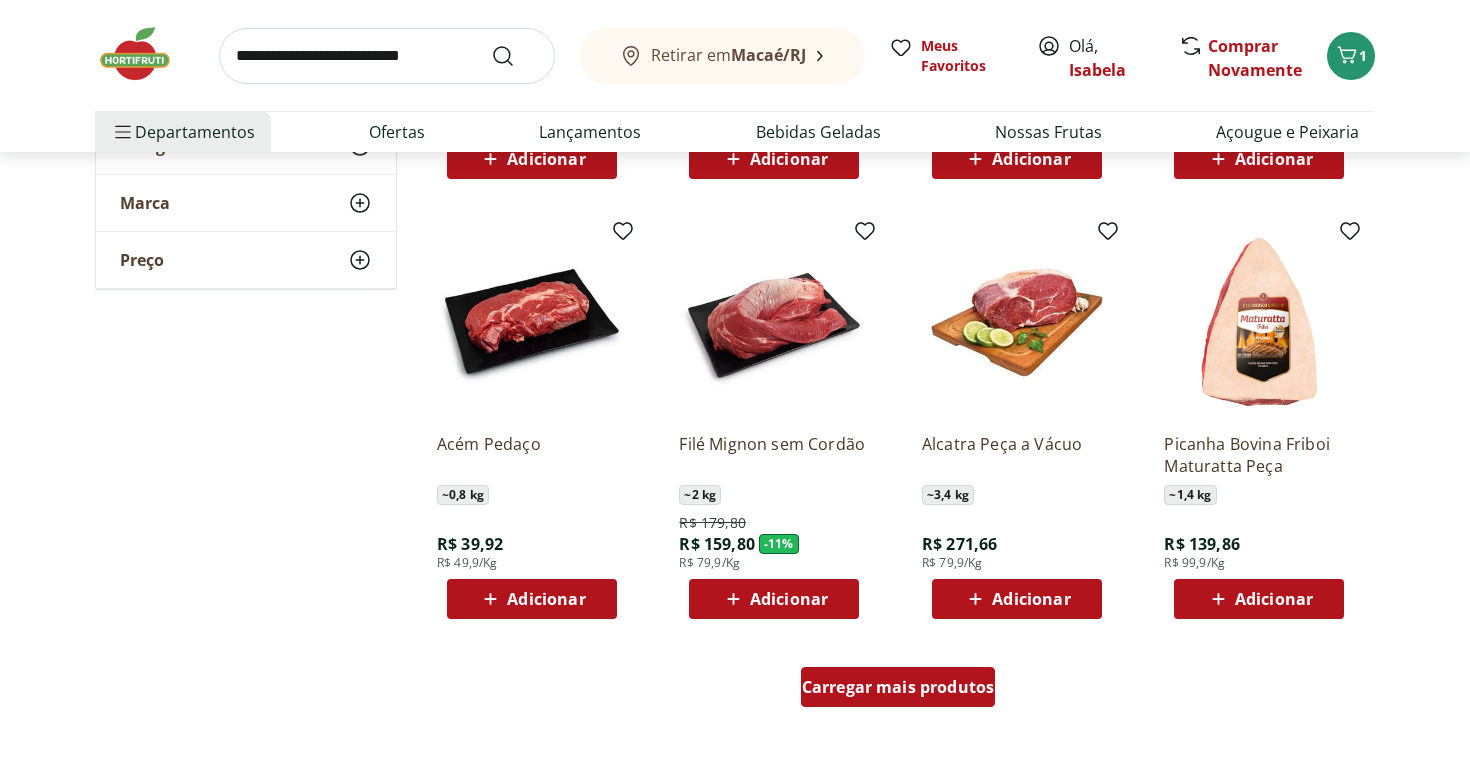 click on "Carregar mais produtos" at bounding box center (898, 687) 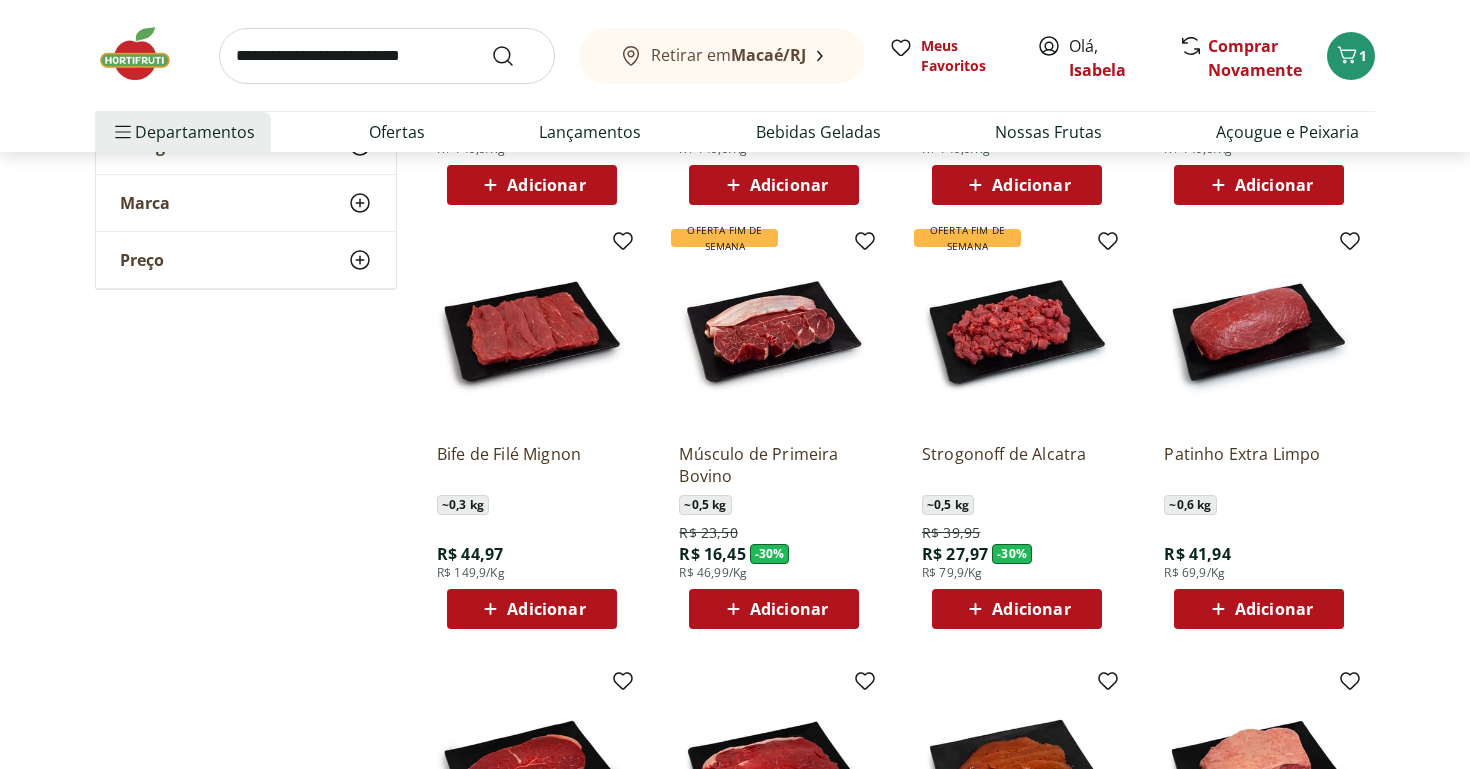 scroll, scrollTop: 1472, scrollLeft: 0, axis: vertical 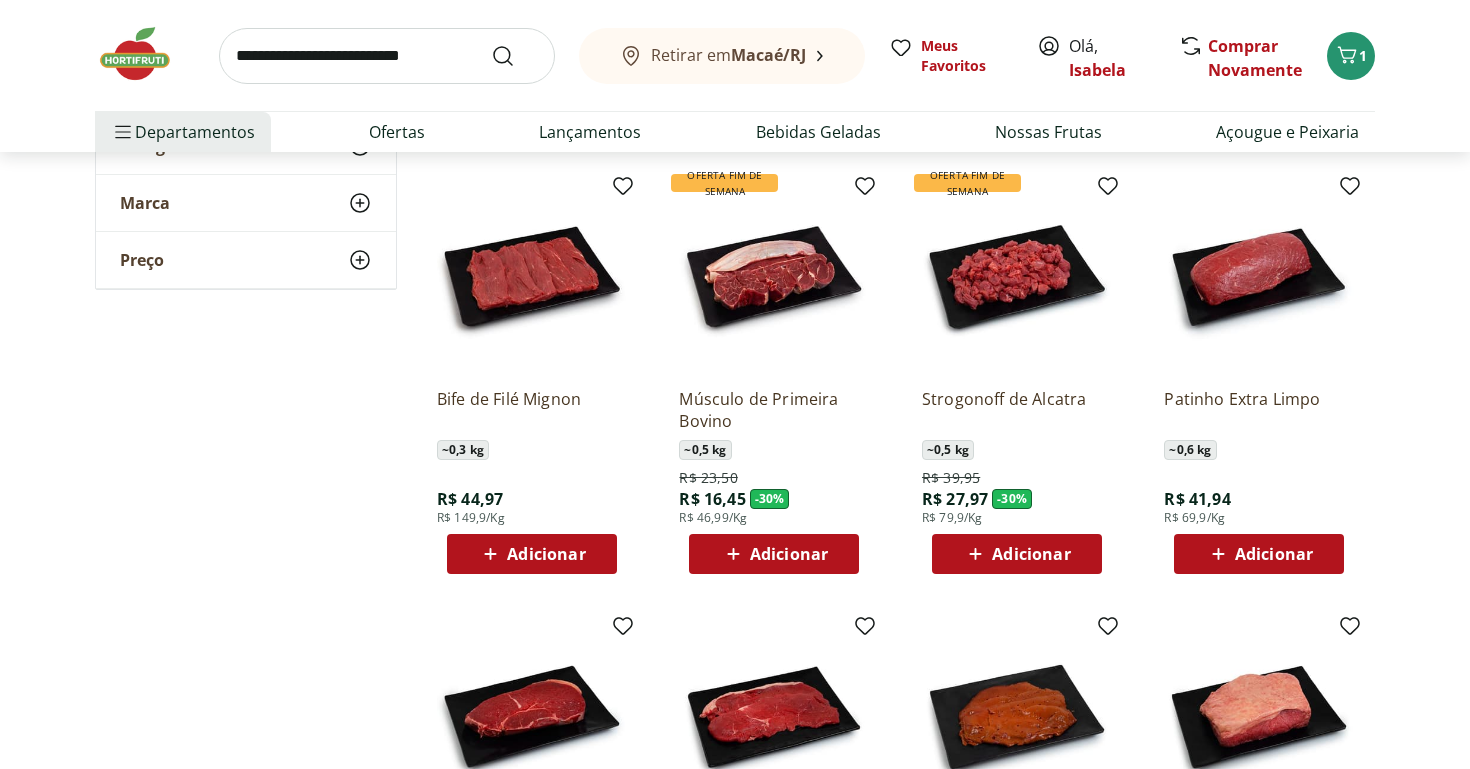 click on "Adicionar" at bounding box center (1274, 554) 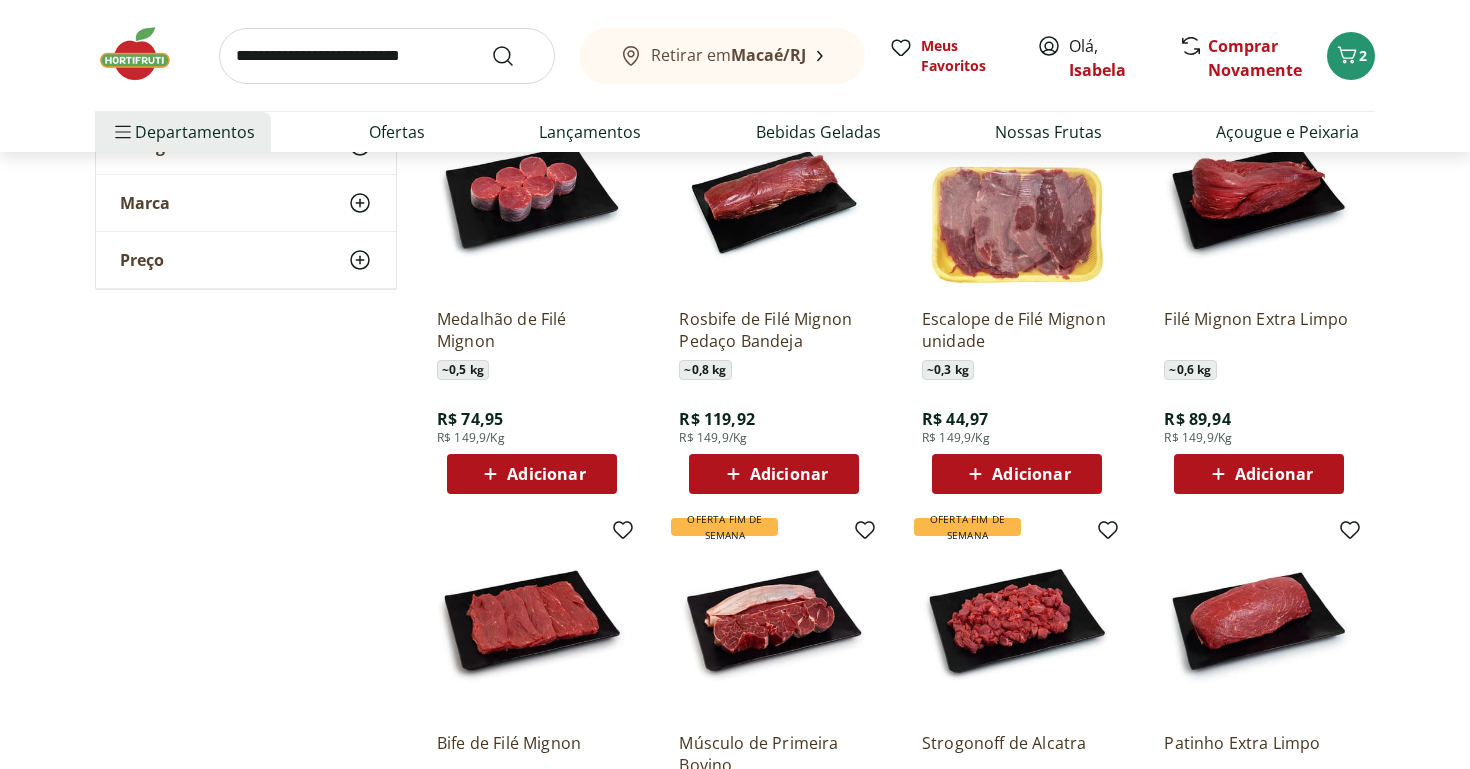scroll, scrollTop: 1131, scrollLeft: 0, axis: vertical 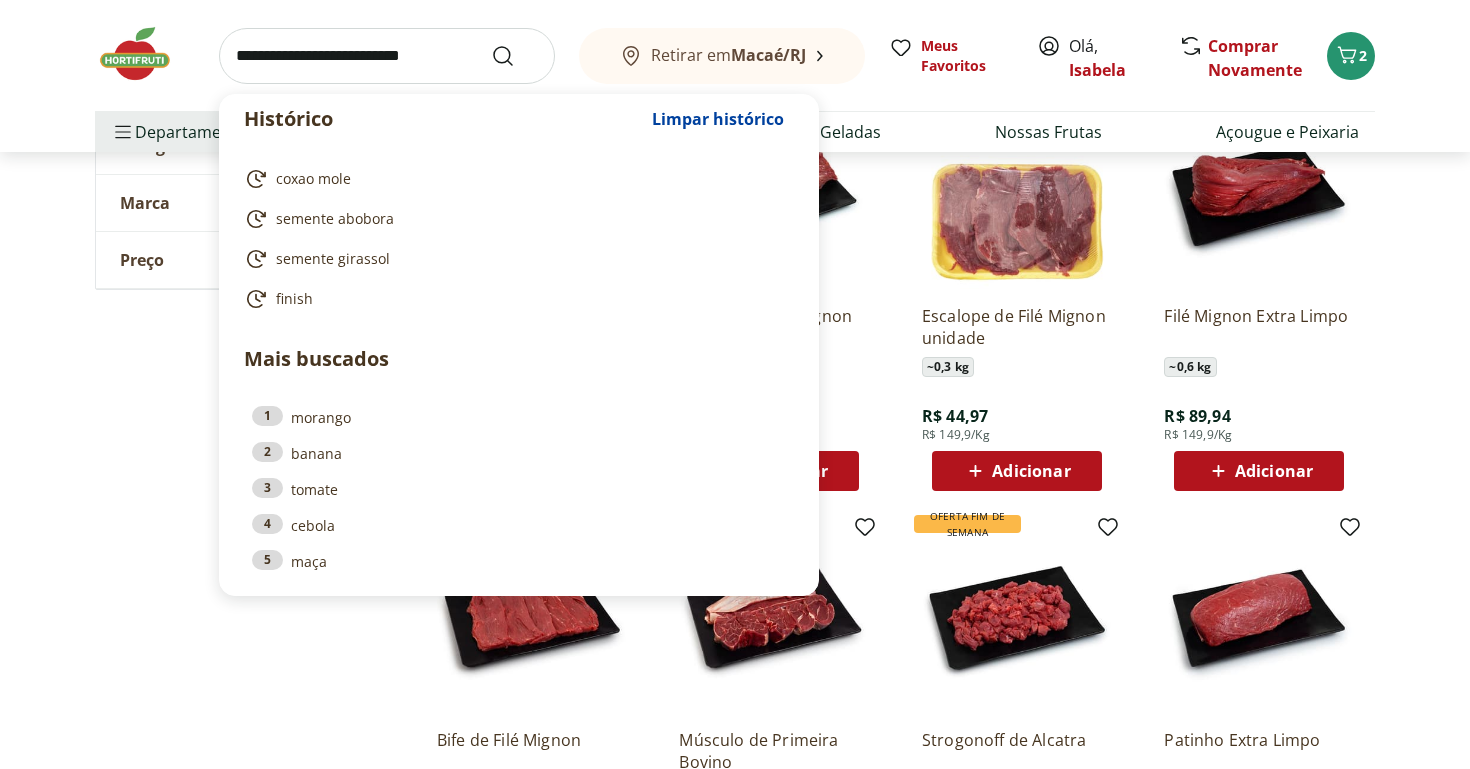 click at bounding box center [387, 56] 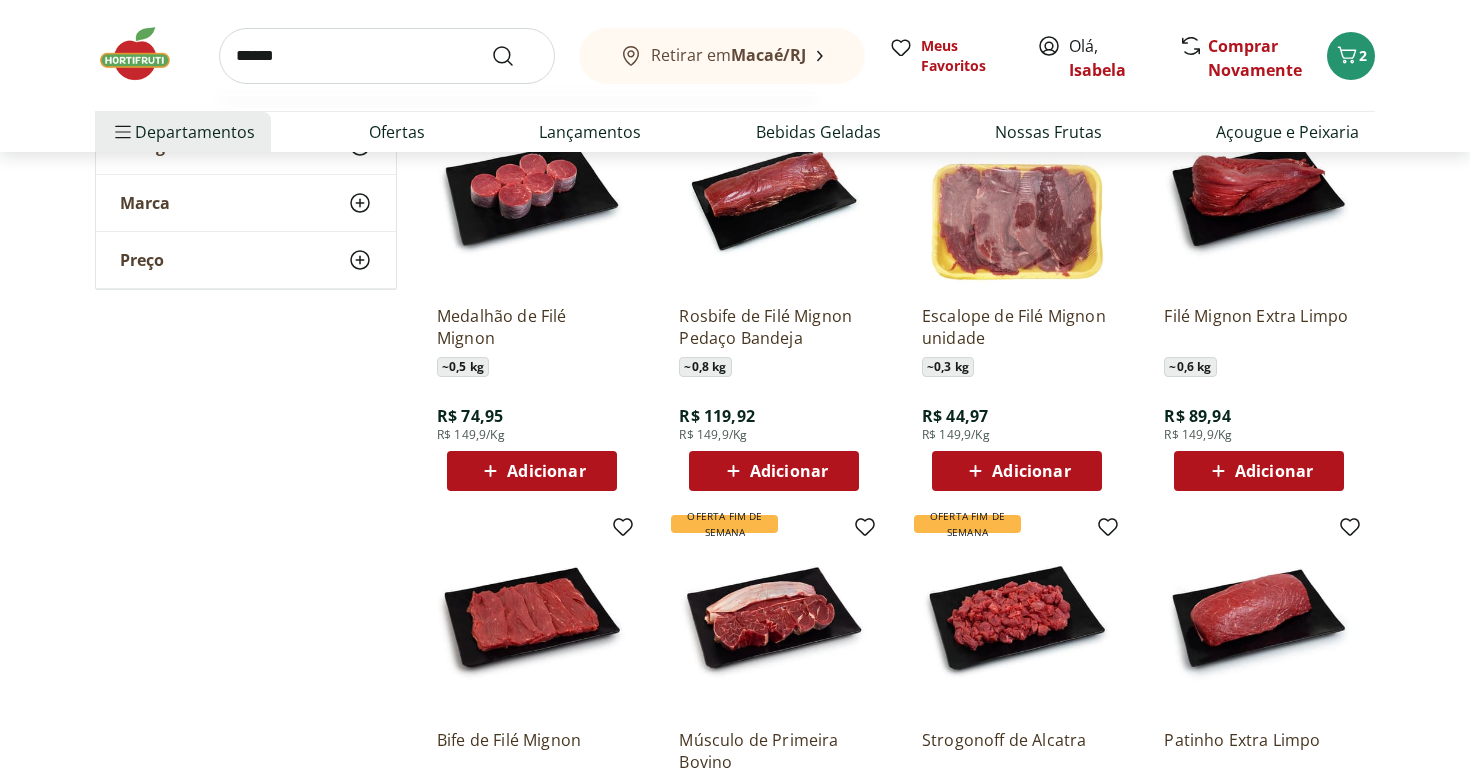 type on "******" 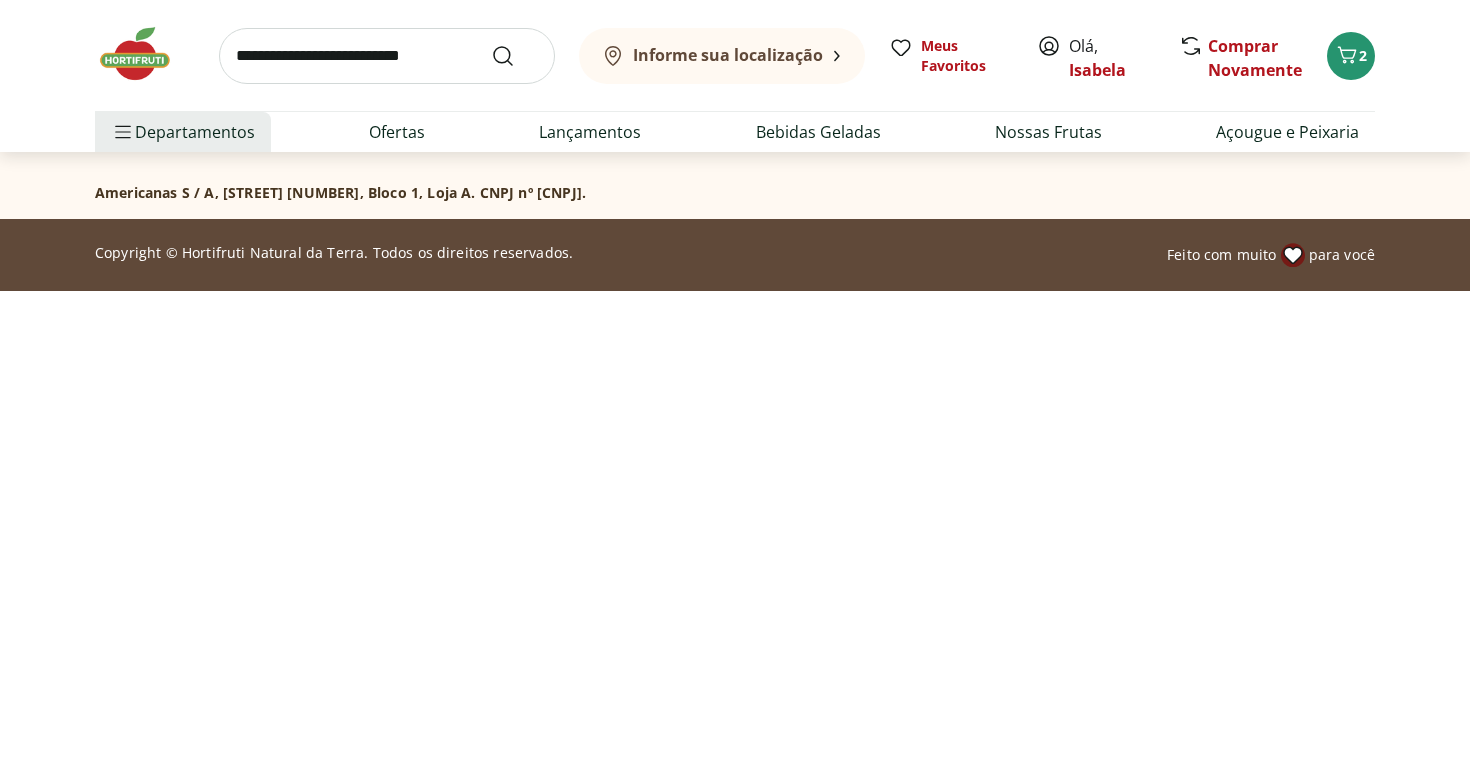 scroll, scrollTop: 0, scrollLeft: 0, axis: both 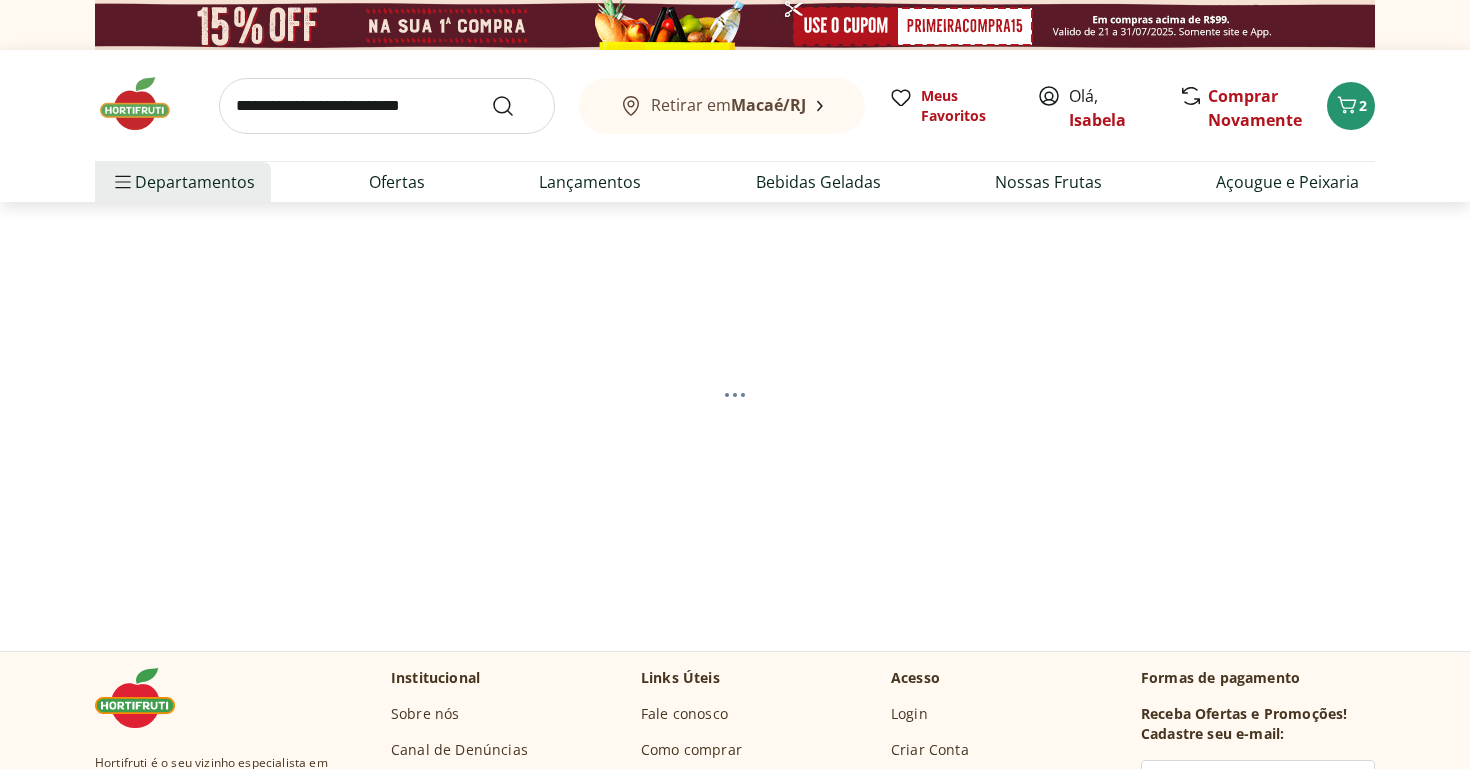 select on "**********" 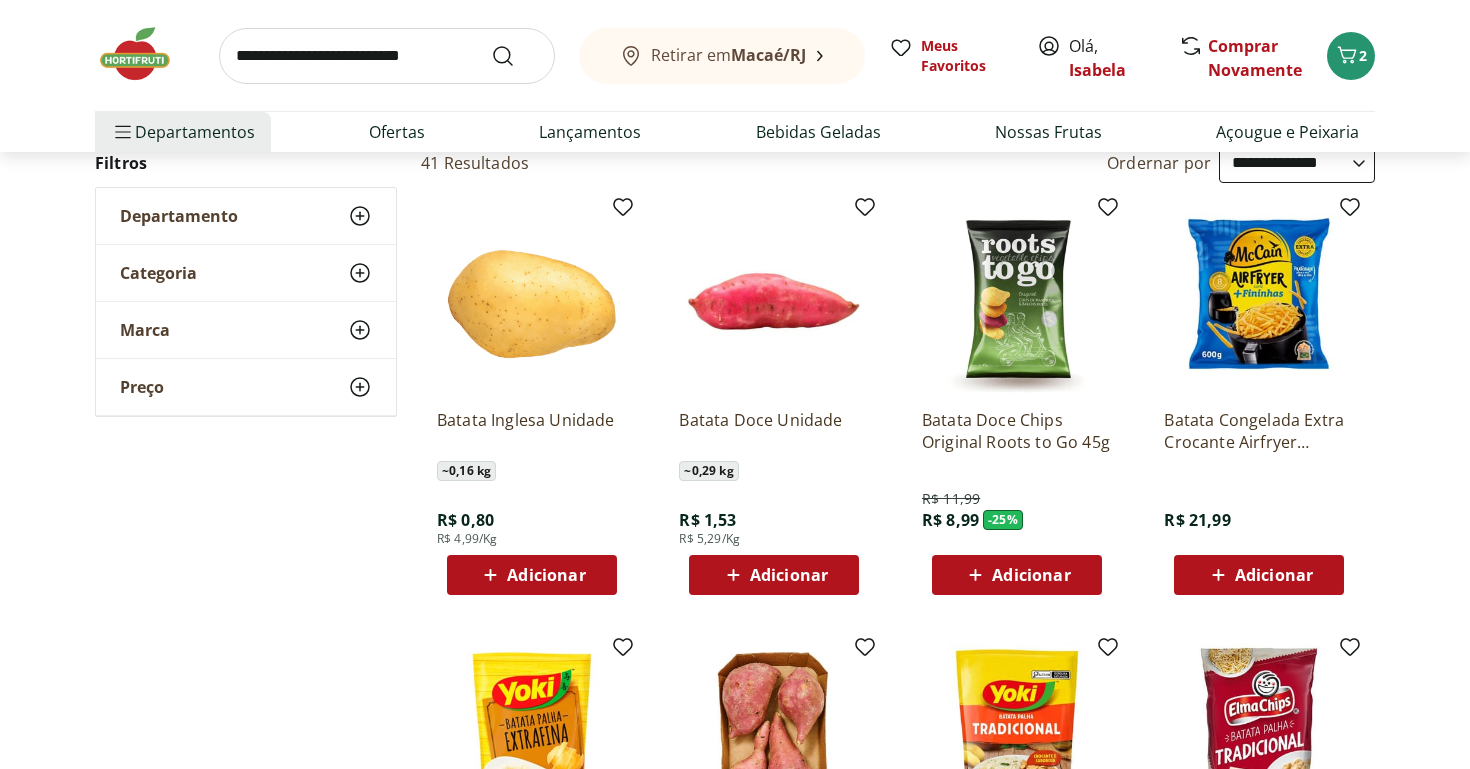 scroll, scrollTop: 221, scrollLeft: 0, axis: vertical 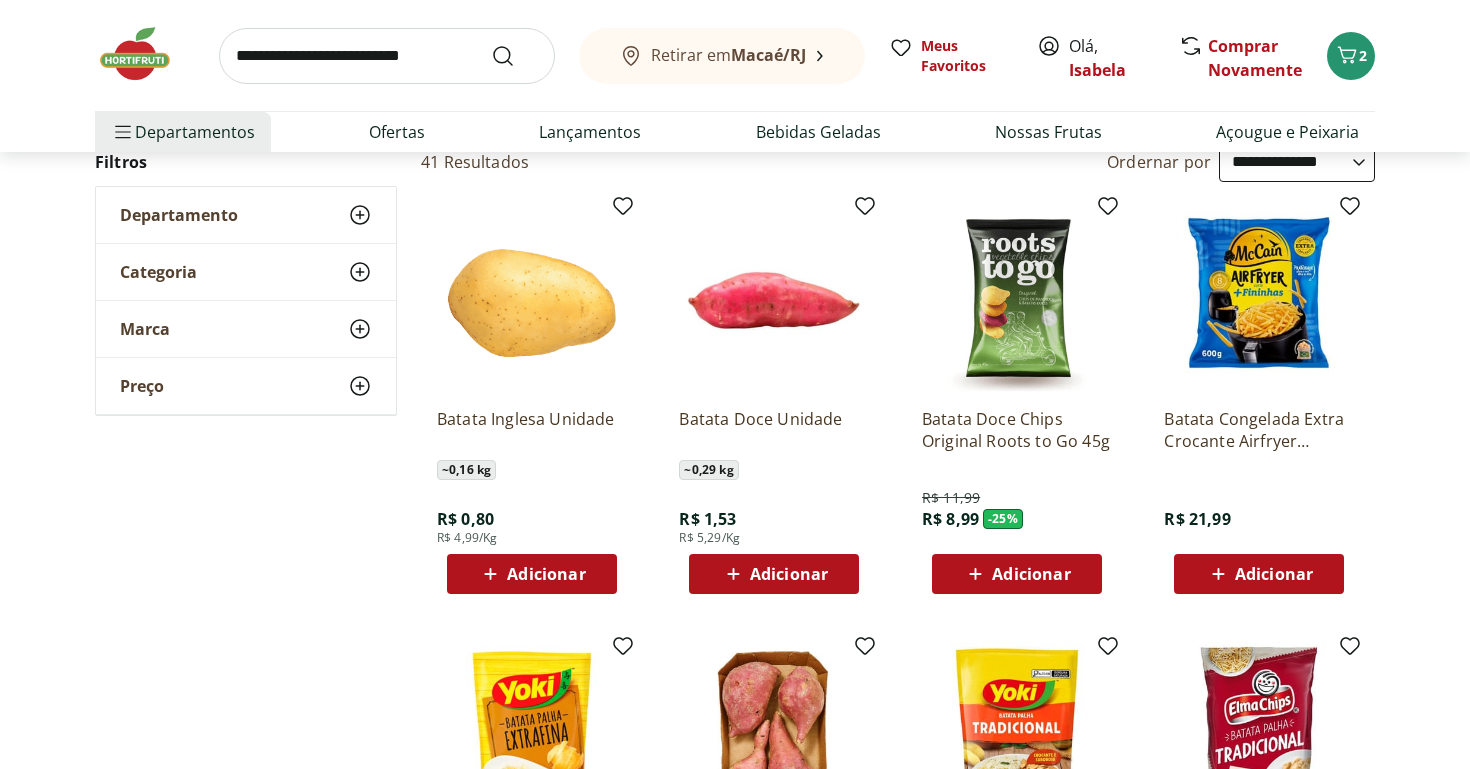 click on "Adicionar" at bounding box center (531, 574) 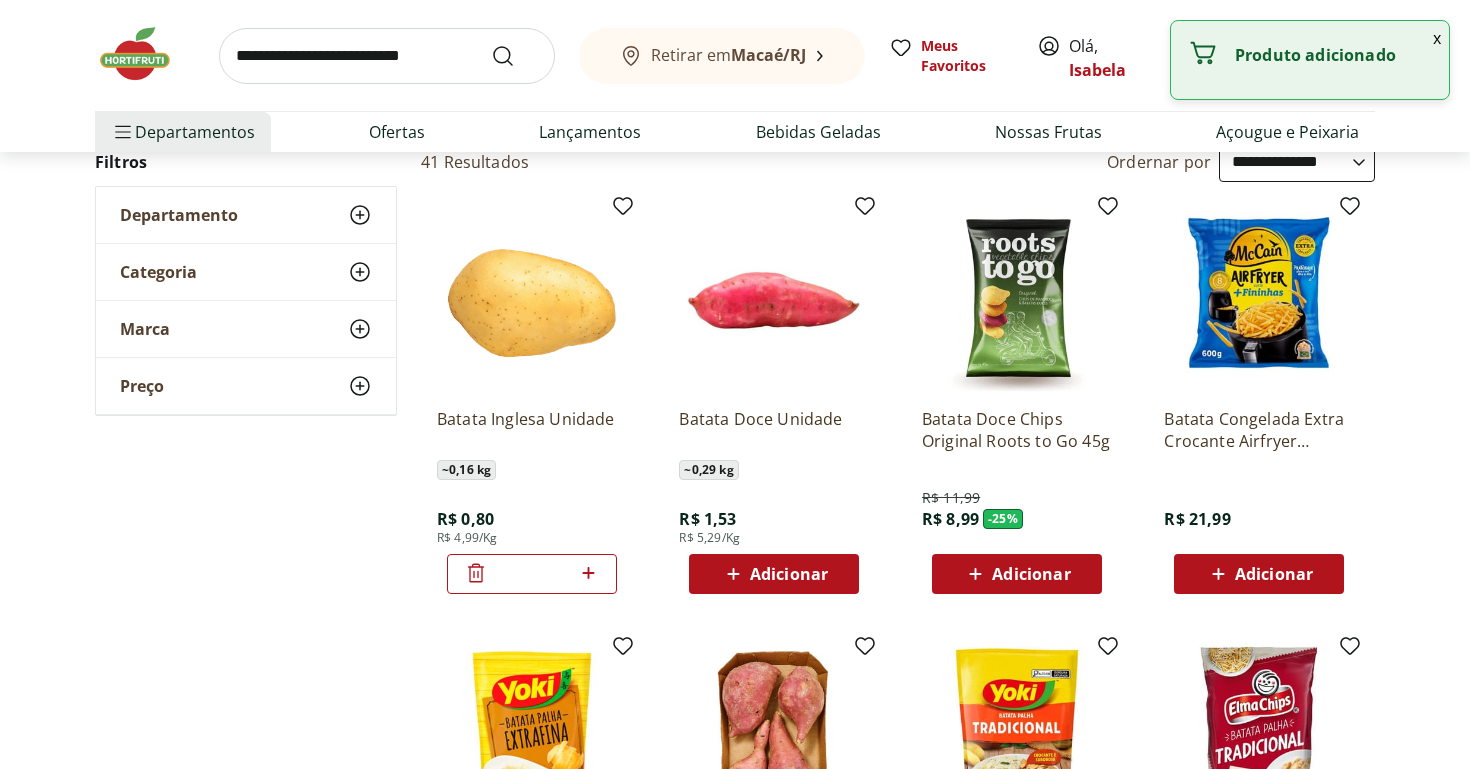 click 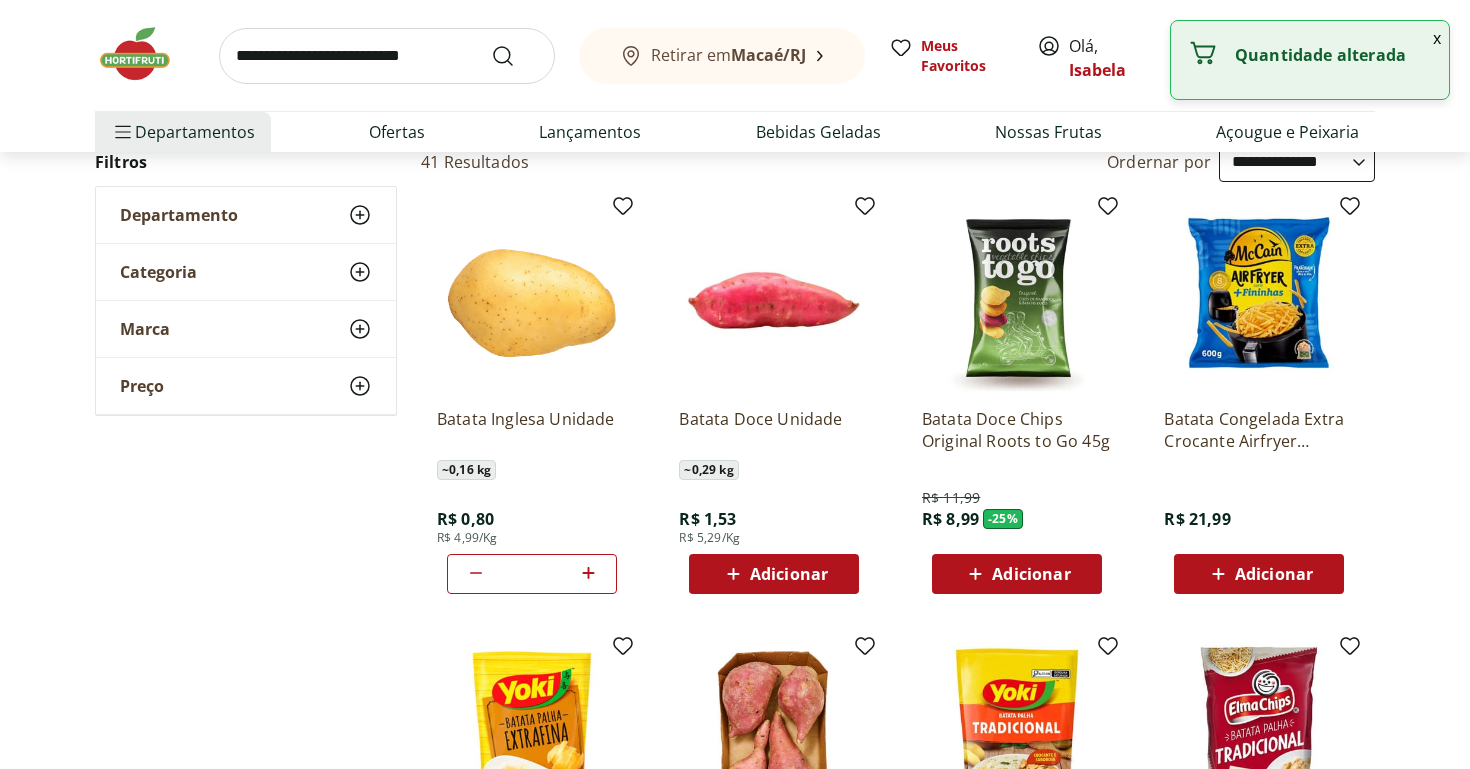 click 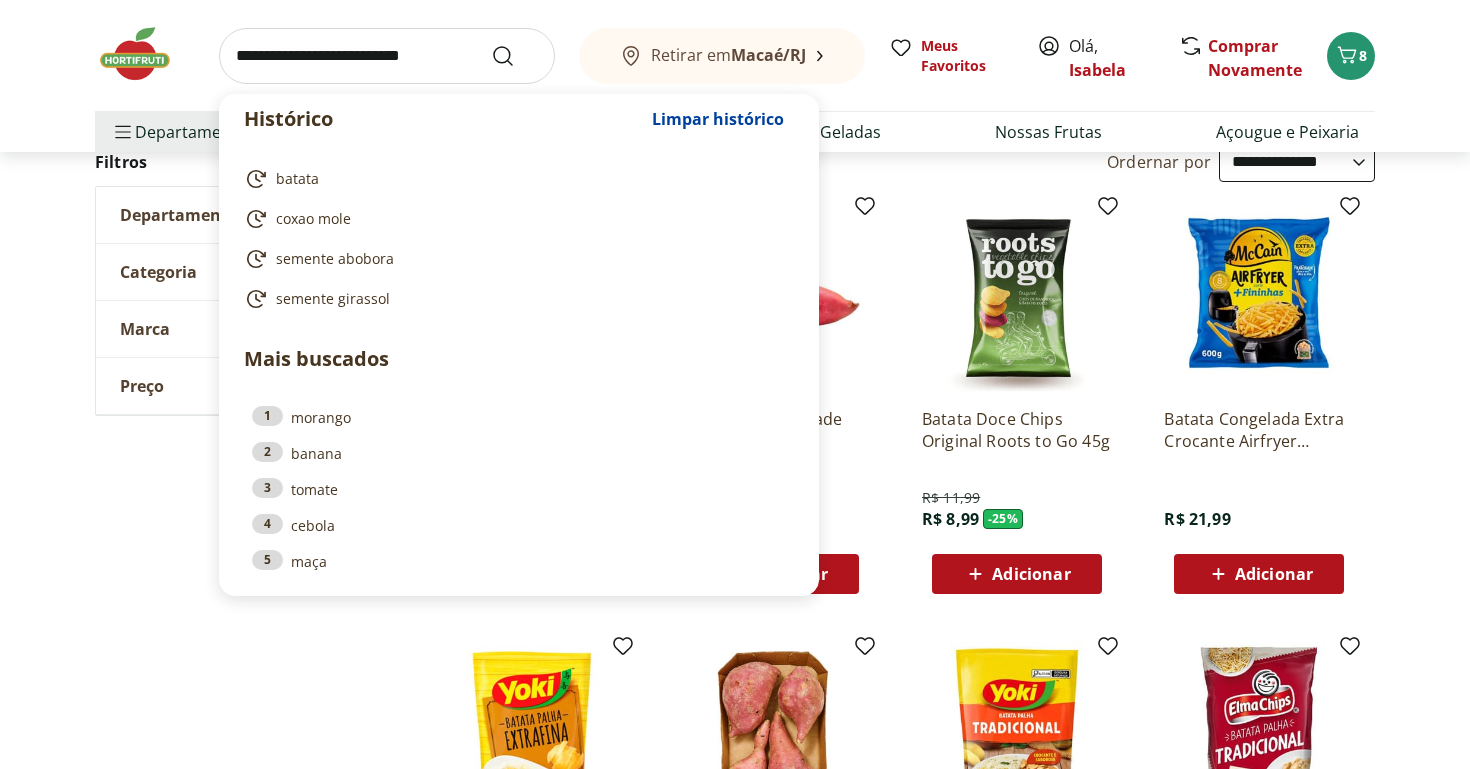 click at bounding box center [387, 56] 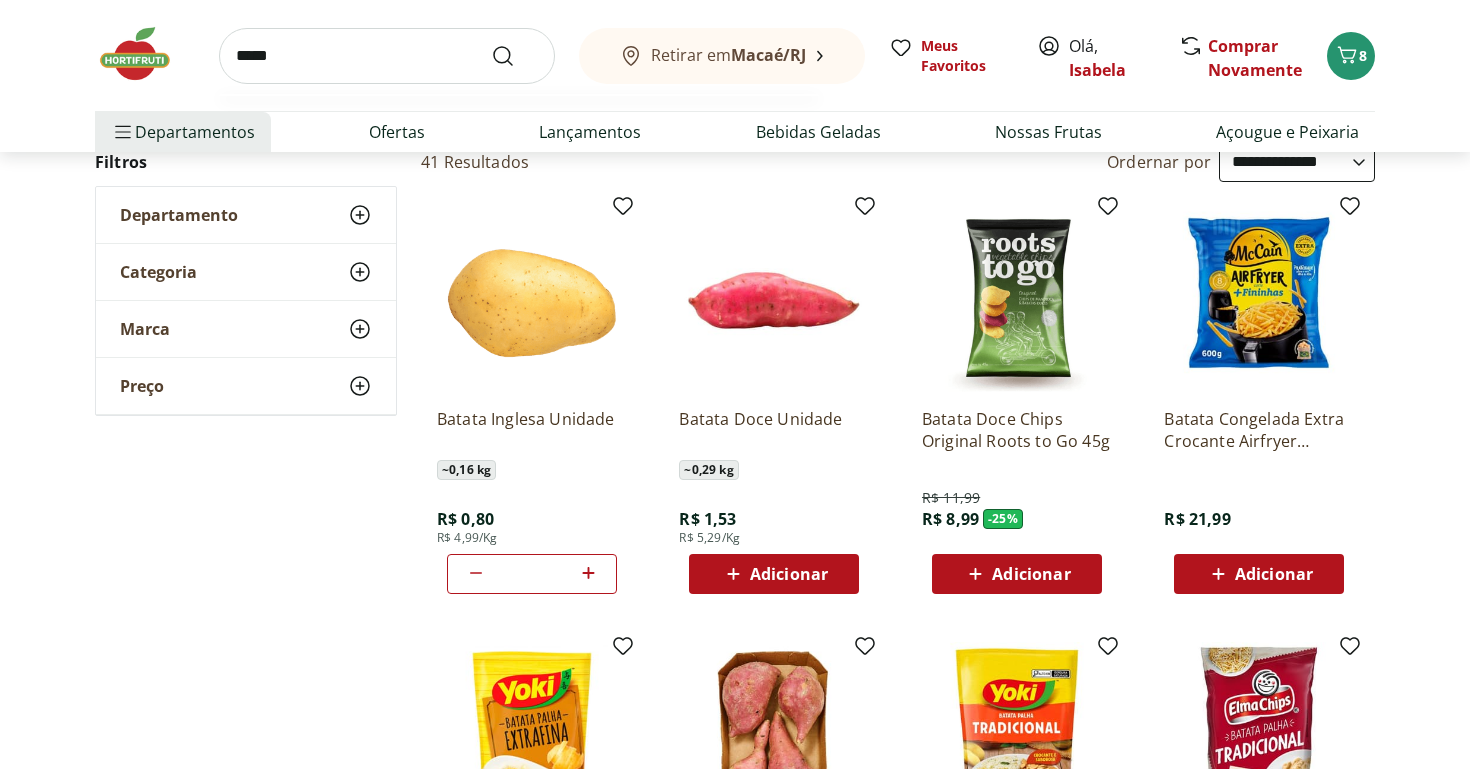 type on "*****" 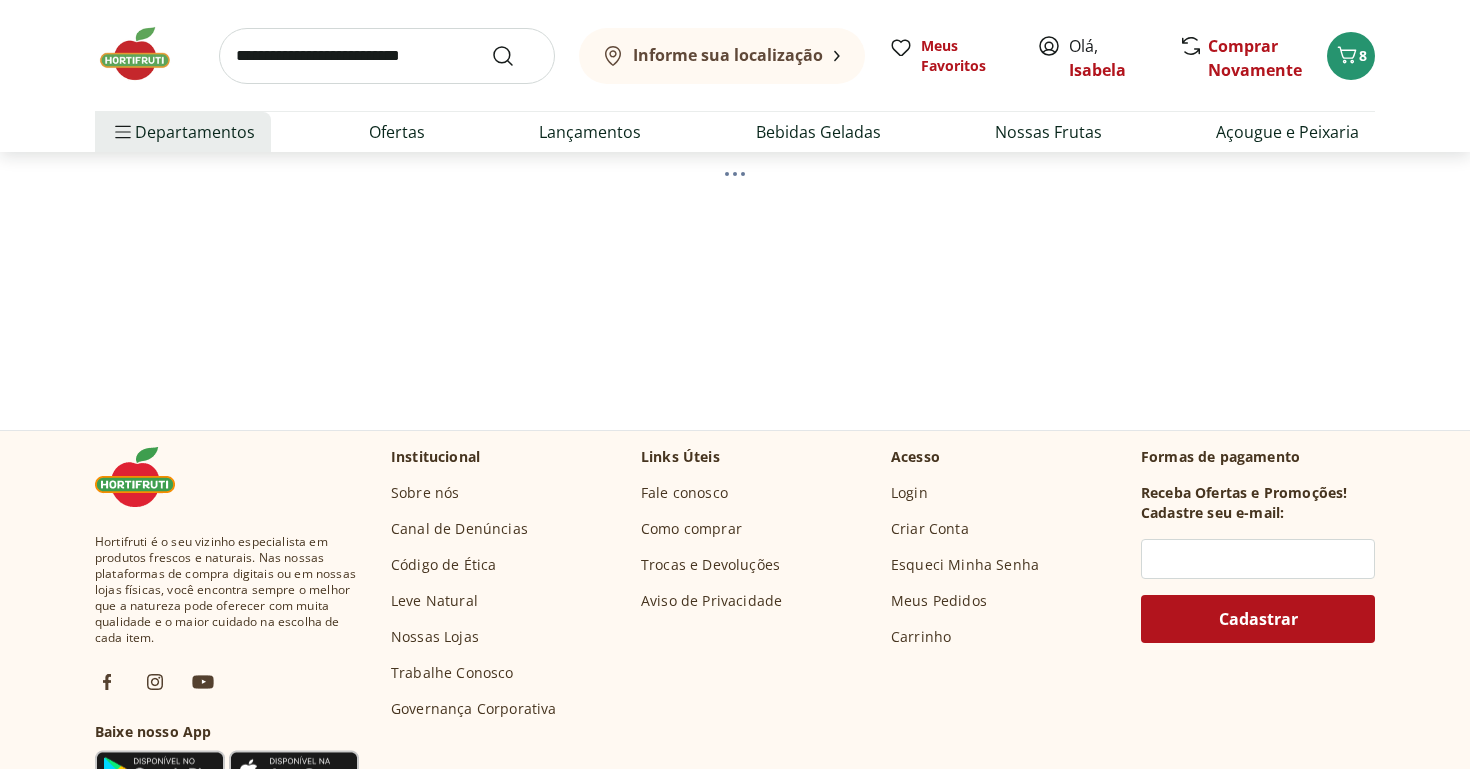 scroll, scrollTop: 0, scrollLeft: 0, axis: both 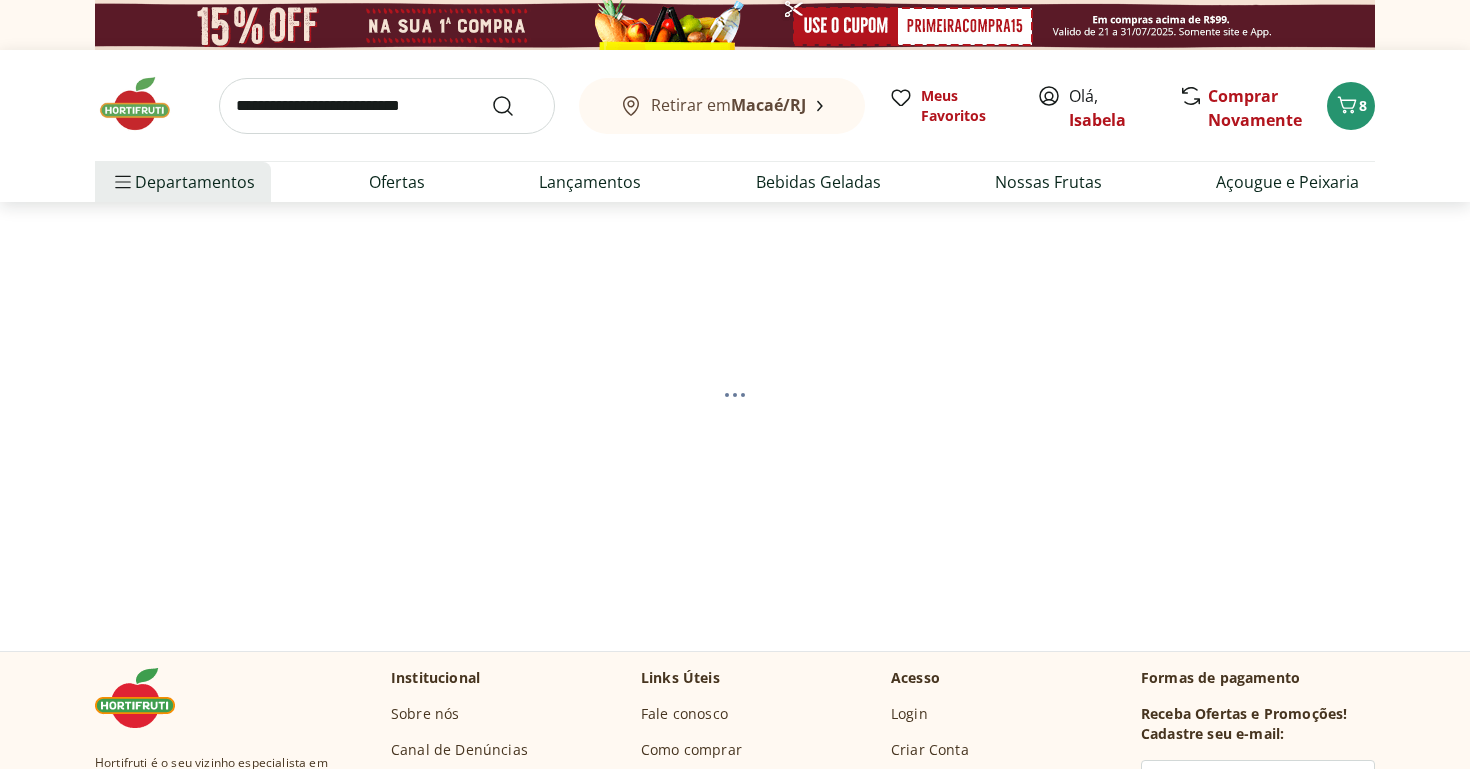 select on "**********" 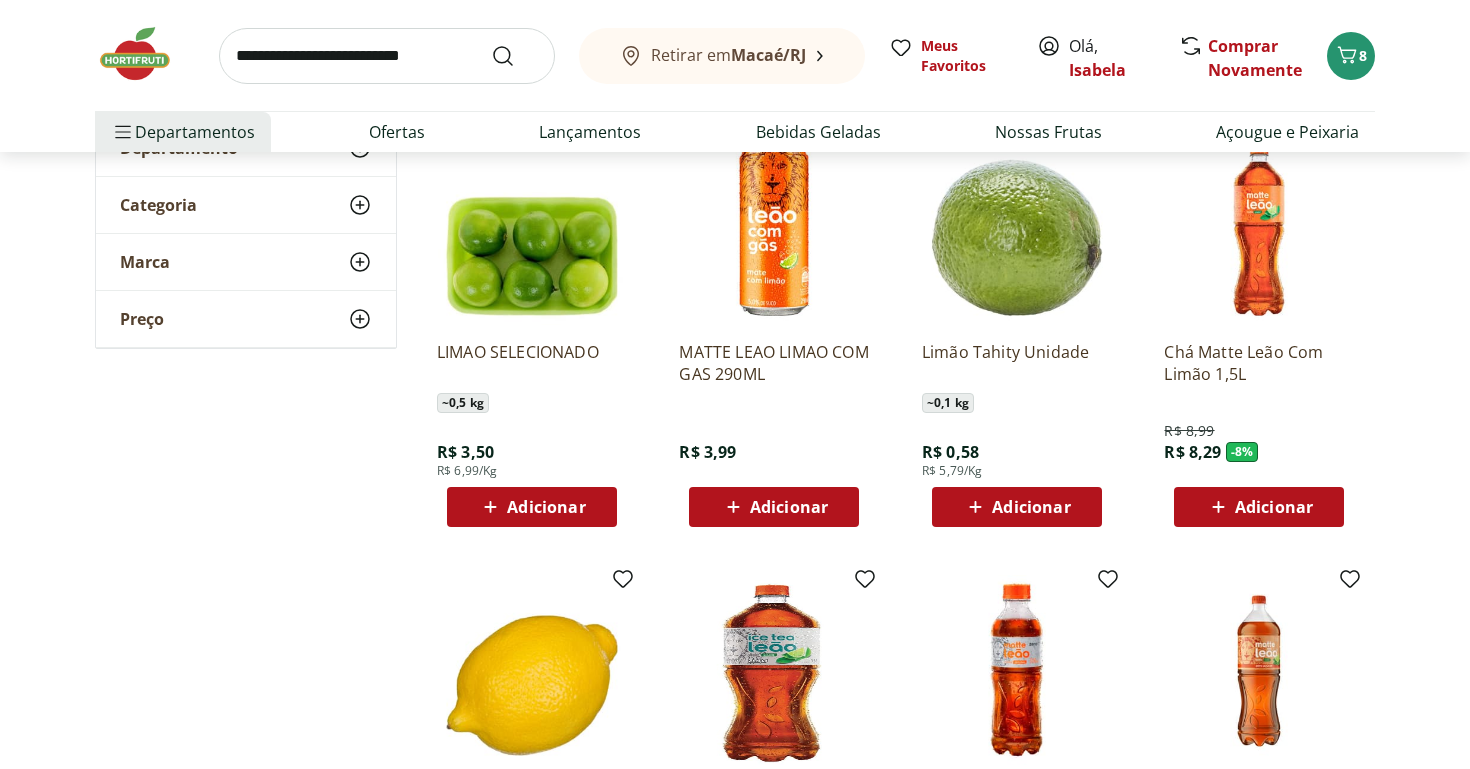 scroll, scrollTop: 293, scrollLeft: 0, axis: vertical 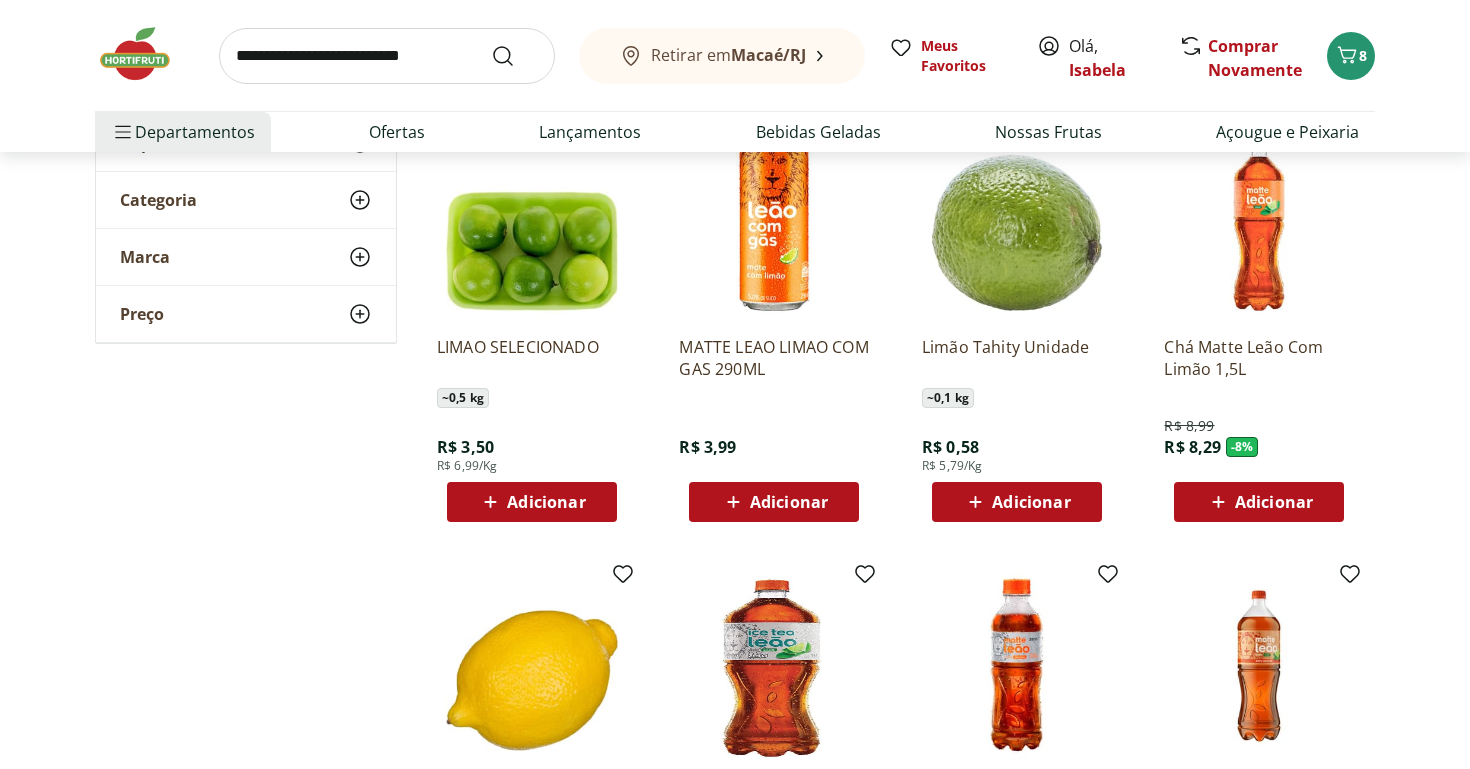 click on "Adicionar" at bounding box center [1031, 502] 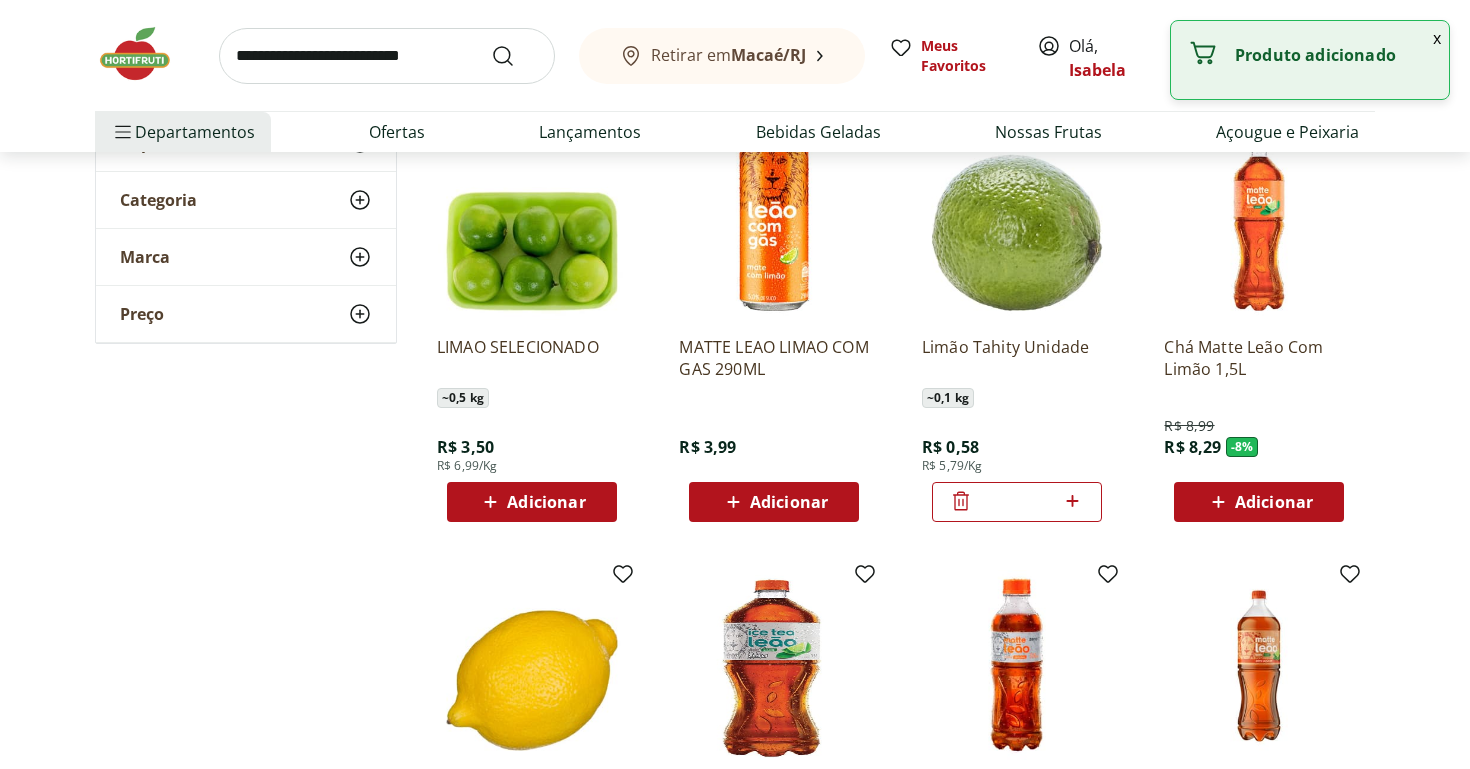 click 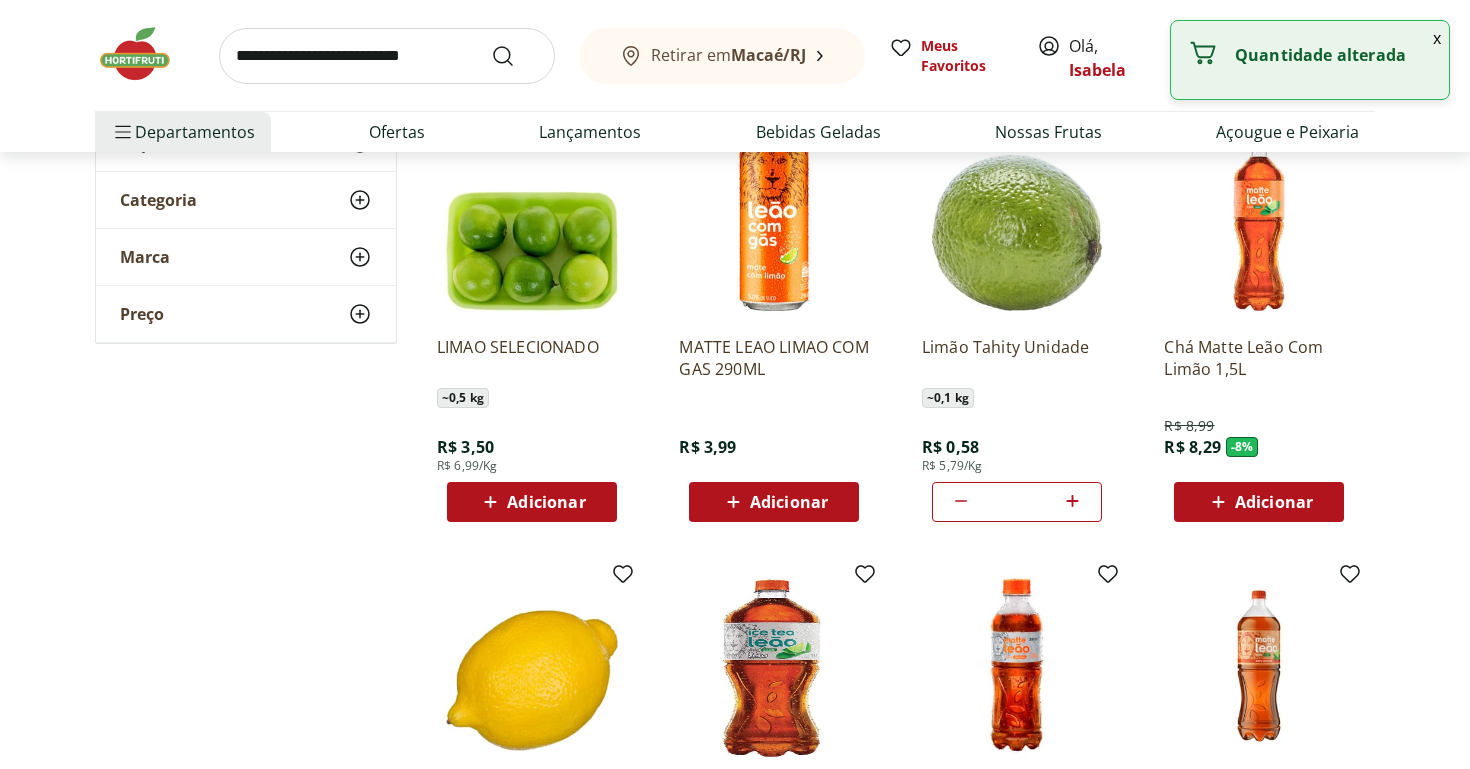 click 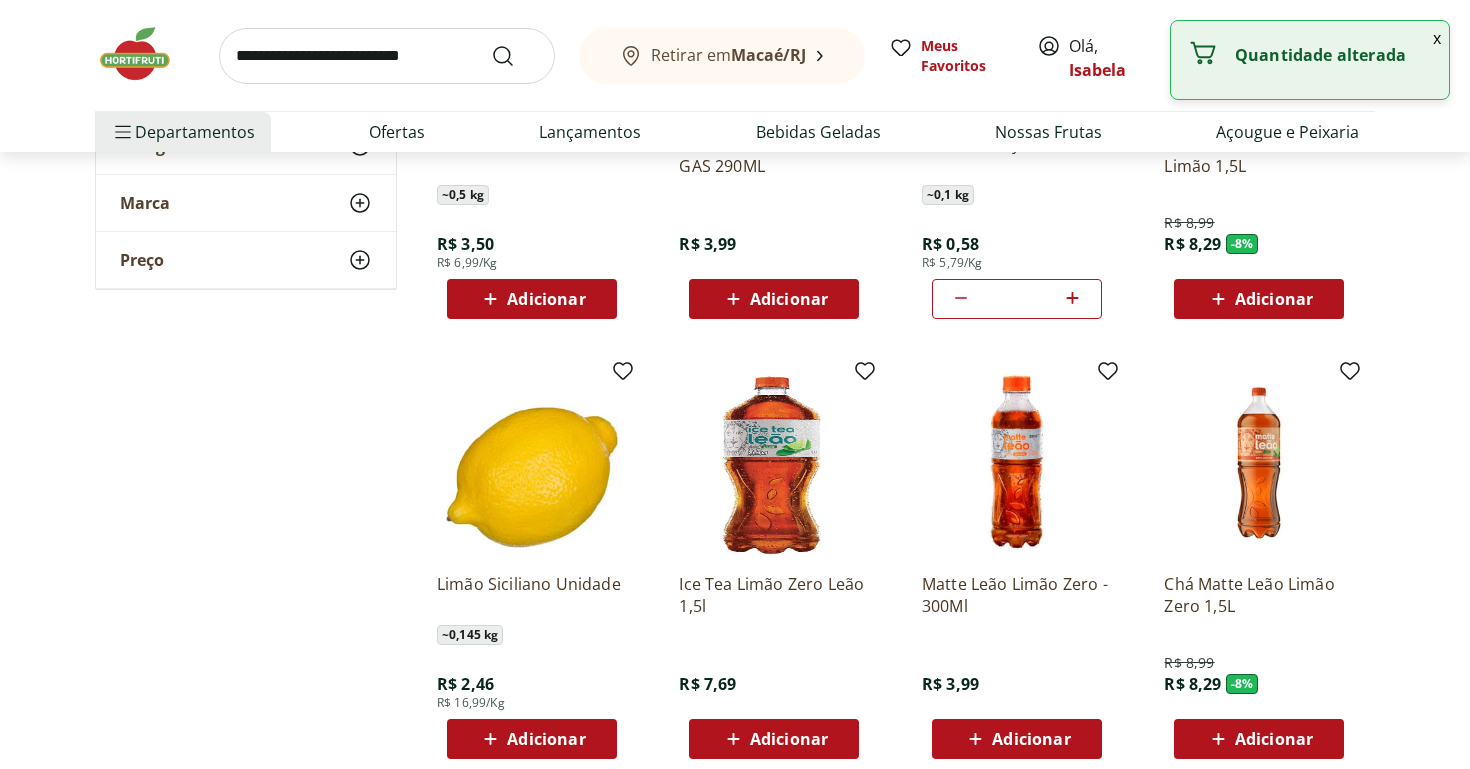 scroll, scrollTop: 526, scrollLeft: 0, axis: vertical 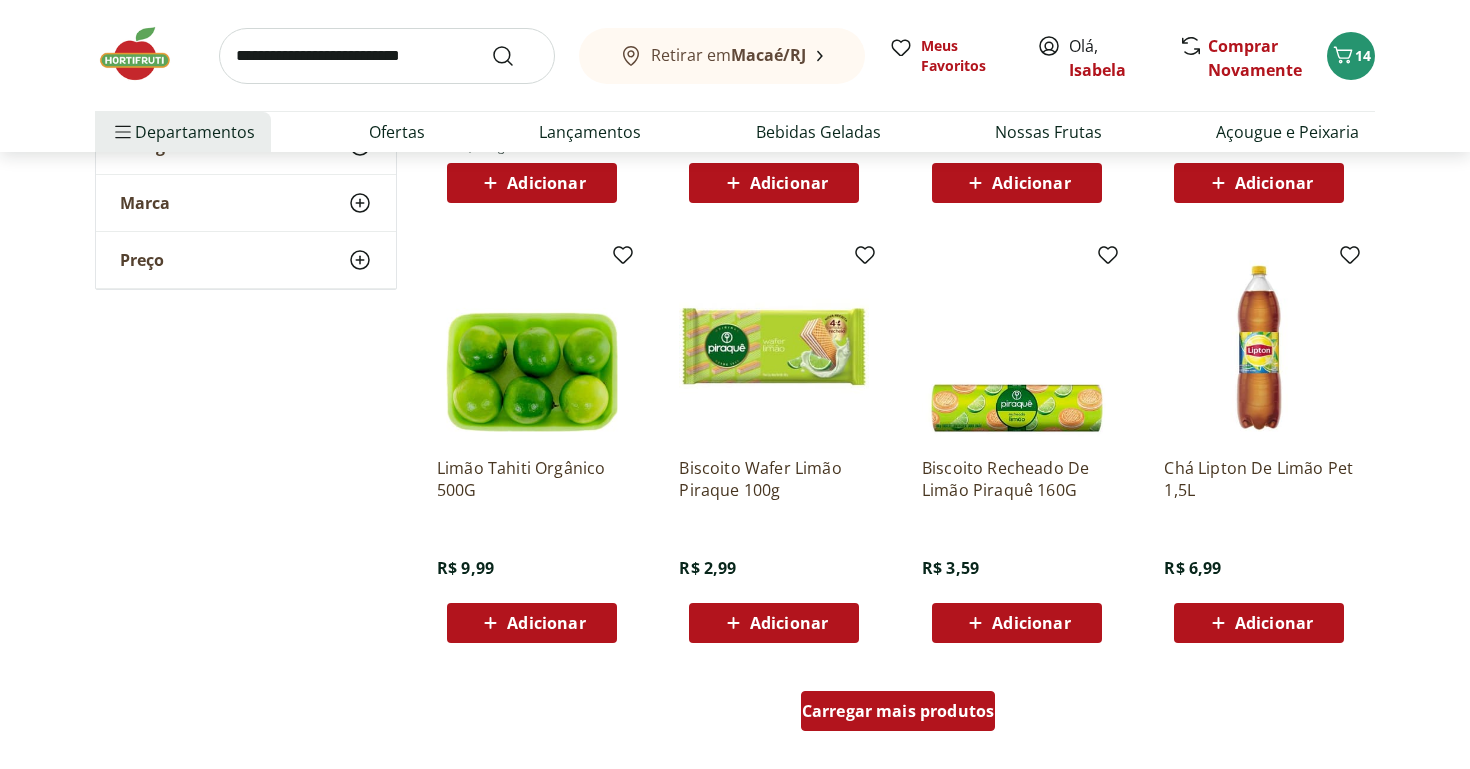click on "Carregar mais produtos" at bounding box center [898, 711] 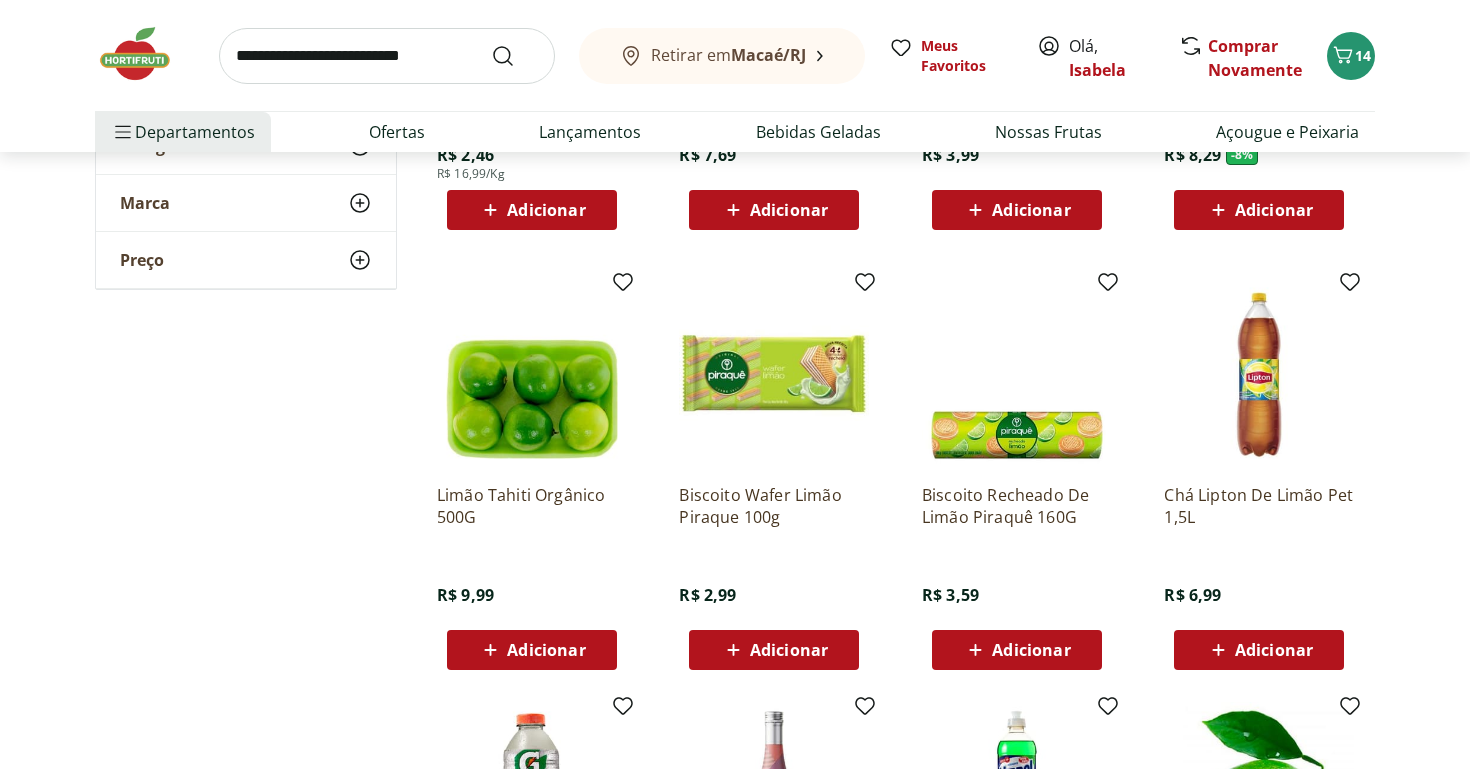 scroll, scrollTop: 695, scrollLeft: 0, axis: vertical 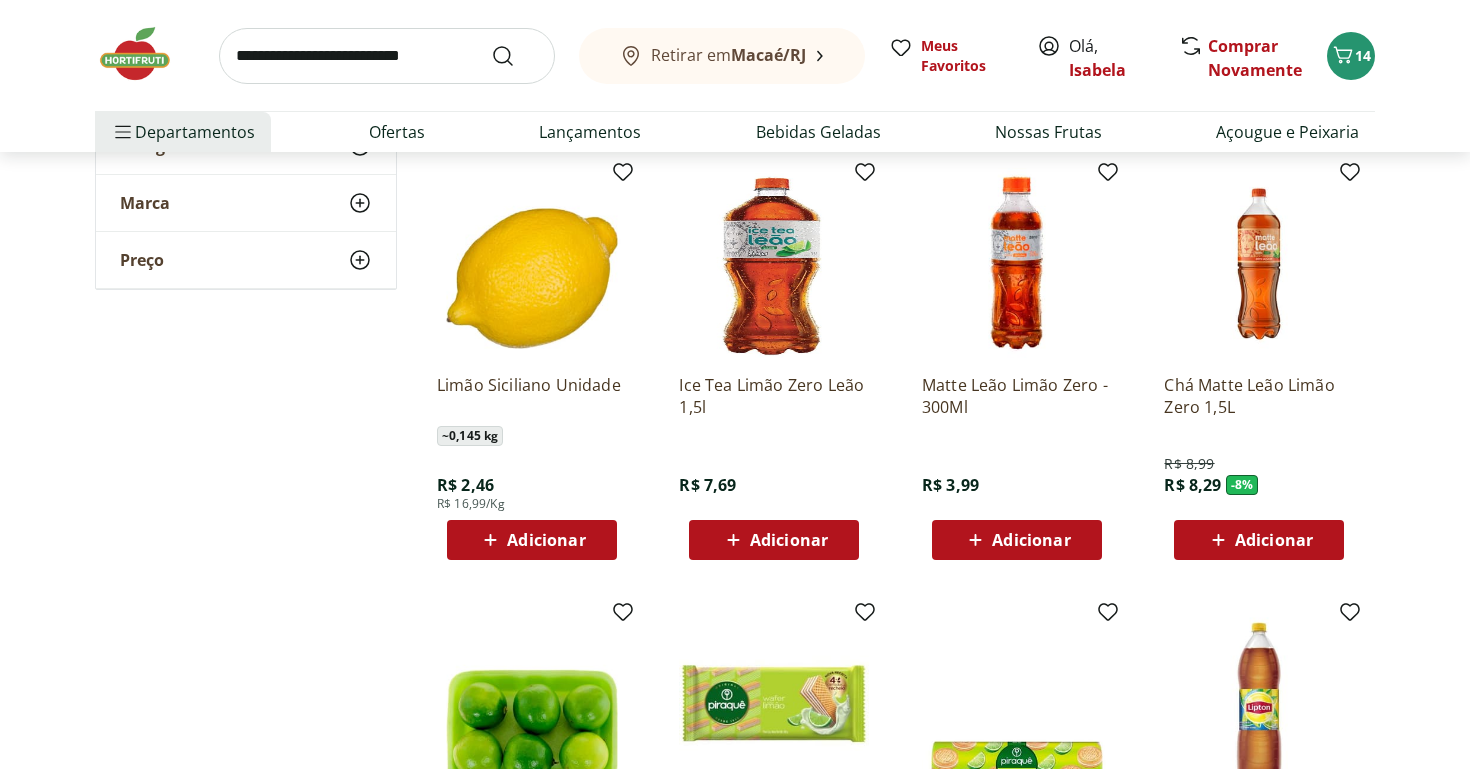 click on "Adicionar" at bounding box center [1031, 540] 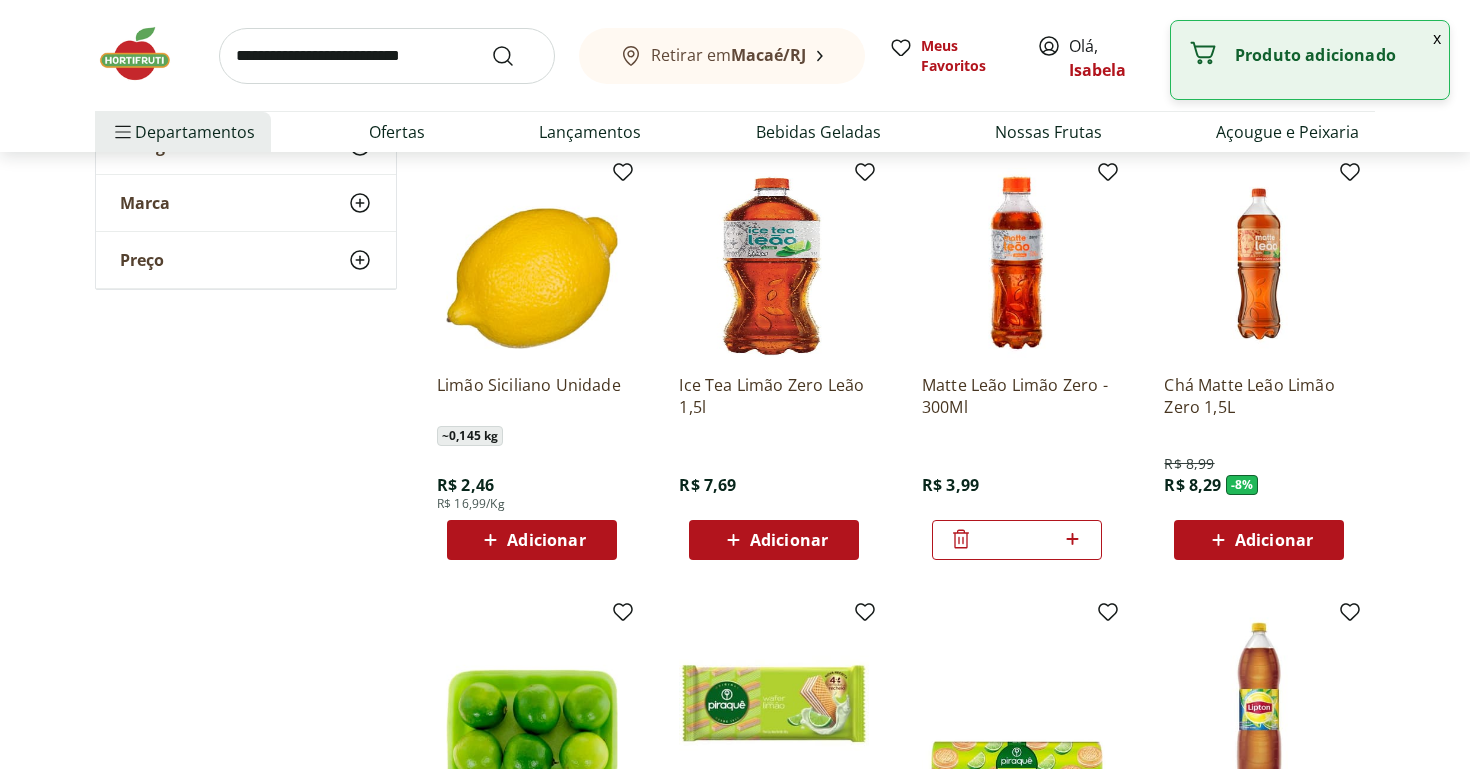 click 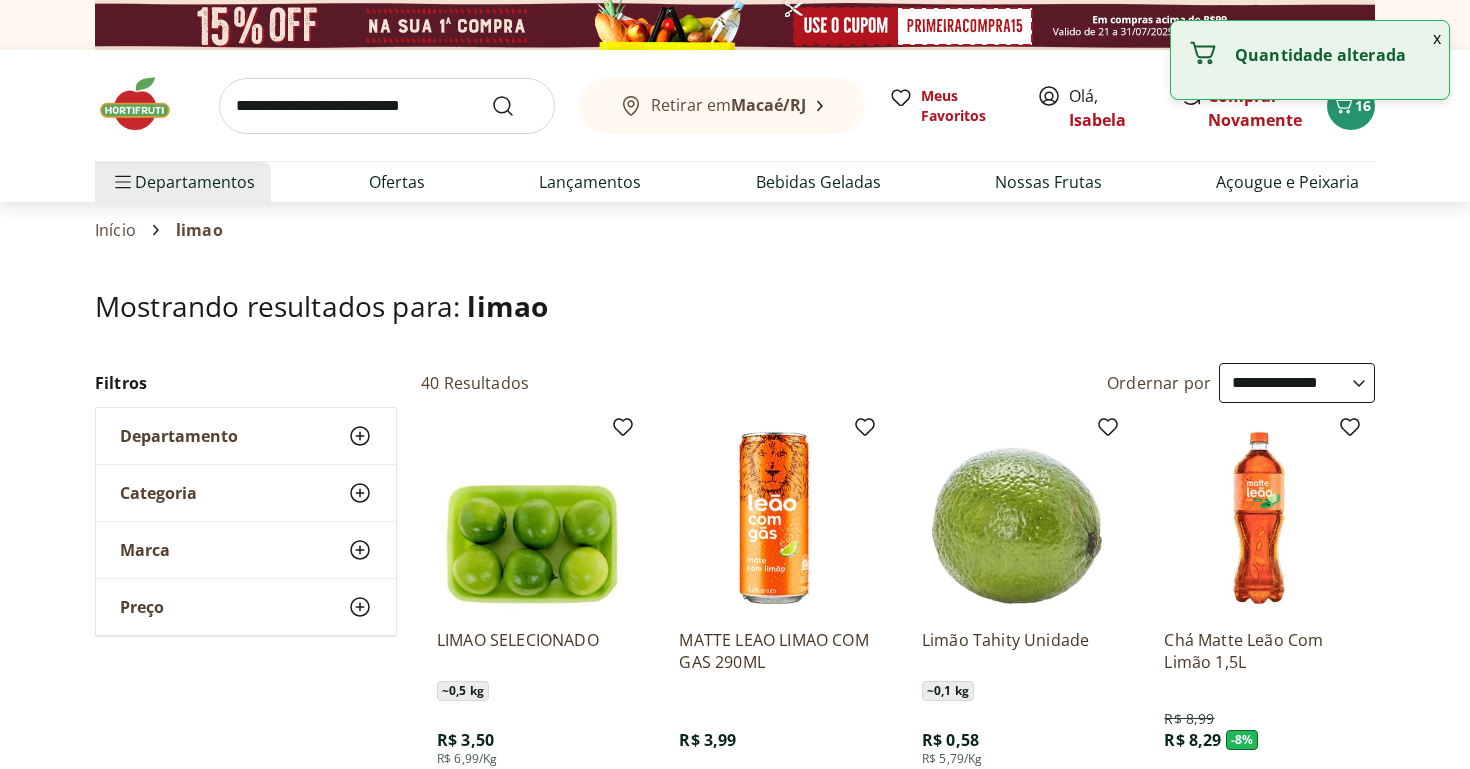 scroll, scrollTop: 250, scrollLeft: 0, axis: vertical 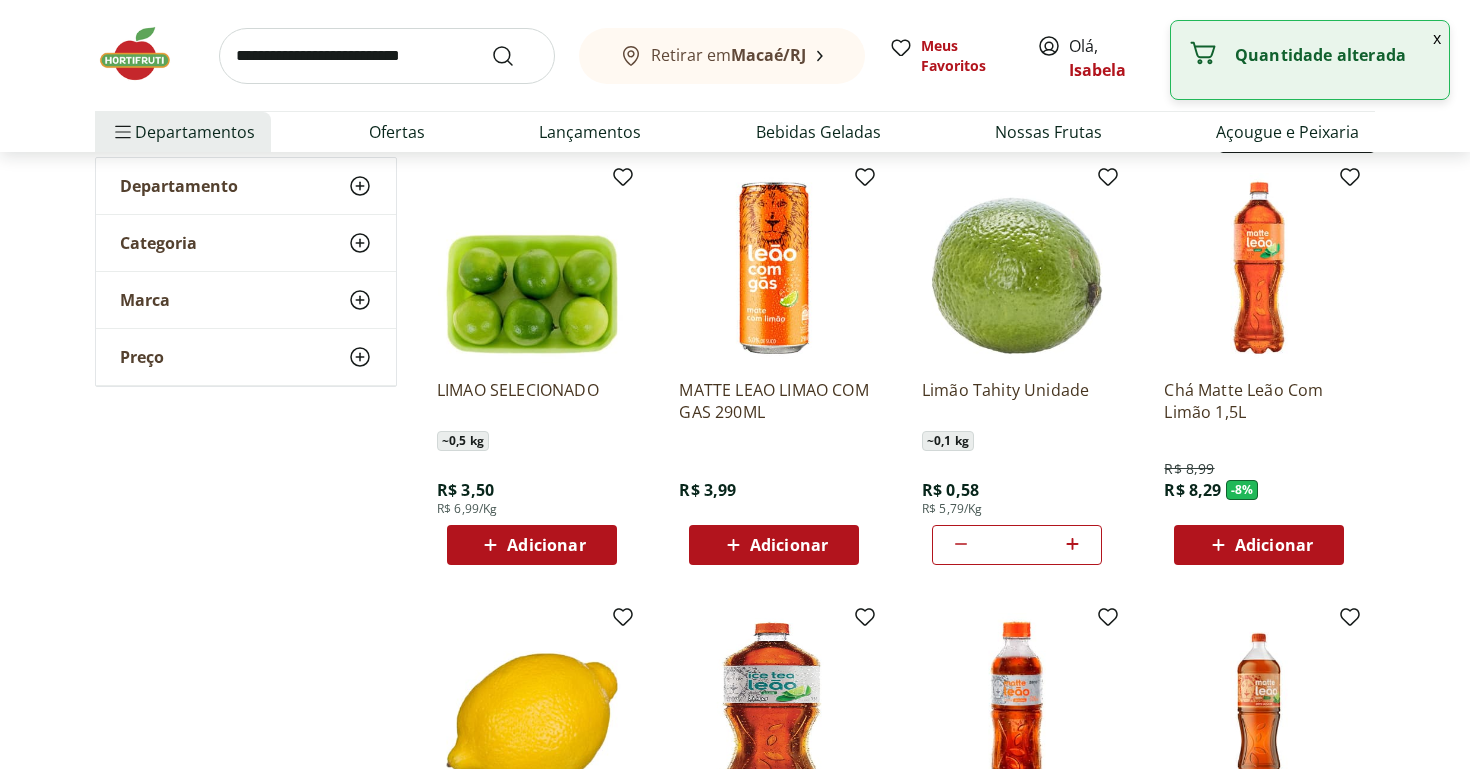 click at bounding box center (387, 56) 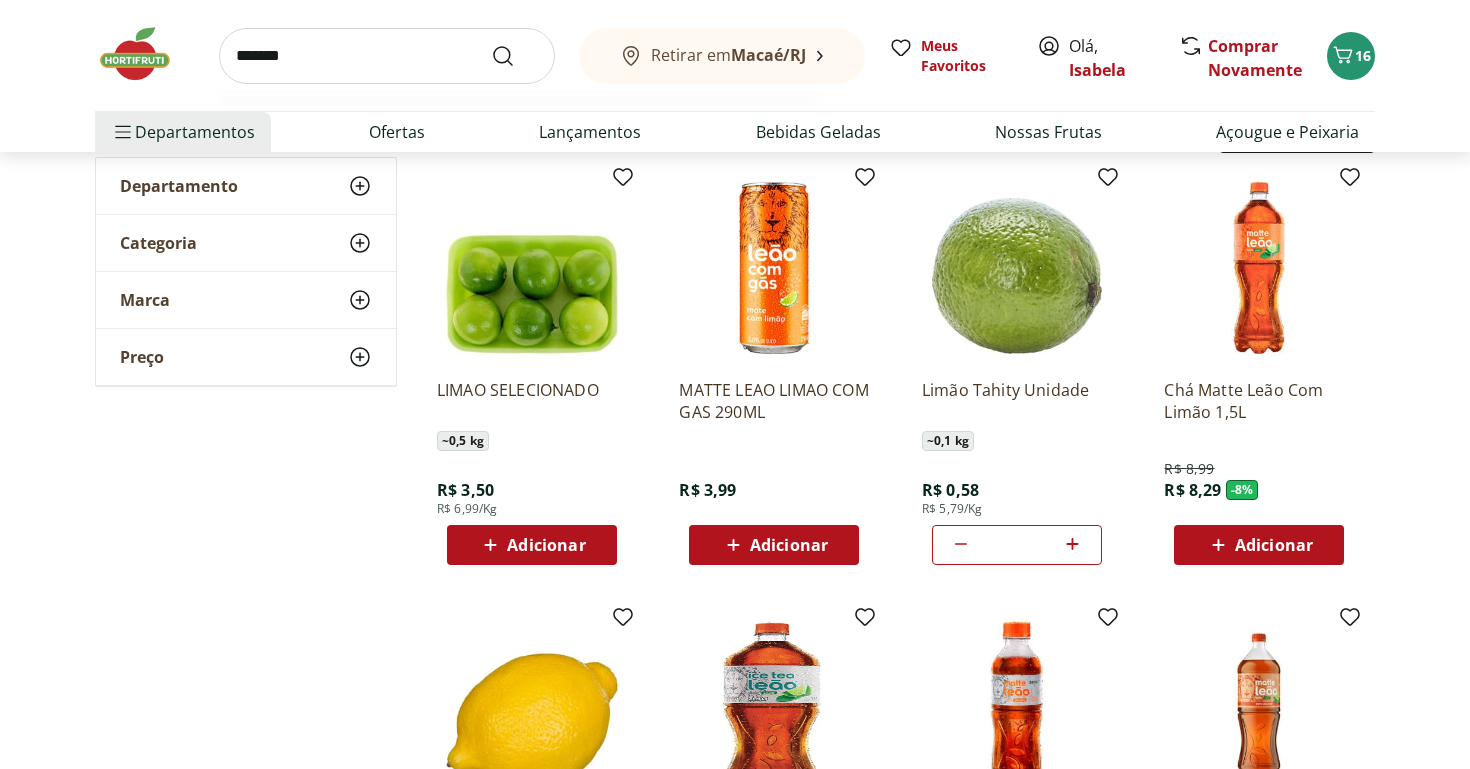 type on "*******" 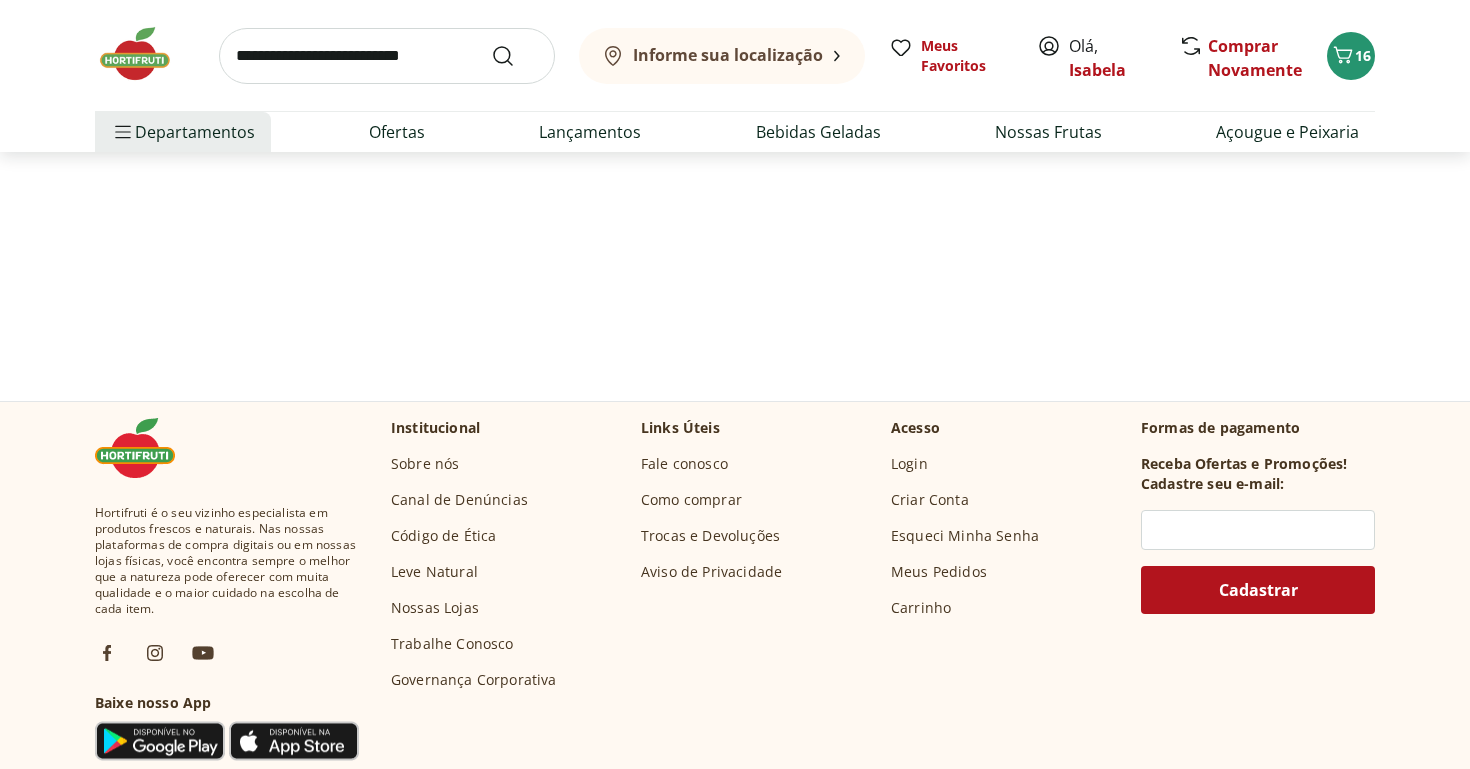 scroll, scrollTop: 0, scrollLeft: 0, axis: both 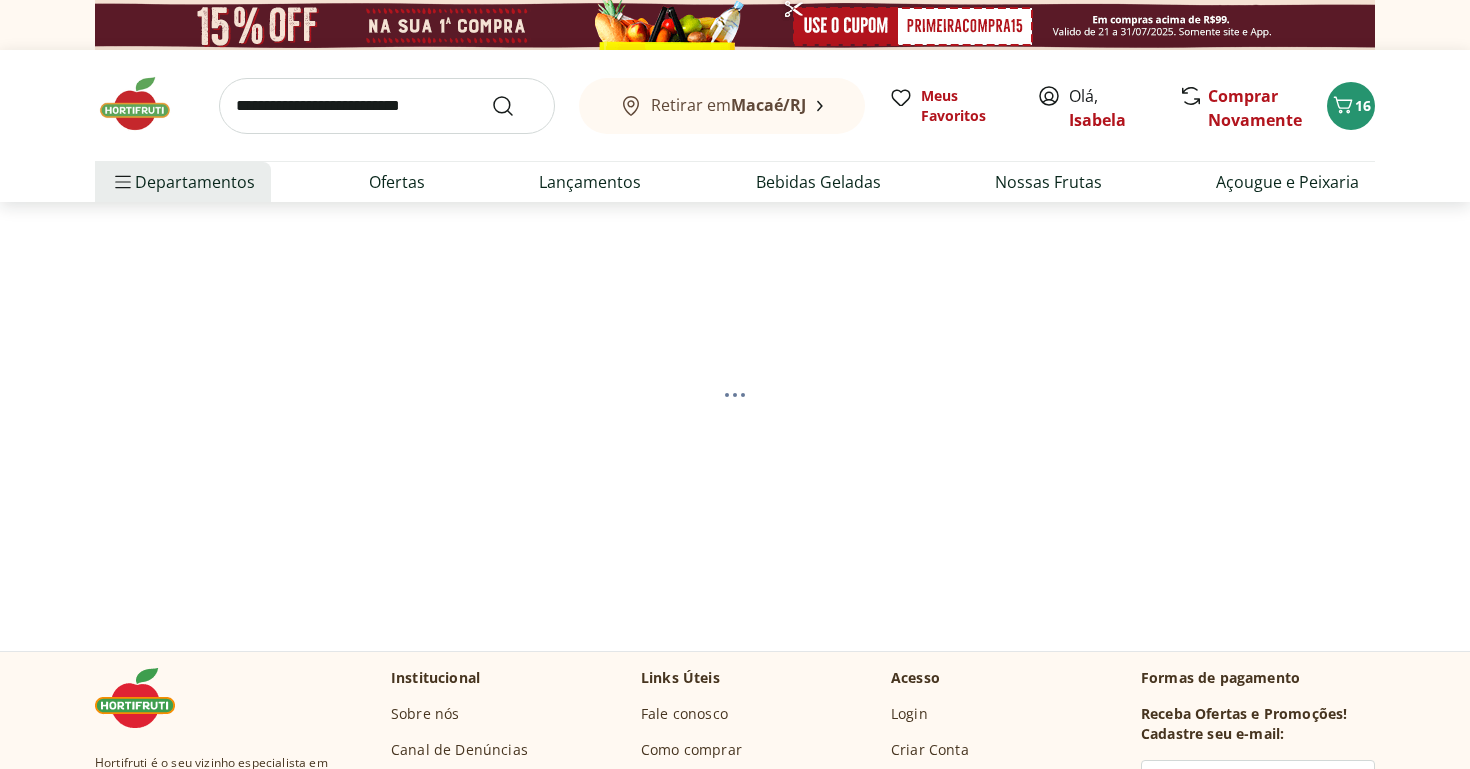 select on "**********" 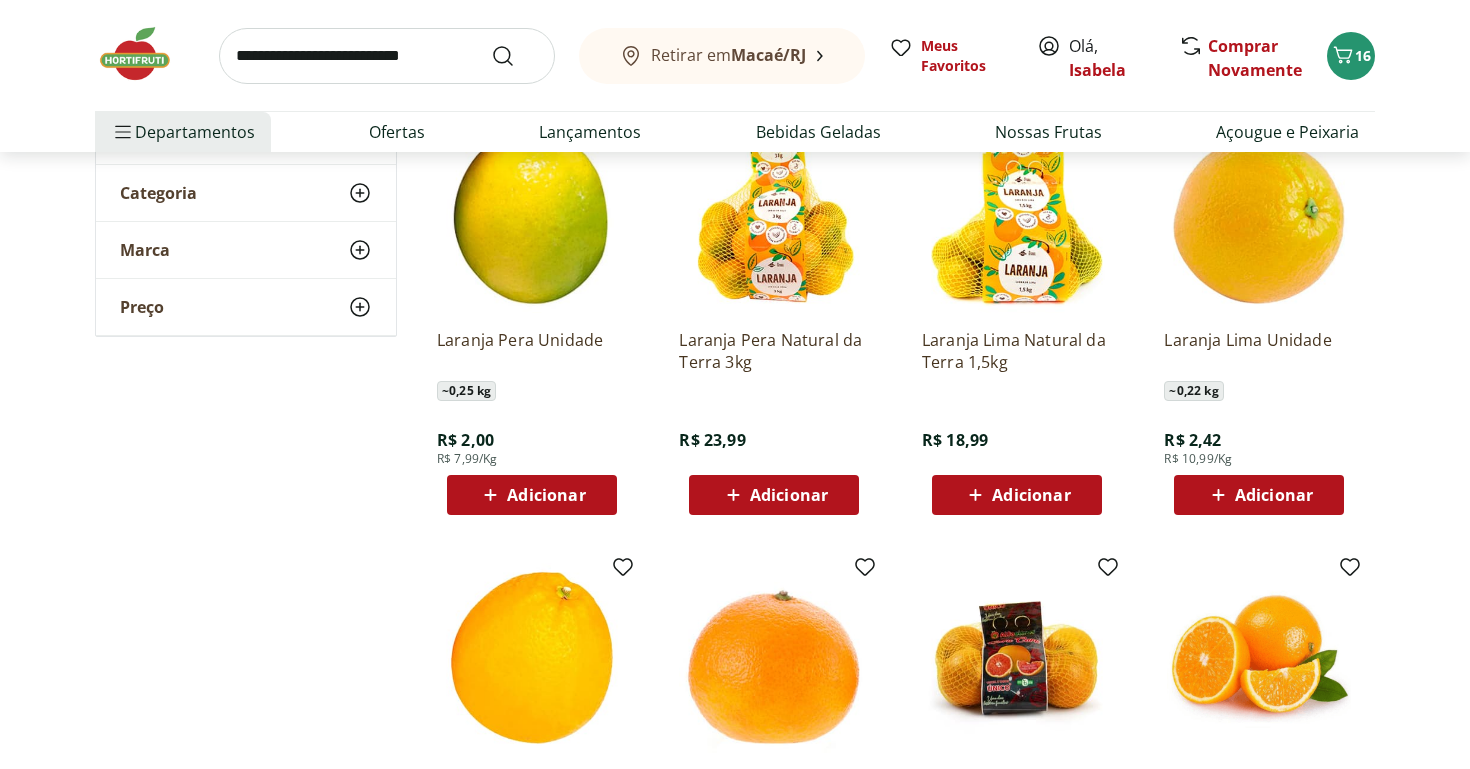 scroll, scrollTop: 301, scrollLeft: 0, axis: vertical 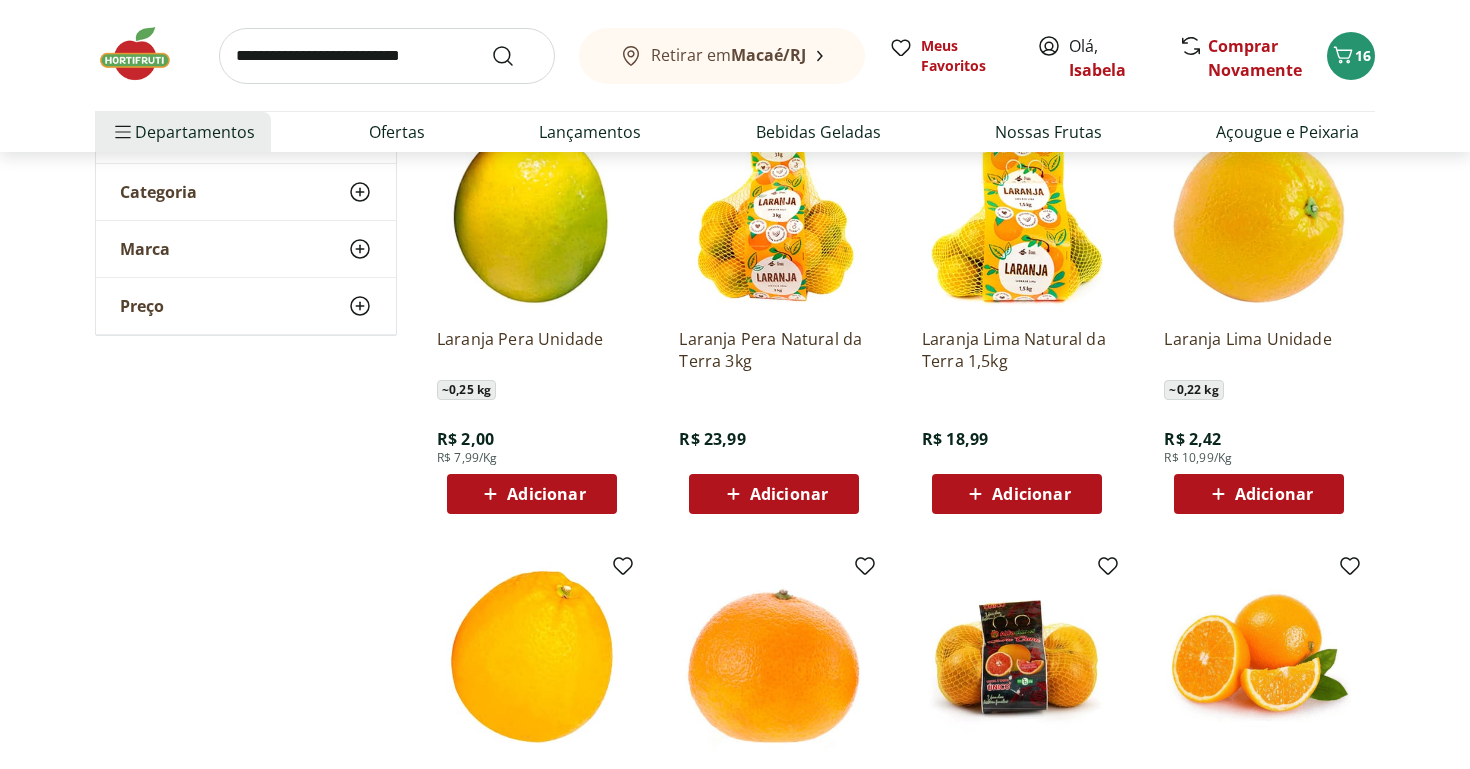 click on "Adicionar" at bounding box center (546, 494) 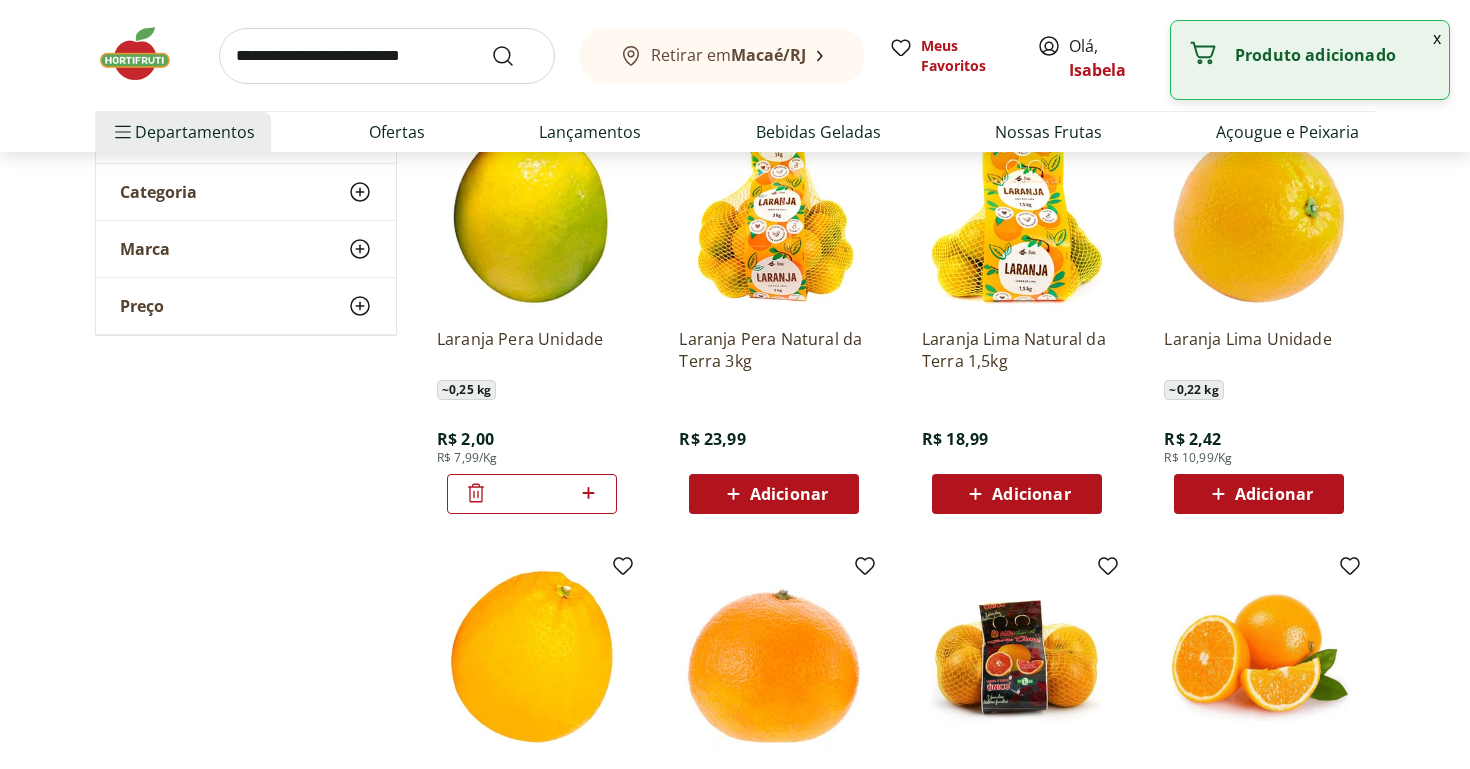 click 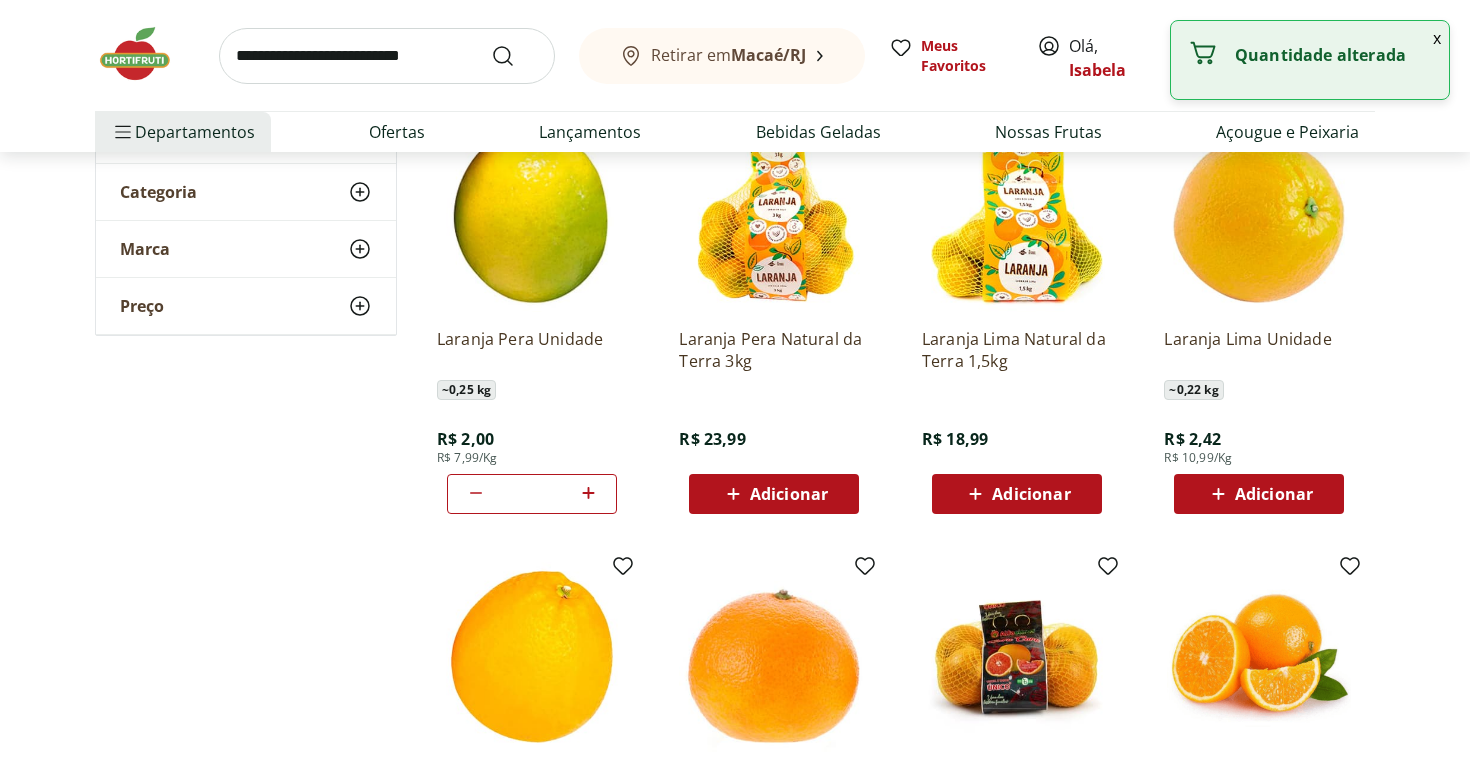 scroll, scrollTop: 0, scrollLeft: 0, axis: both 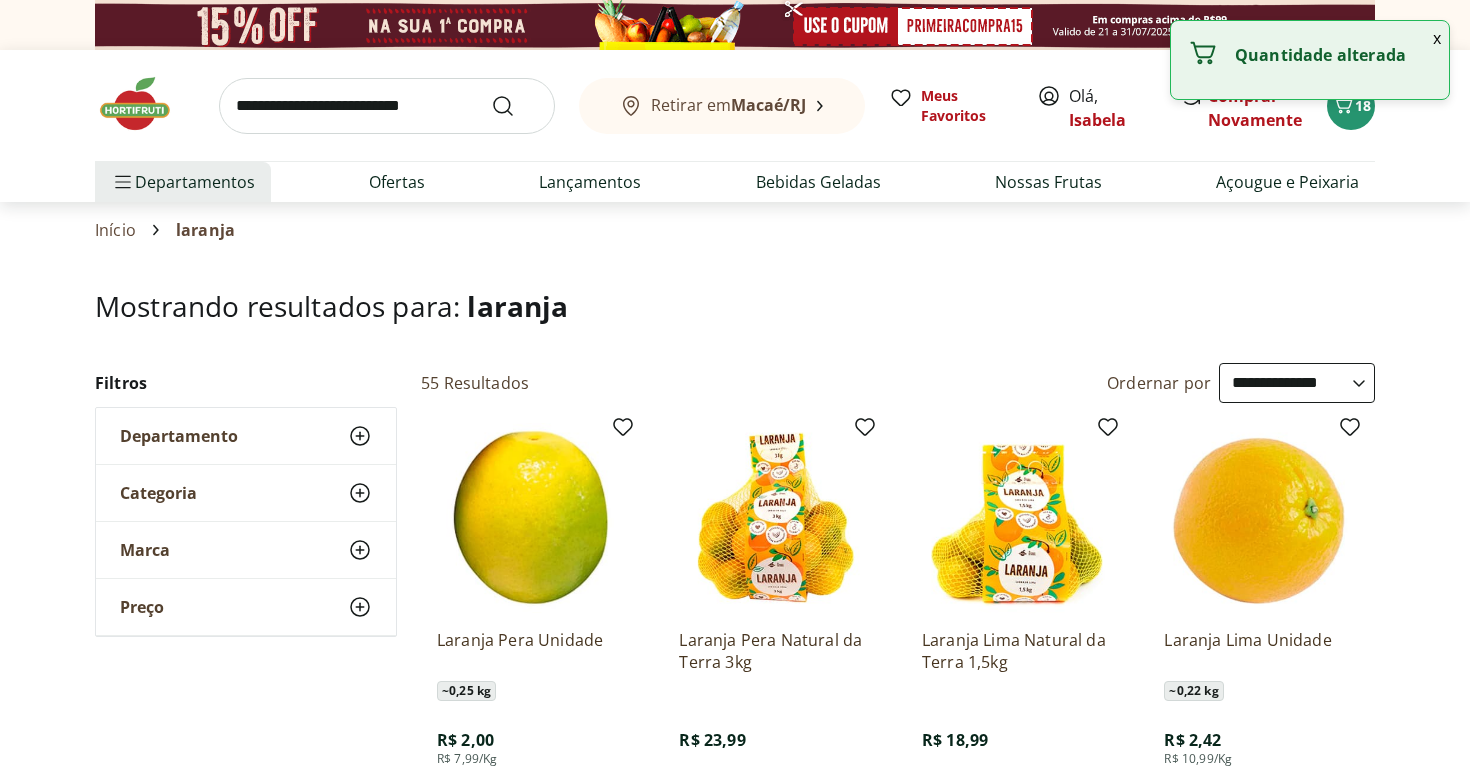 click at bounding box center [387, 106] 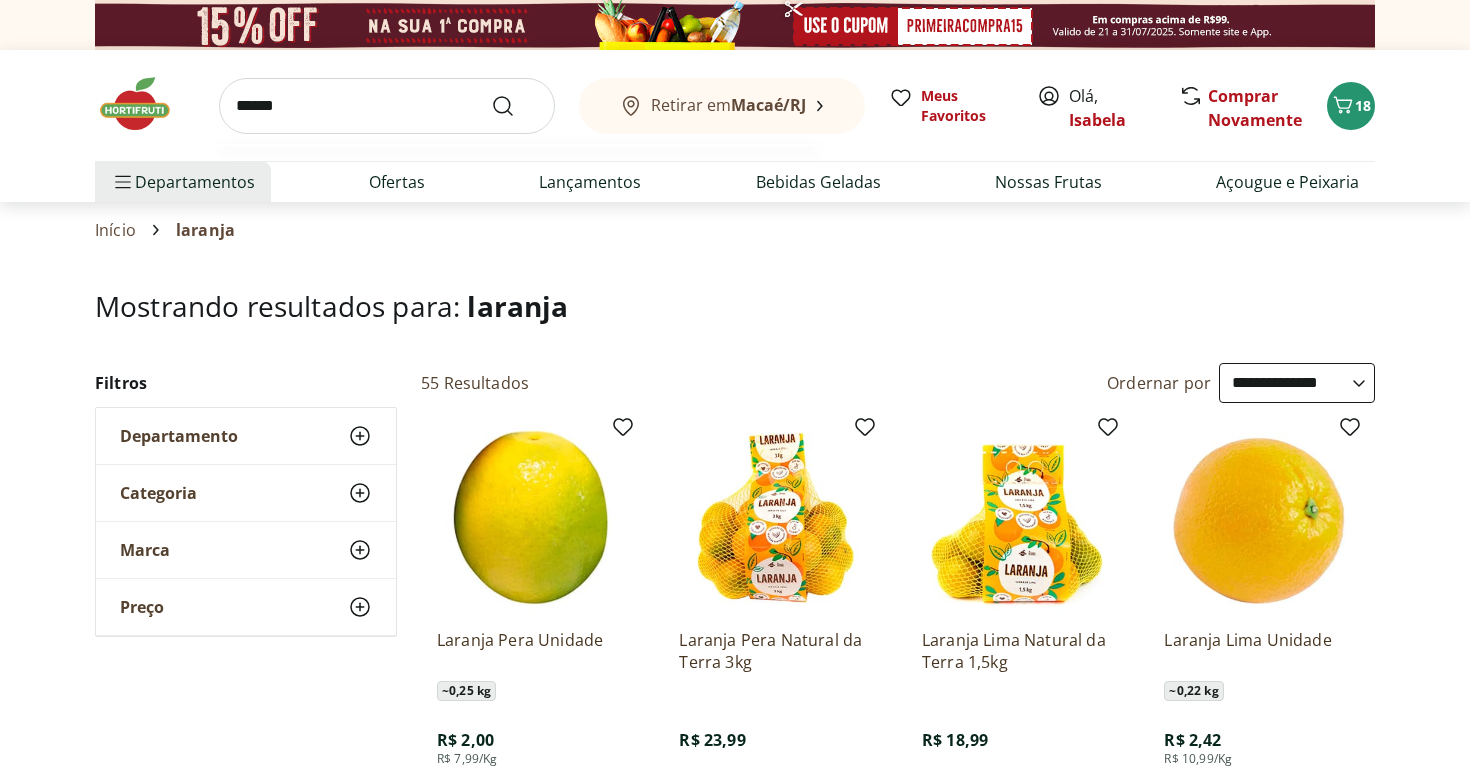 type on "******" 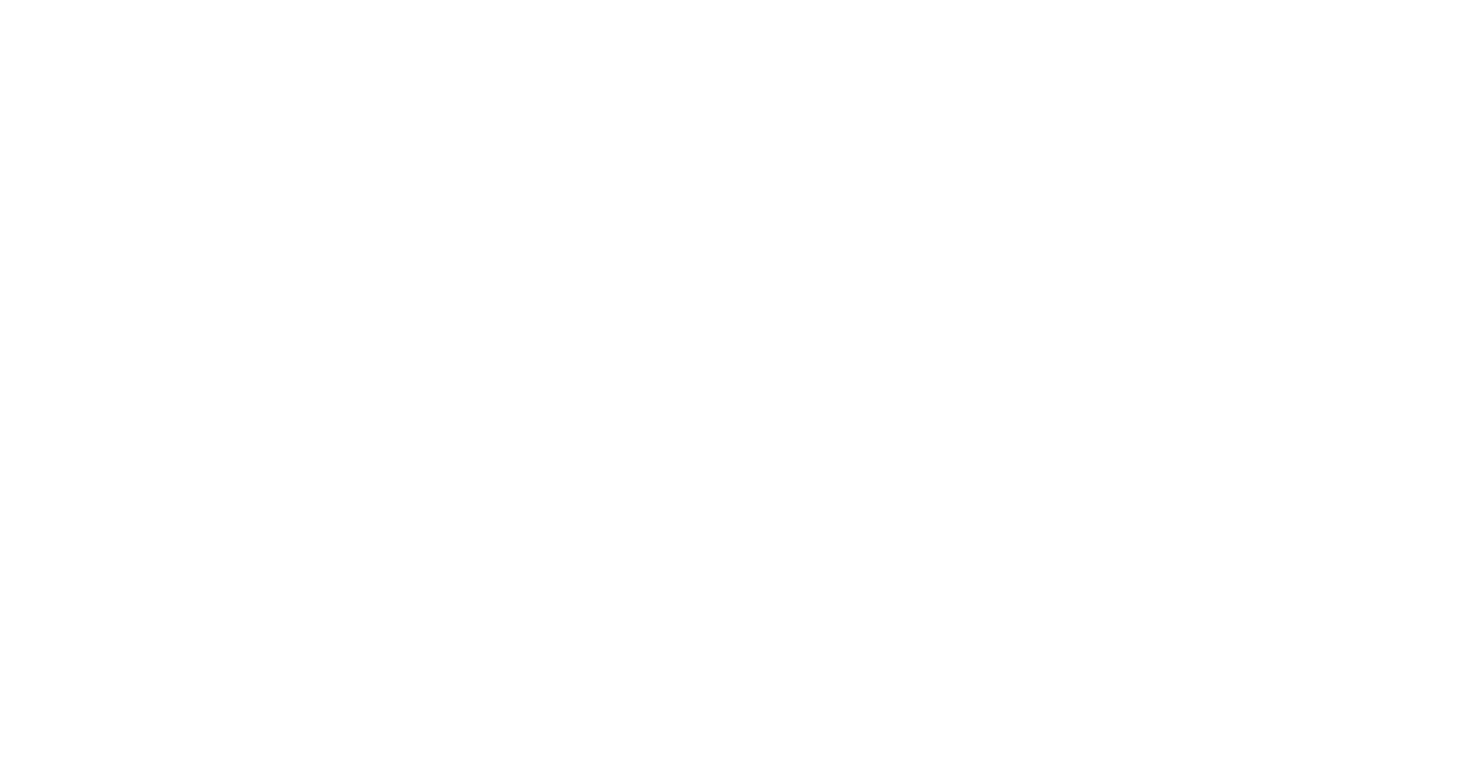 select on "**********" 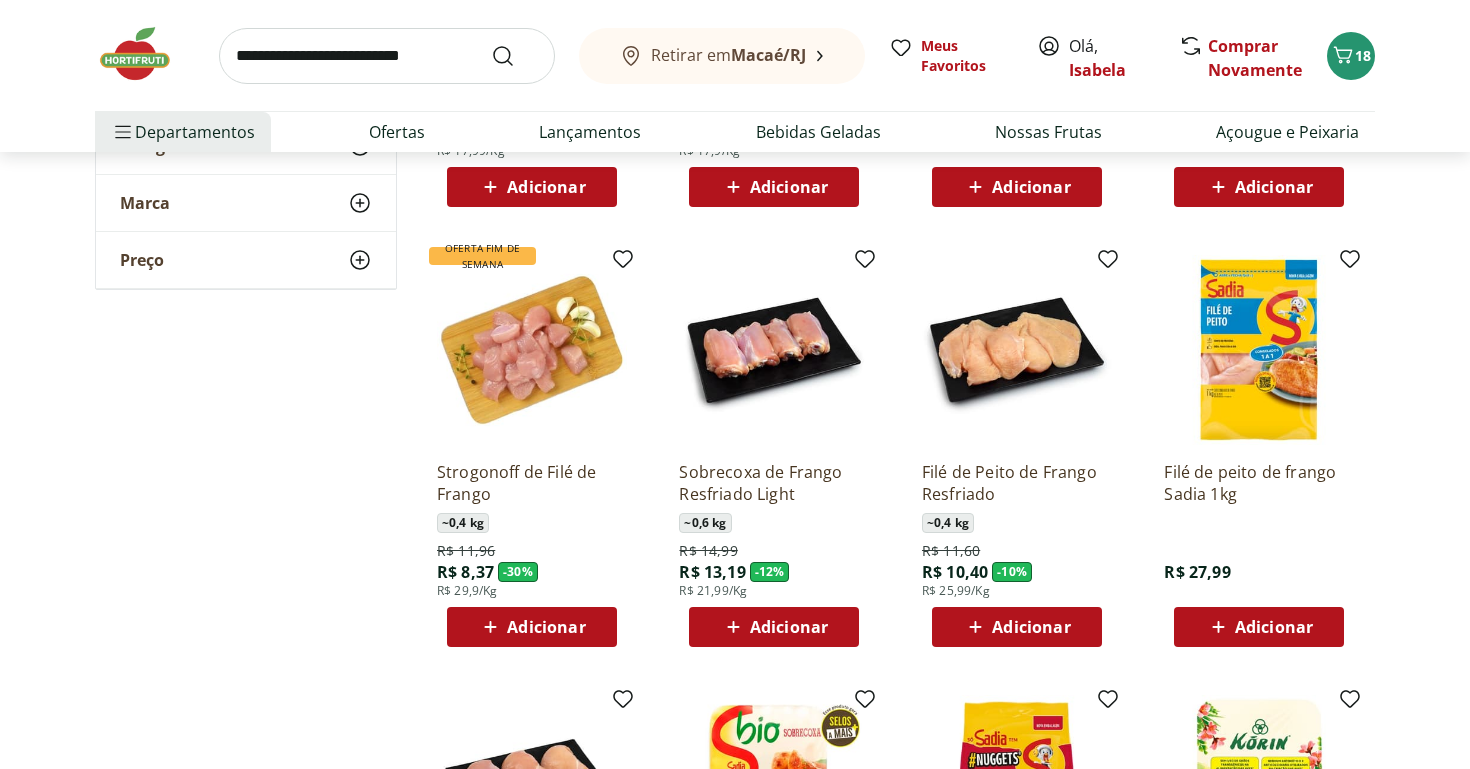 scroll, scrollTop: 613, scrollLeft: 0, axis: vertical 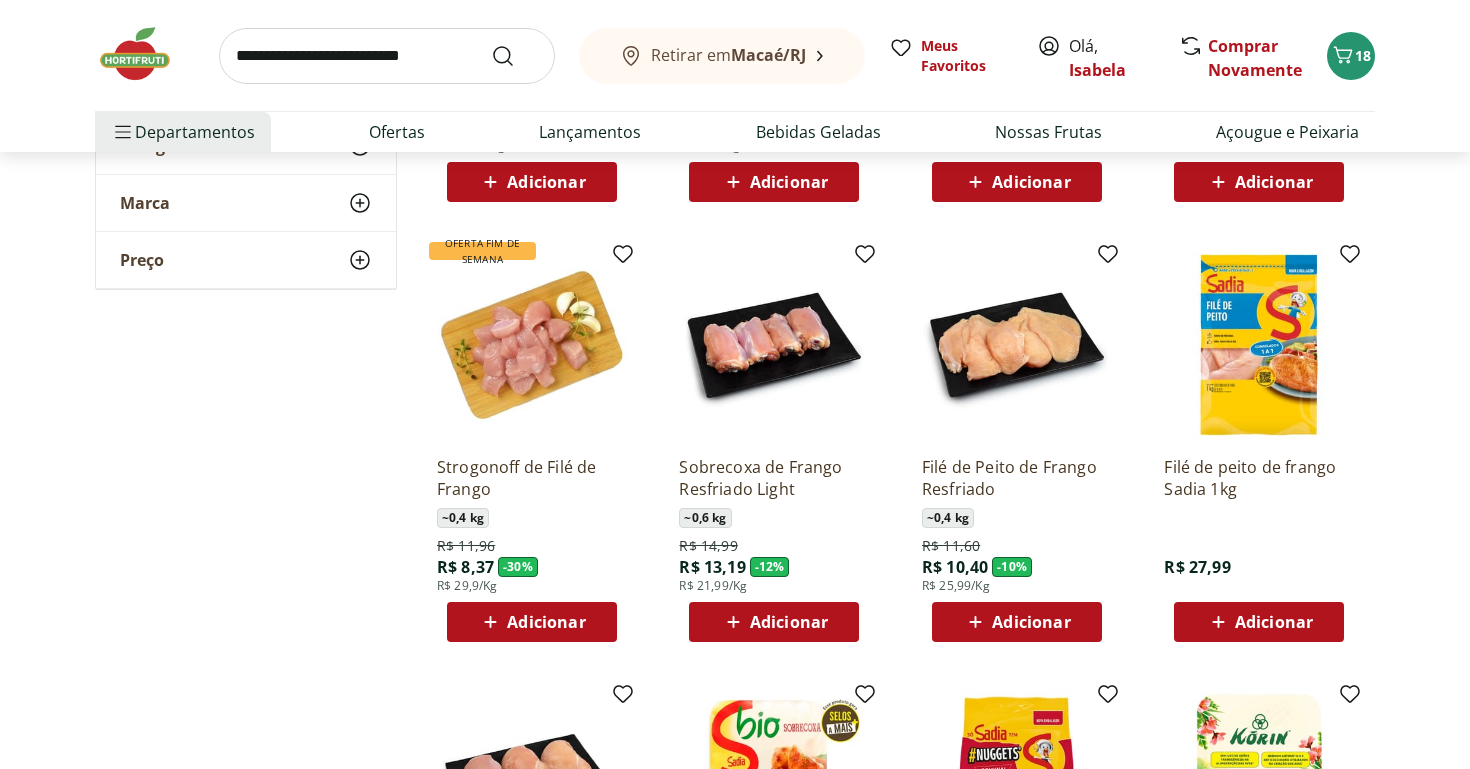click on "Adicionar" at bounding box center [1031, 622] 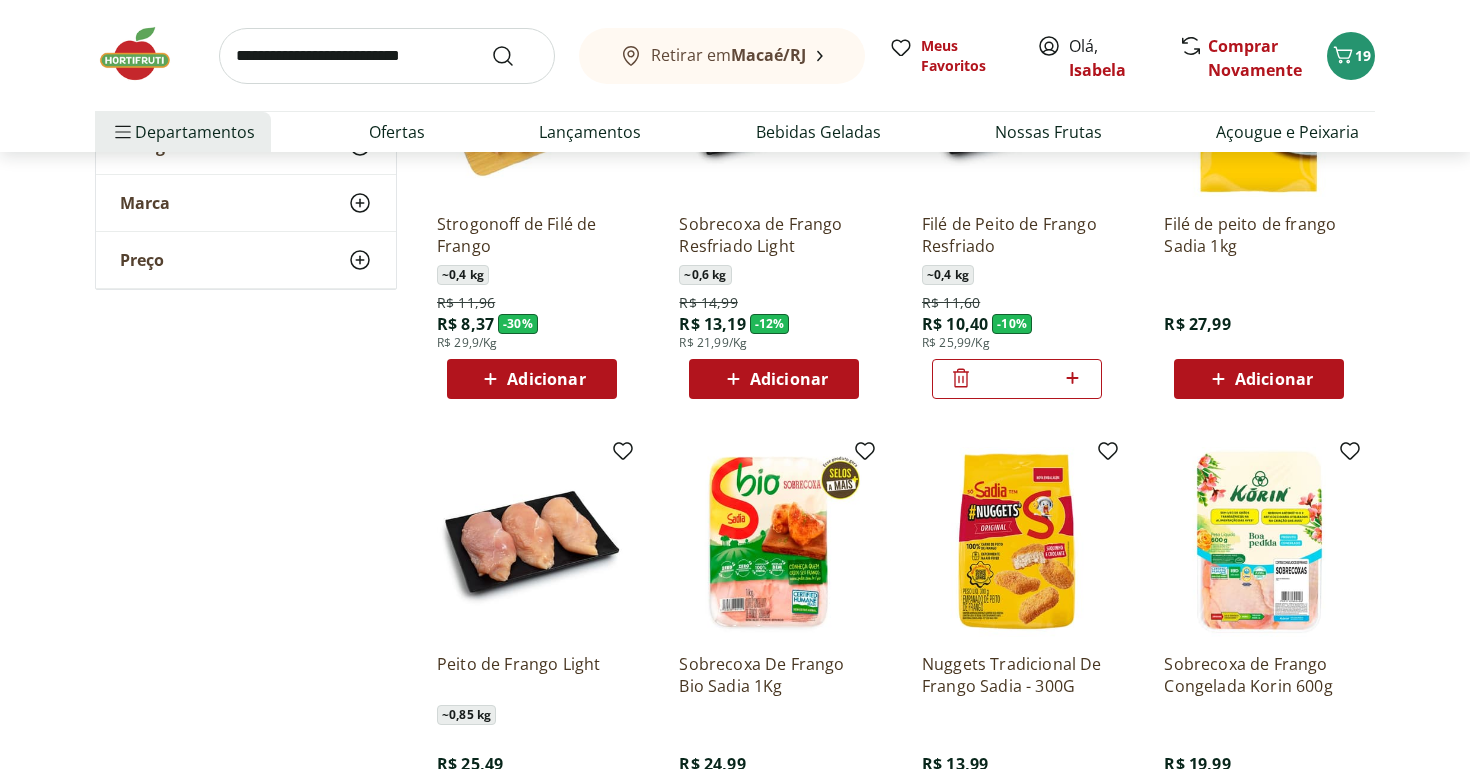 scroll, scrollTop: 861, scrollLeft: 0, axis: vertical 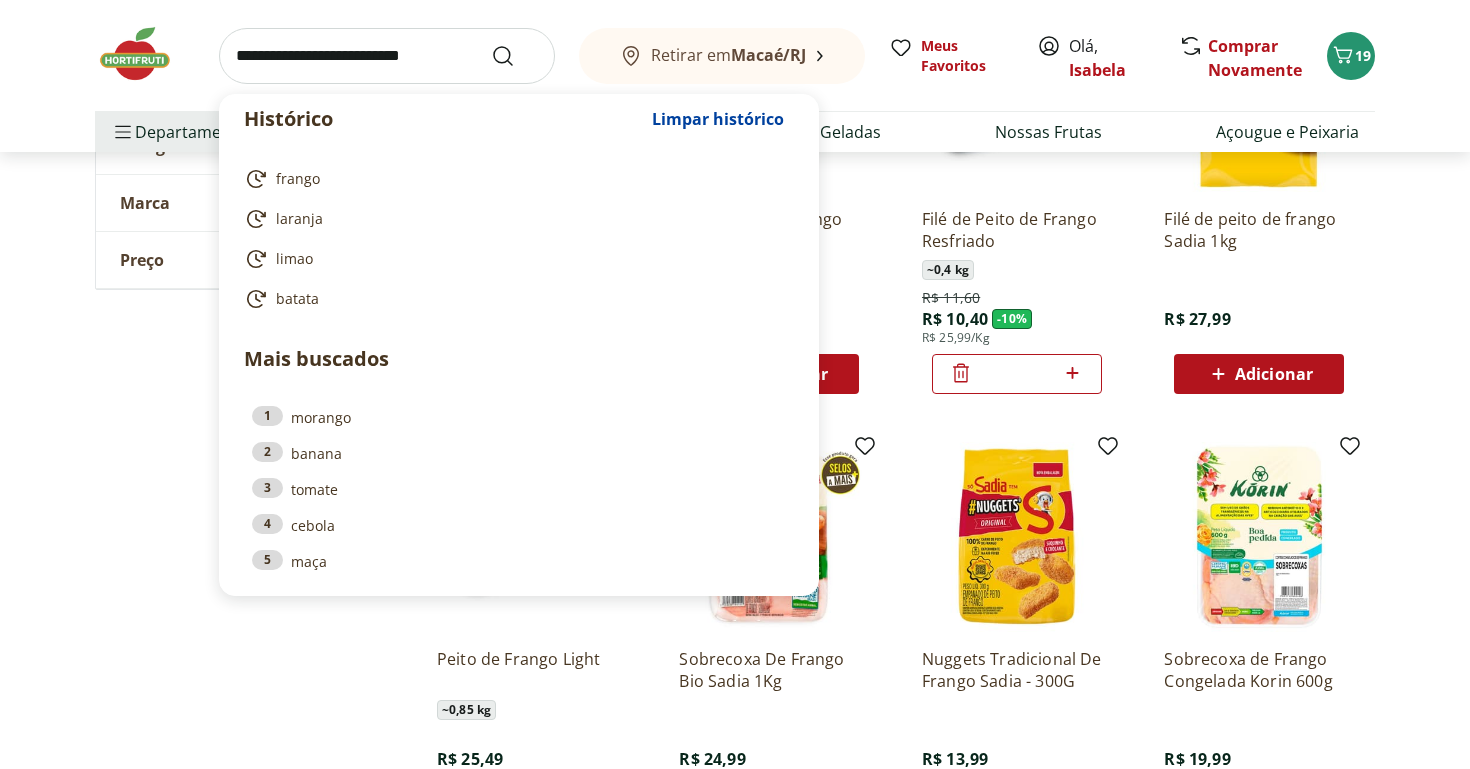 click at bounding box center [387, 56] 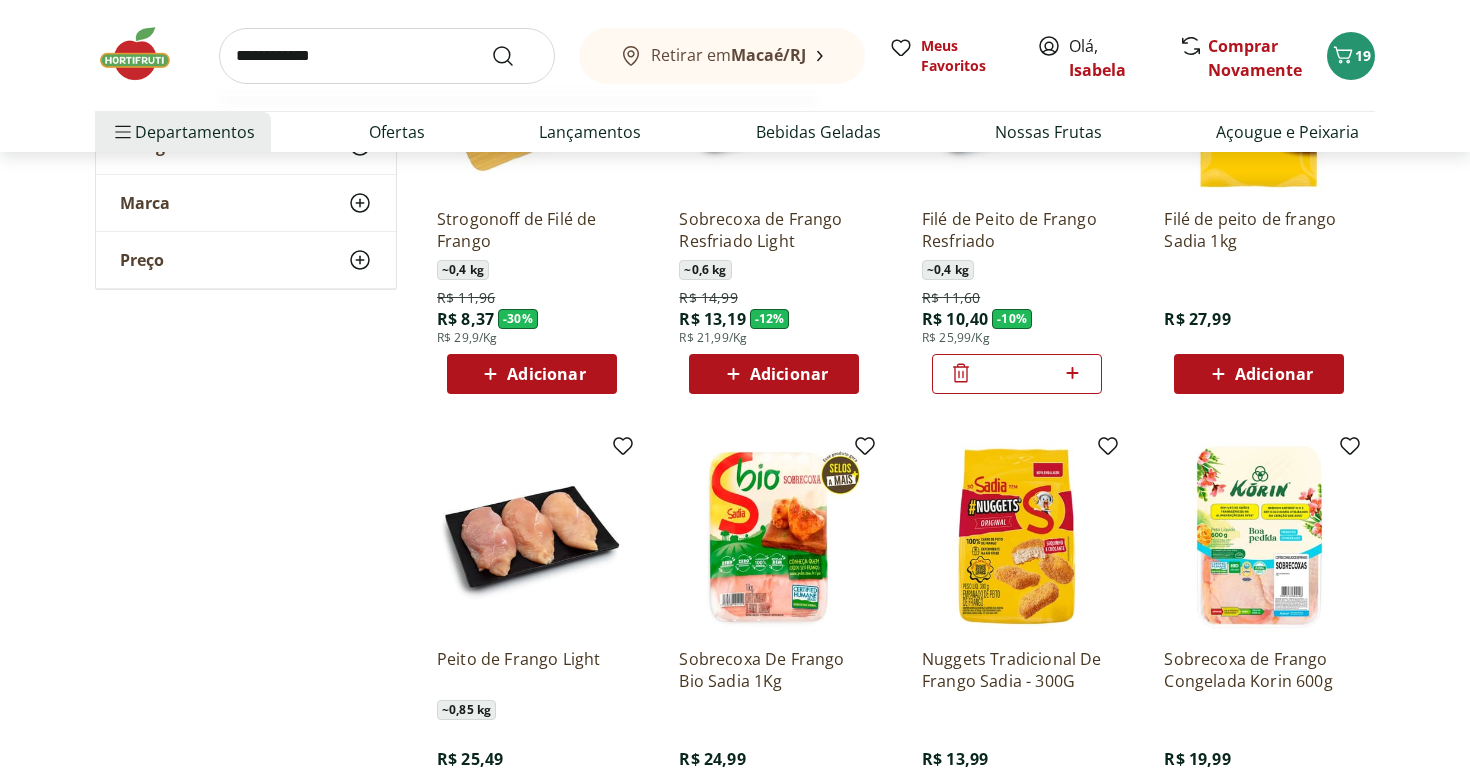 type on "**********" 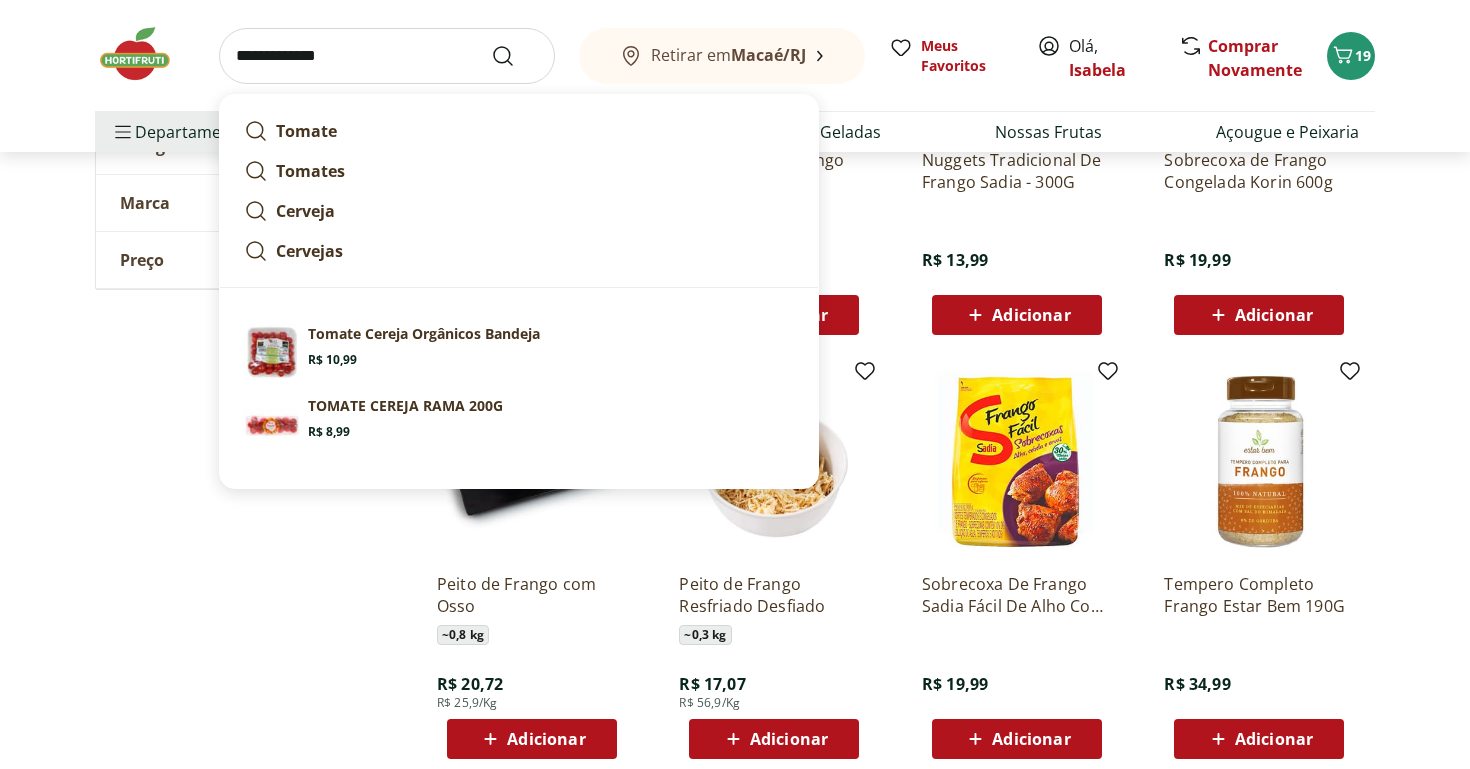 scroll, scrollTop: 1366, scrollLeft: 0, axis: vertical 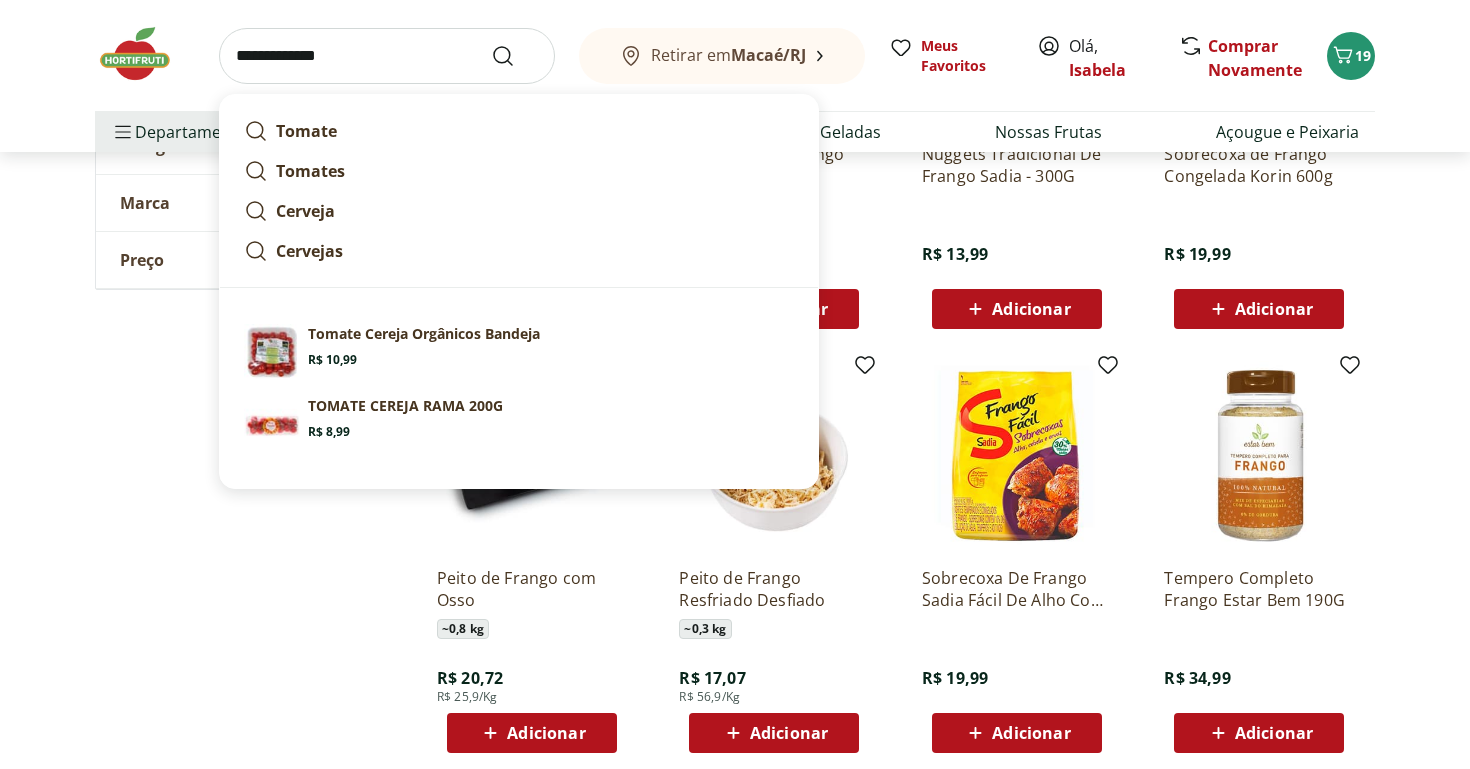 click at bounding box center (515, 56) 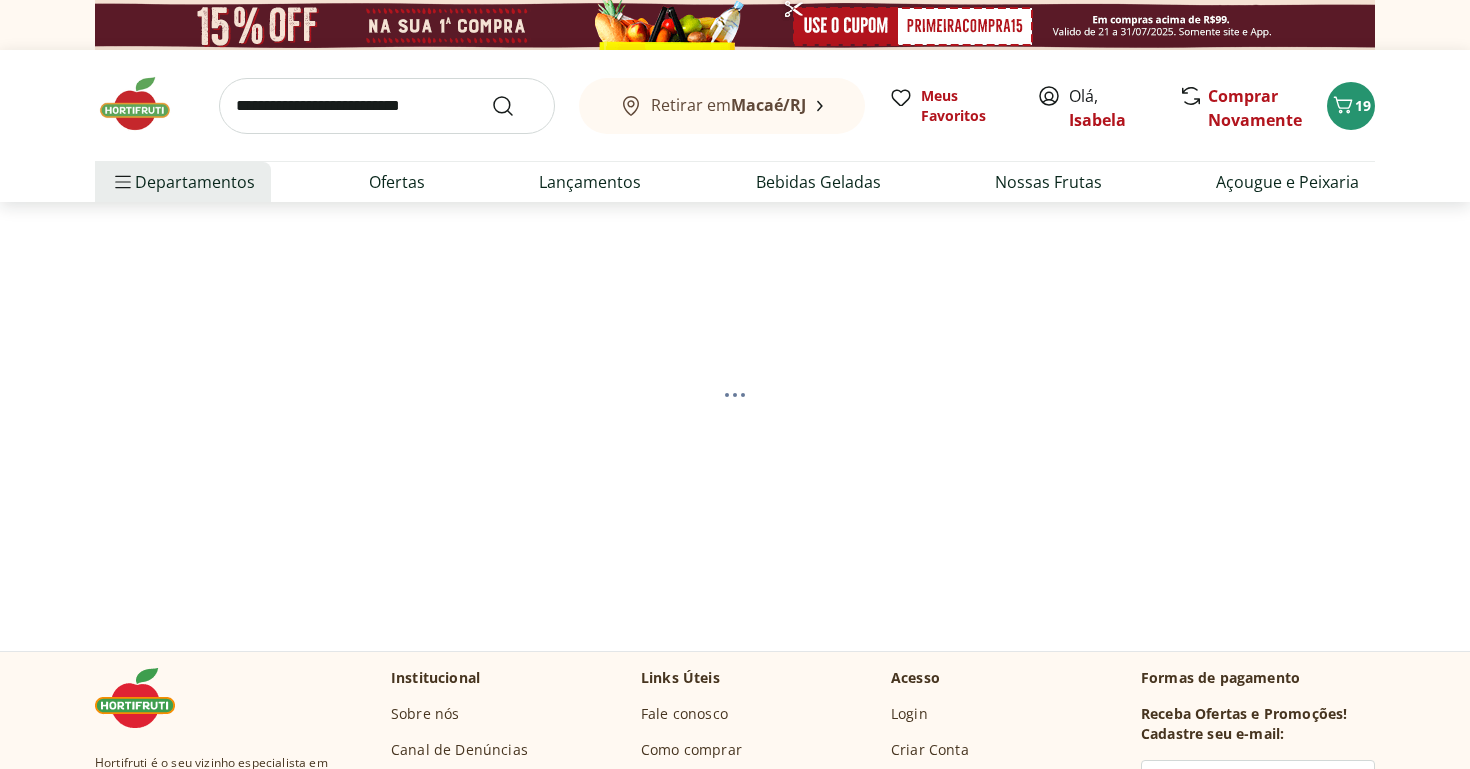select on "**********" 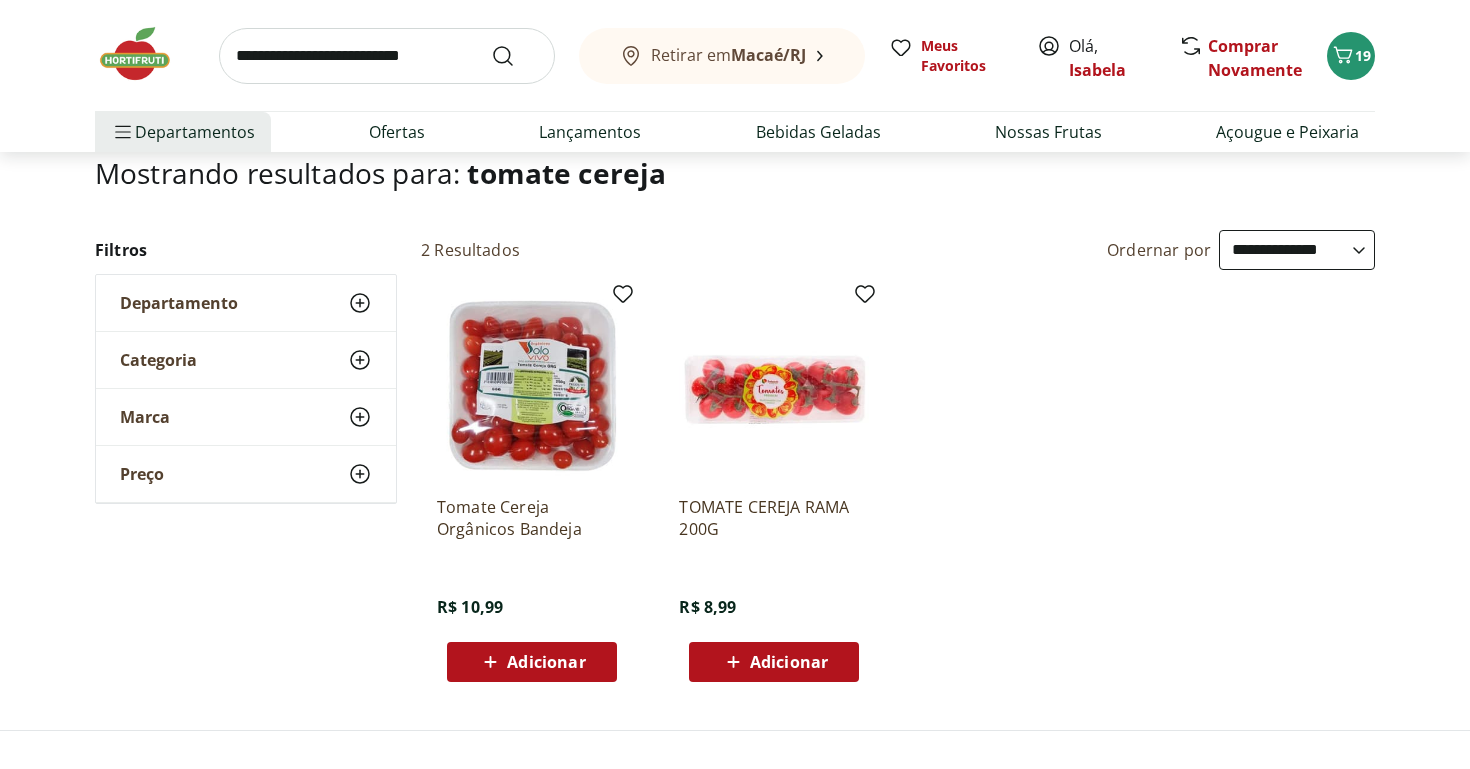 scroll, scrollTop: 154, scrollLeft: 0, axis: vertical 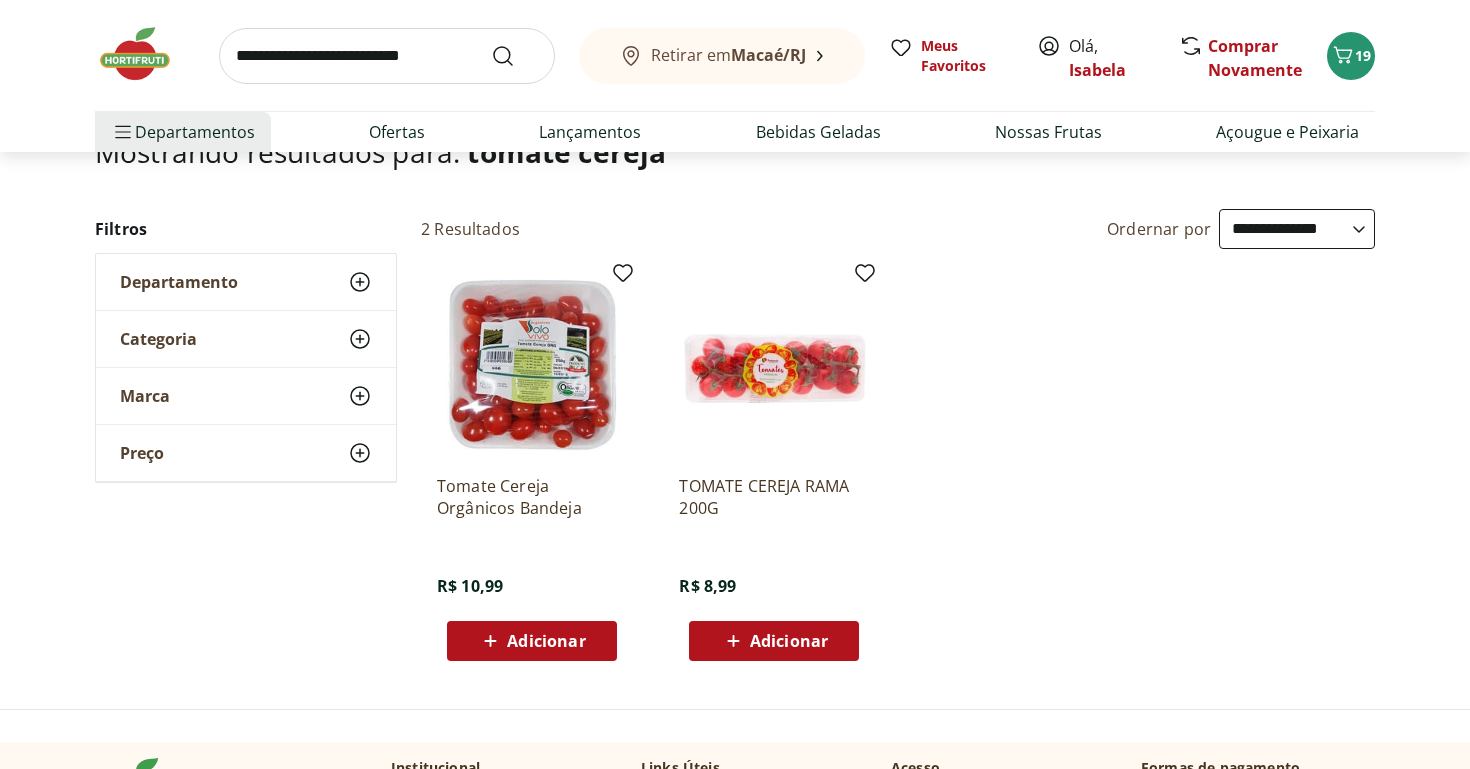click on "Adicionar" at bounding box center (532, 641) 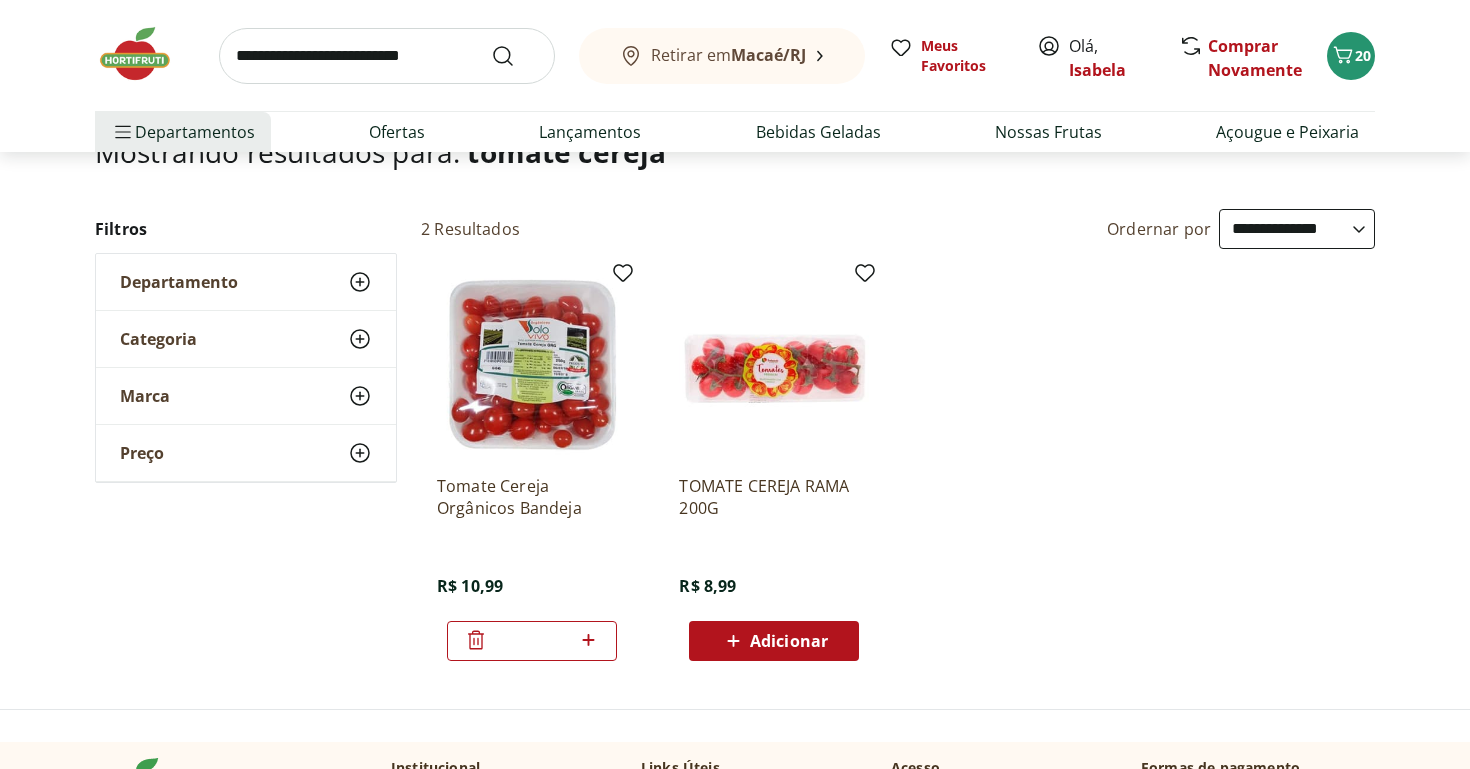 click at bounding box center [387, 56] 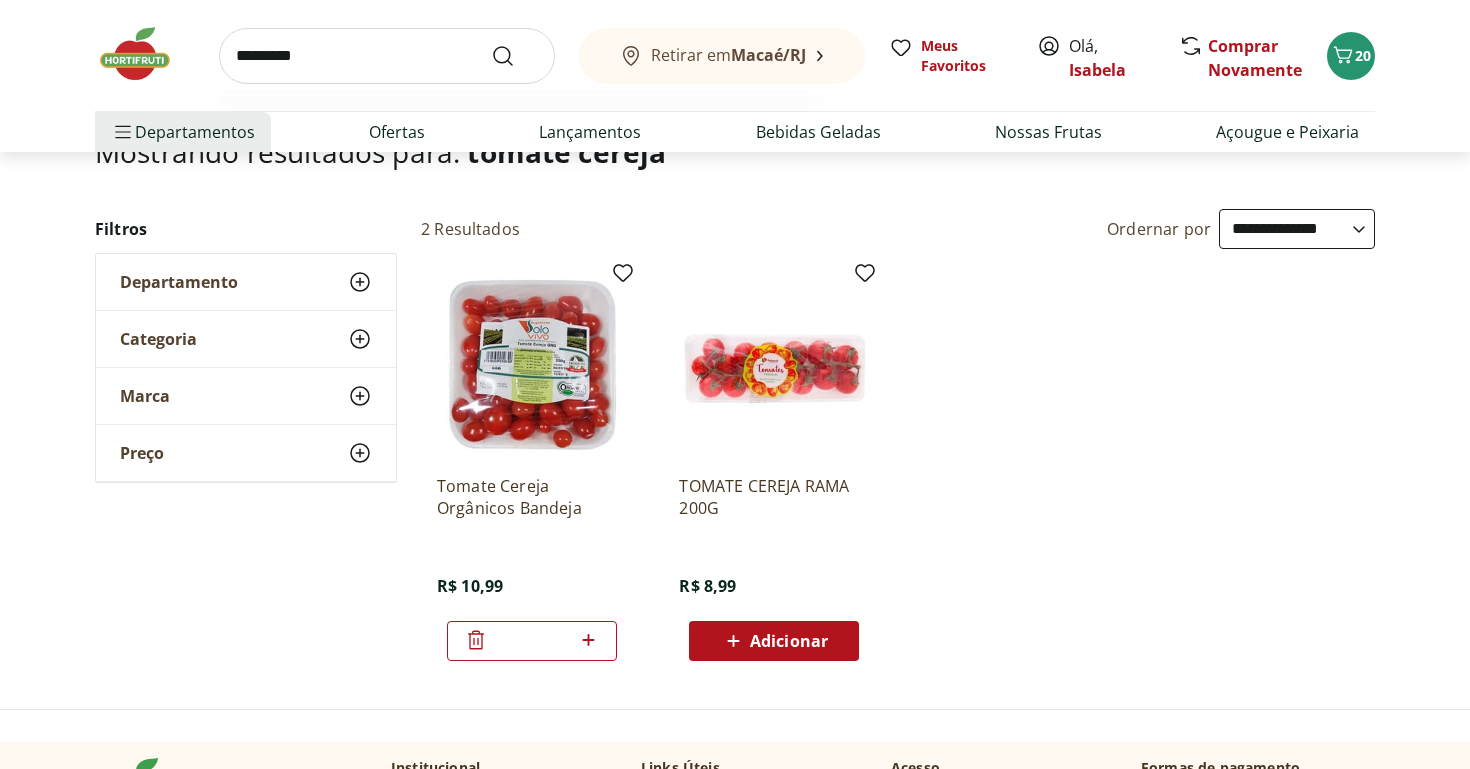 type on "*********" 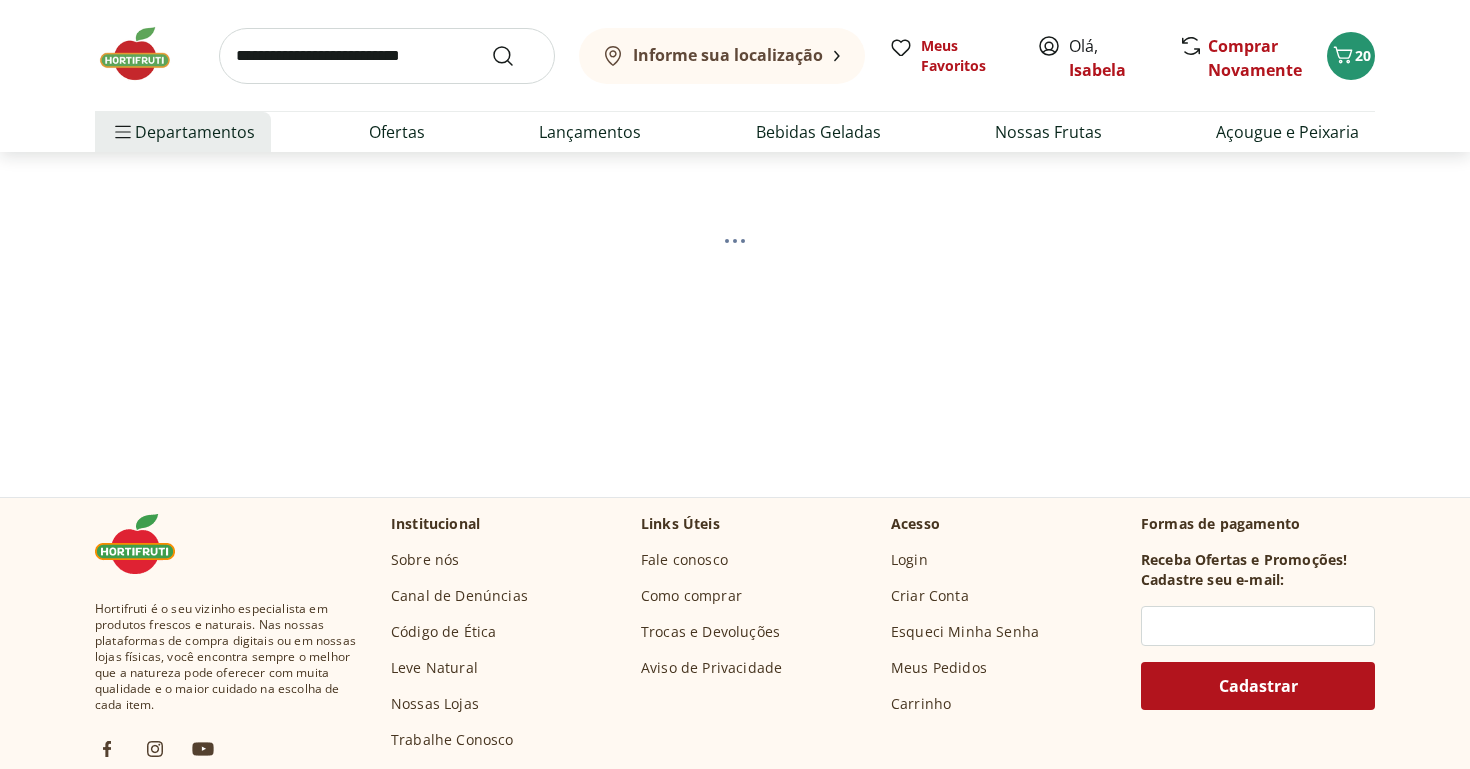 scroll, scrollTop: 0, scrollLeft: 0, axis: both 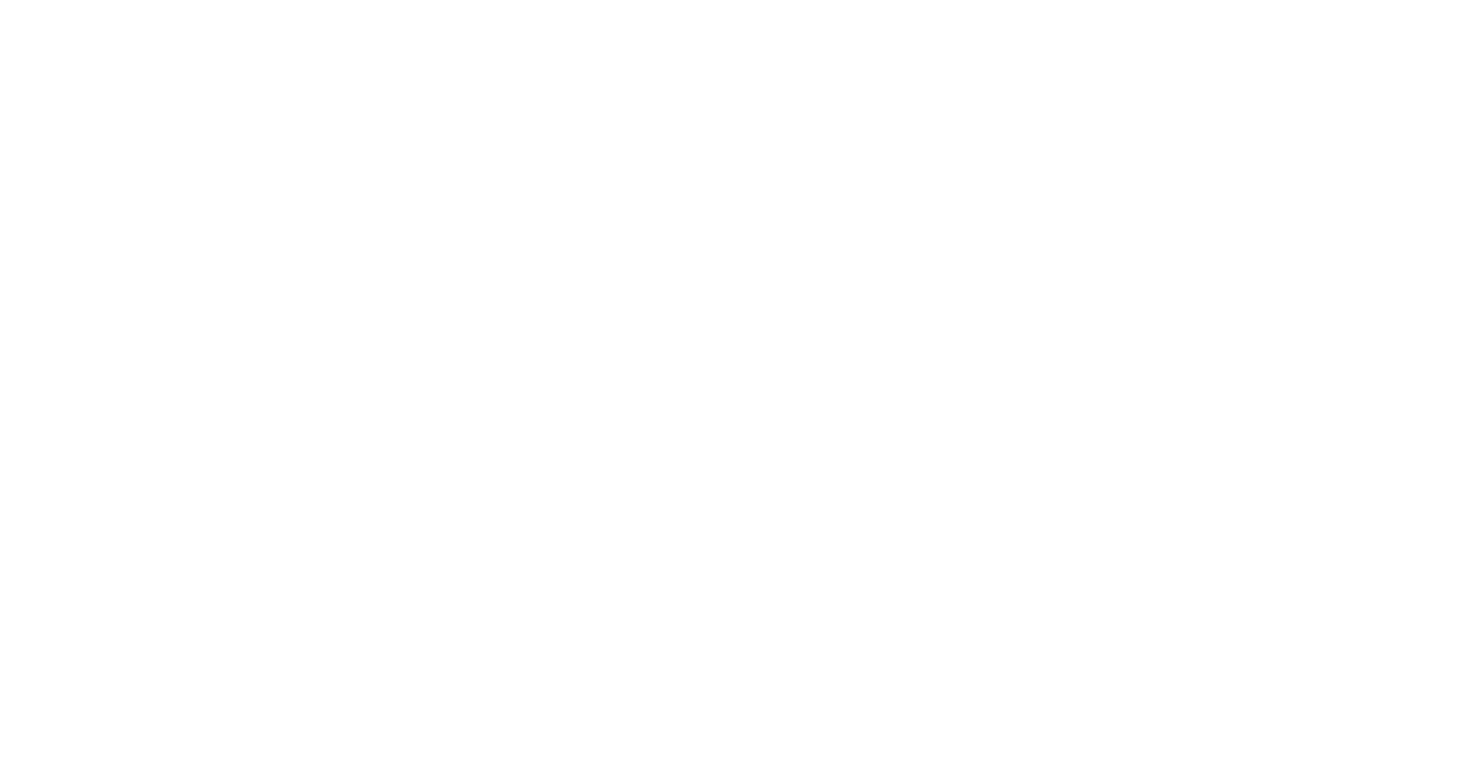 select on "**********" 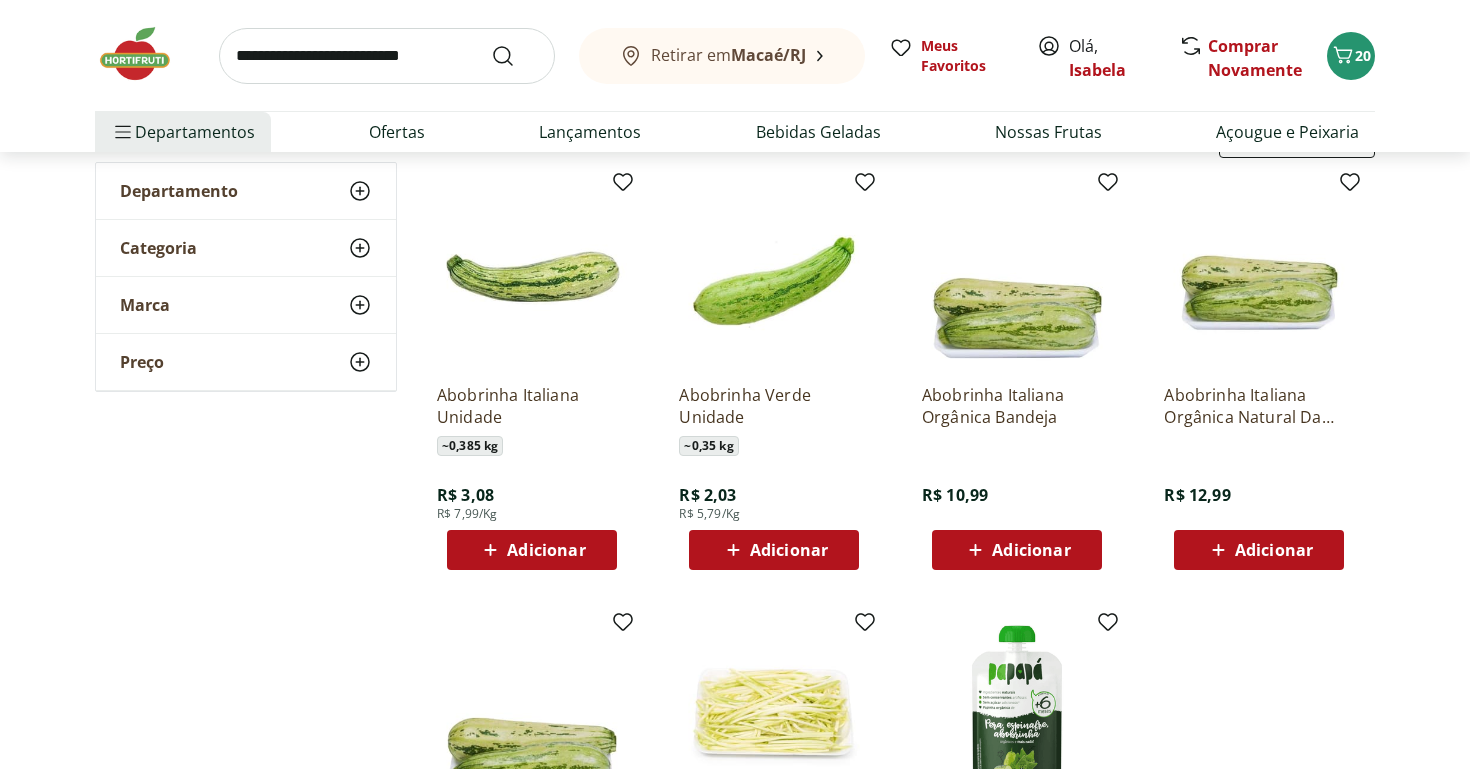 scroll, scrollTop: 246, scrollLeft: 0, axis: vertical 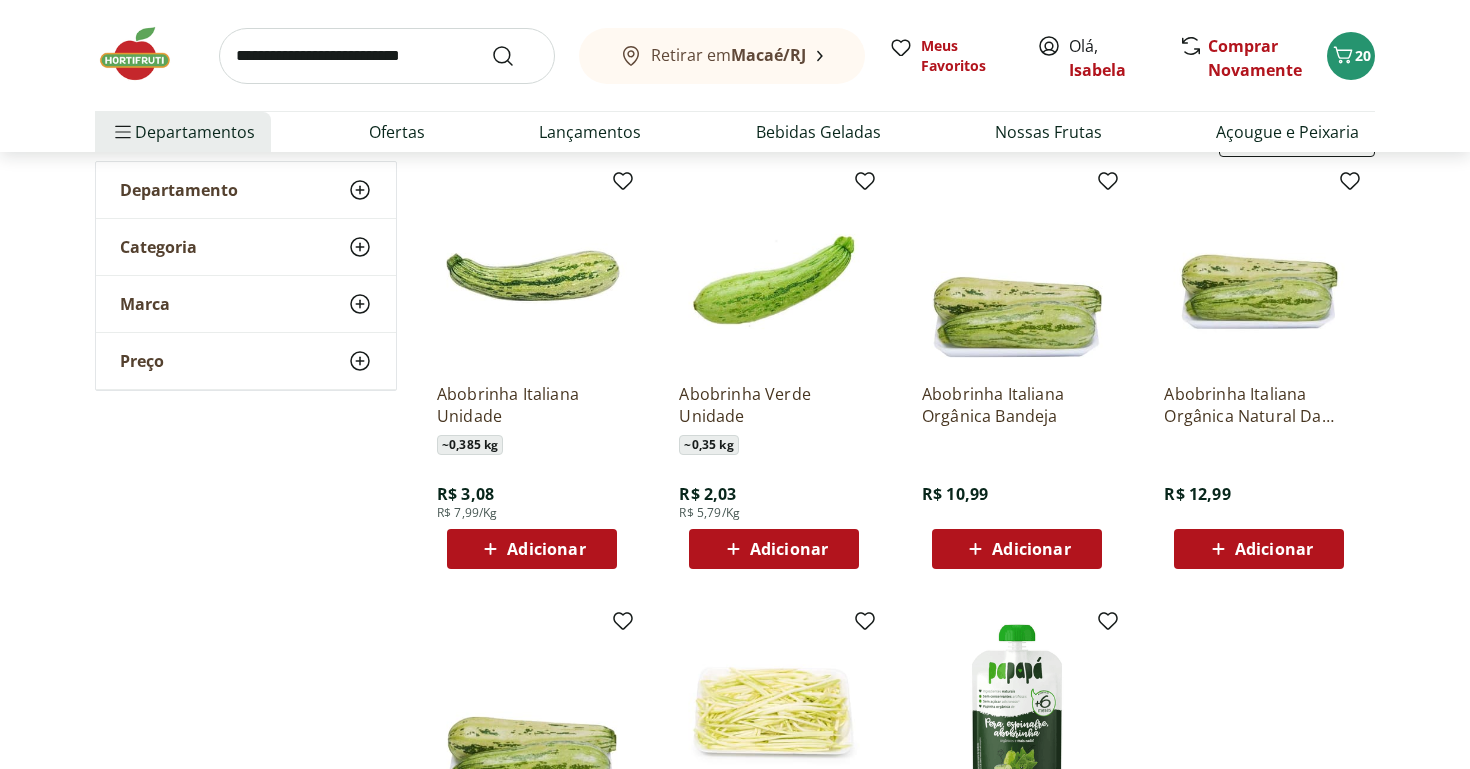 click on "Adicionar" at bounding box center (546, 549) 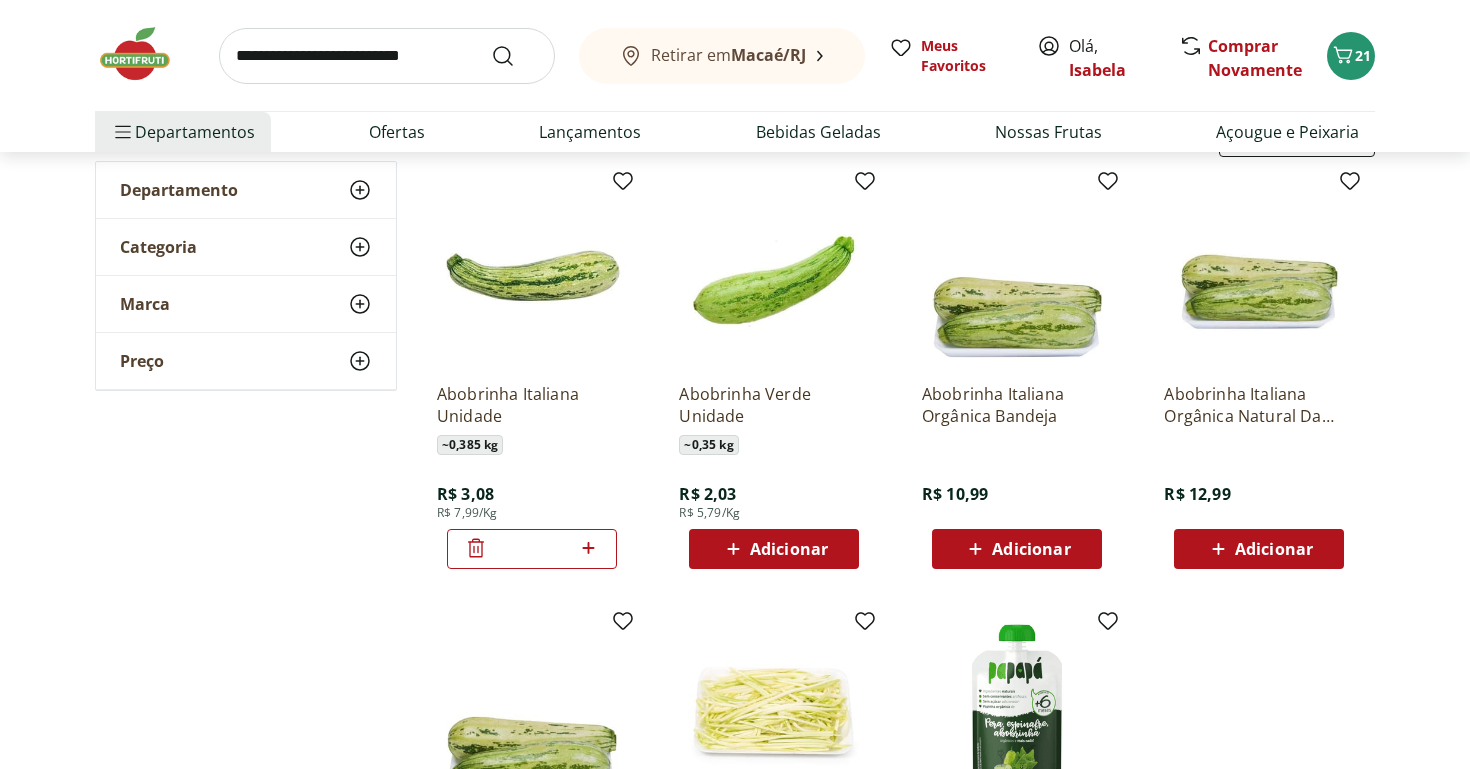 click 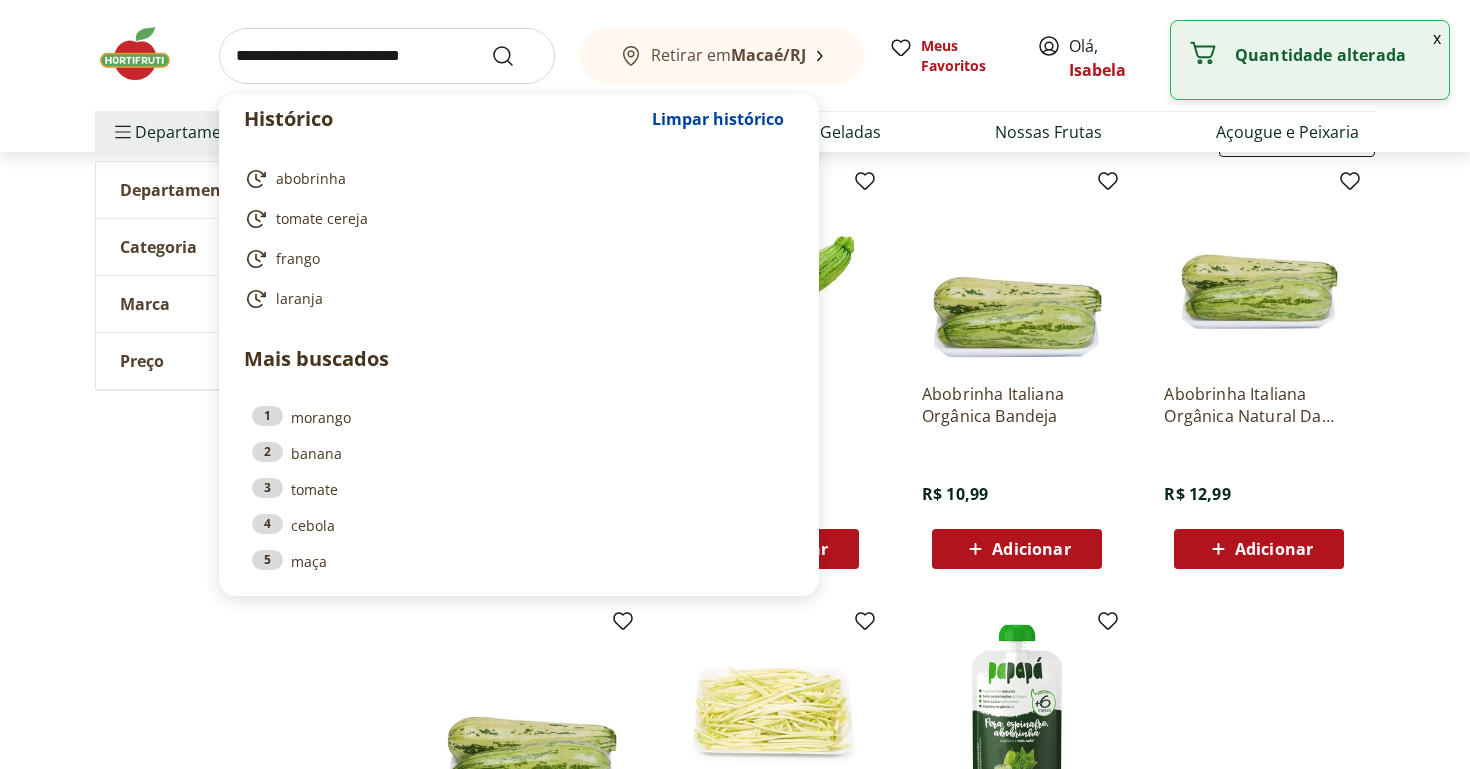 click at bounding box center [387, 56] 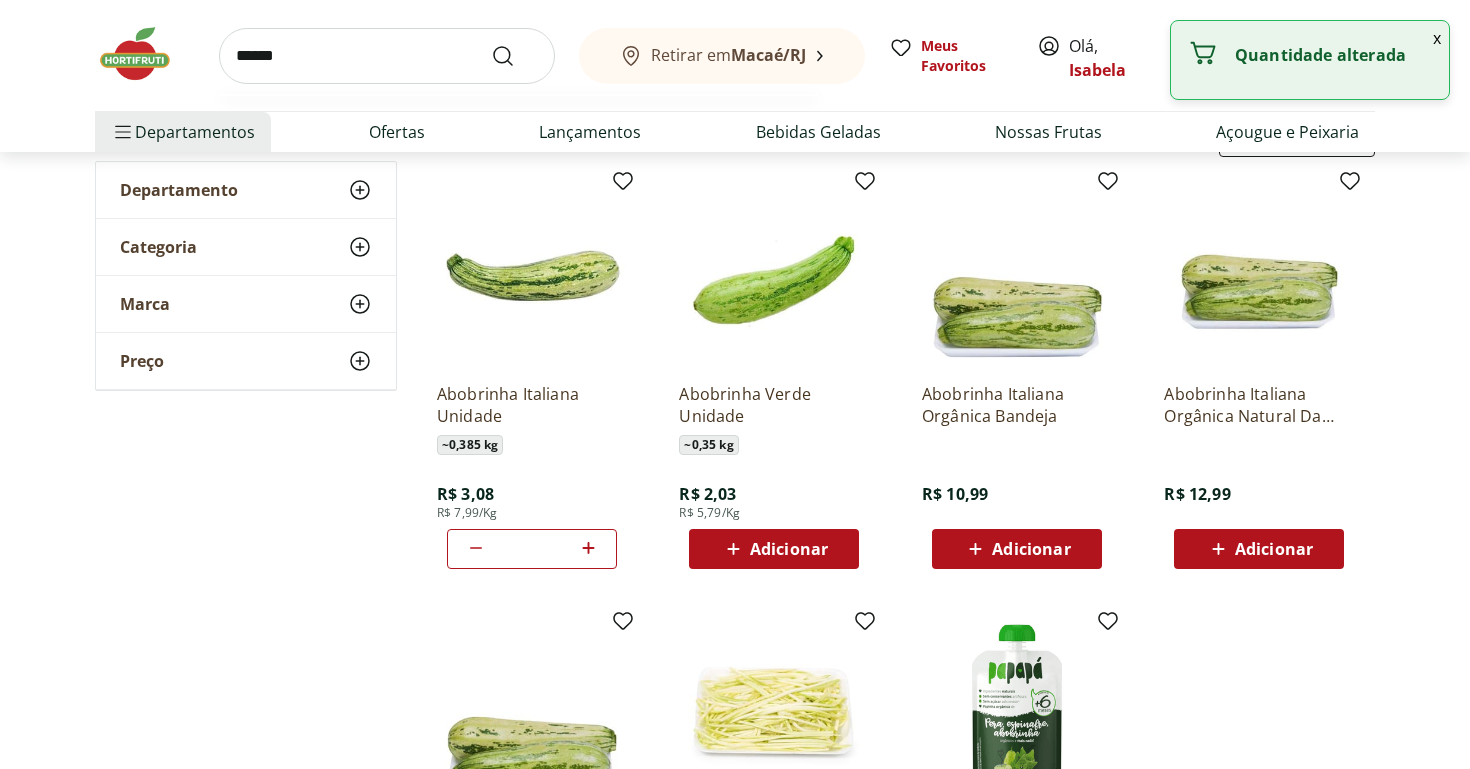 type on "******" 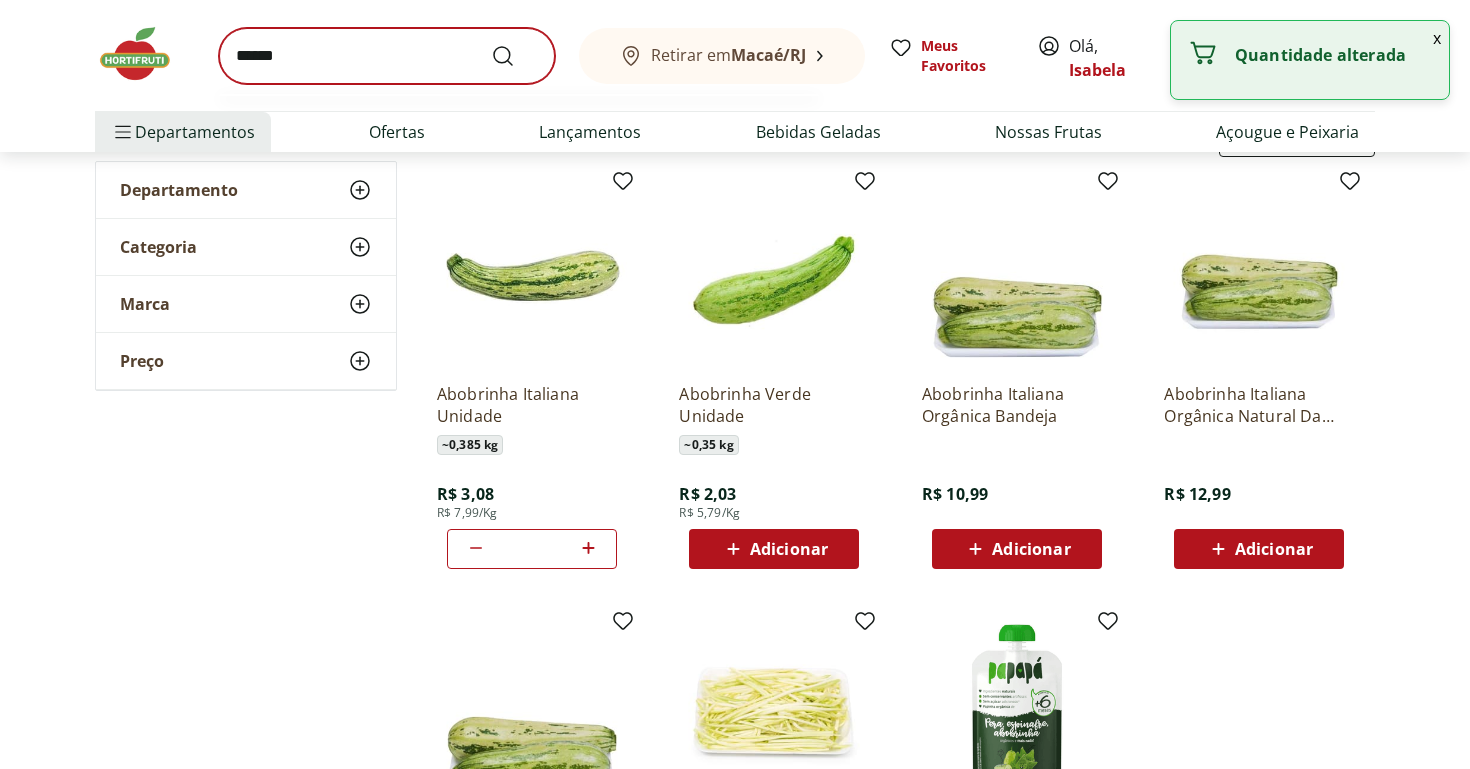 scroll, scrollTop: 0, scrollLeft: 0, axis: both 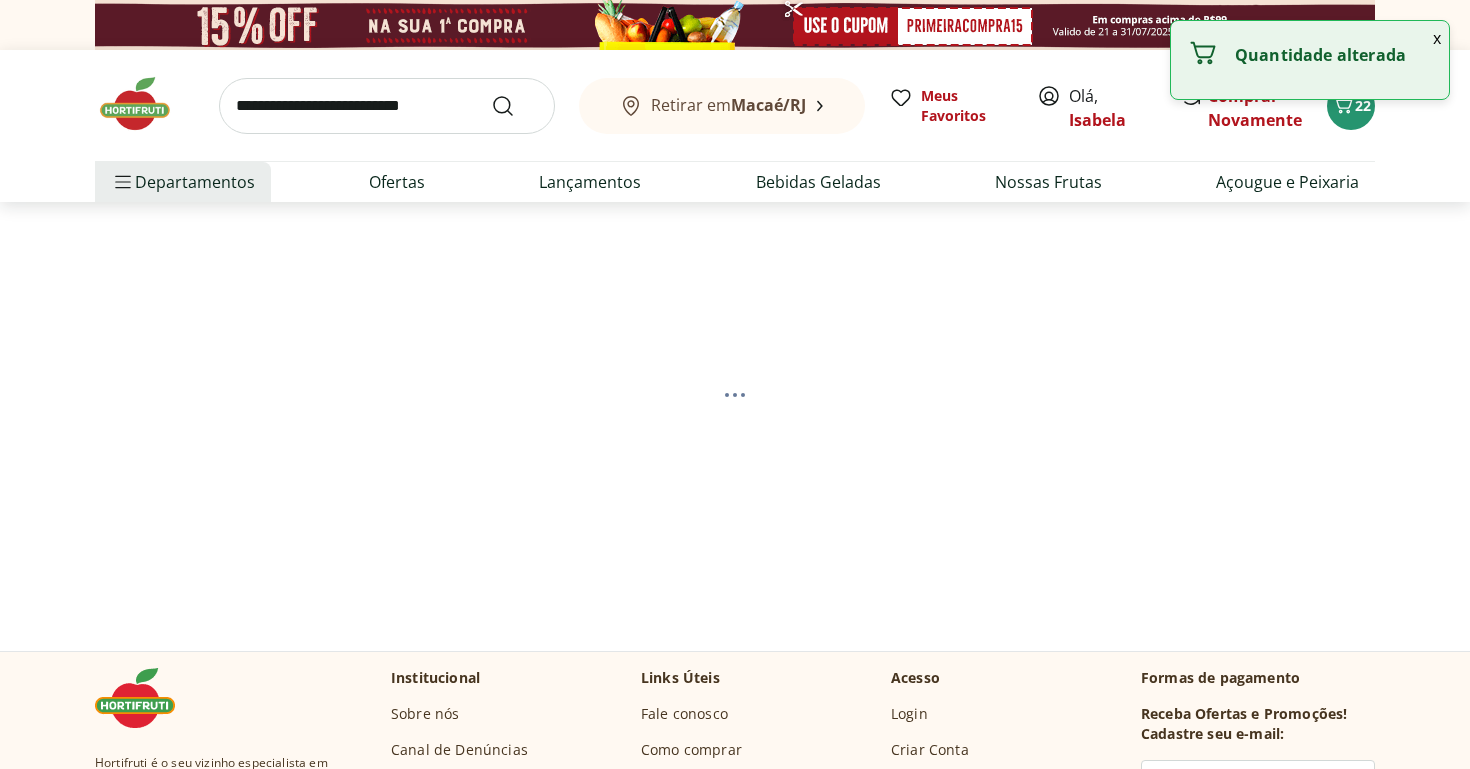 select on "**********" 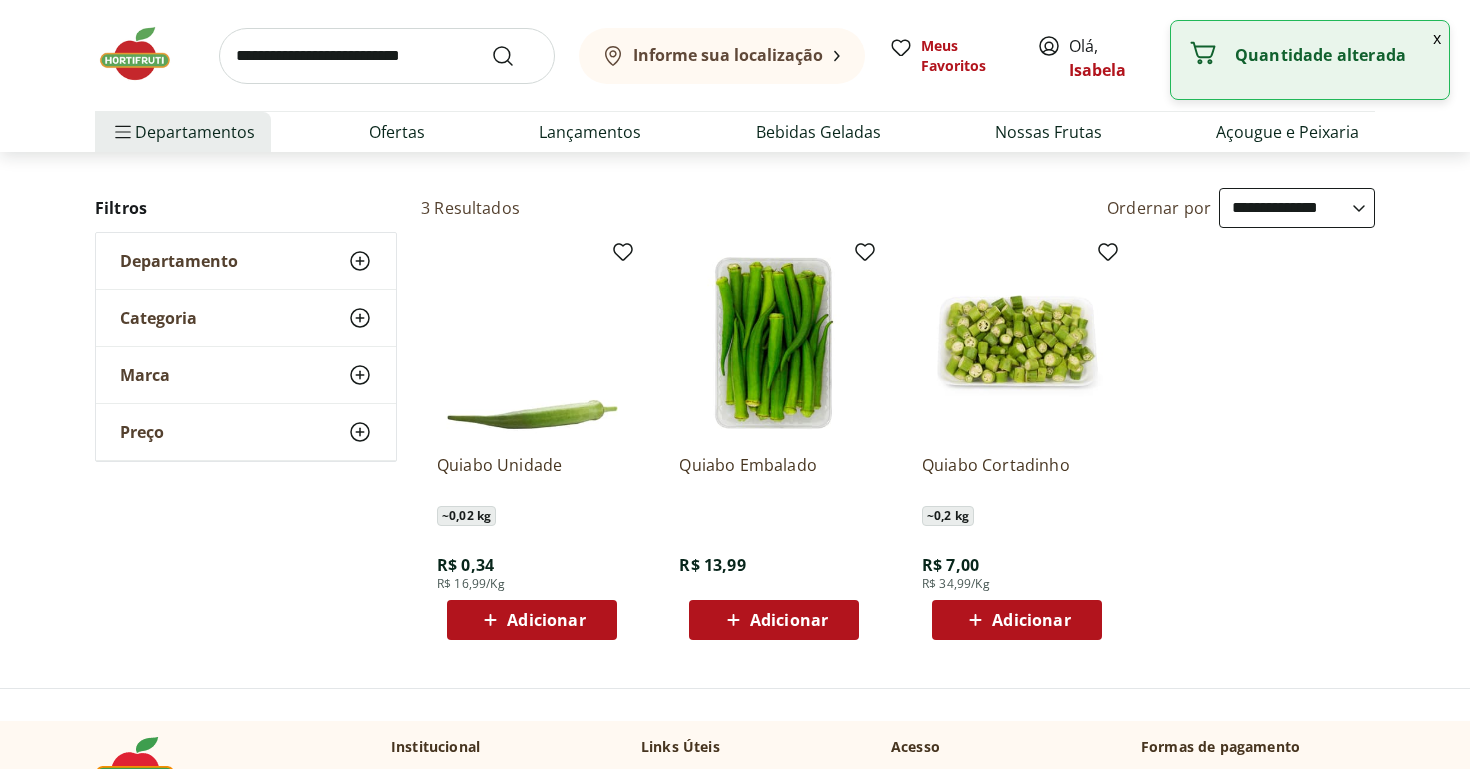 scroll, scrollTop: 234, scrollLeft: 0, axis: vertical 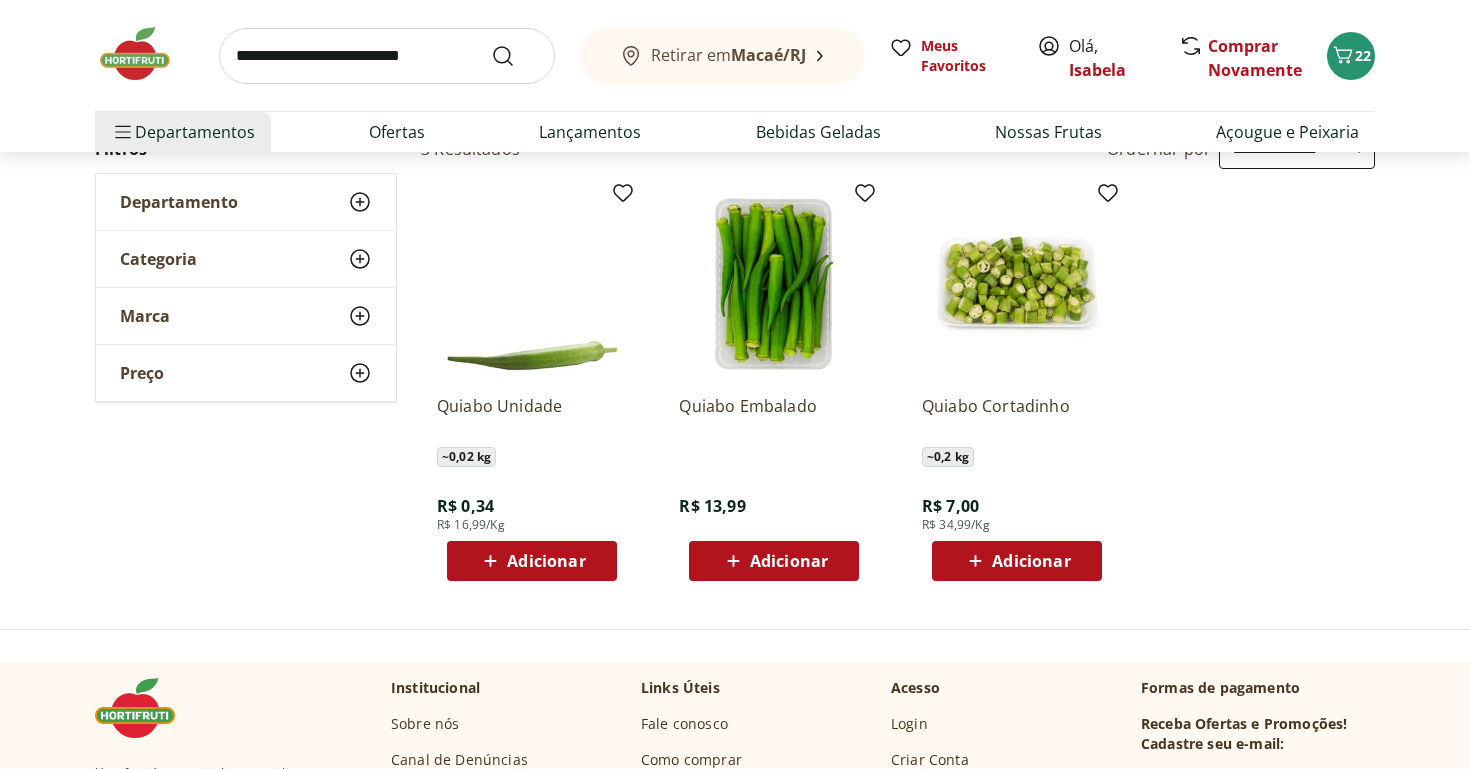 click on "Adicionar" at bounding box center [1017, 561] 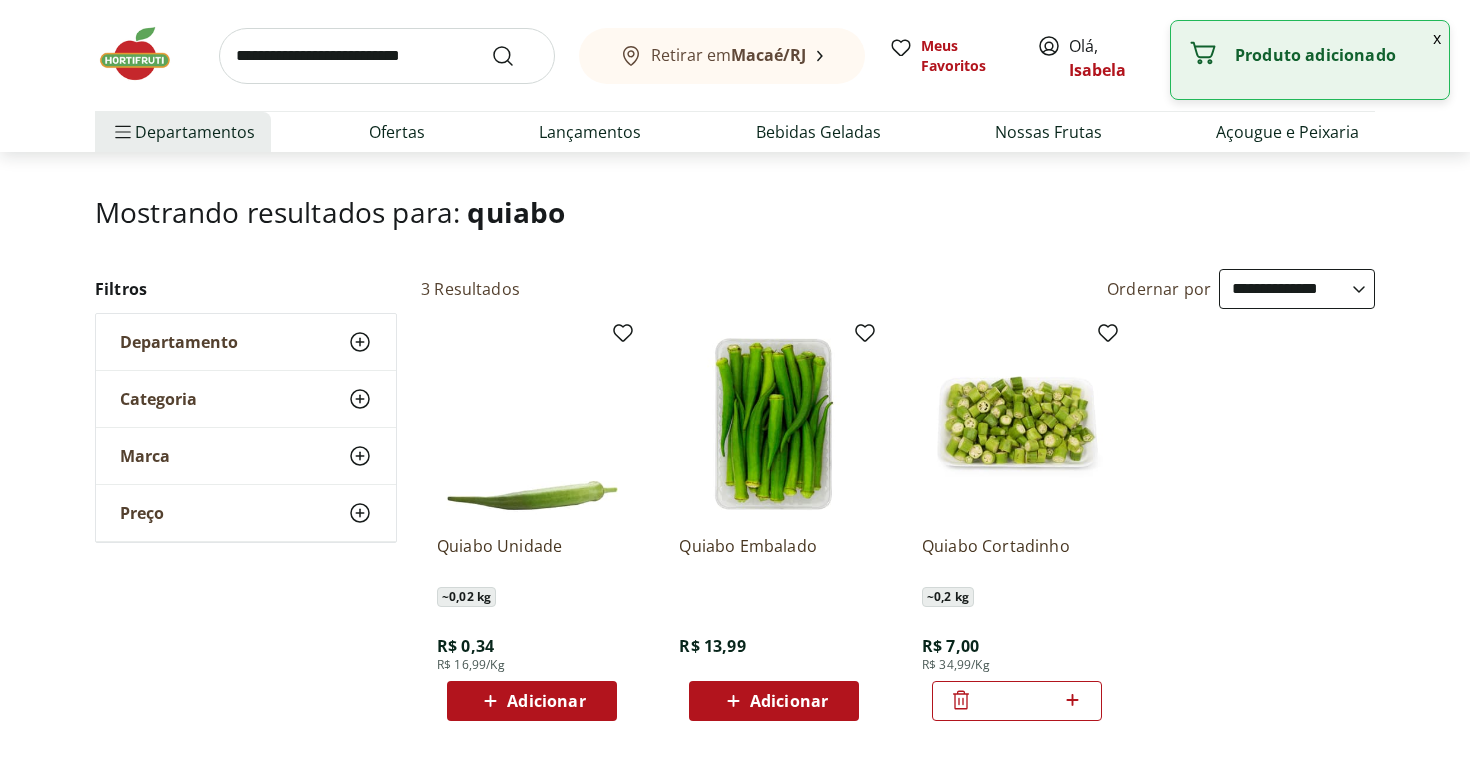 scroll, scrollTop: 95, scrollLeft: 0, axis: vertical 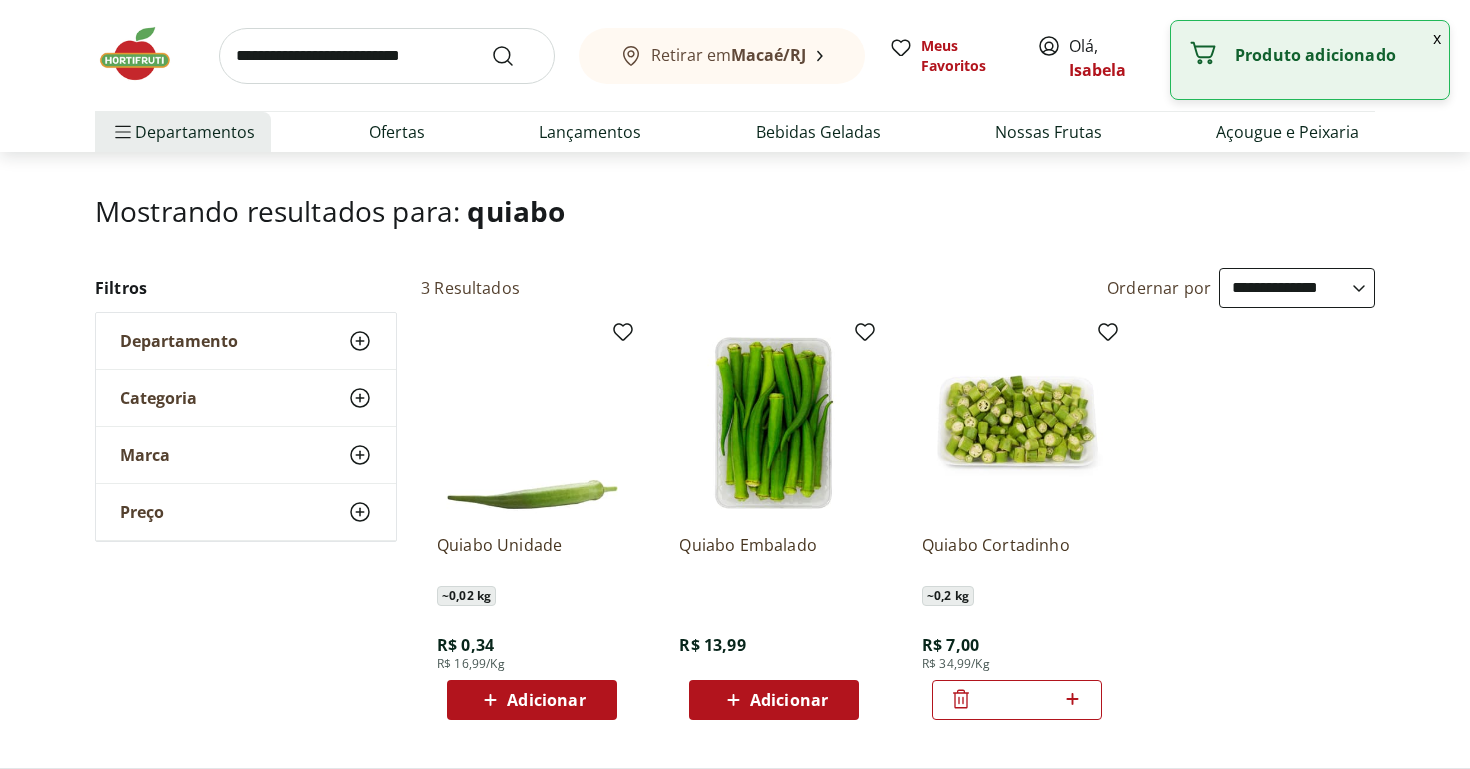 click at bounding box center (387, 56) 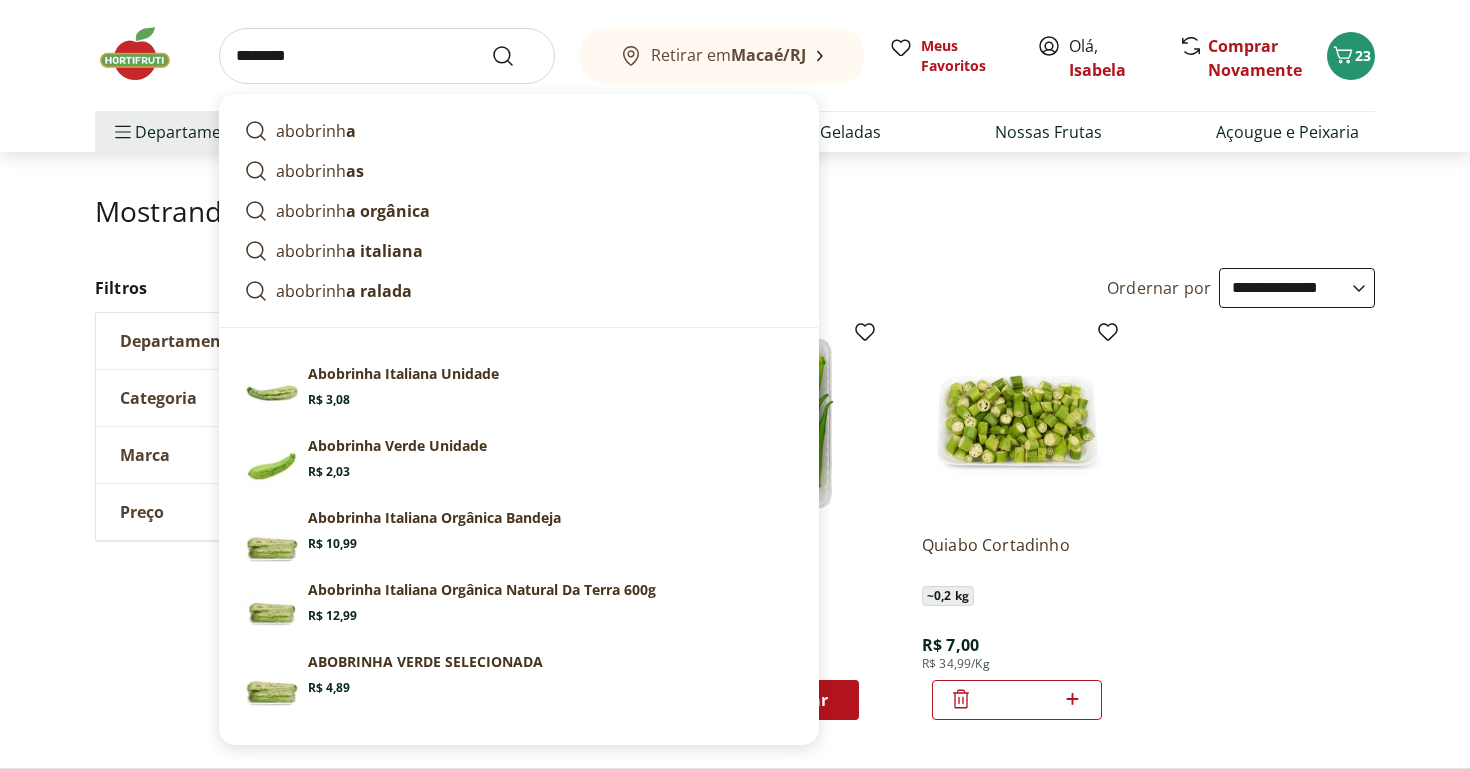 type on "*********" 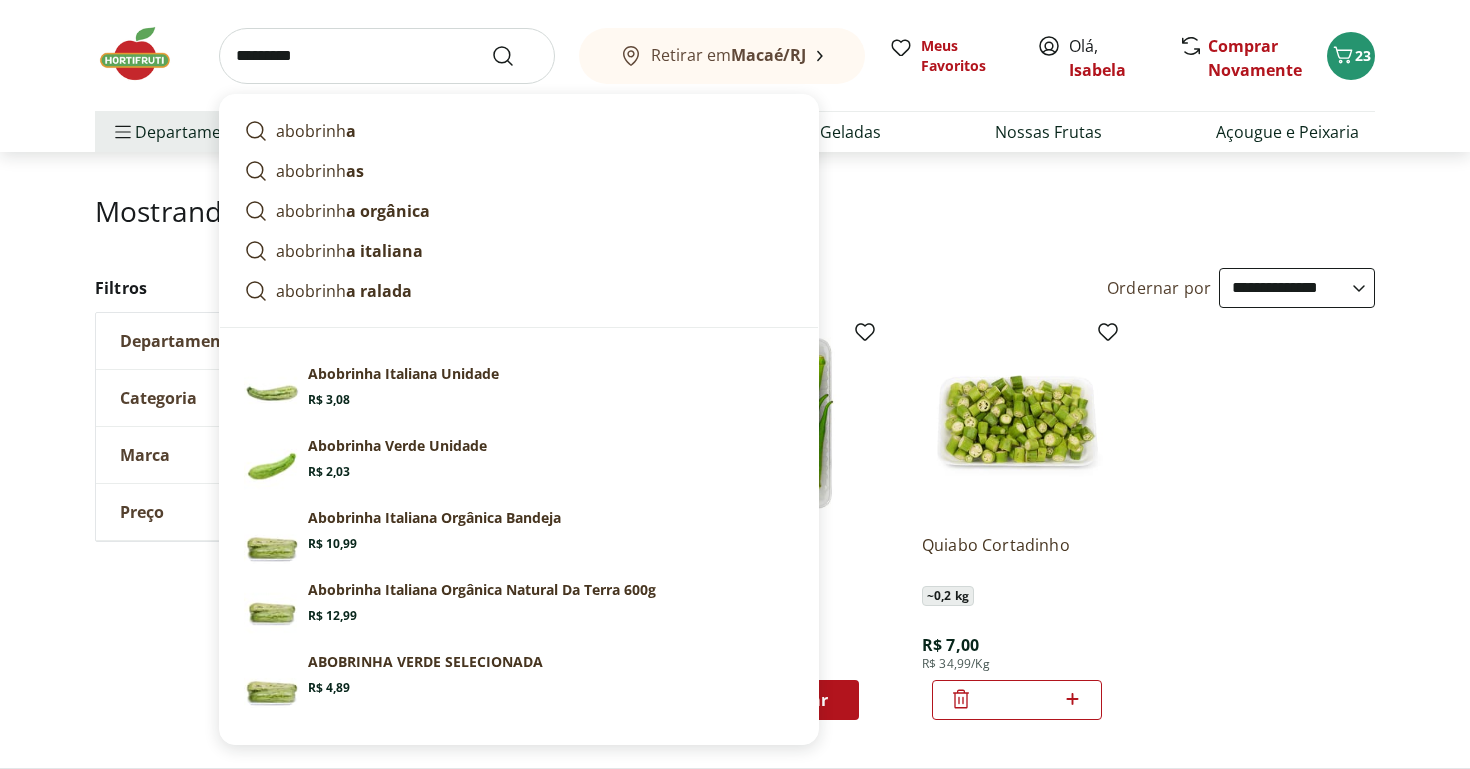 click at bounding box center (515, 56) 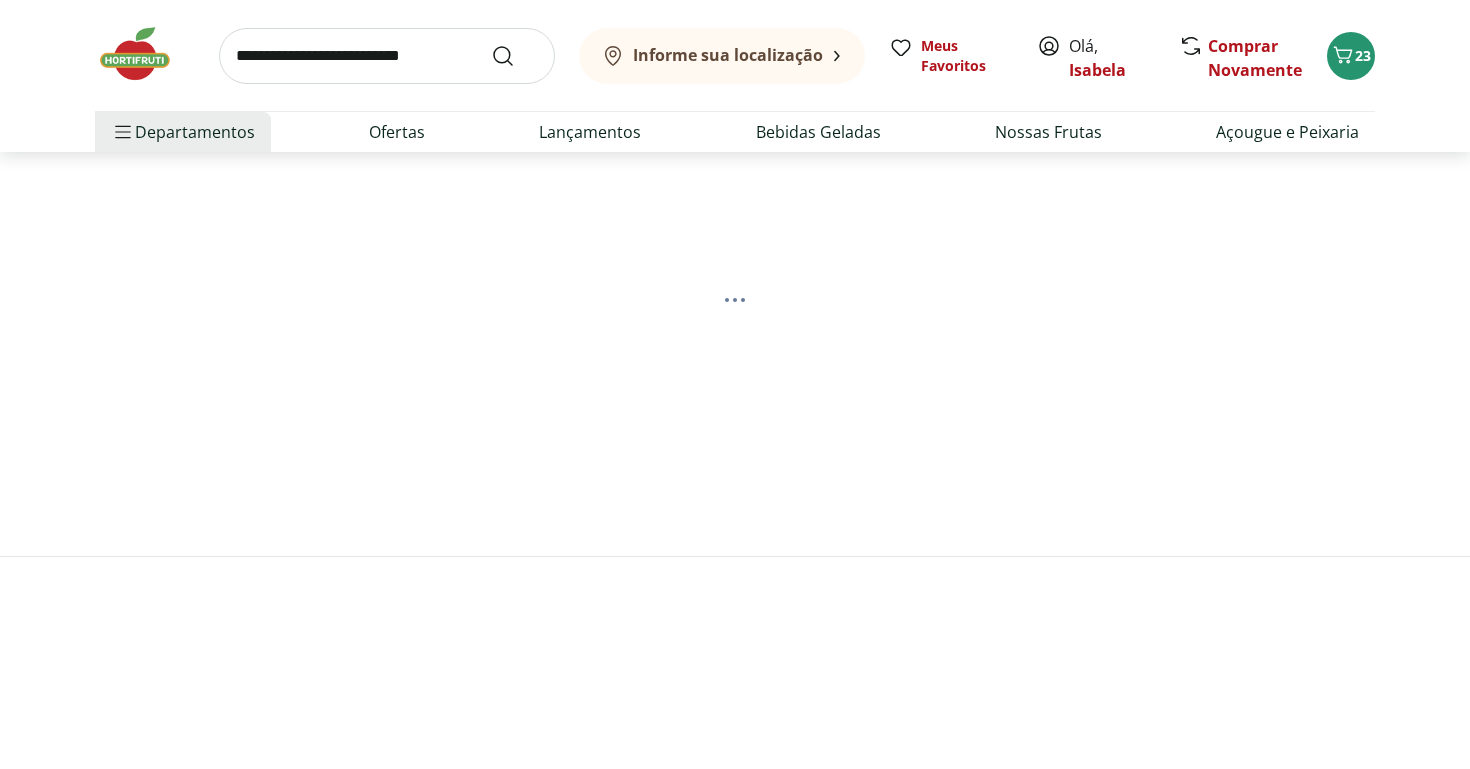 scroll, scrollTop: 0, scrollLeft: 0, axis: both 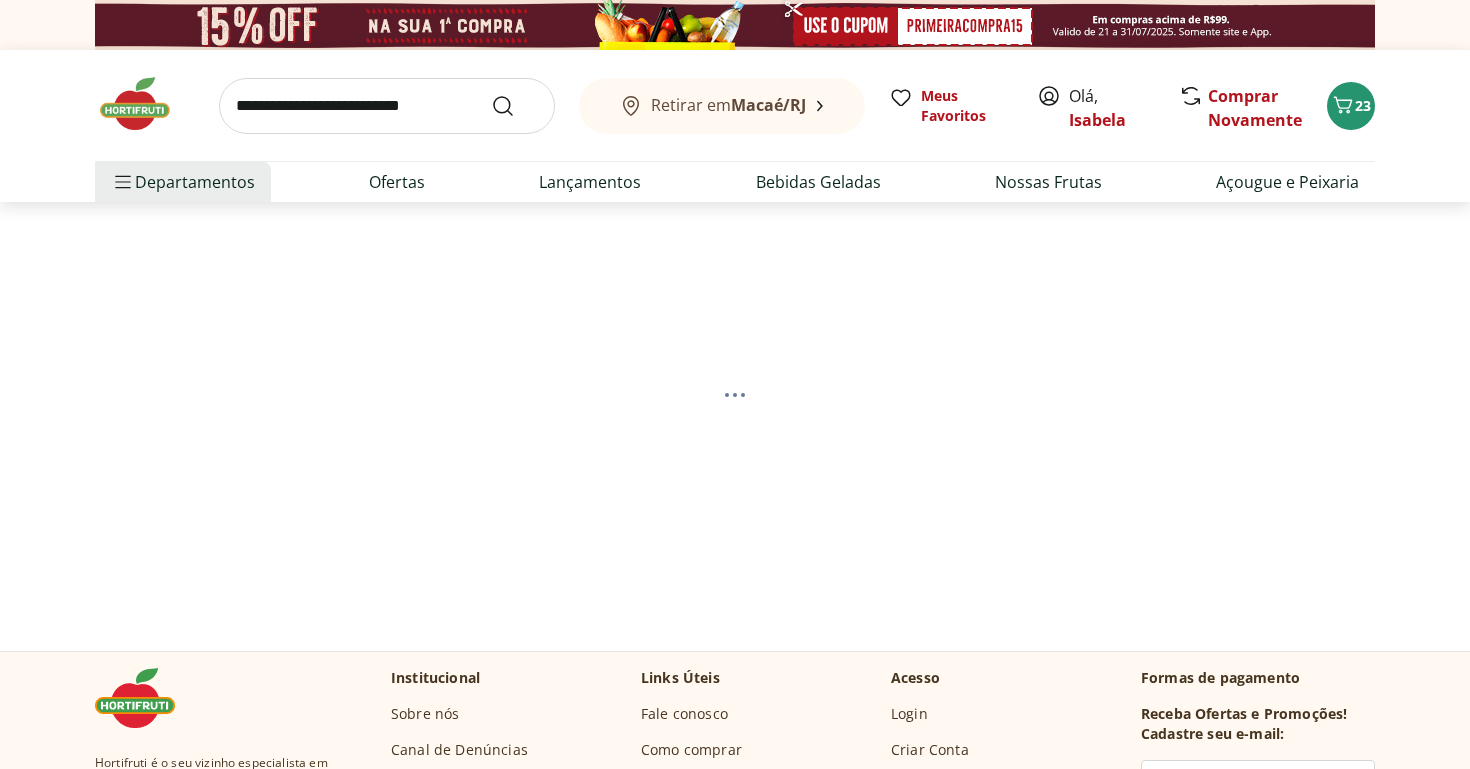 select on "**********" 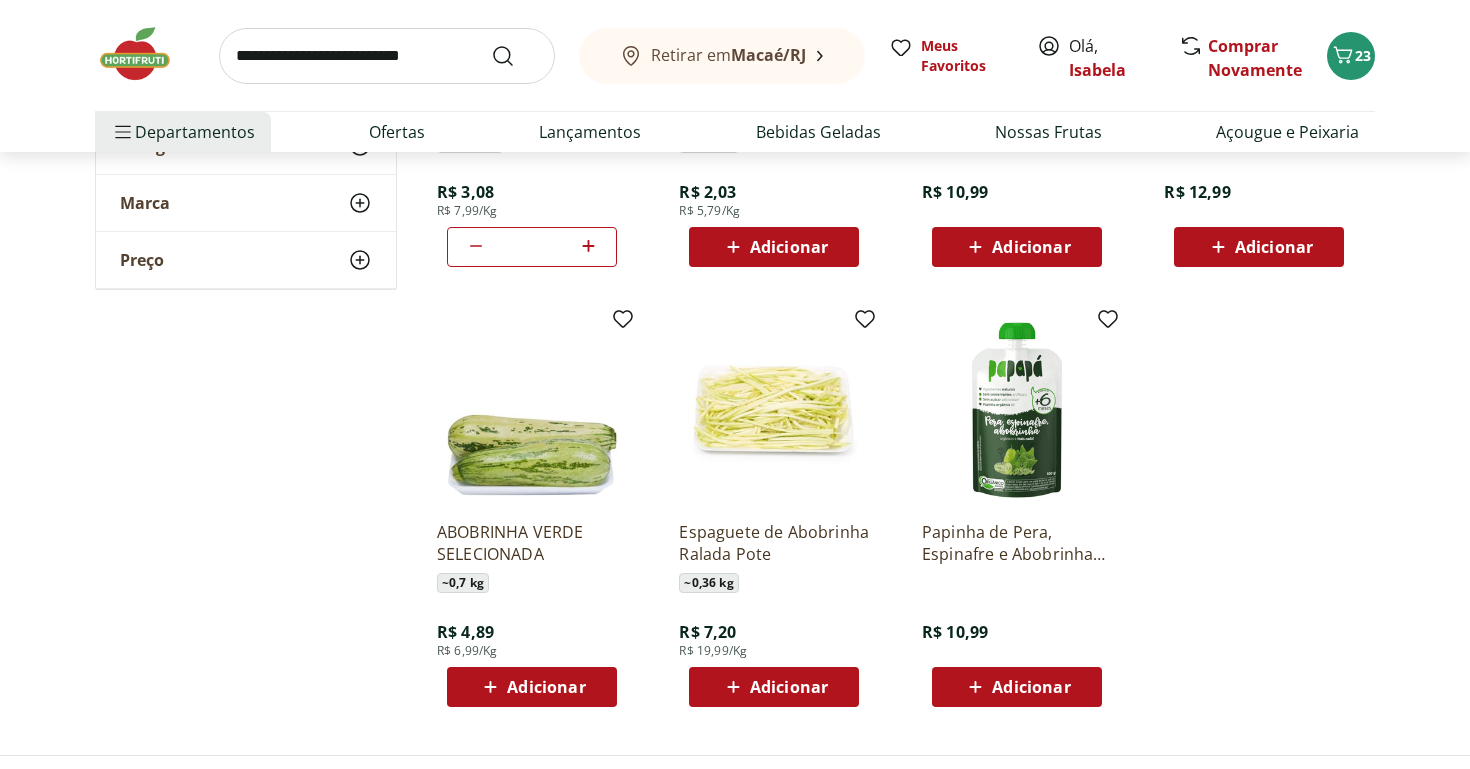 scroll, scrollTop: 568, scrollLeft: 0, axis: vertical 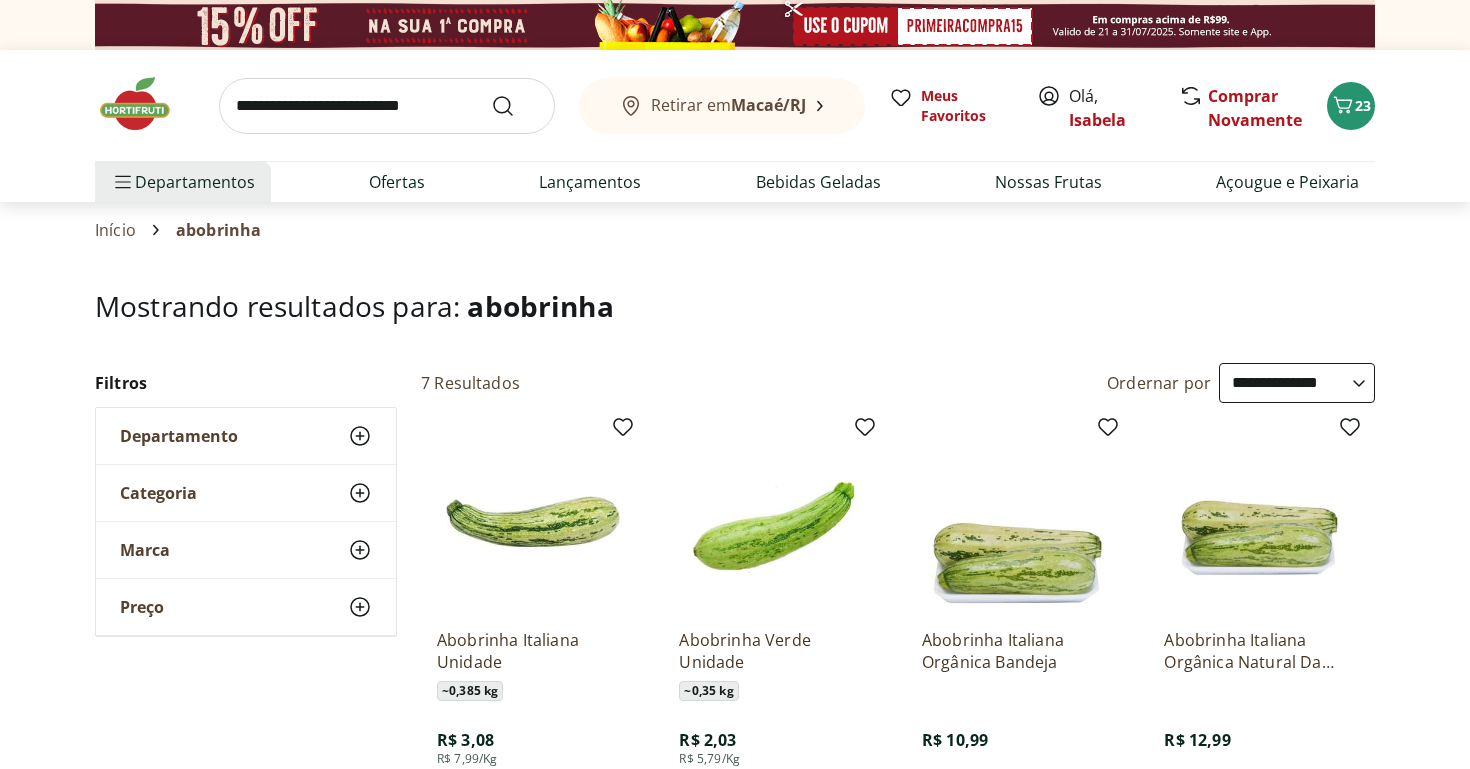 select on "**********" 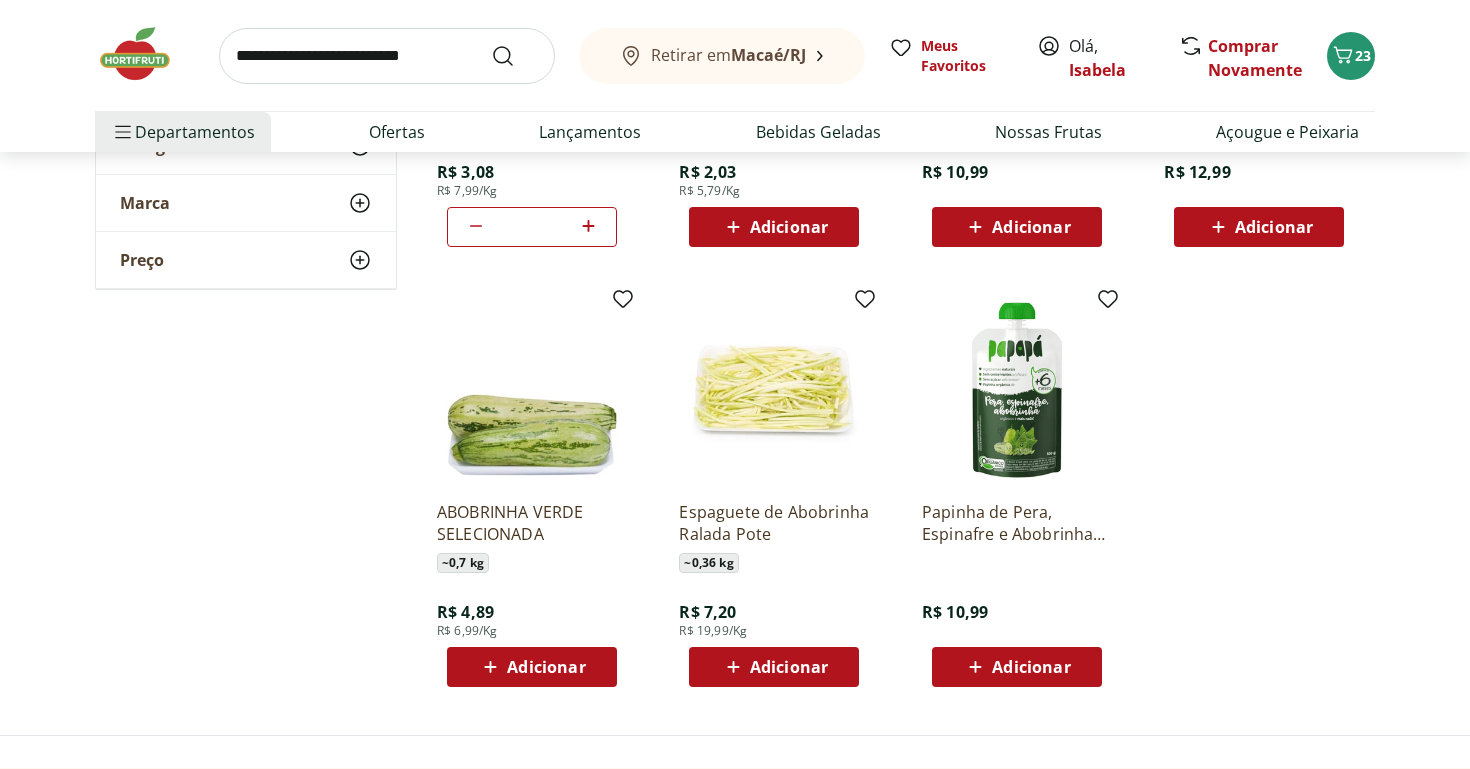 scroll, scrollTop: 0, scrollLeft: 0, axis: both 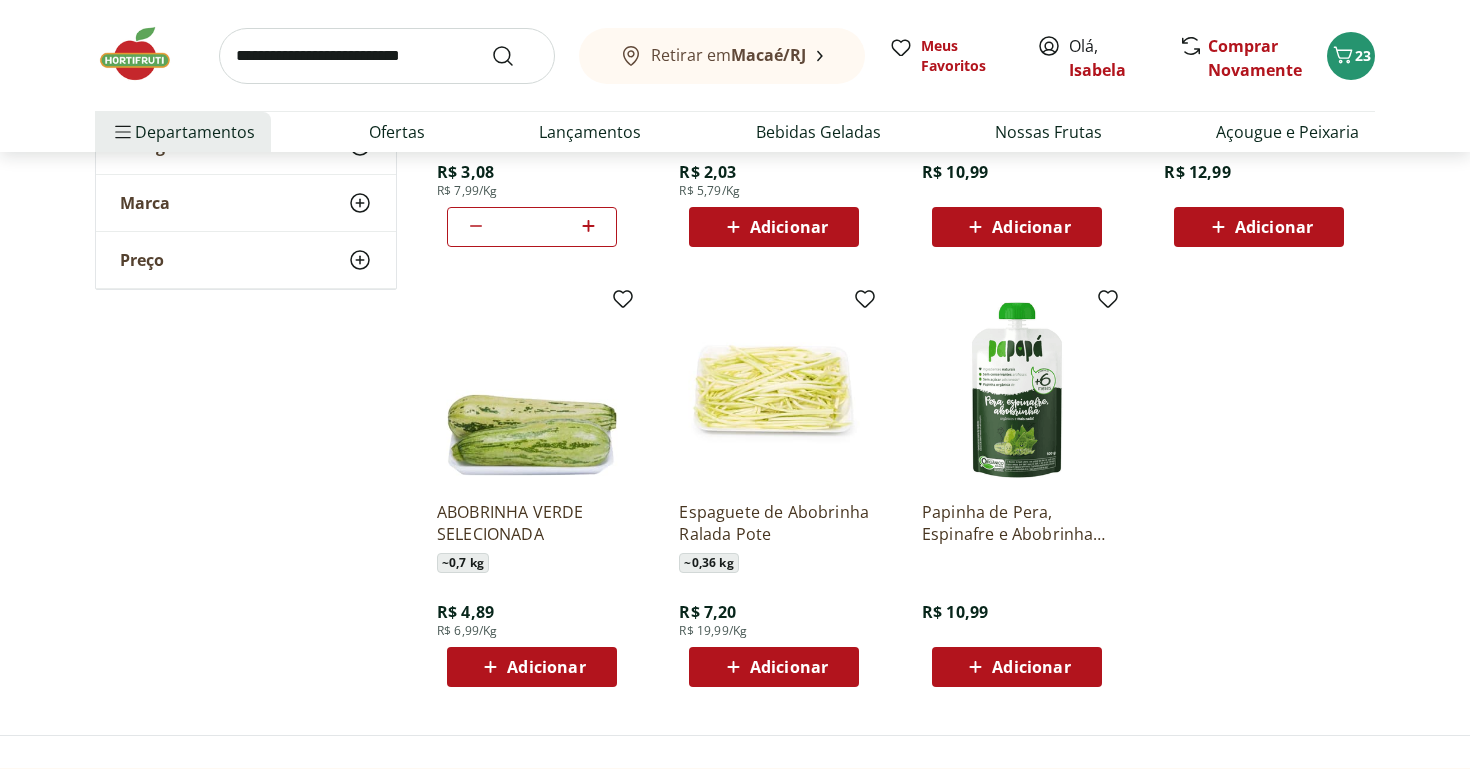 click on "Adicionar" at bounding box center (789, 667) 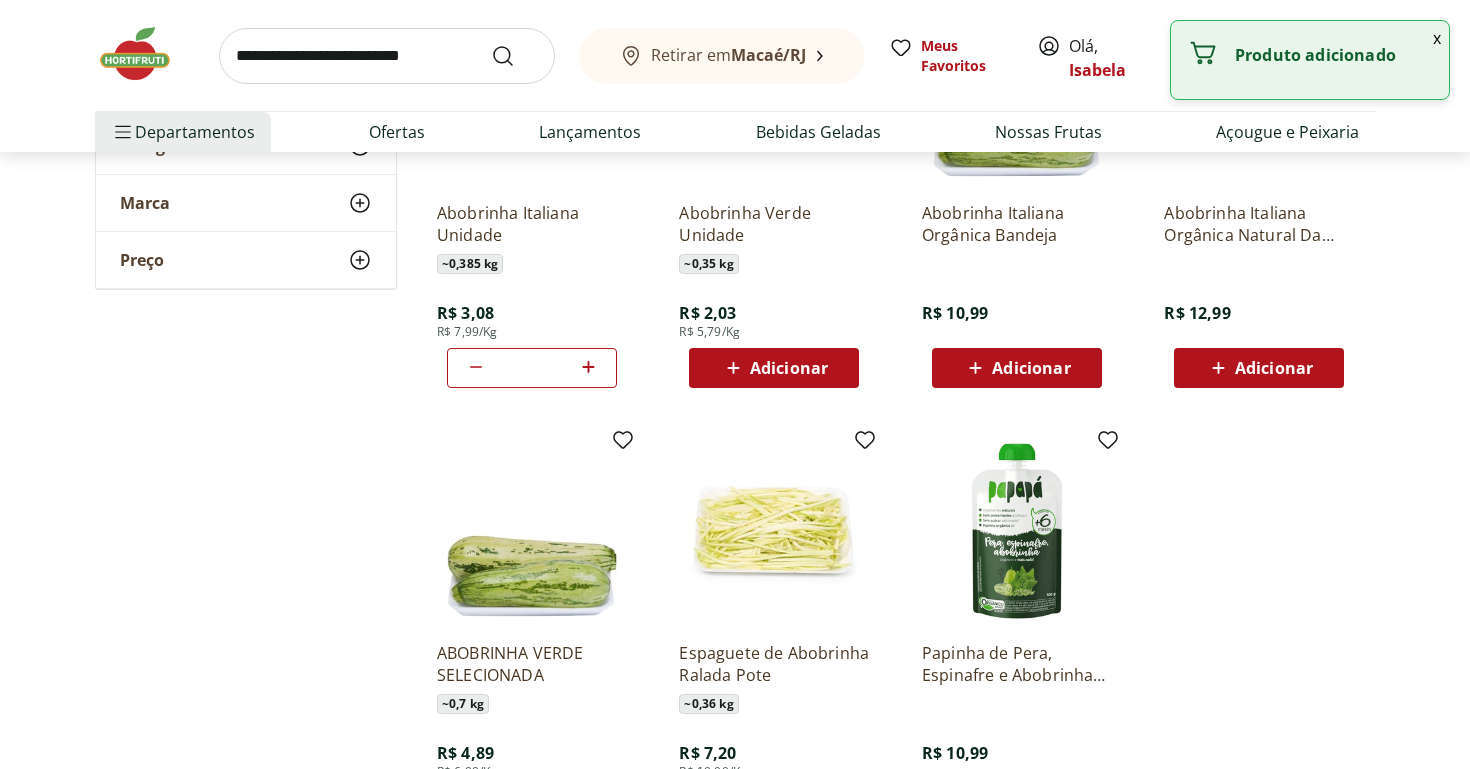 scroll, scrollTop: 388, scrollLeft: 0, axis: vertical 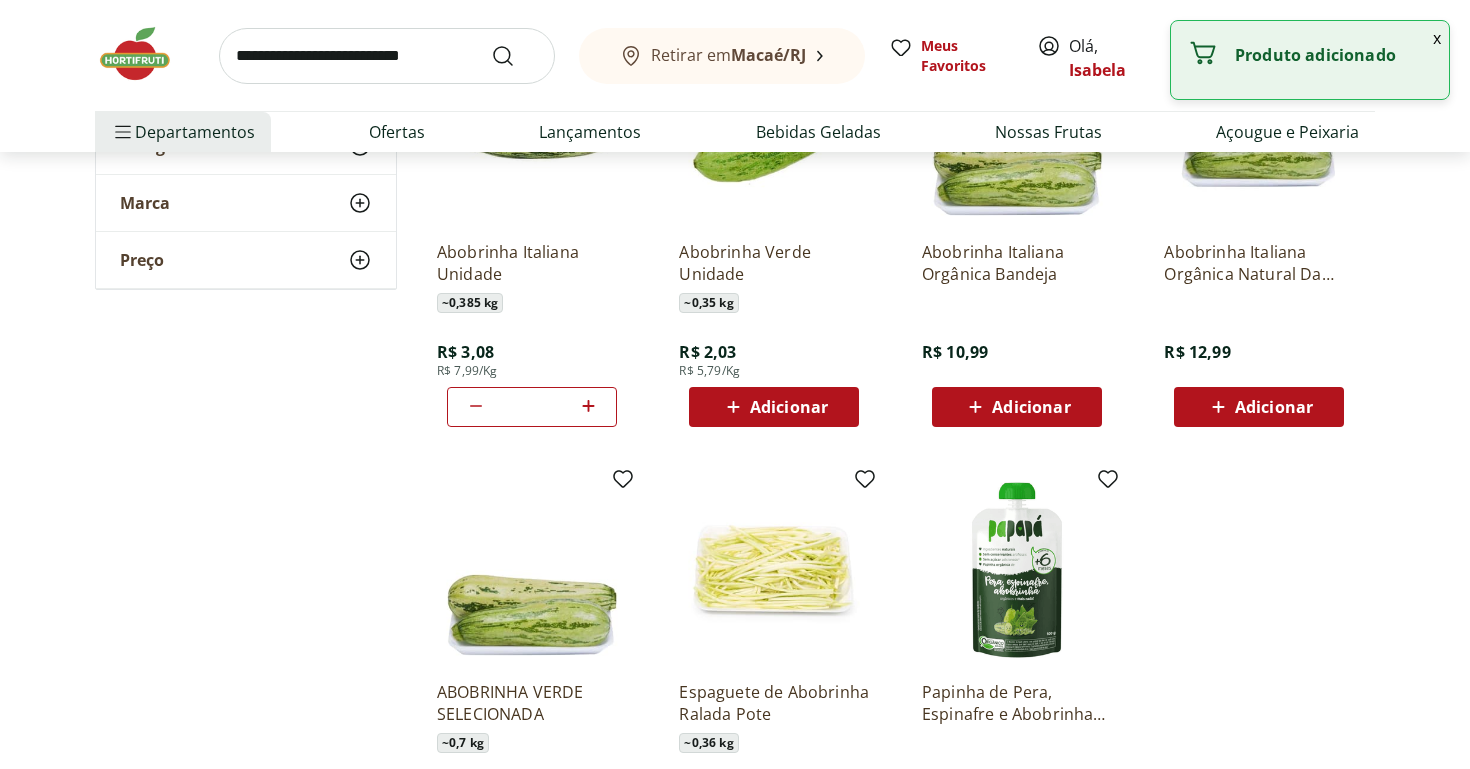 click 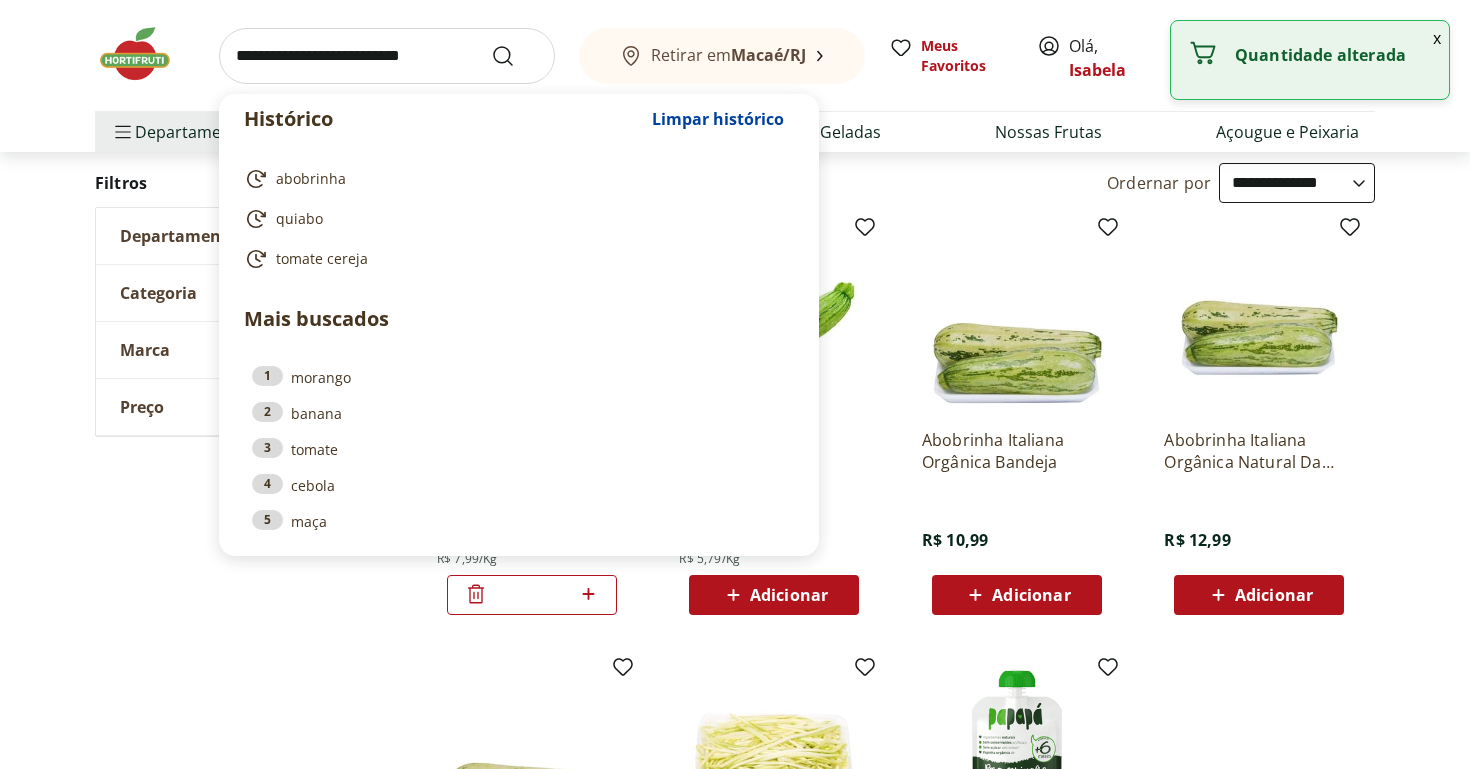 click at bounding box center [387, 56] 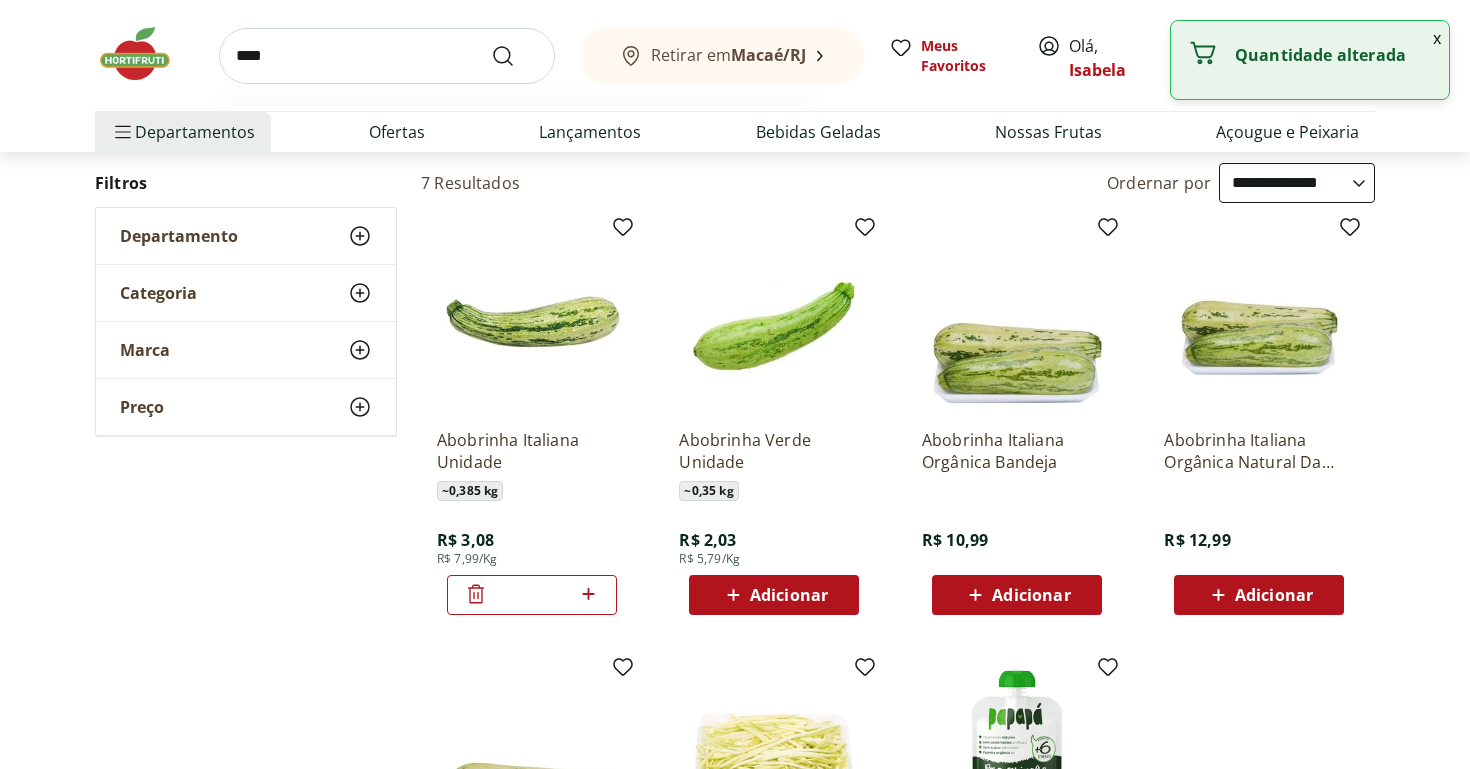 type on "****" 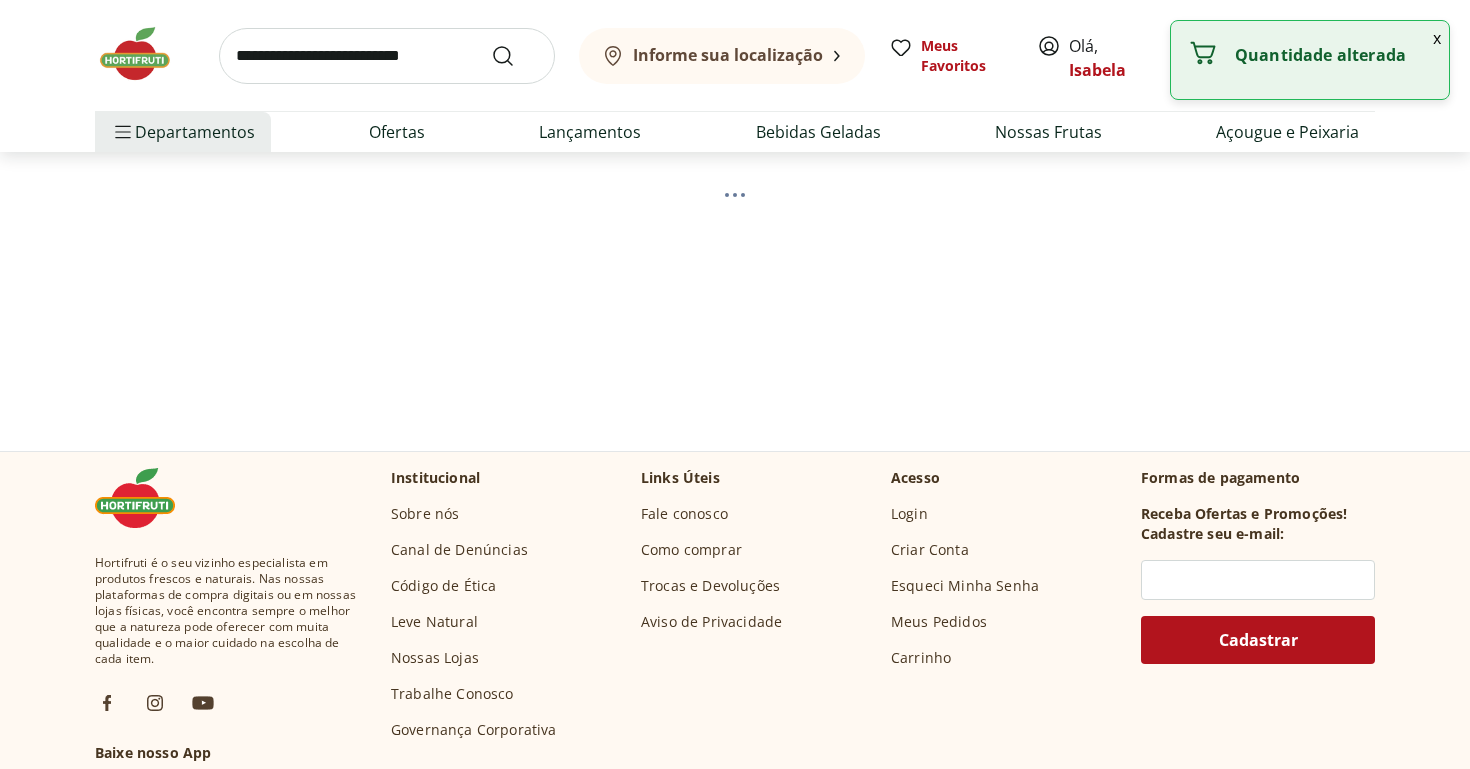 scroll, scrollTop: 0, scrollLeft: 0, axis: both 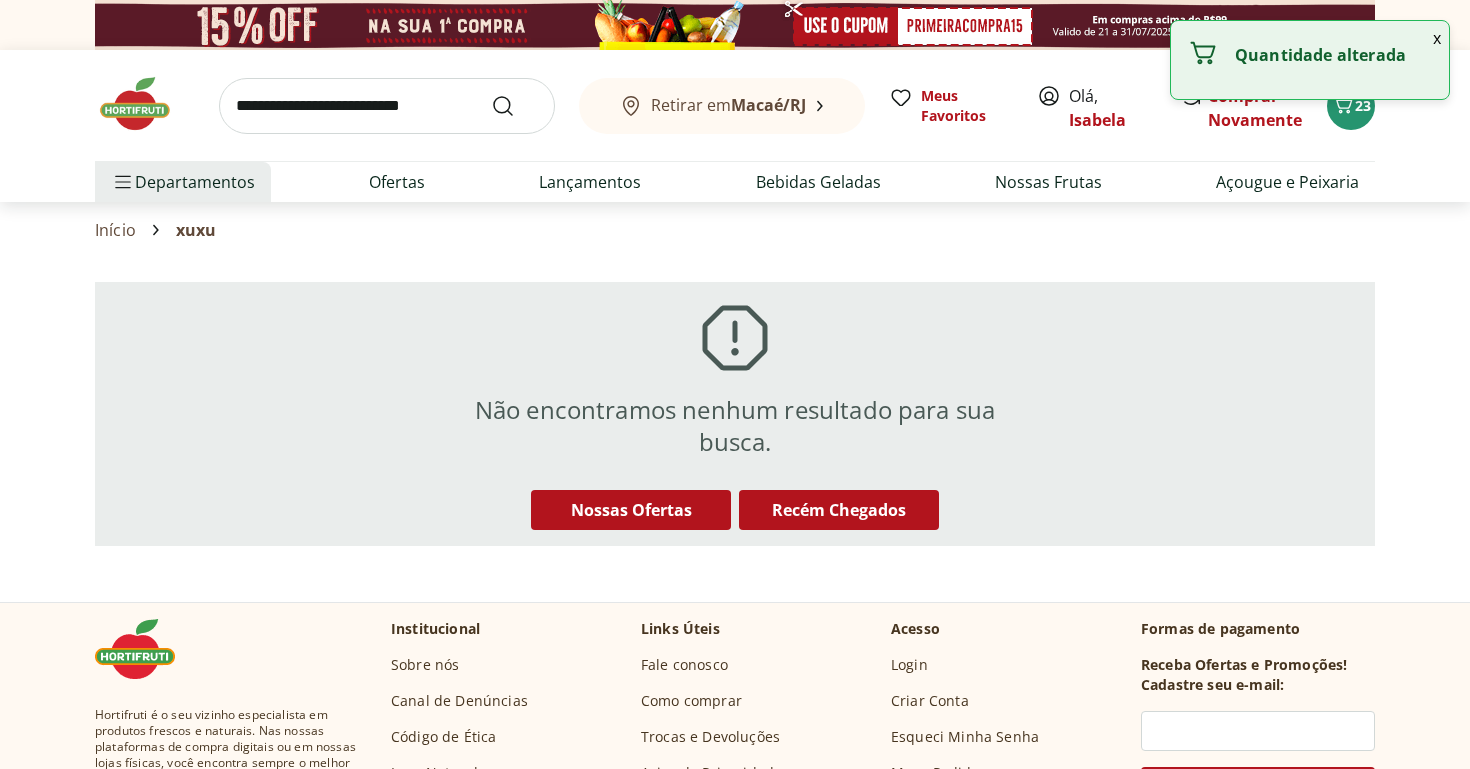 click at bounding box center [387, 106] 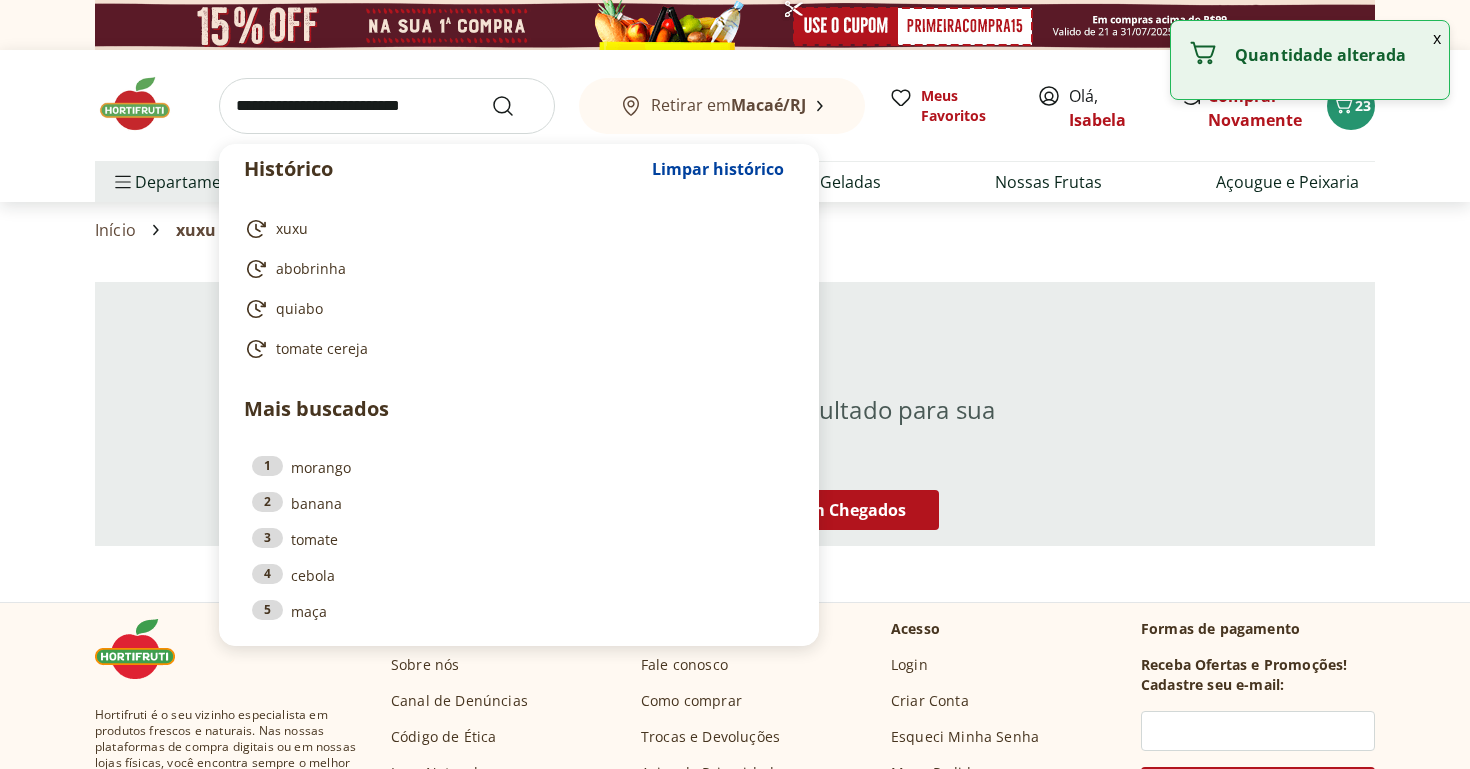 click on "Não encontramos nenhum resultado para sua busca. Nossas Ofertas   Recém Chegados" at bounding box center [735, 414] 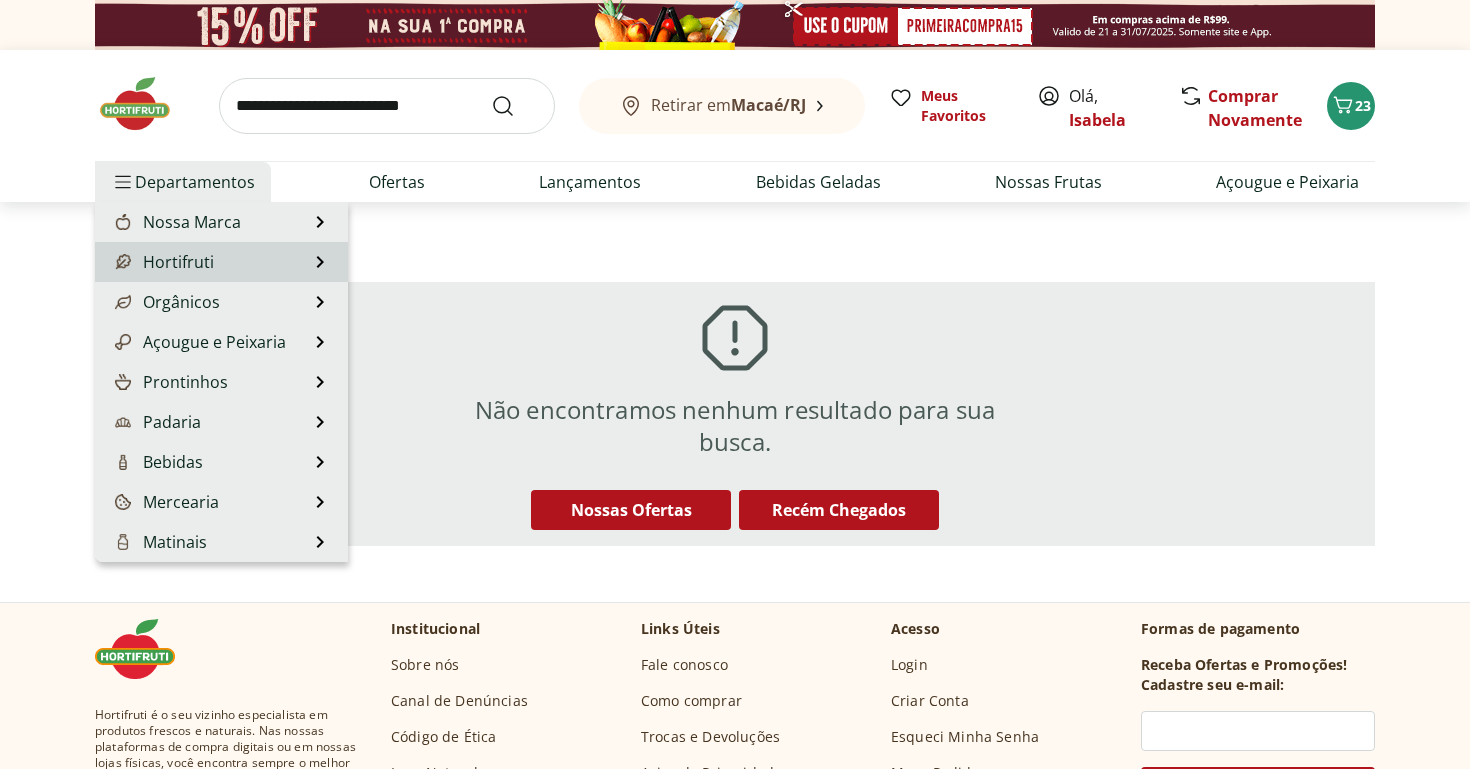 click on "Hortifruti Hortifruti Ver tudo do departamento Cogumelos Frutas Legumes Ovos Temperos Frescos Verduras" at bounding box center (221, 262) 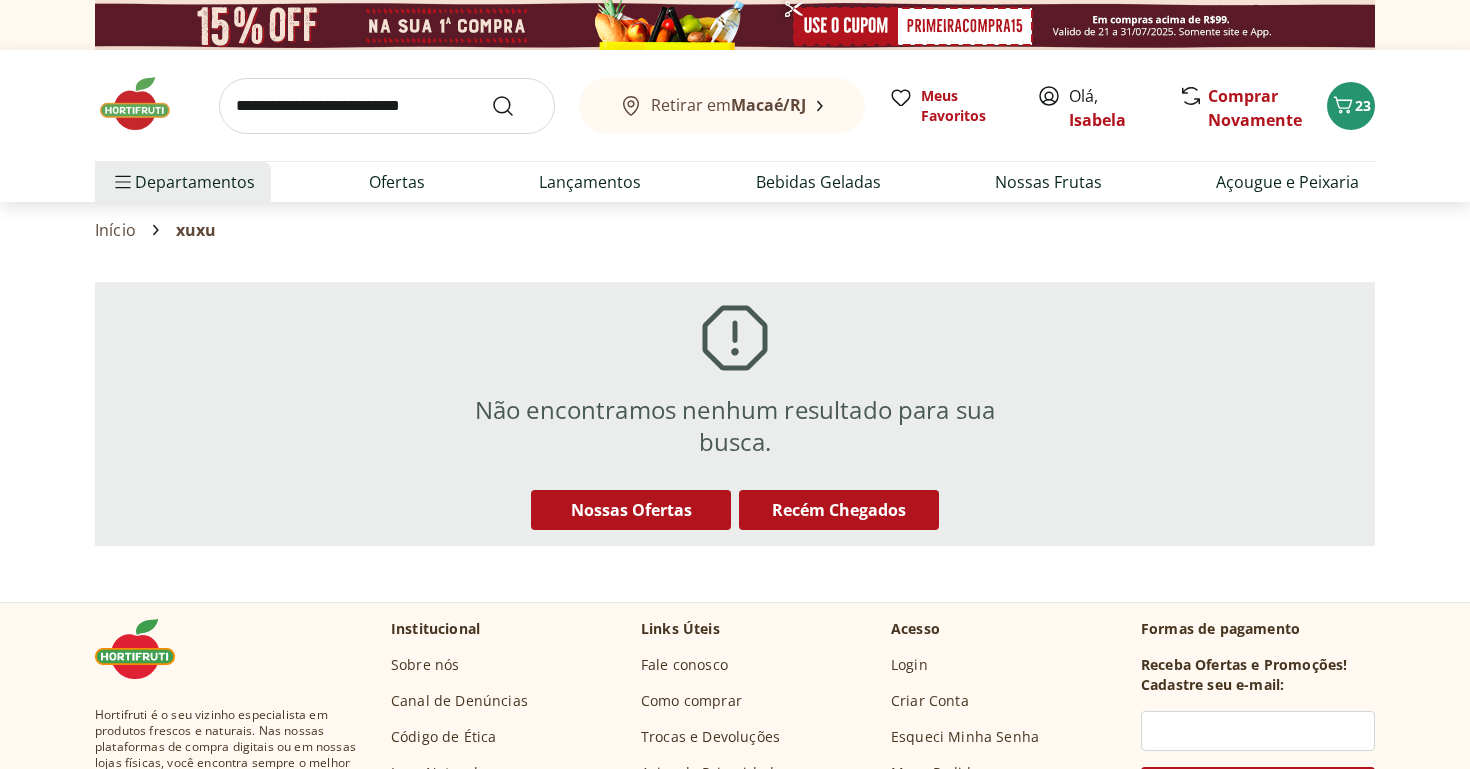 click at bounding box center [145, 104] 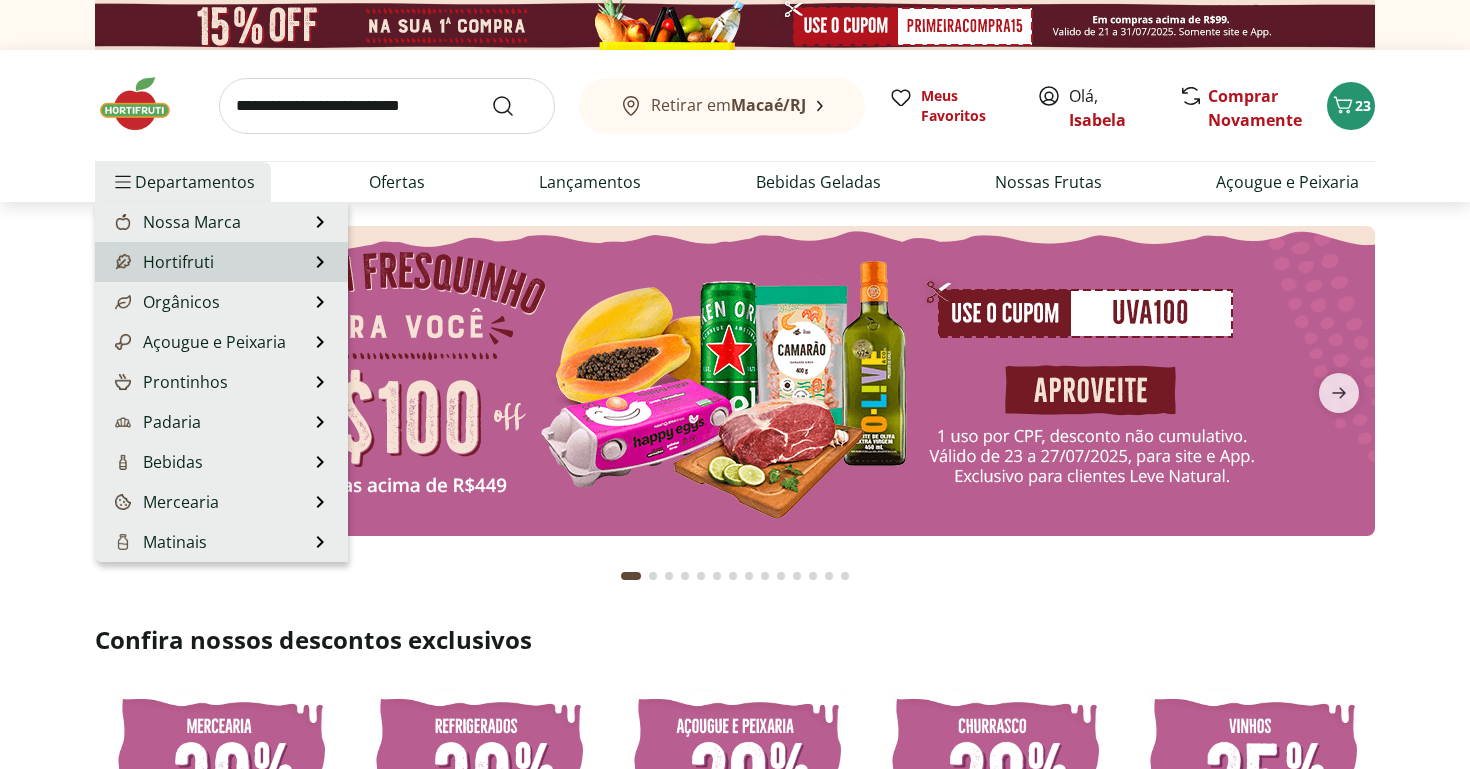 click on "Hortifruti" at bounding box center [162, 262] 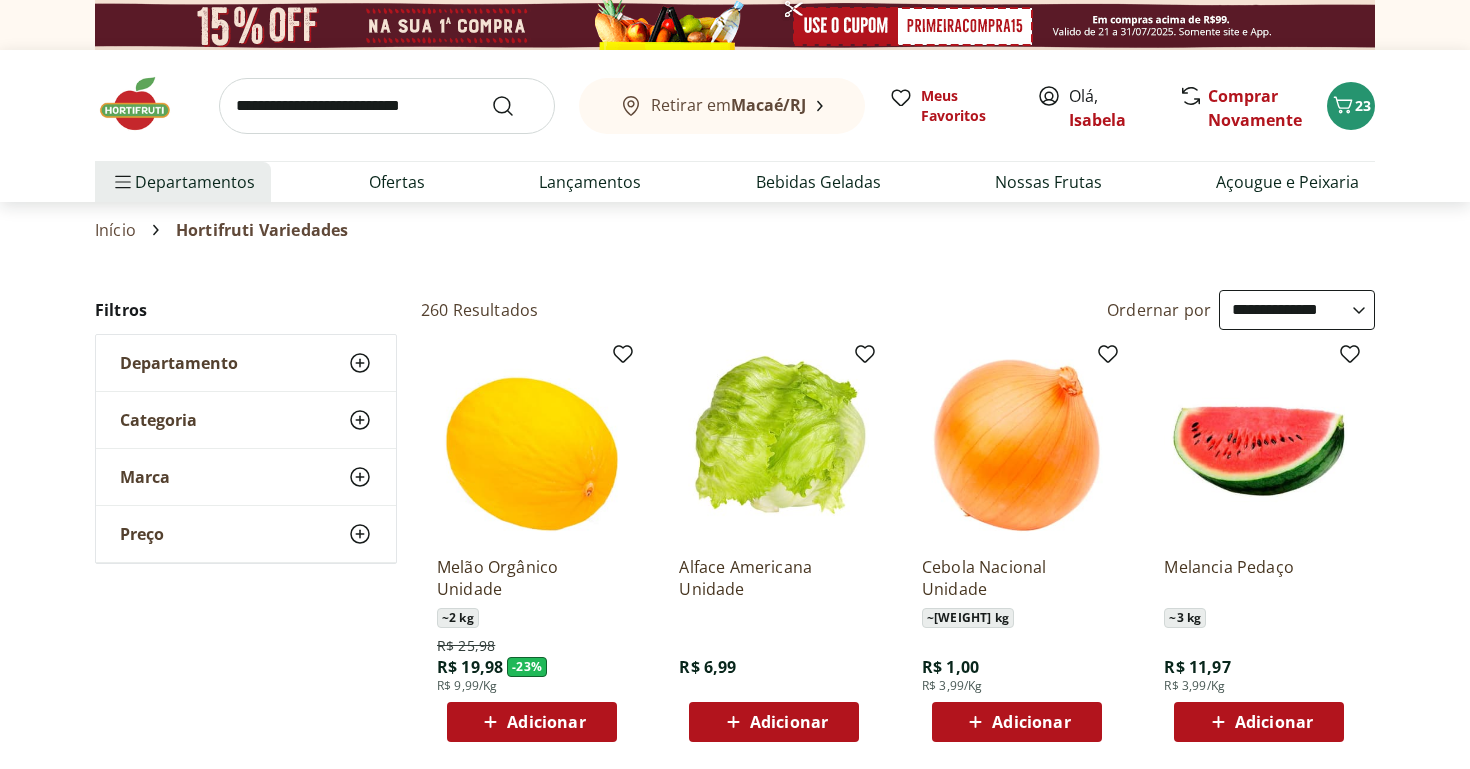 click 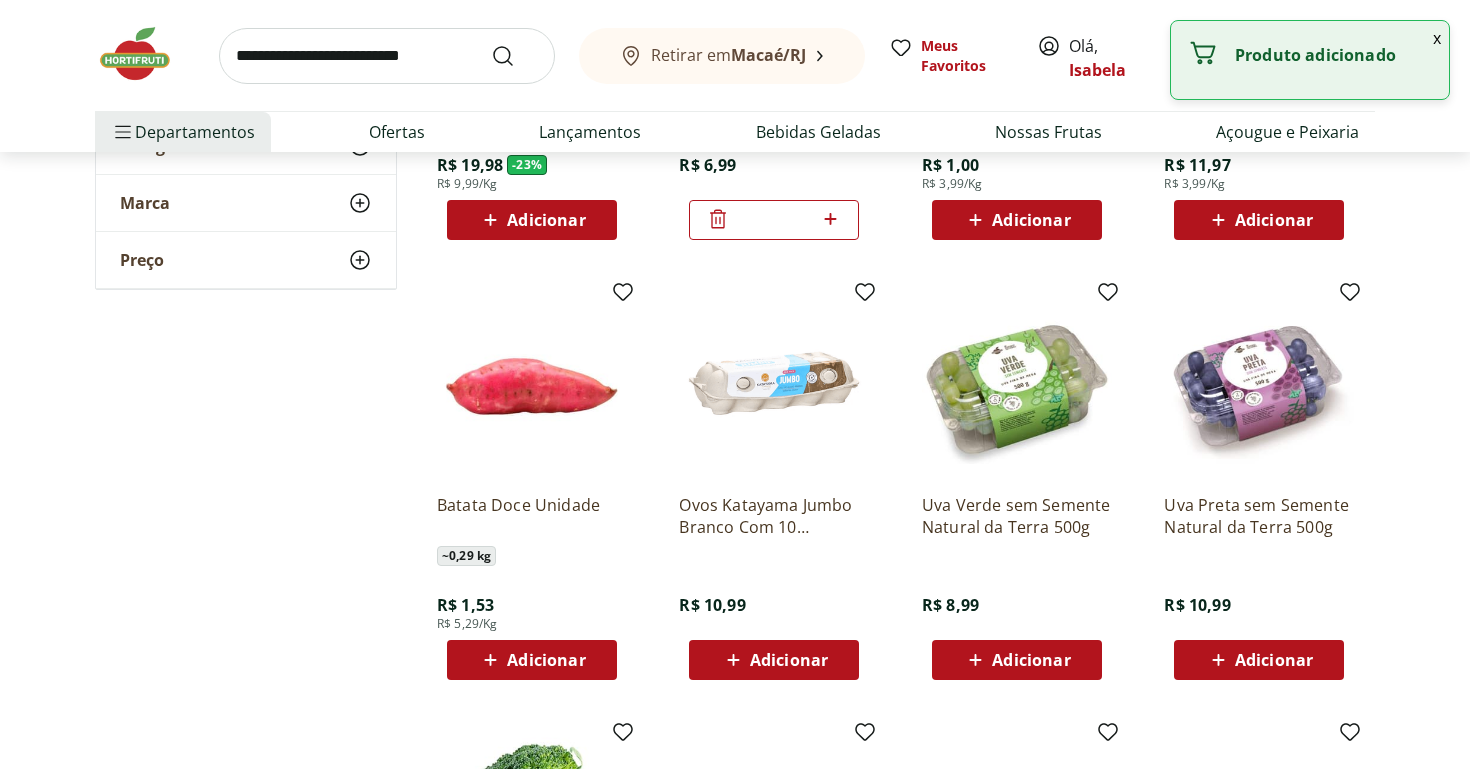 scroll, scrollTop: 532, scrollLeft: 0, axis: vertical 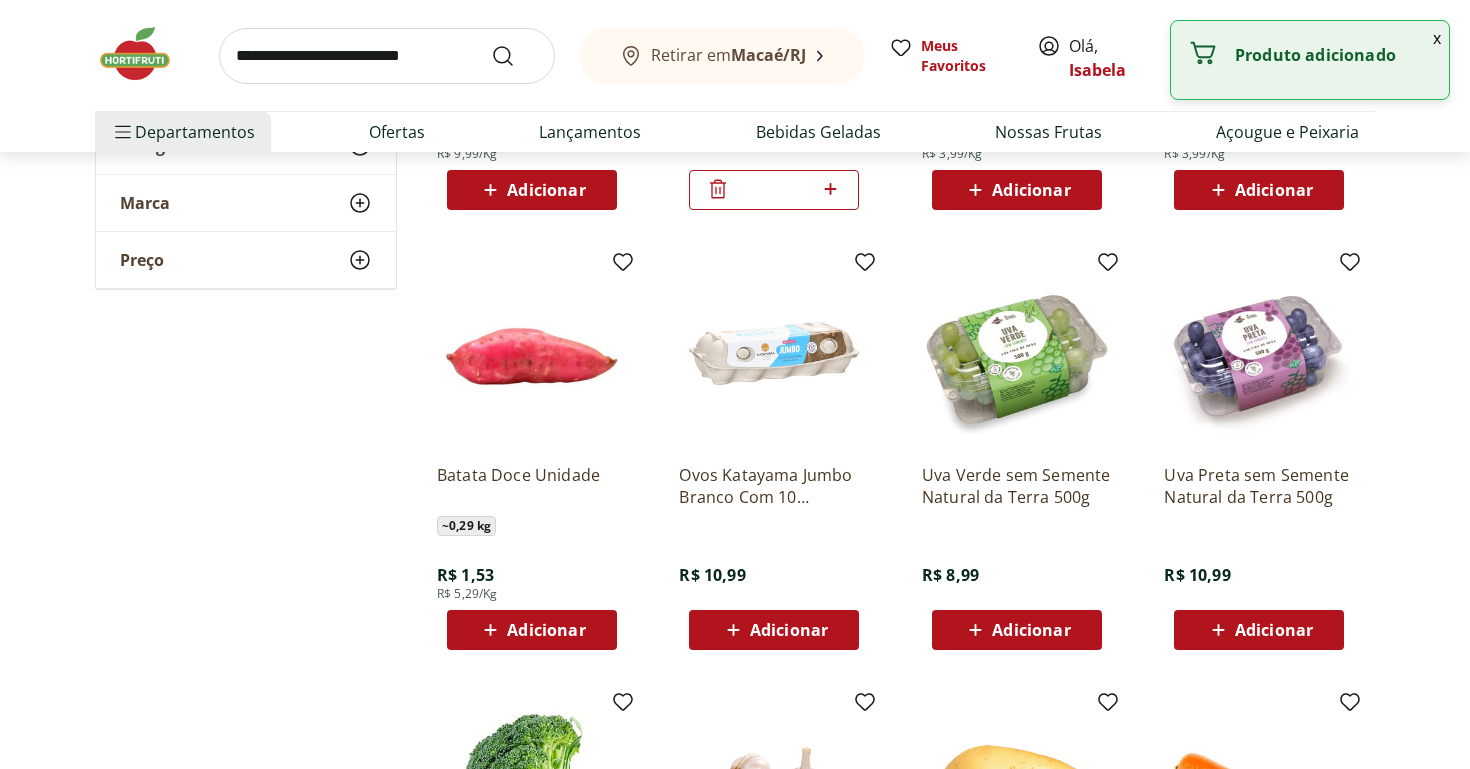 click on "Adicionar" at bounding box center [1031, 630] 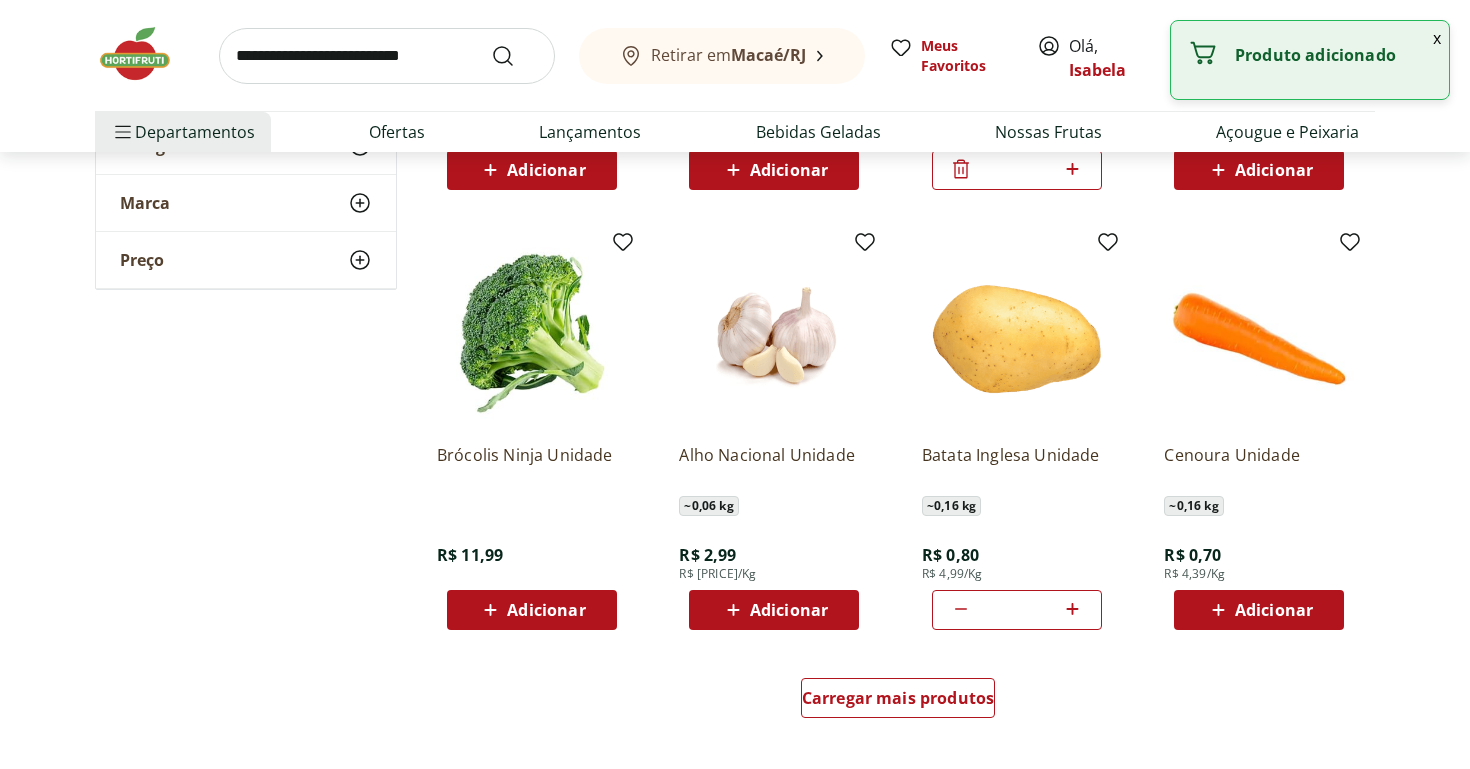scroll, scrollTop: 994, scrollLeft: 0, axis: vertical 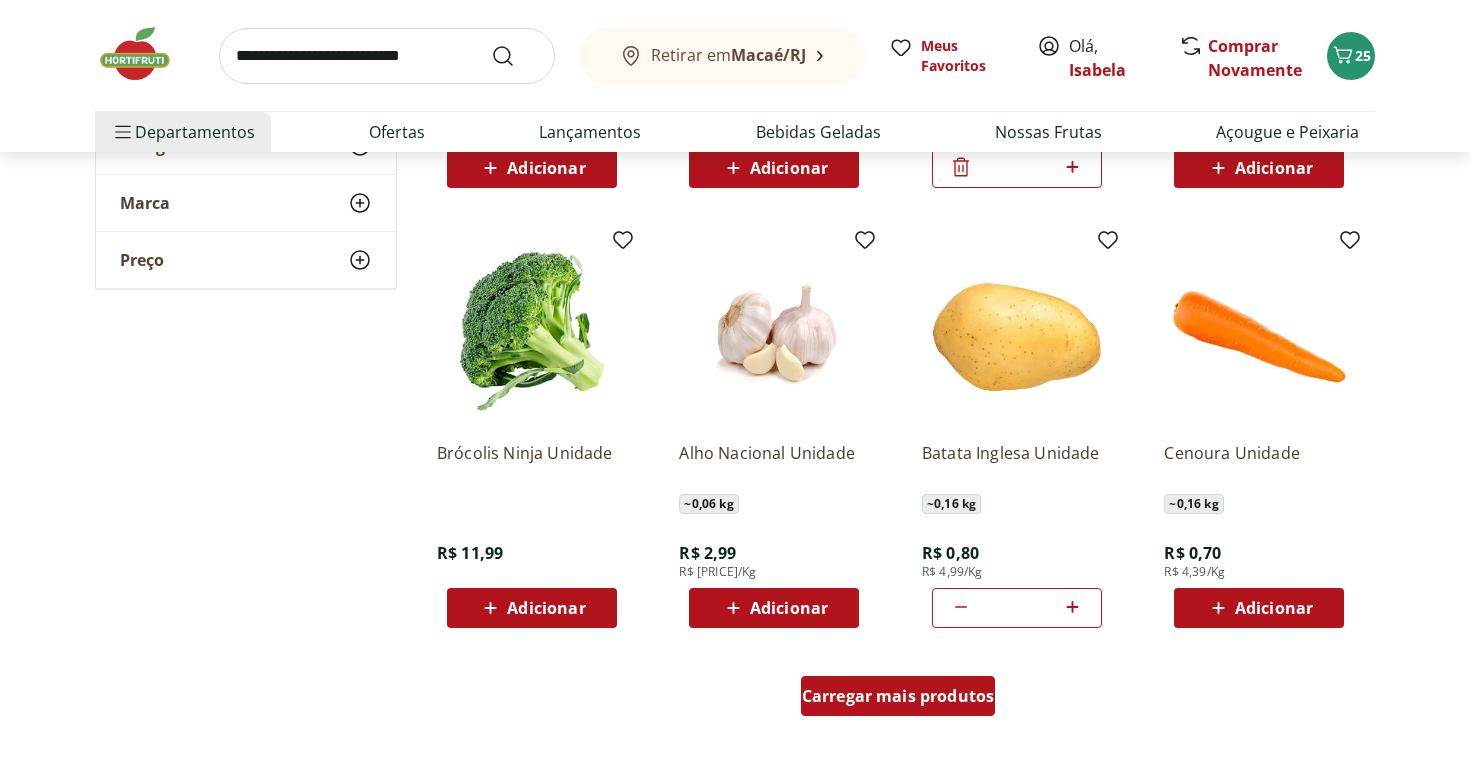 click on "Carregar mais produtos" at bounding box center [898, 696] 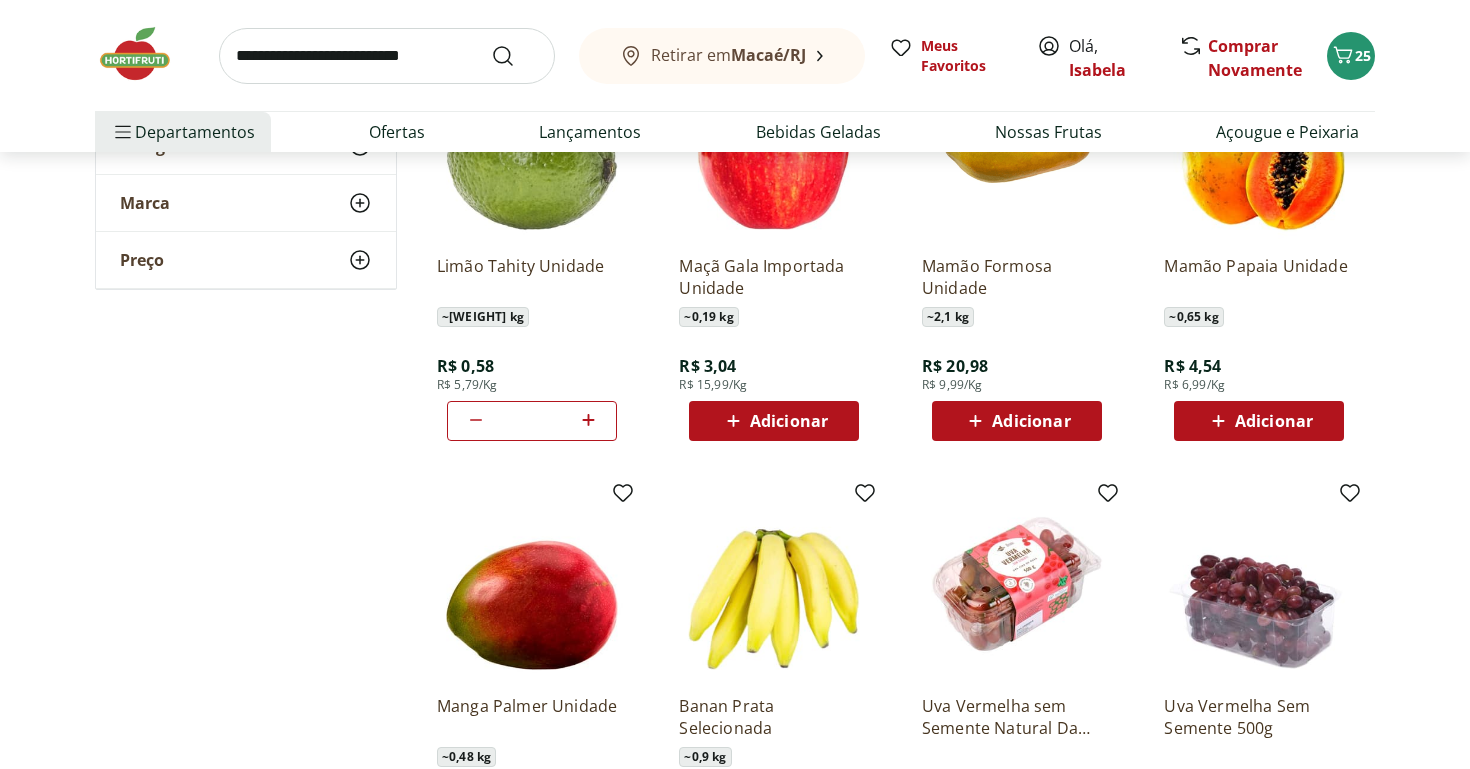 scroll, scrollTop: 1568, scrollLeft: 0, axis: vertical 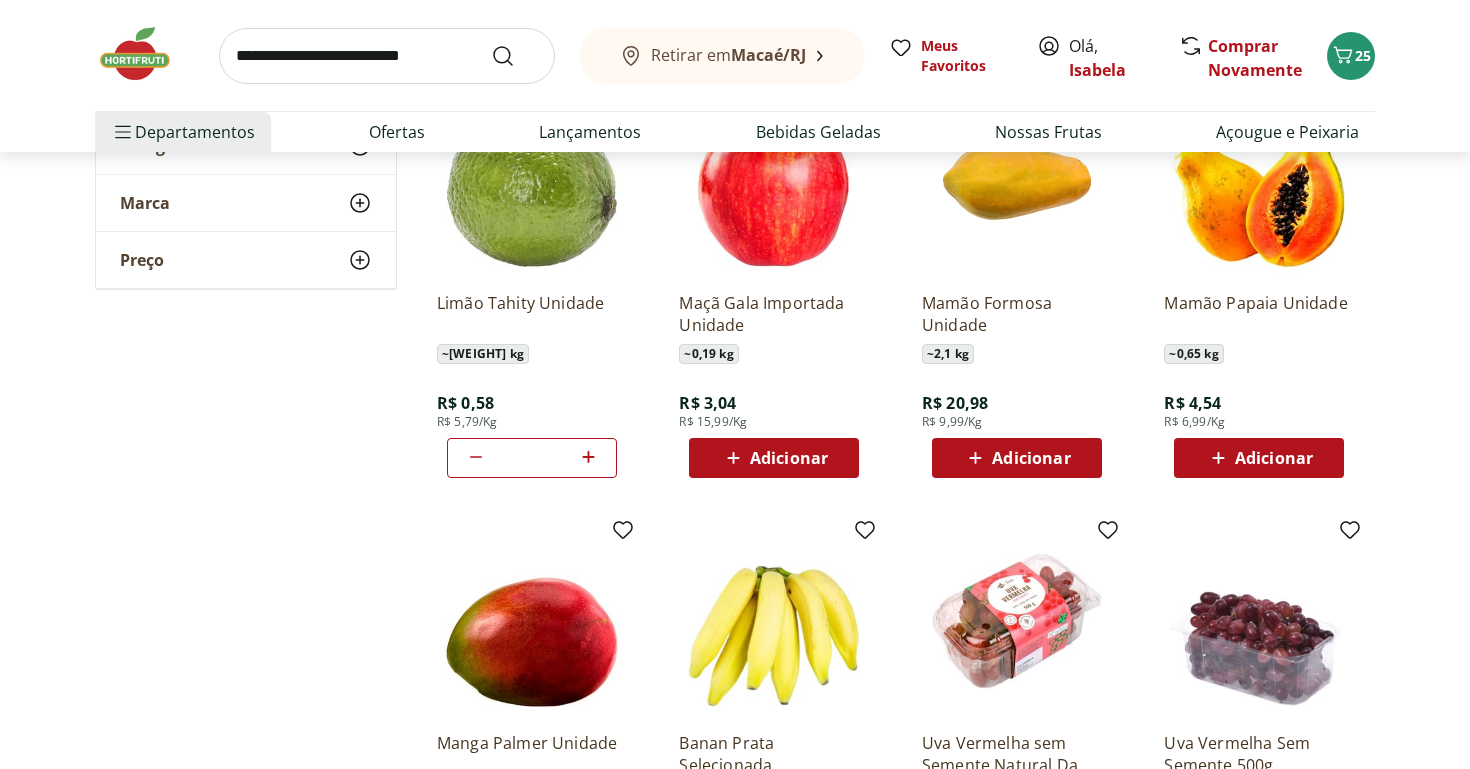 click on "Adicionar" at bounding box center (1031, 458) 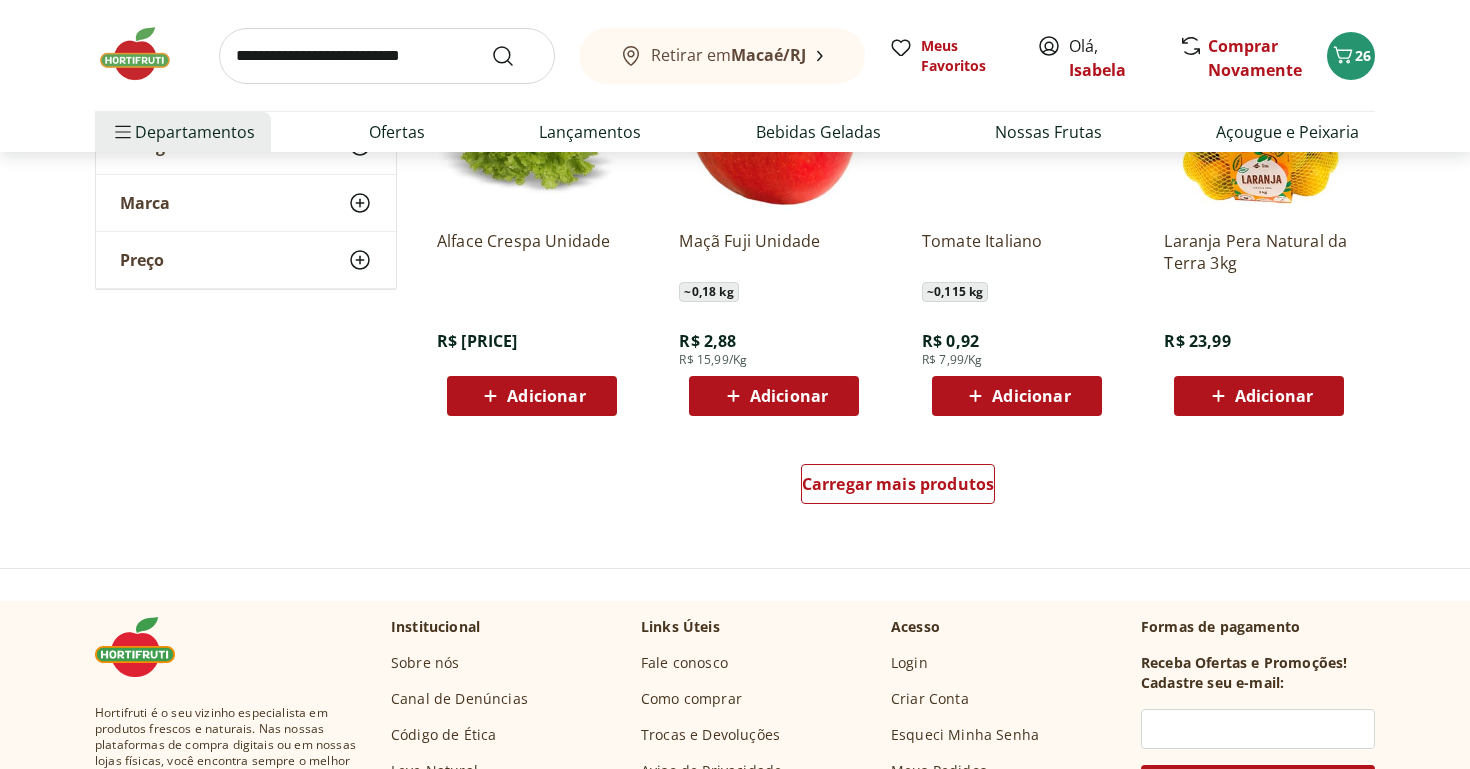 scroll, scrollTop: 2519, scrollLeft: 0, axis: vertical 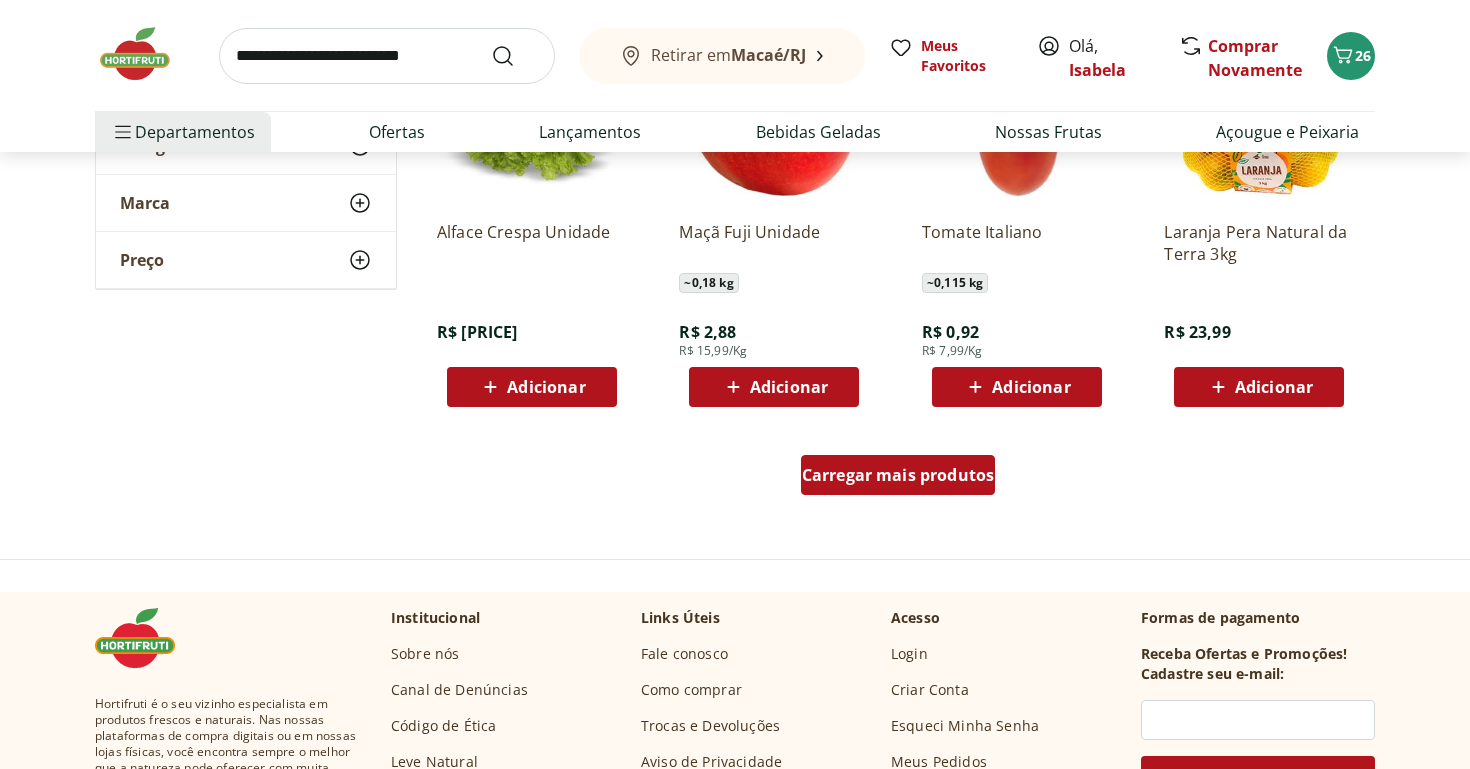 click on "Carregar mais produtos" at bounding box center (898, 475) 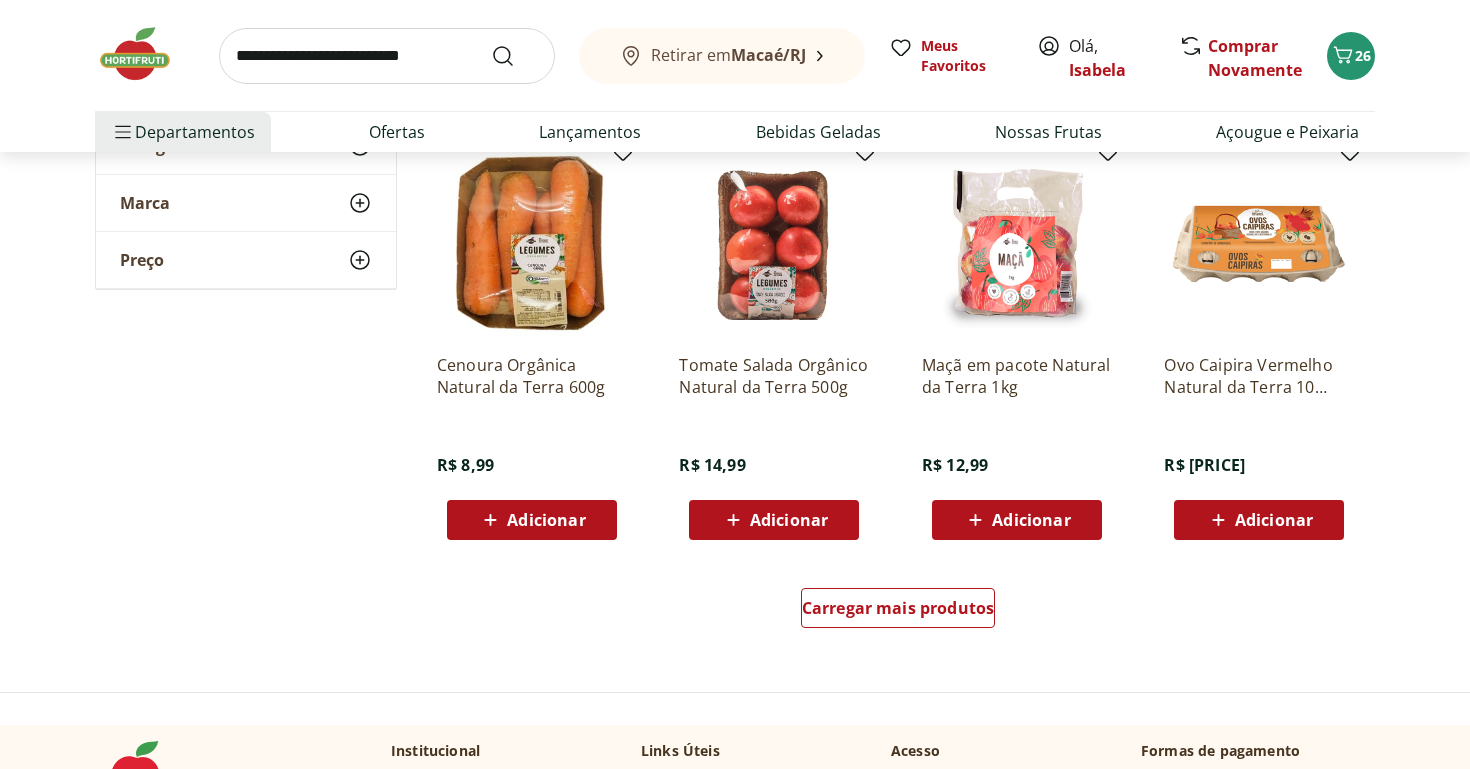 scroll, scrollTop: 3691, scrollLeft: 0, axis: vertical 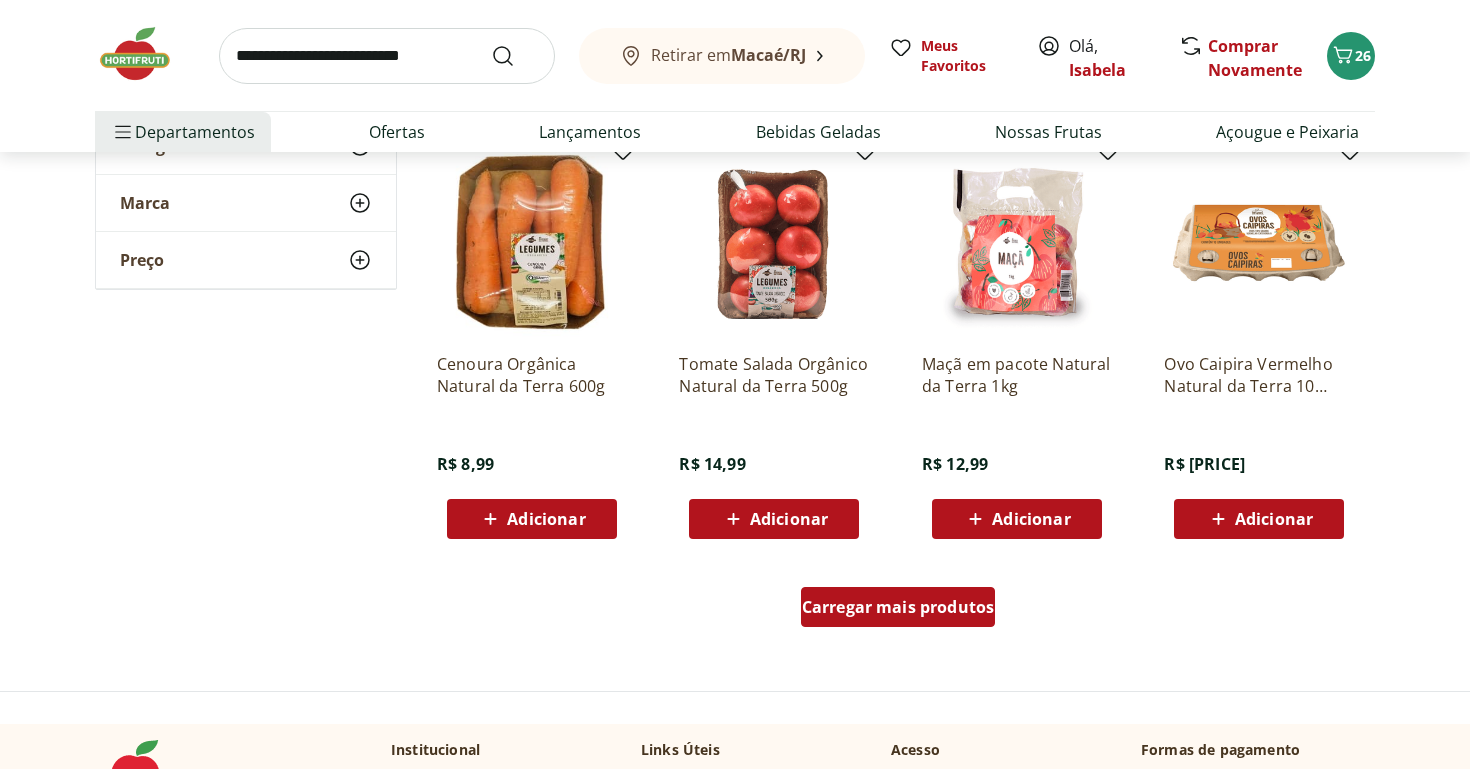 click on "Carregar mais produtos" at bounding box center (898, 607) 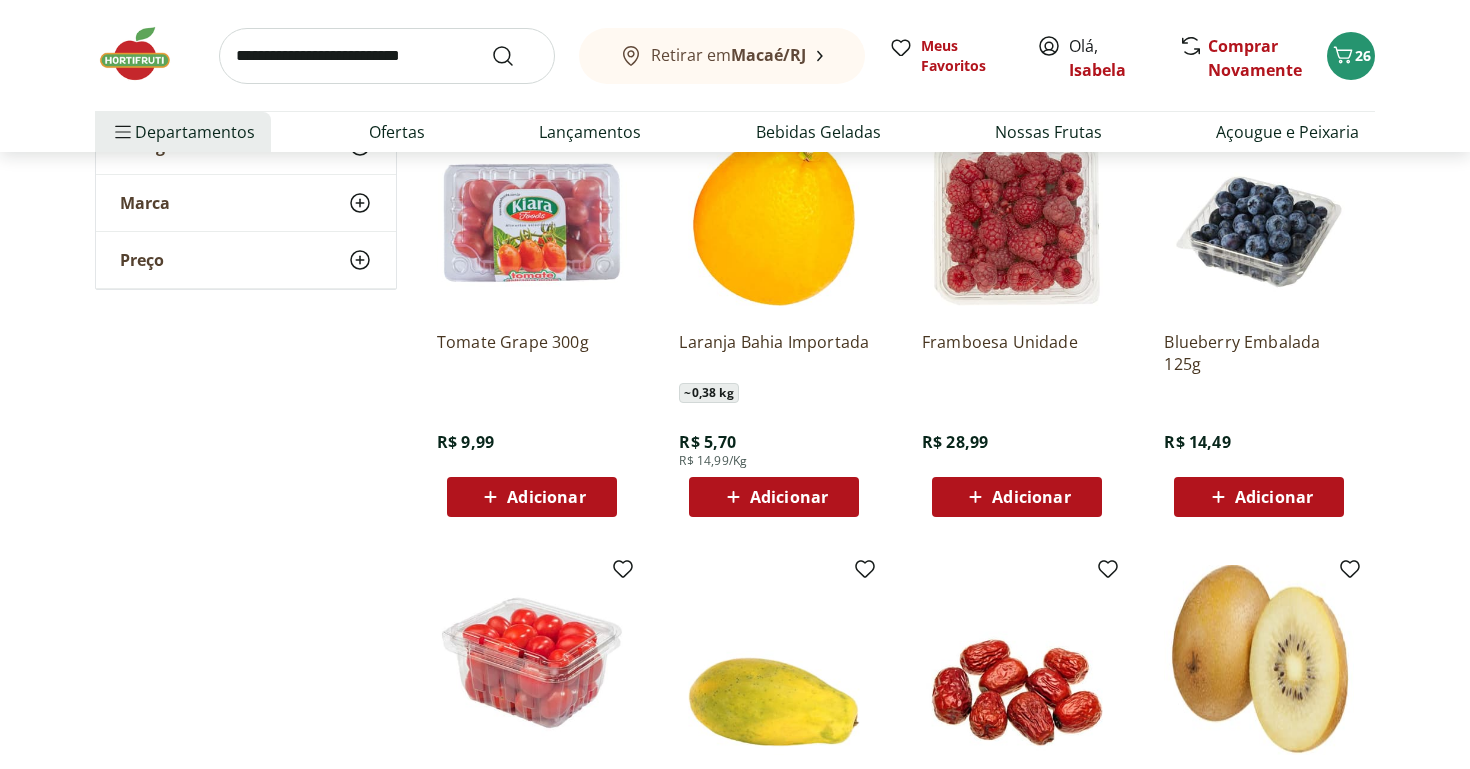 scroll, scrollTop: 4884, scrollLeft: 0, axis: vertical 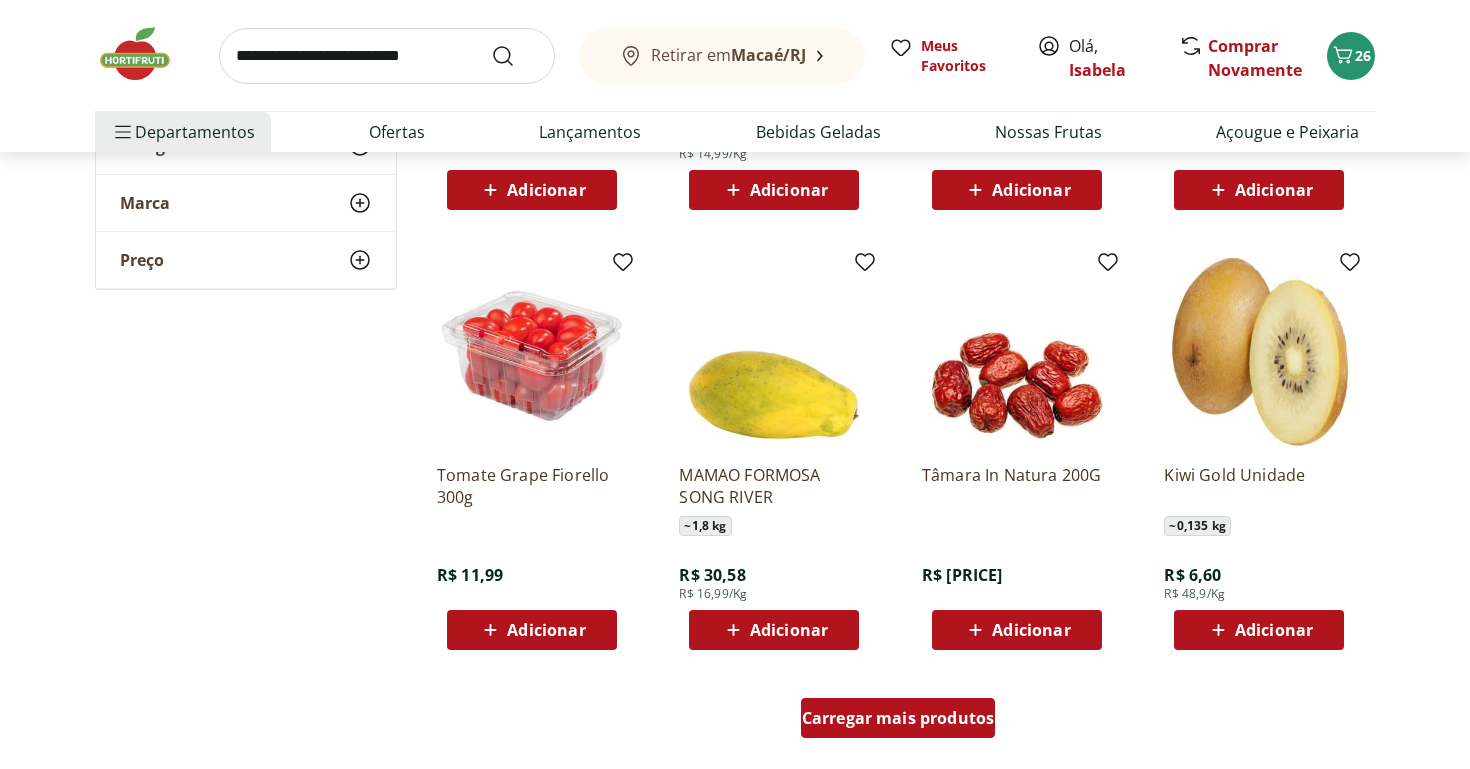 click on "Carregar mais produtos" at bounding box center (898, 718) 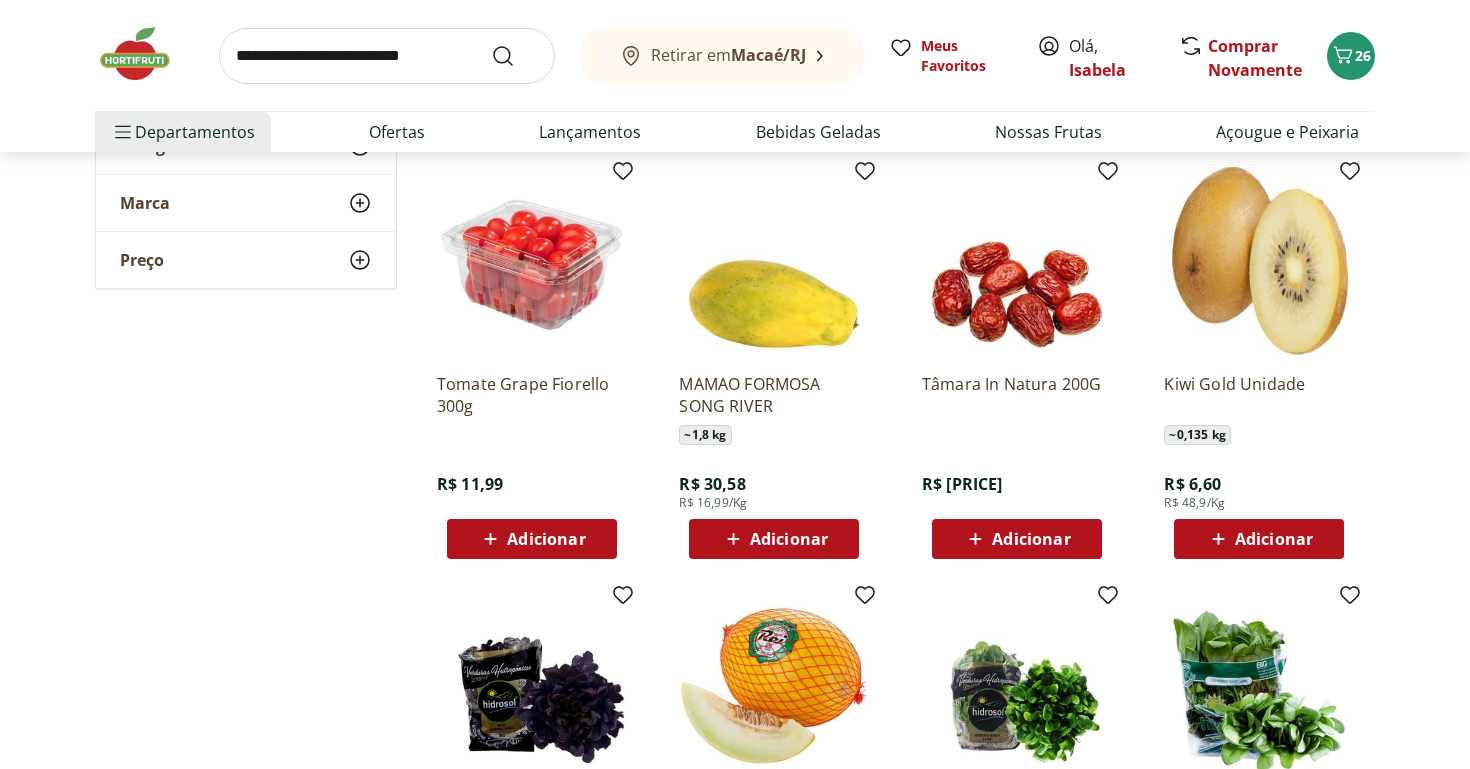 scroll, scrollTop: 4996, scrollLeft: 0, axis: vertical 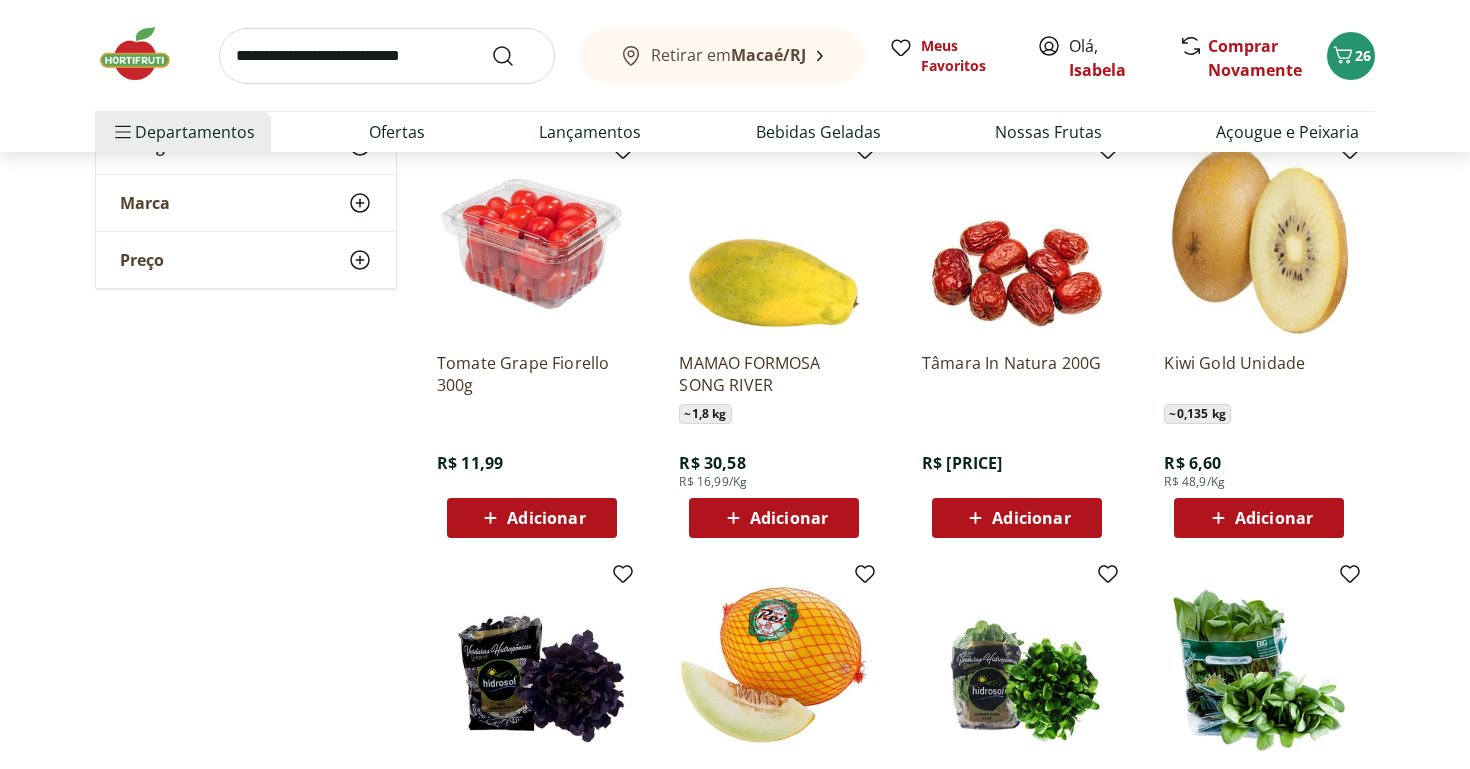 click on "Adicionar" at bounding box center (1274, 518) 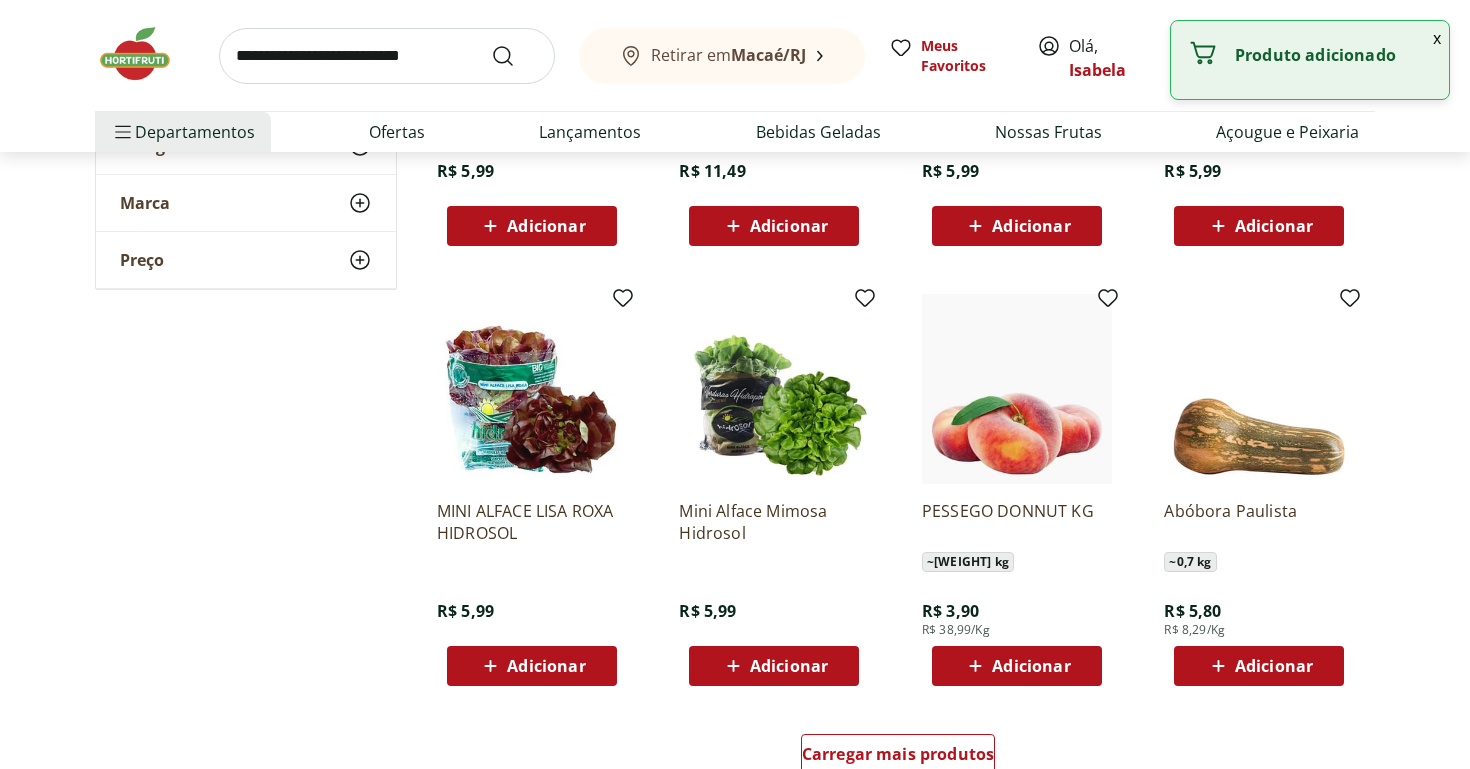 scroll, scrollTop: 6226, scrollLeft: 0, axis: vertical 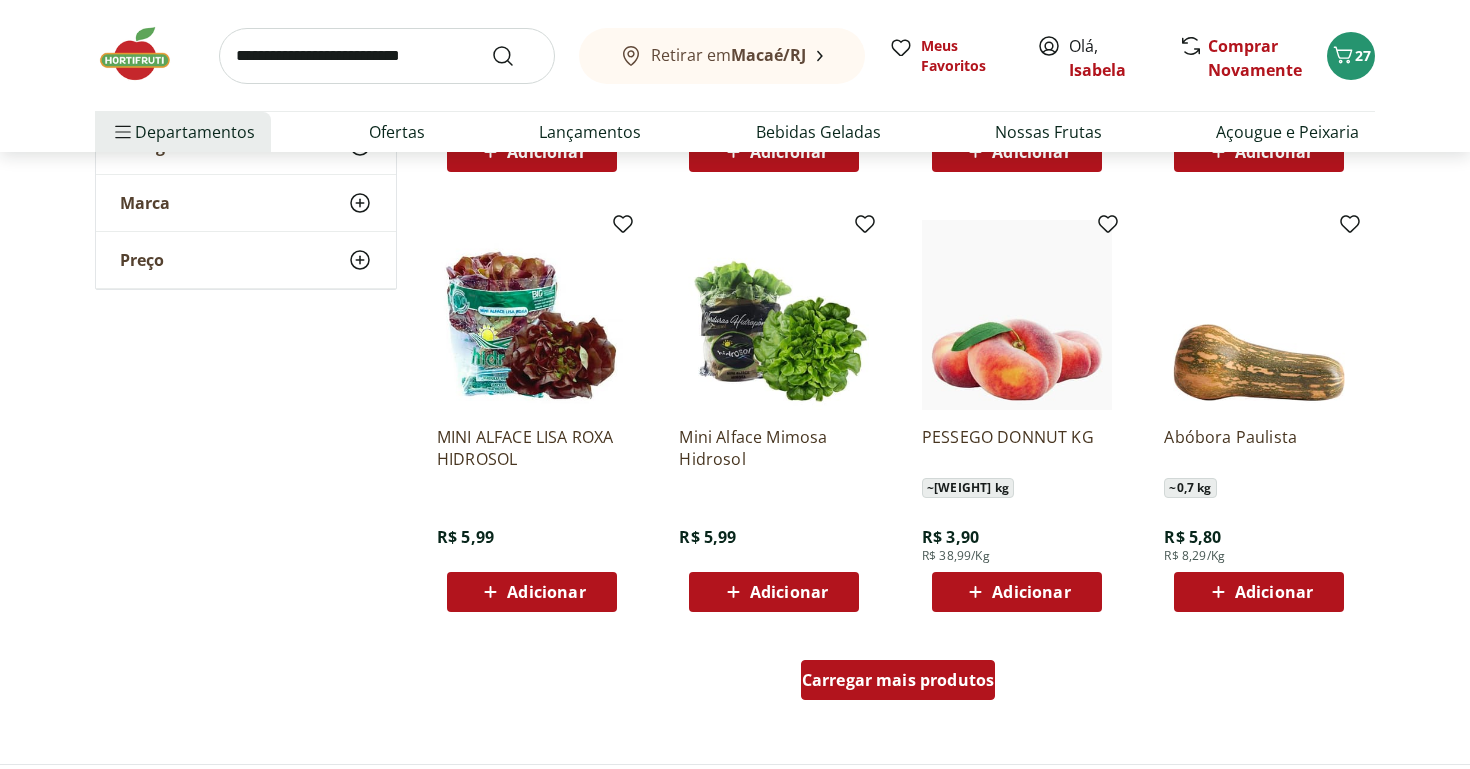 click on "Carregar mais produtos" at bounding box center [898, 680] 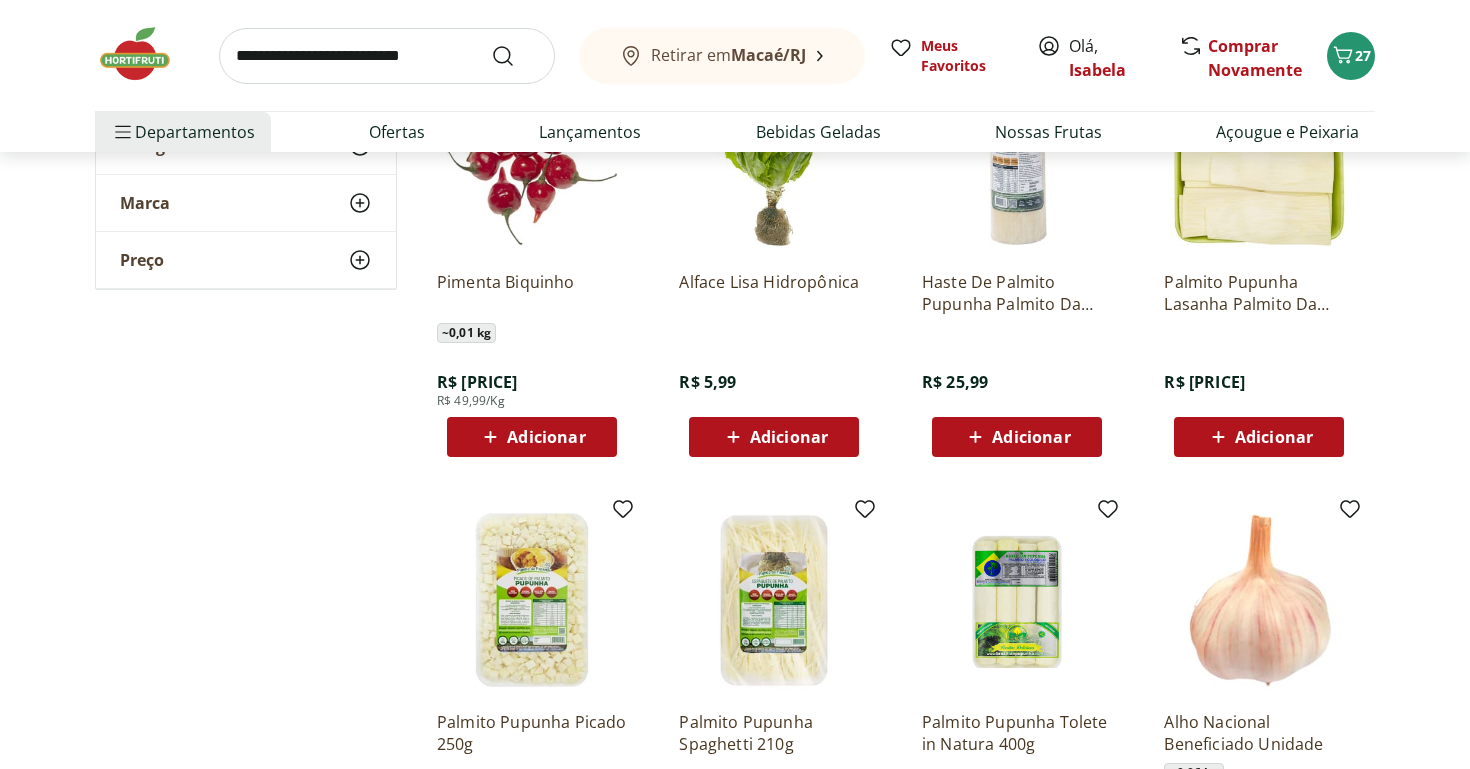 scroll, scrollTop: 6804, scrollLeft: 0, axis: vertical 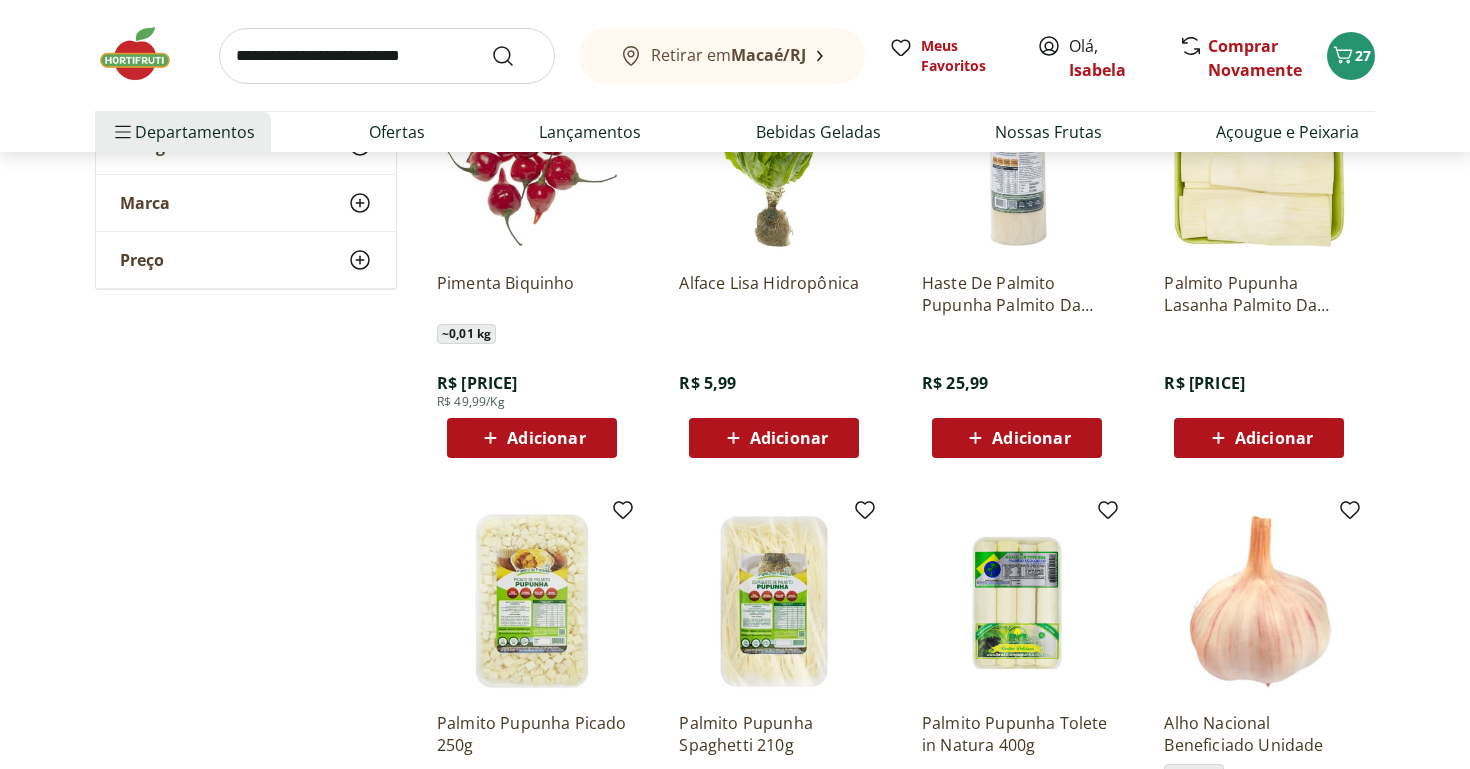 click on "Adicionar" at bounding box center [1274, 438] 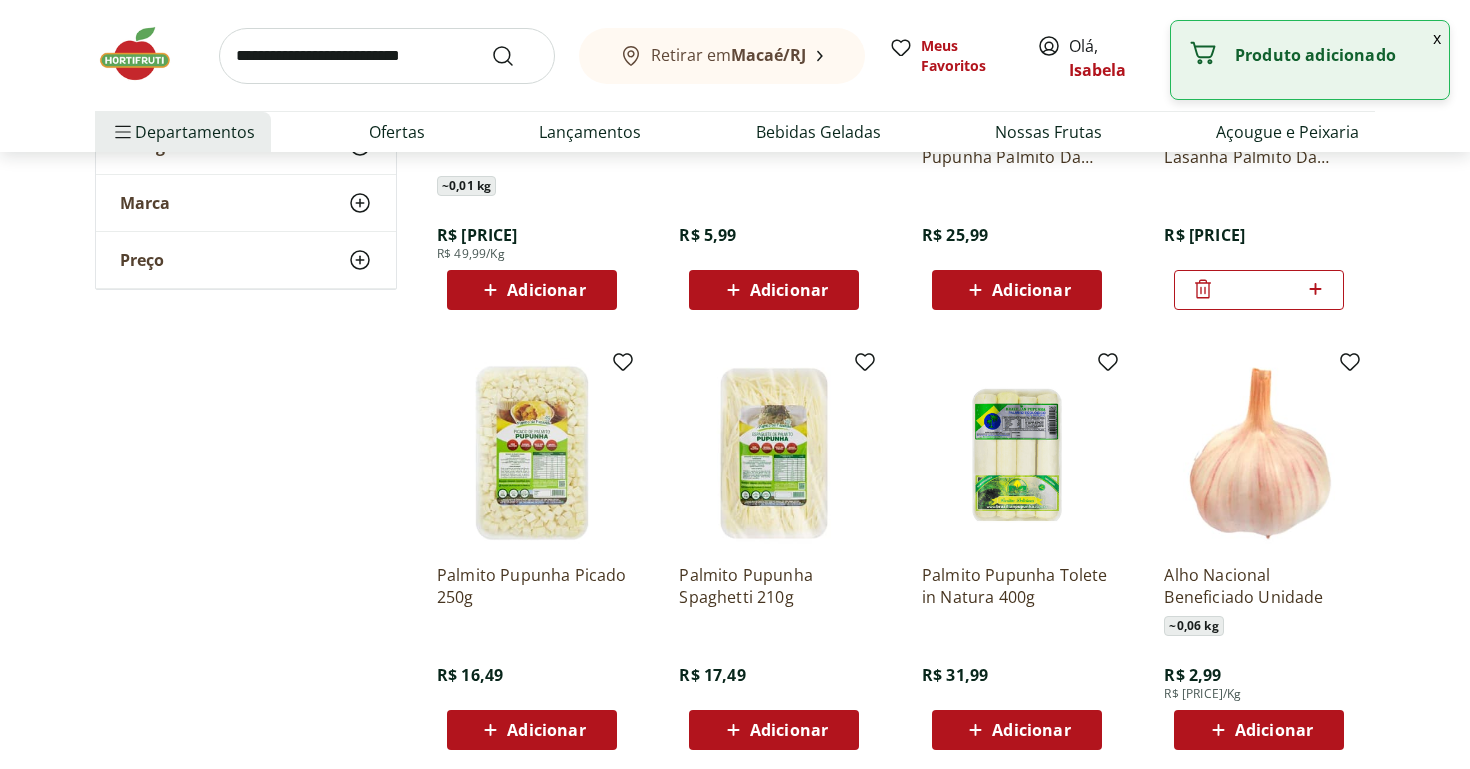 scroll, scrollTop: 6955, scrollLeft: 0, axis: vertical 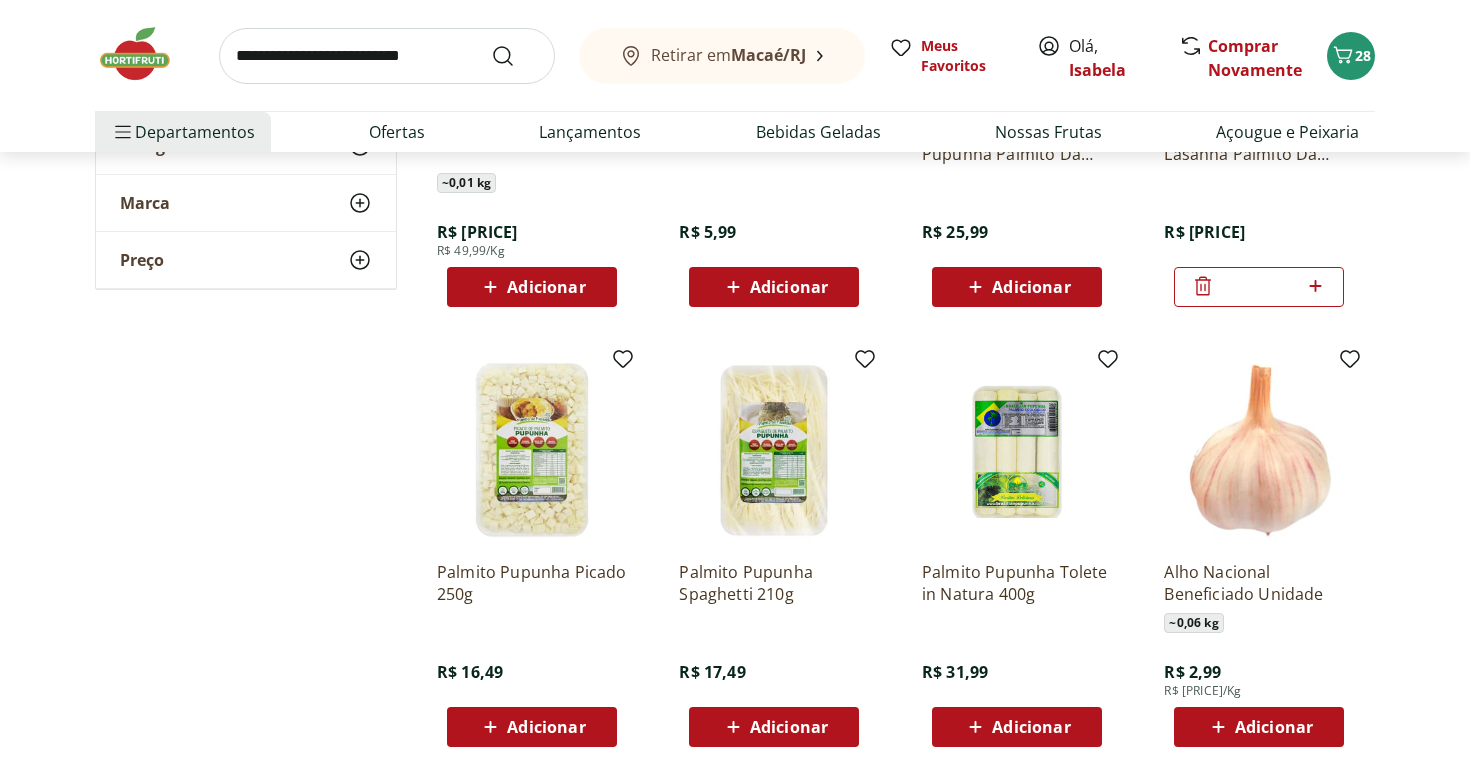 click on "Adicionar" at bounding box center (546, 727) 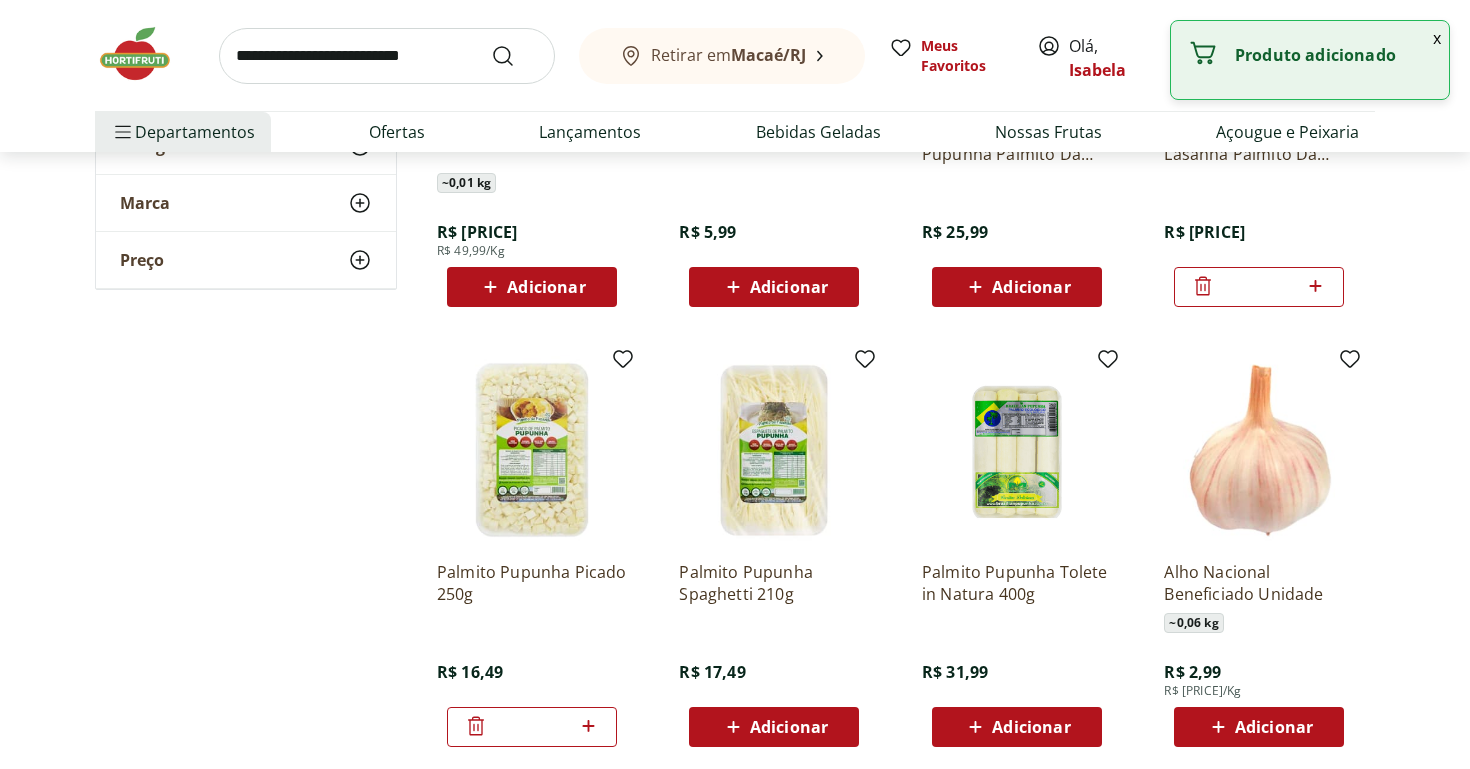 click on "Adicionar" at bounding box center [774, 727] 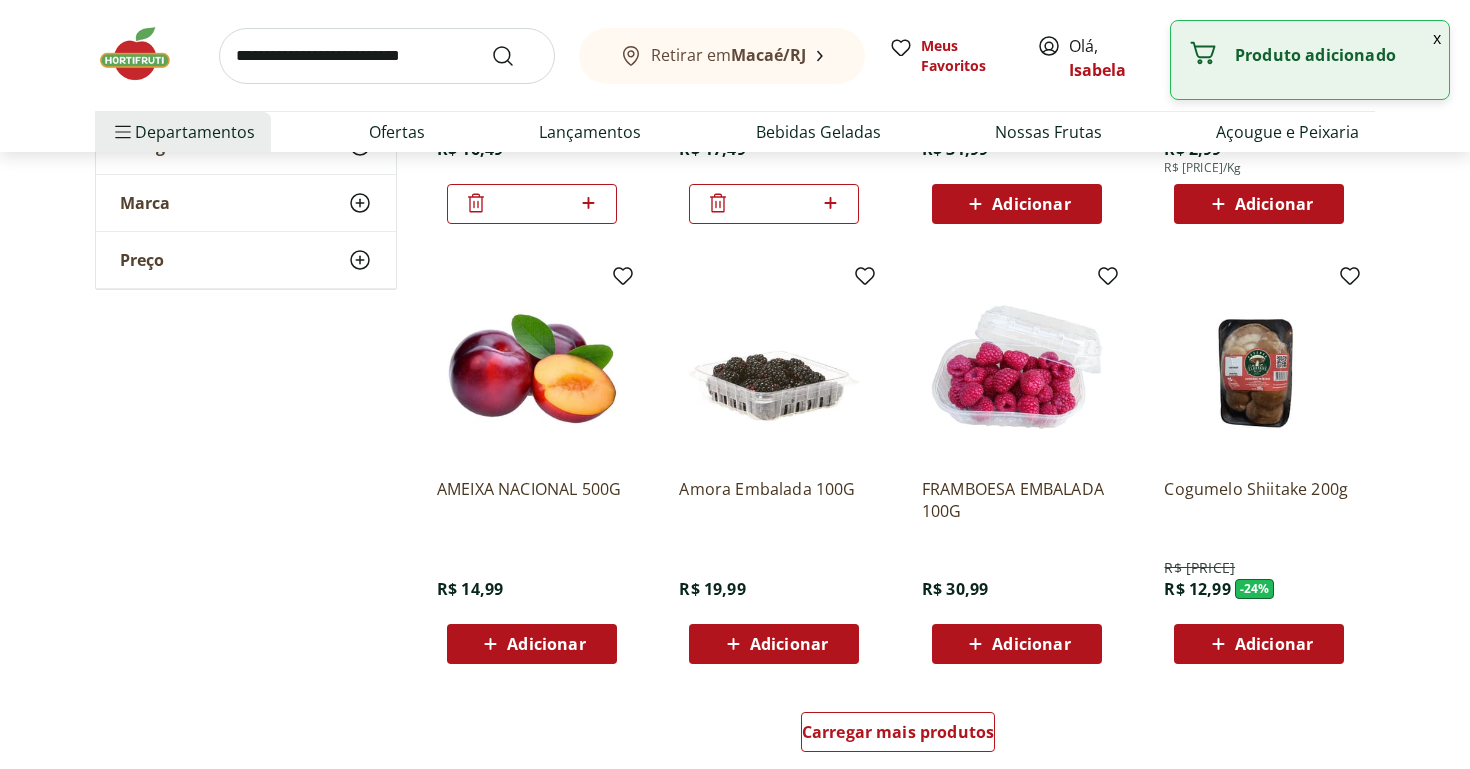scroll, scrollTop: 7482, scrollLeft: 0, axis: vertical 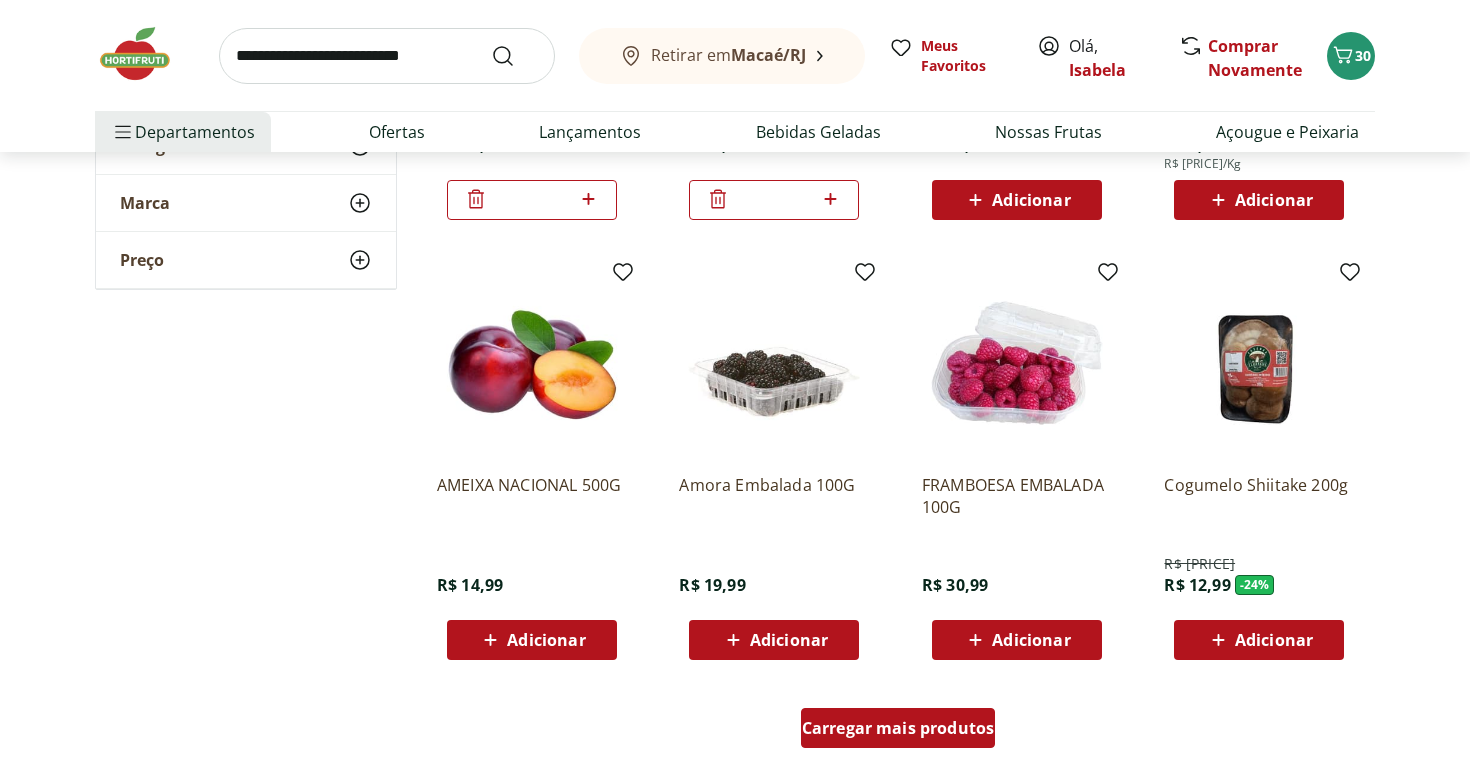 click on "Carregar mais produtos" at bounding box center (898, 728) 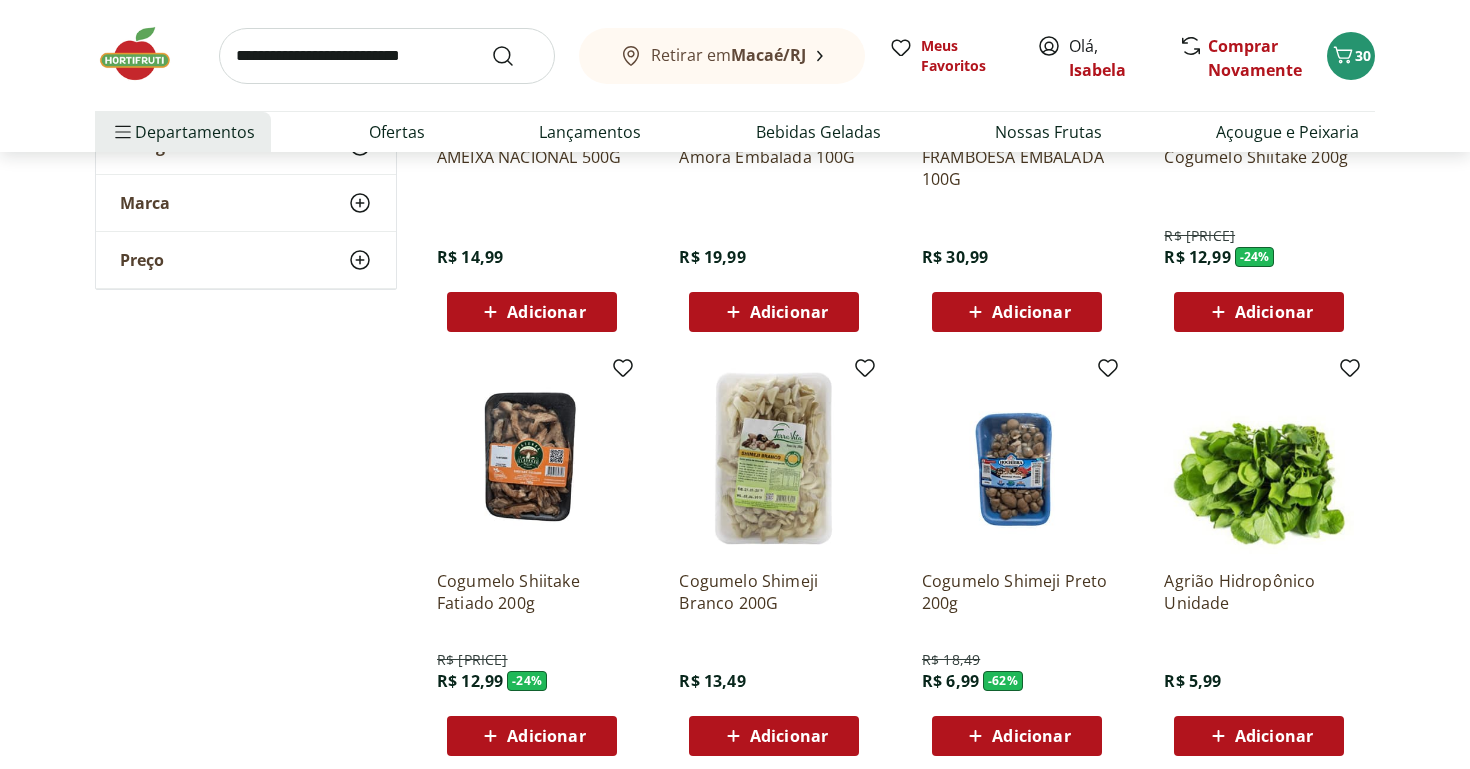 scroll, scrollTop: 7812, scrollLeft: 0, axis: vertical 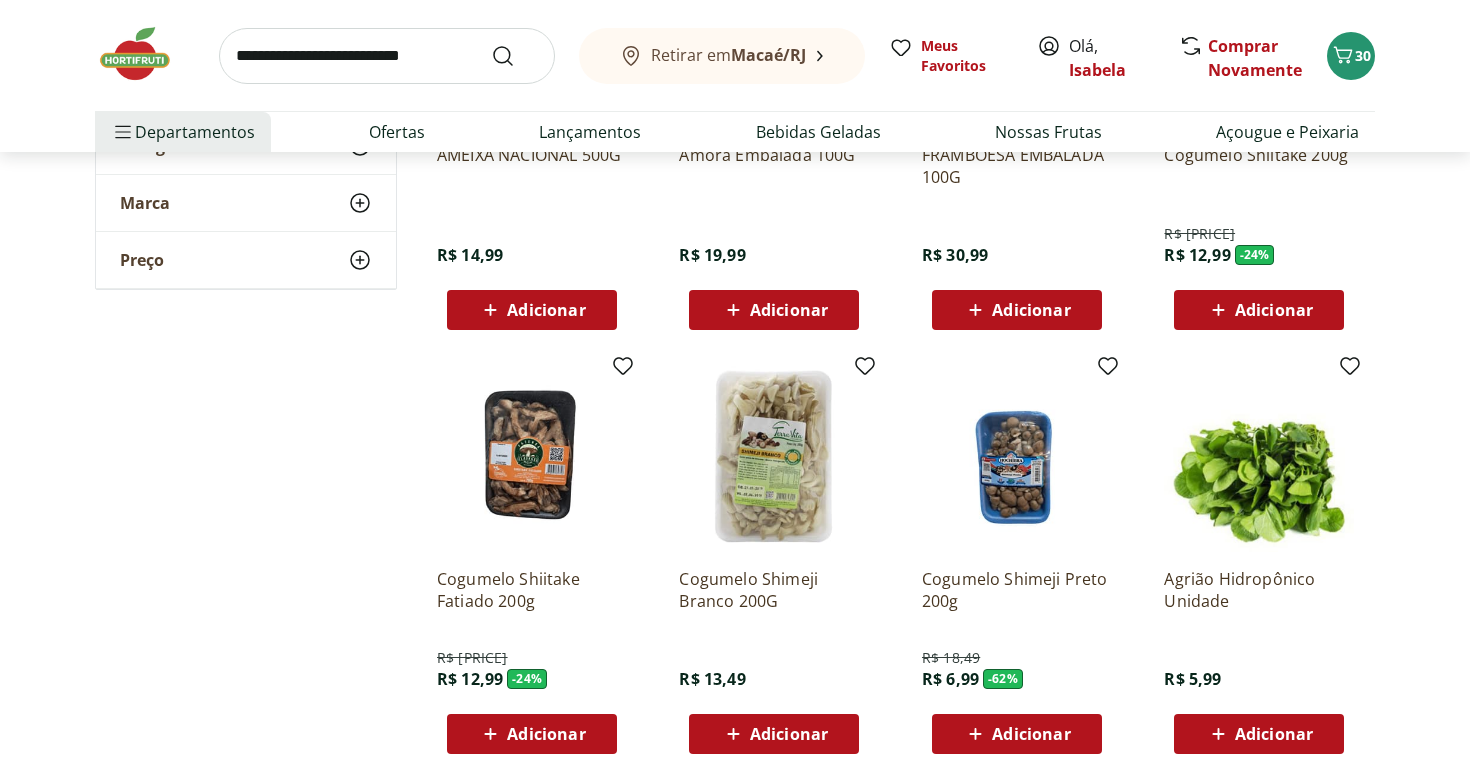 click on "Adicionar" at bounding box center [789, 310] 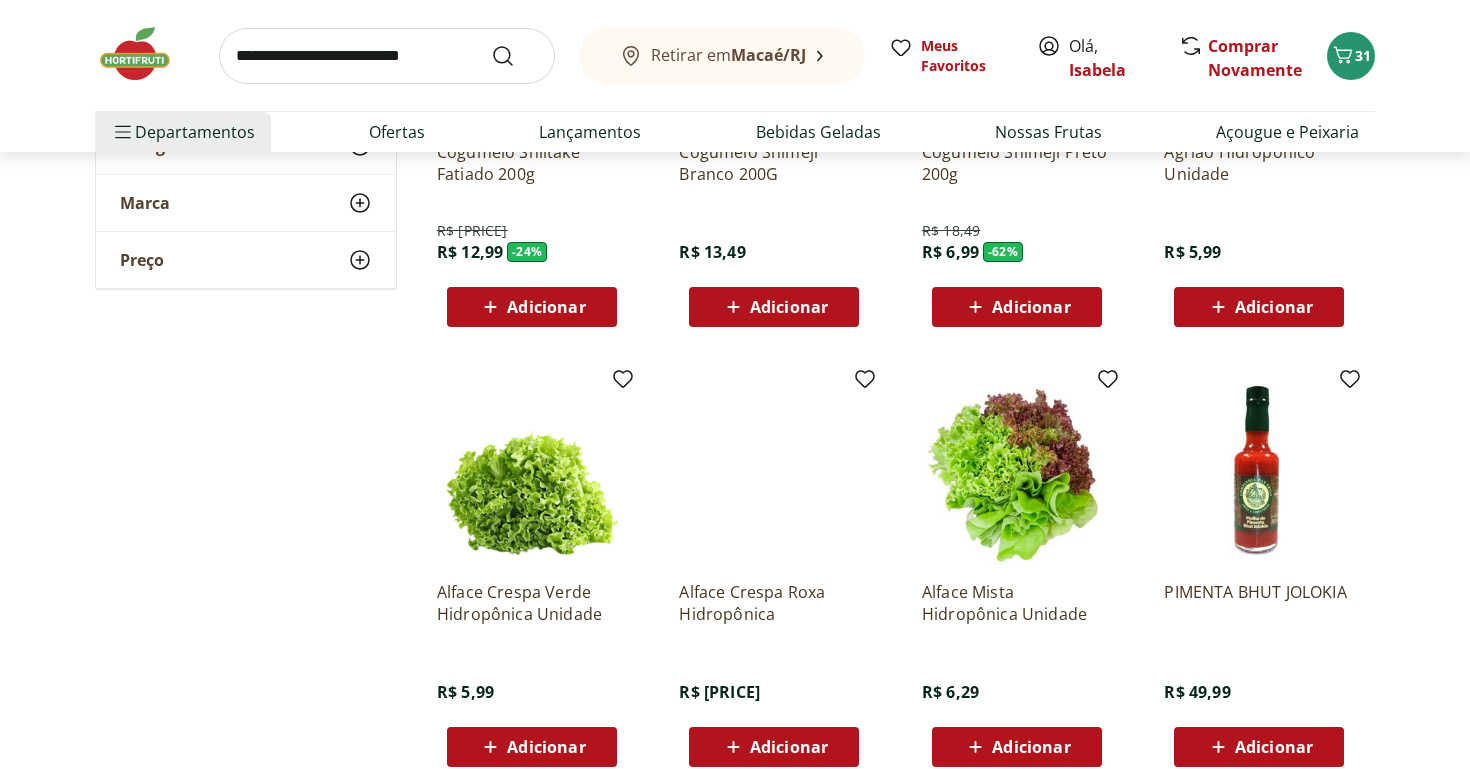 scroll, scrollTop: 8274, scrollLeft: 0, axis: vertical 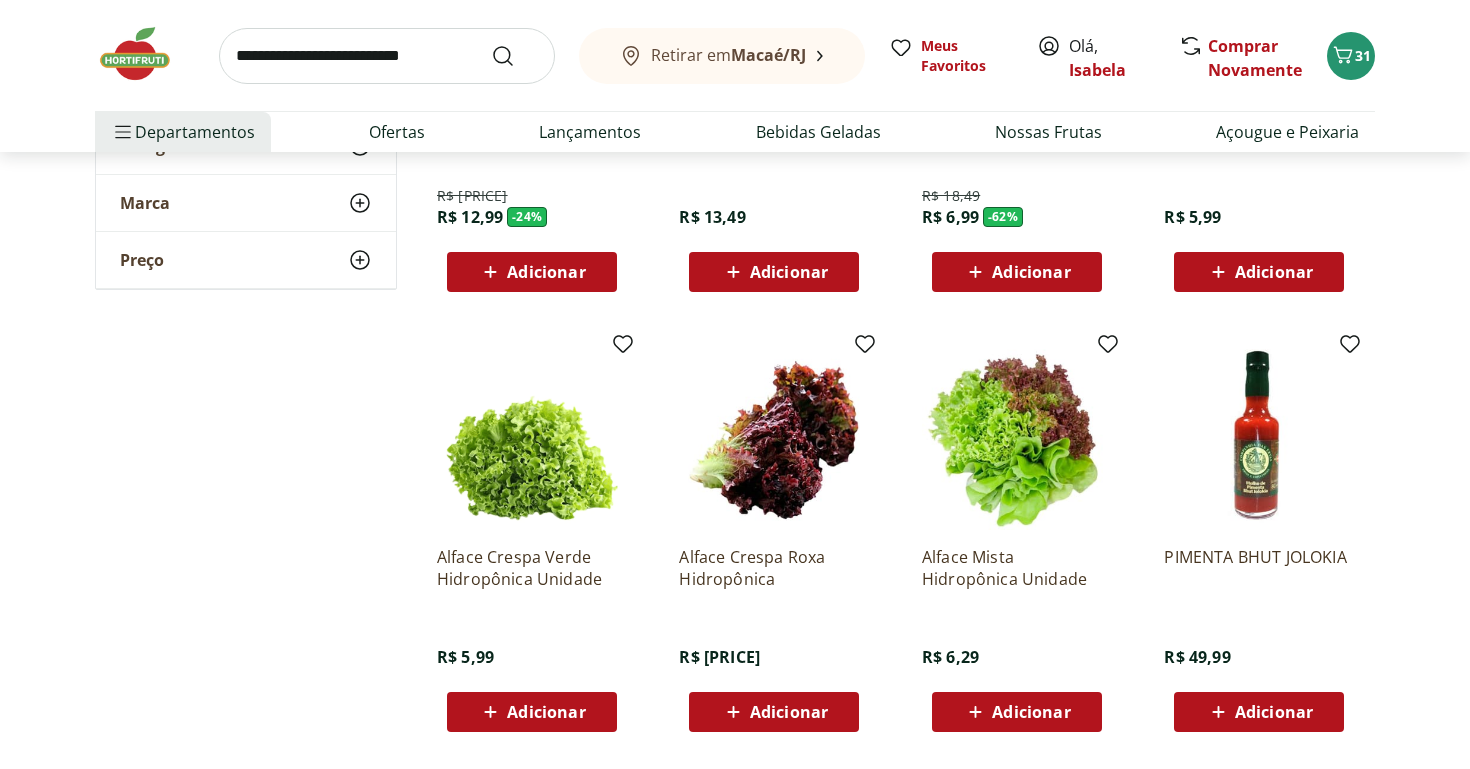 click on "Adicionar" at bounding box center [1031, 712] 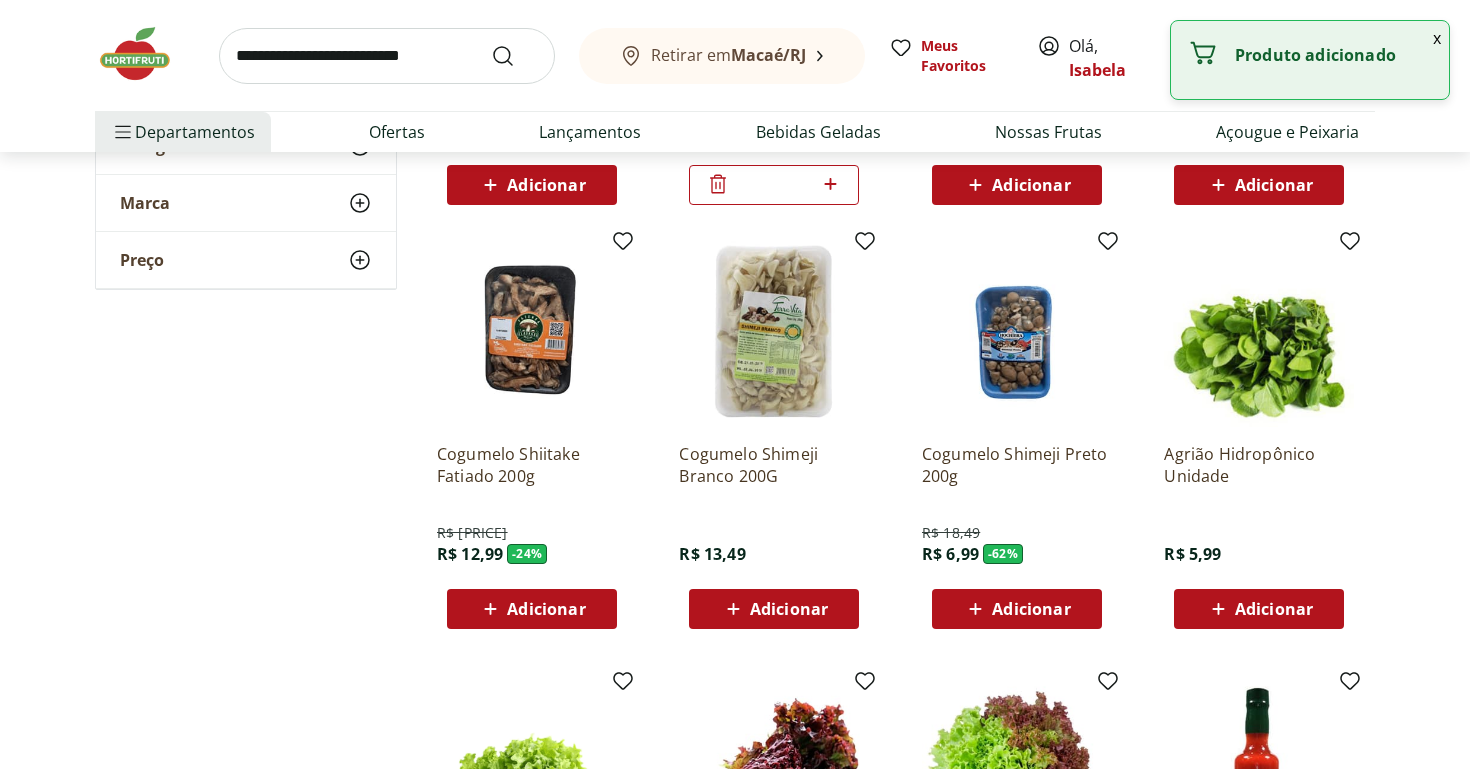 scroll, scrollTop: 7931, scrollLeft: 0, axis: vertical 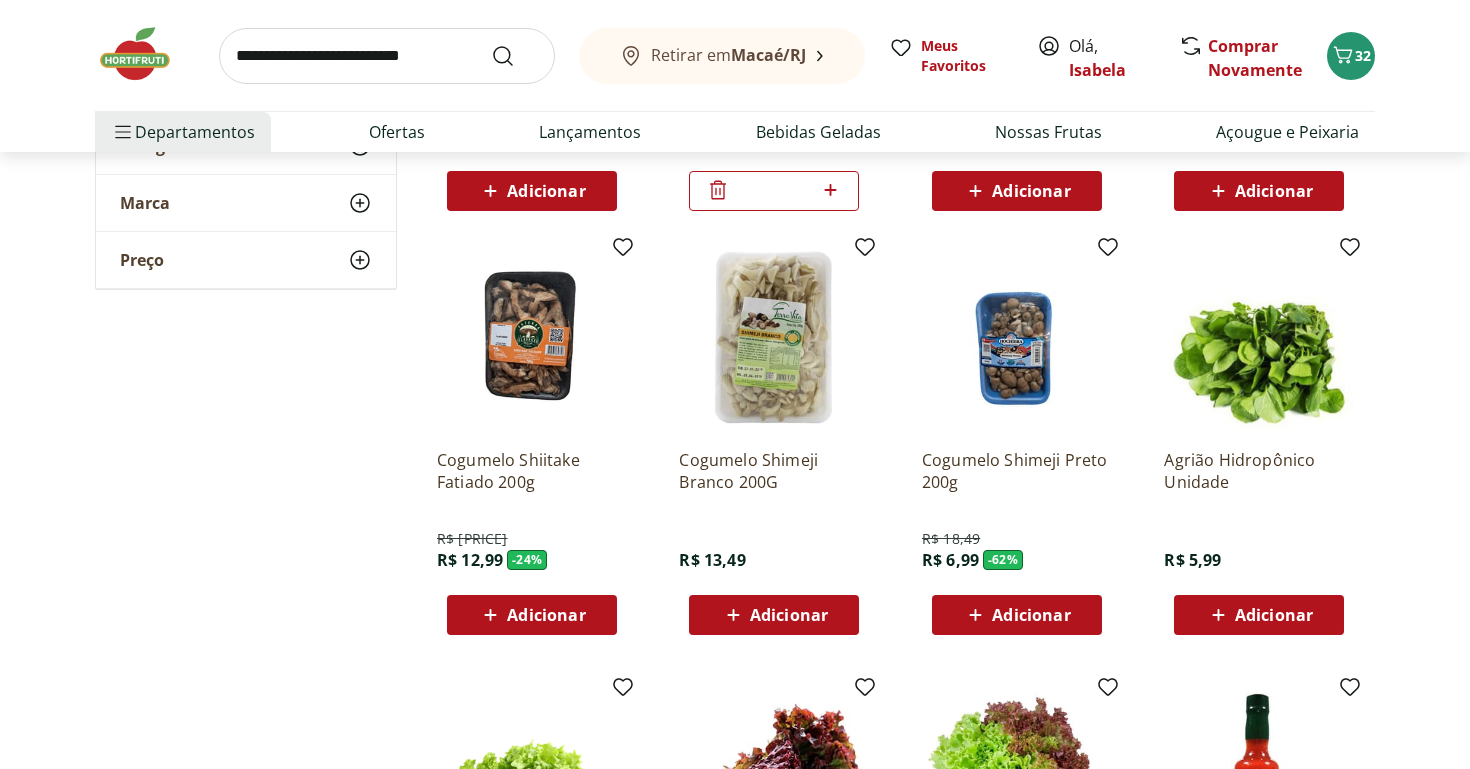 click on "Adicionar" at bounding box center [546, 615] 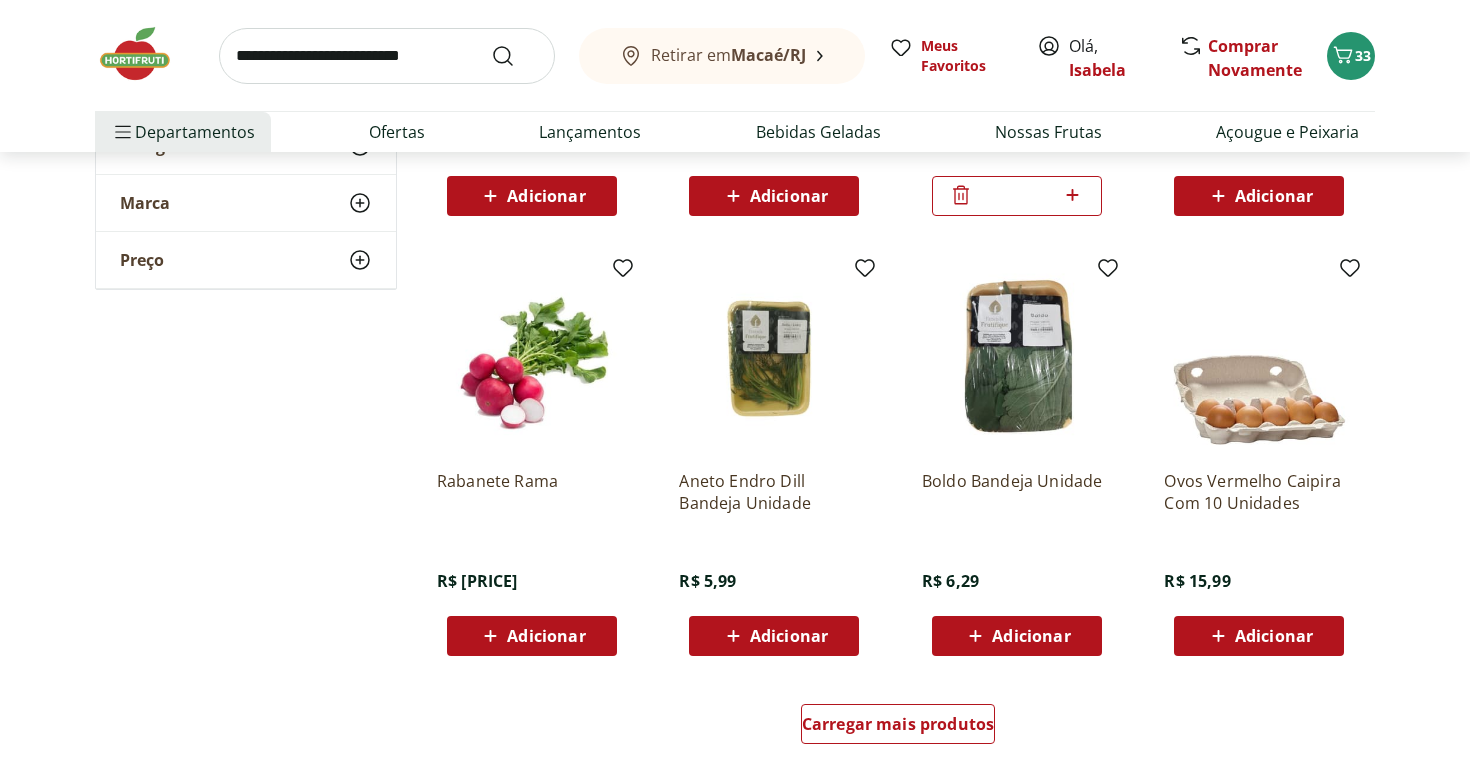 scroll, scrollTop: 8797, scrollLeft: 0, axis: vertical 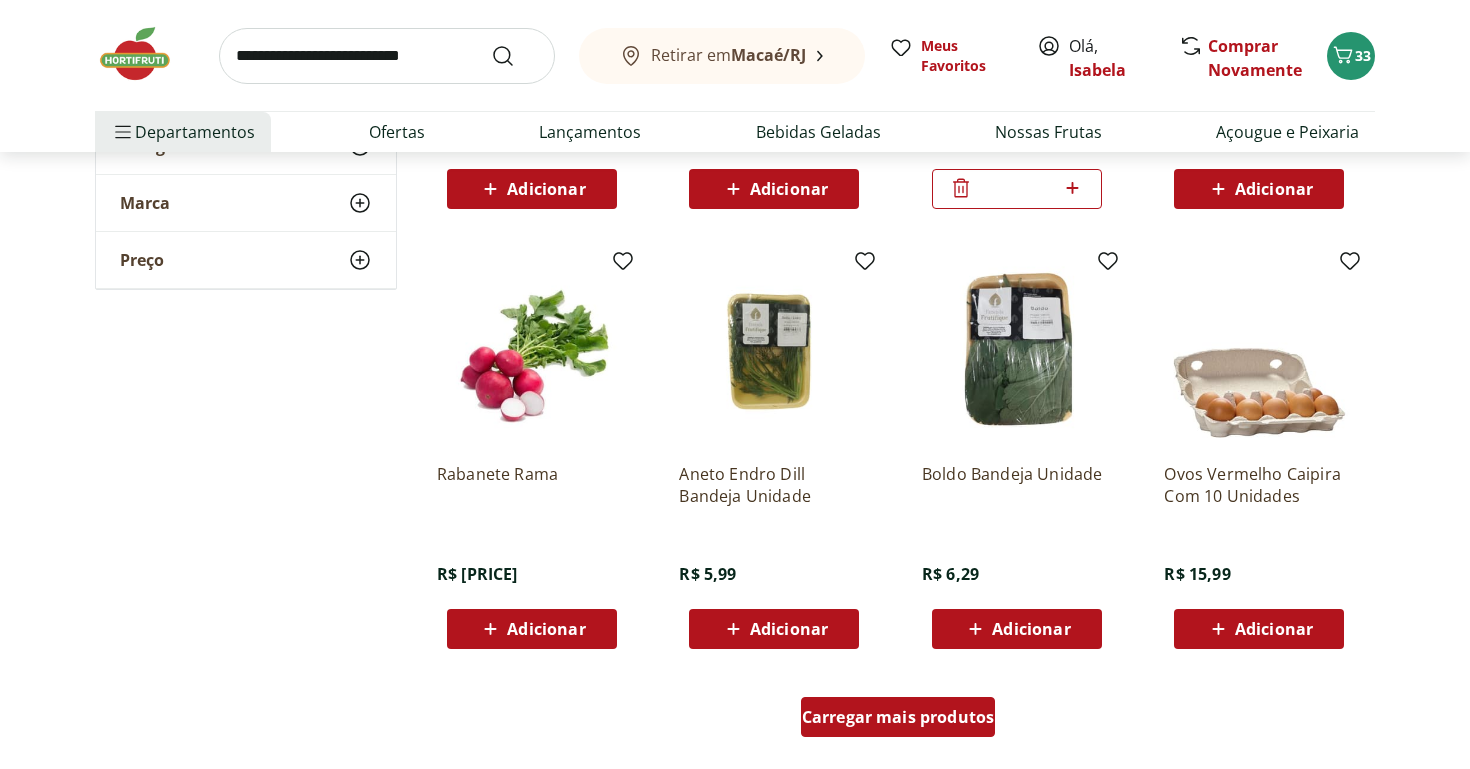 click on "Carregar mais produtos" at bounding box center [898, 717] 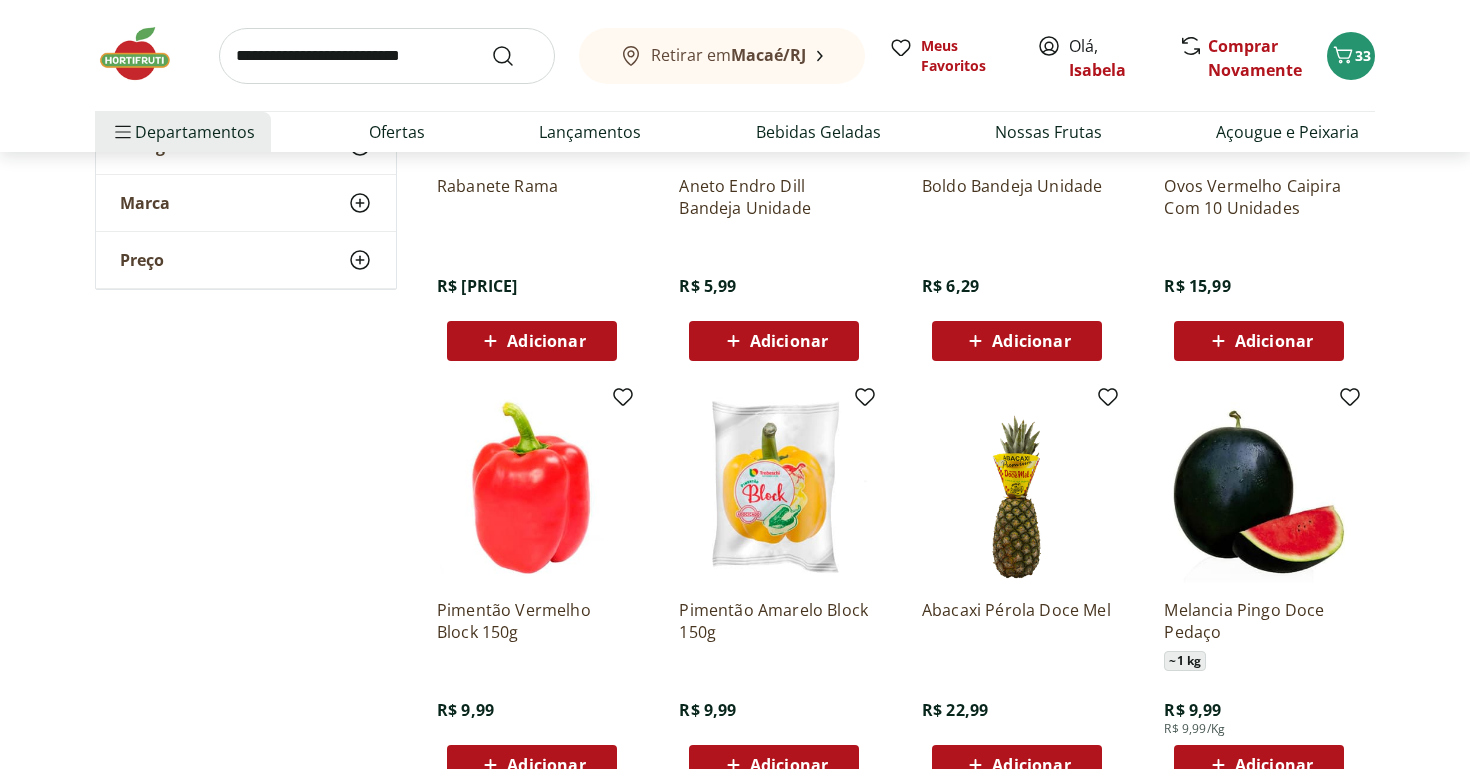 scroll, scrollTop: 9161, scrollLeft: 0, axis: vertical 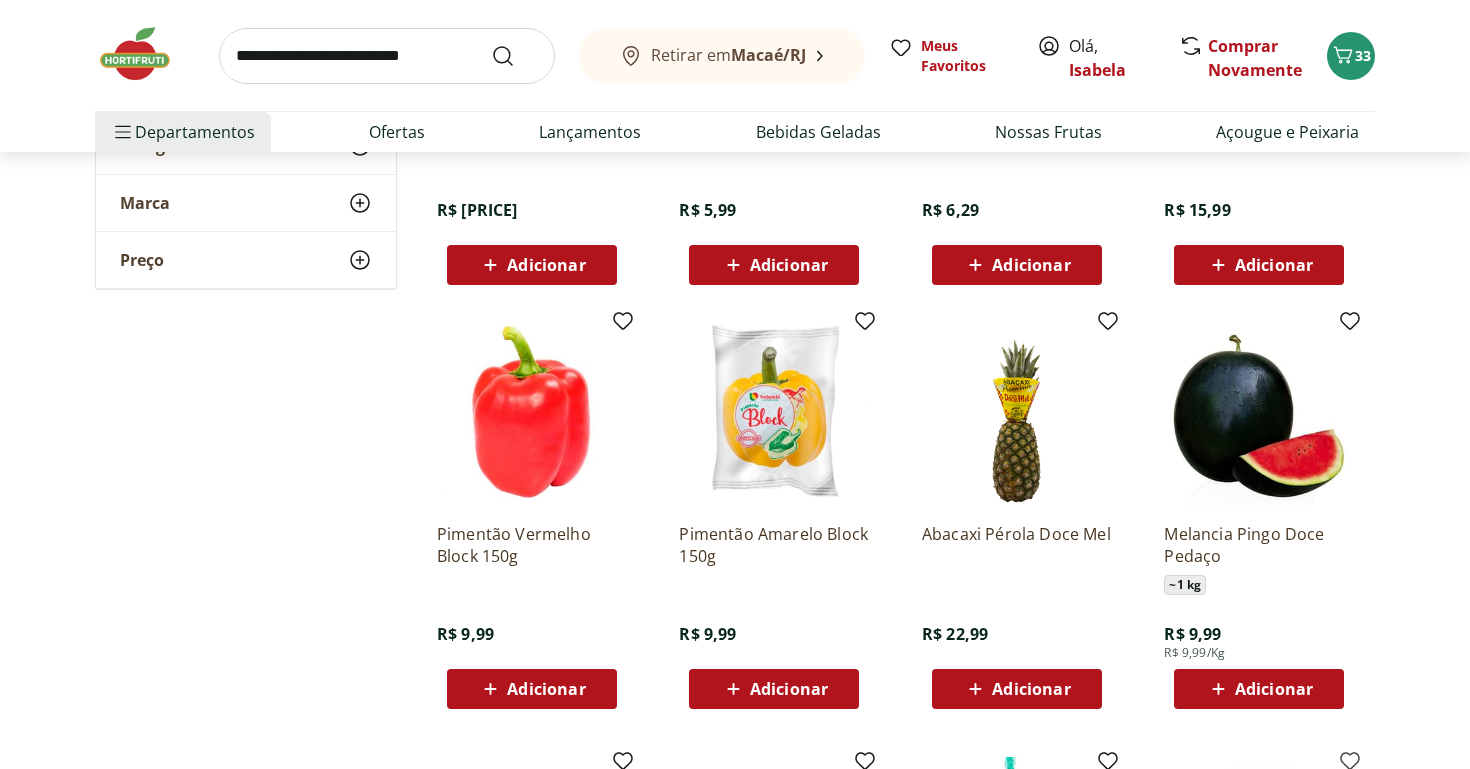 click on "Adicionar" at bounding box center [546, 689] 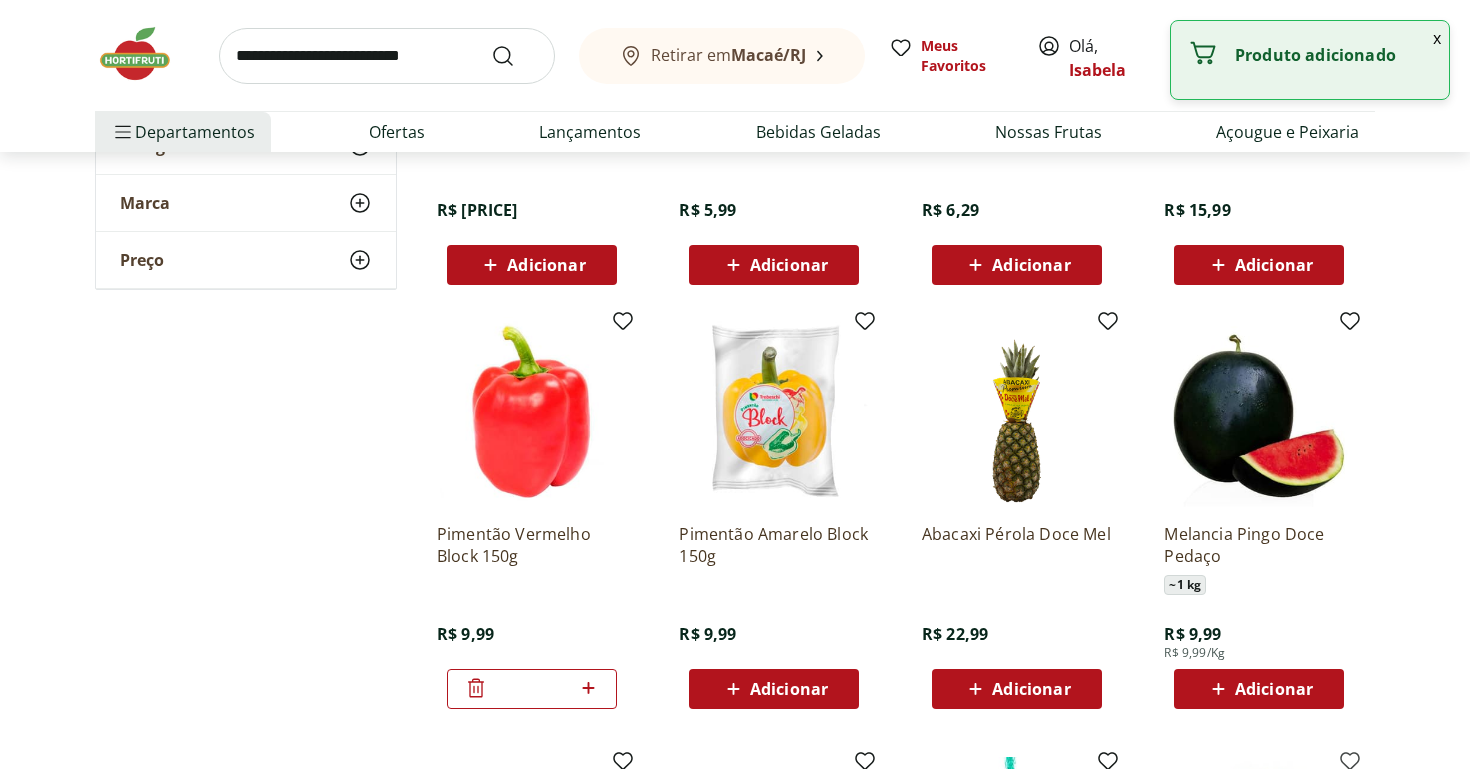 click 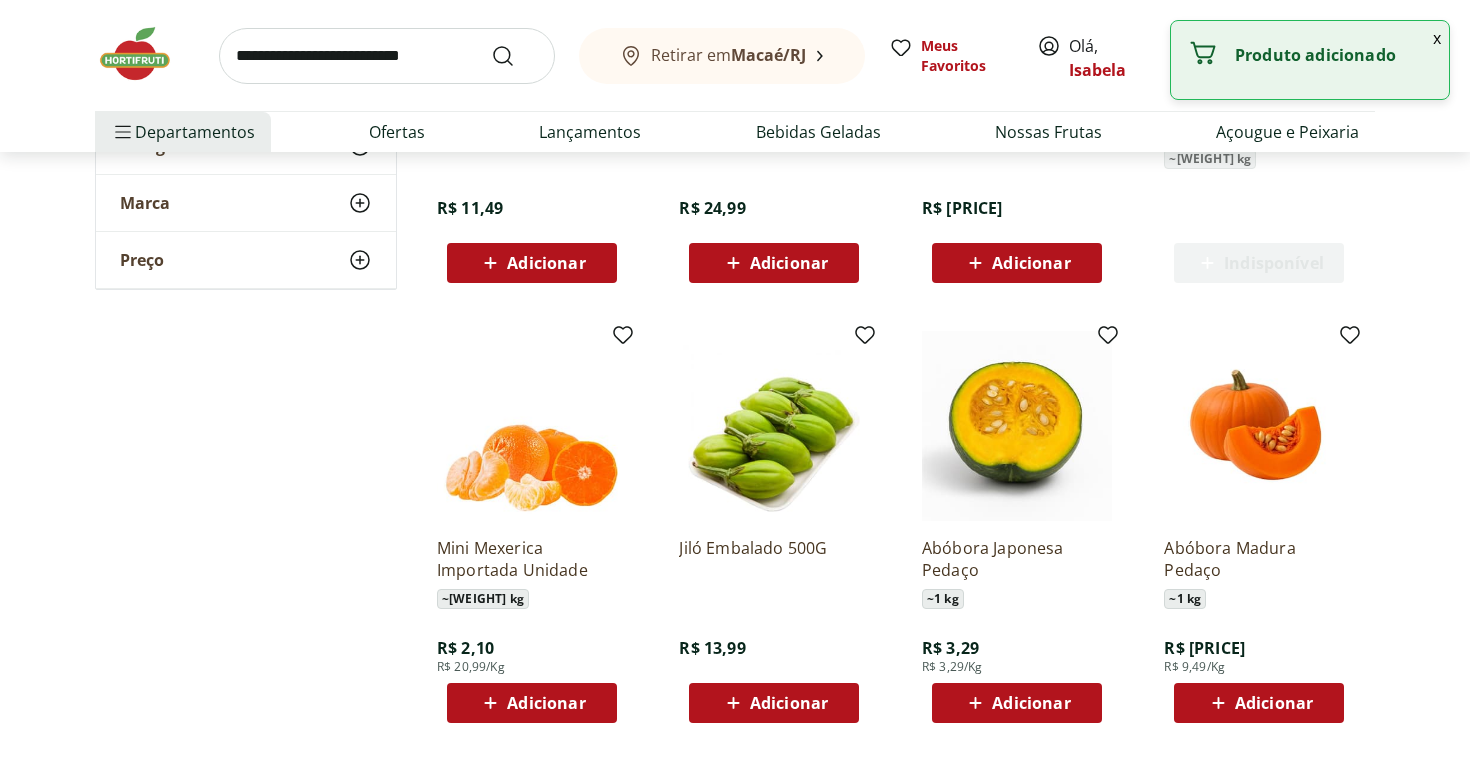 scroll, scrollTop: 10093, scrollLeft: 0, axis: vertical 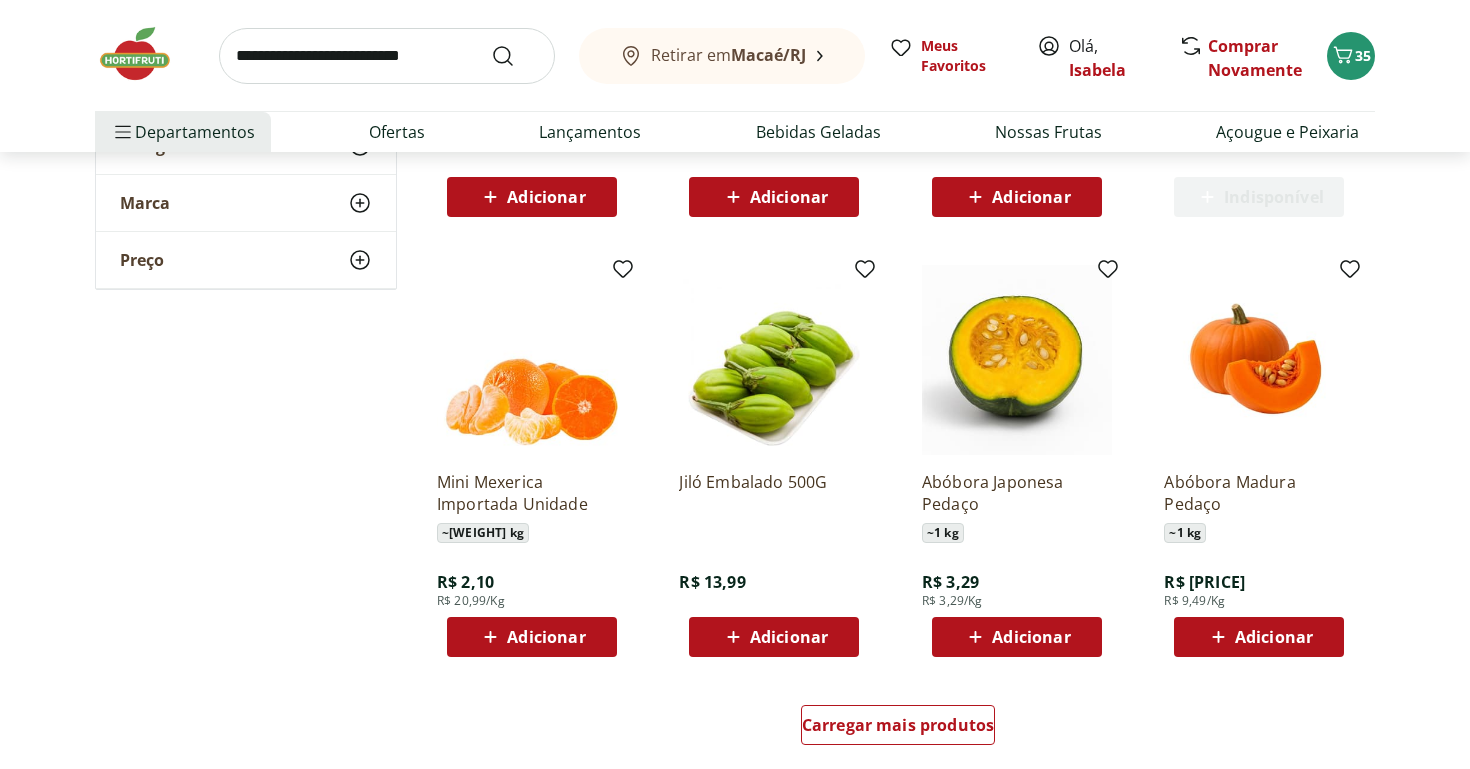 click on "Adicionar" at bounding box center (1031, 637) 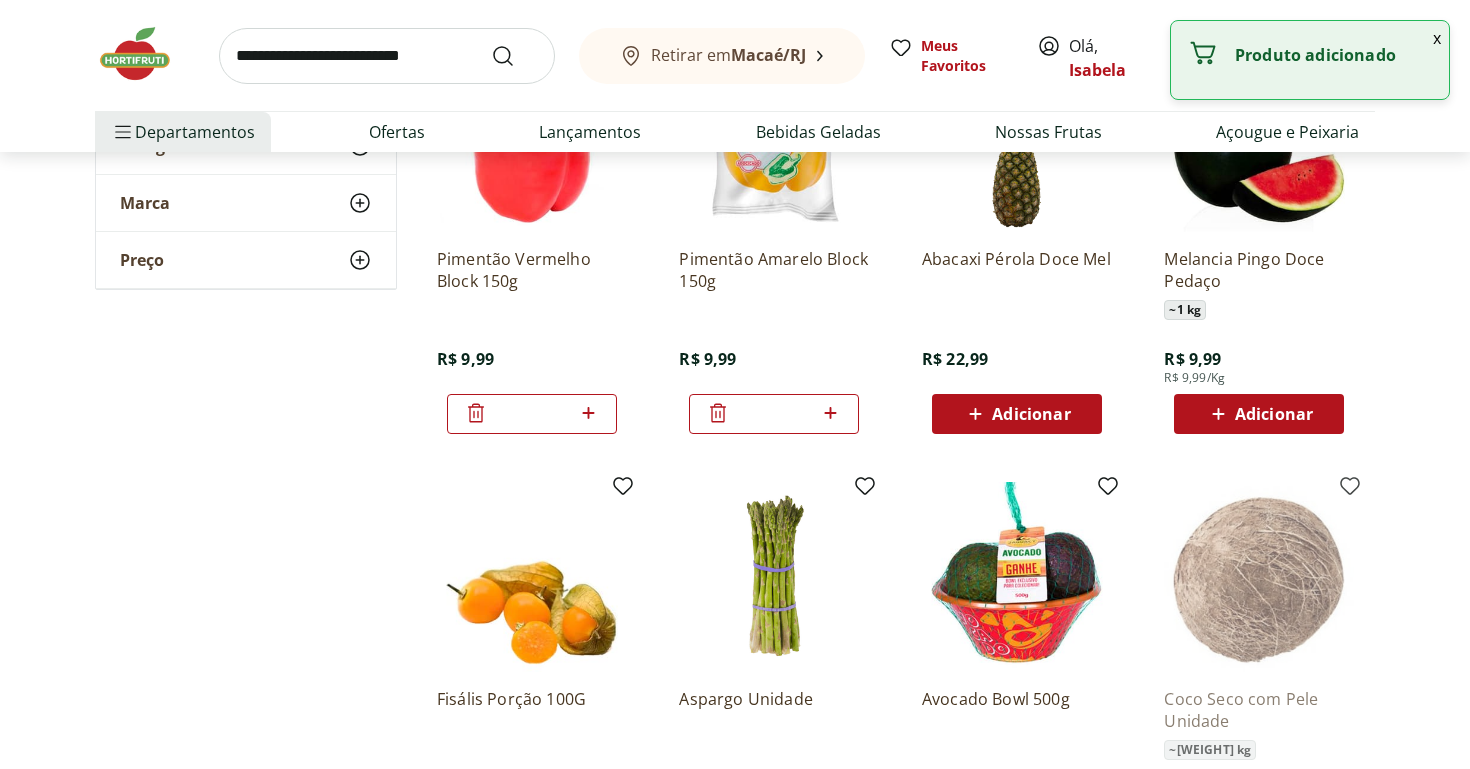 scroll, scrollTop: 10240, scrollLeft: 0, axis: vertical 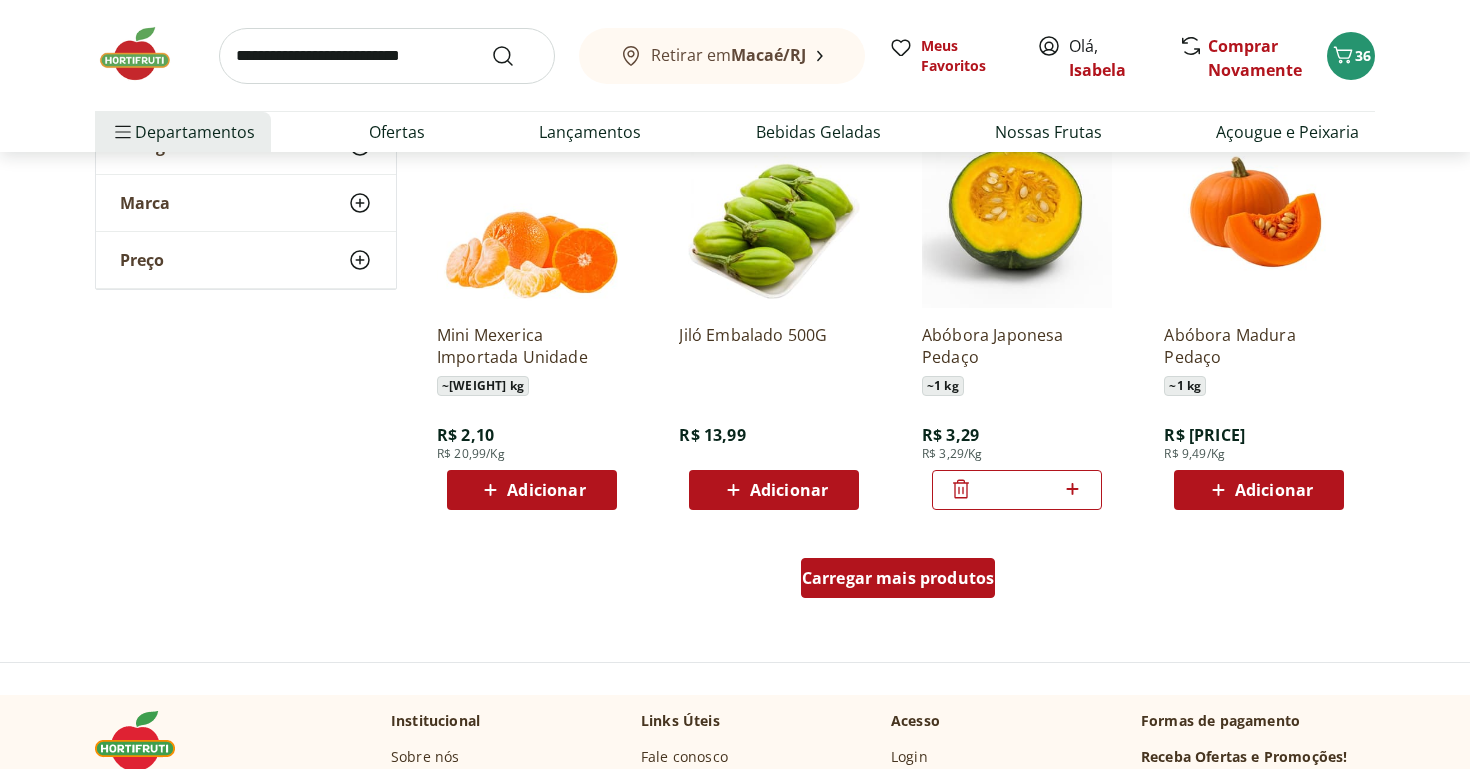 click on "Carregar mais produtos" at bounding box center (898, 578) 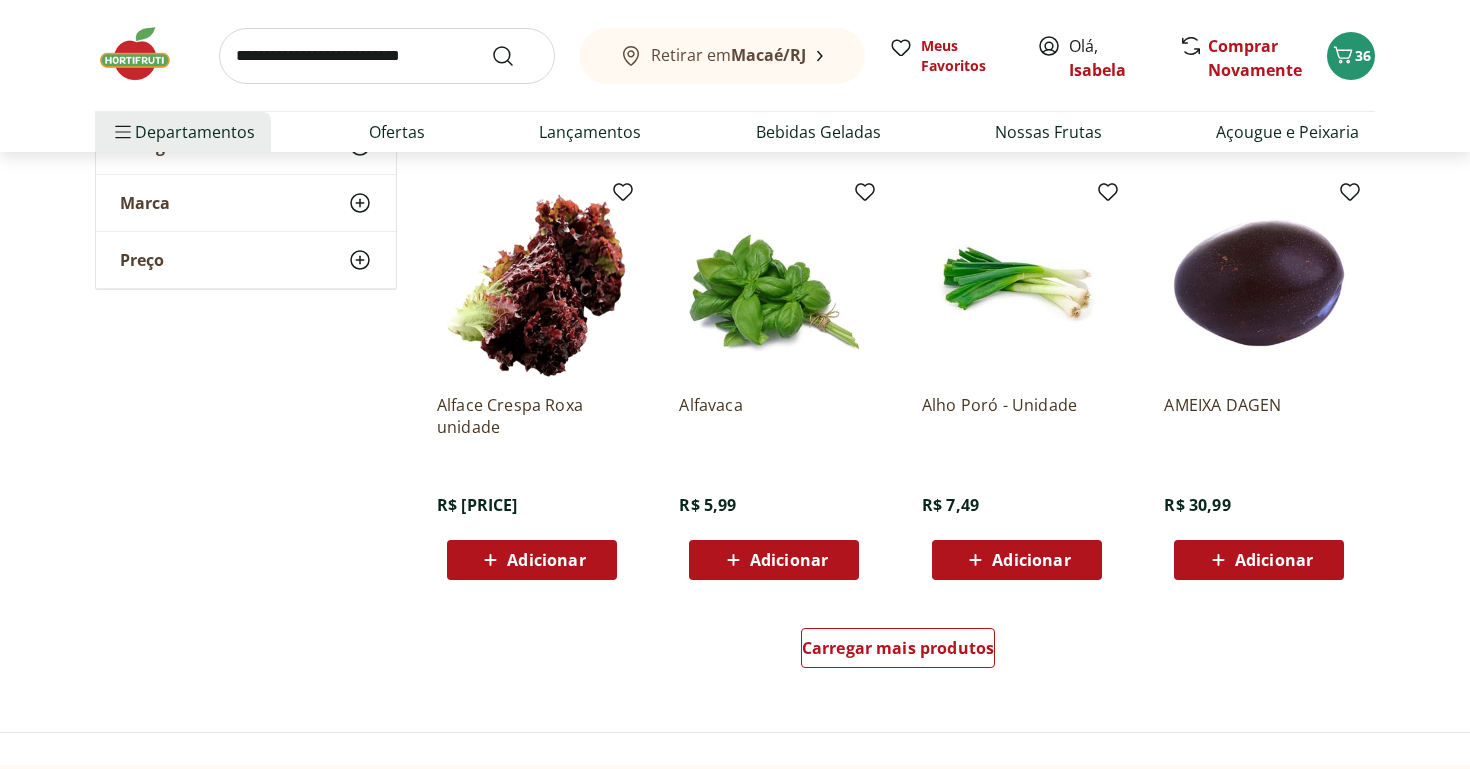 scroll, scrollTop: 11501, scrollLeft: 0, axis: vertical 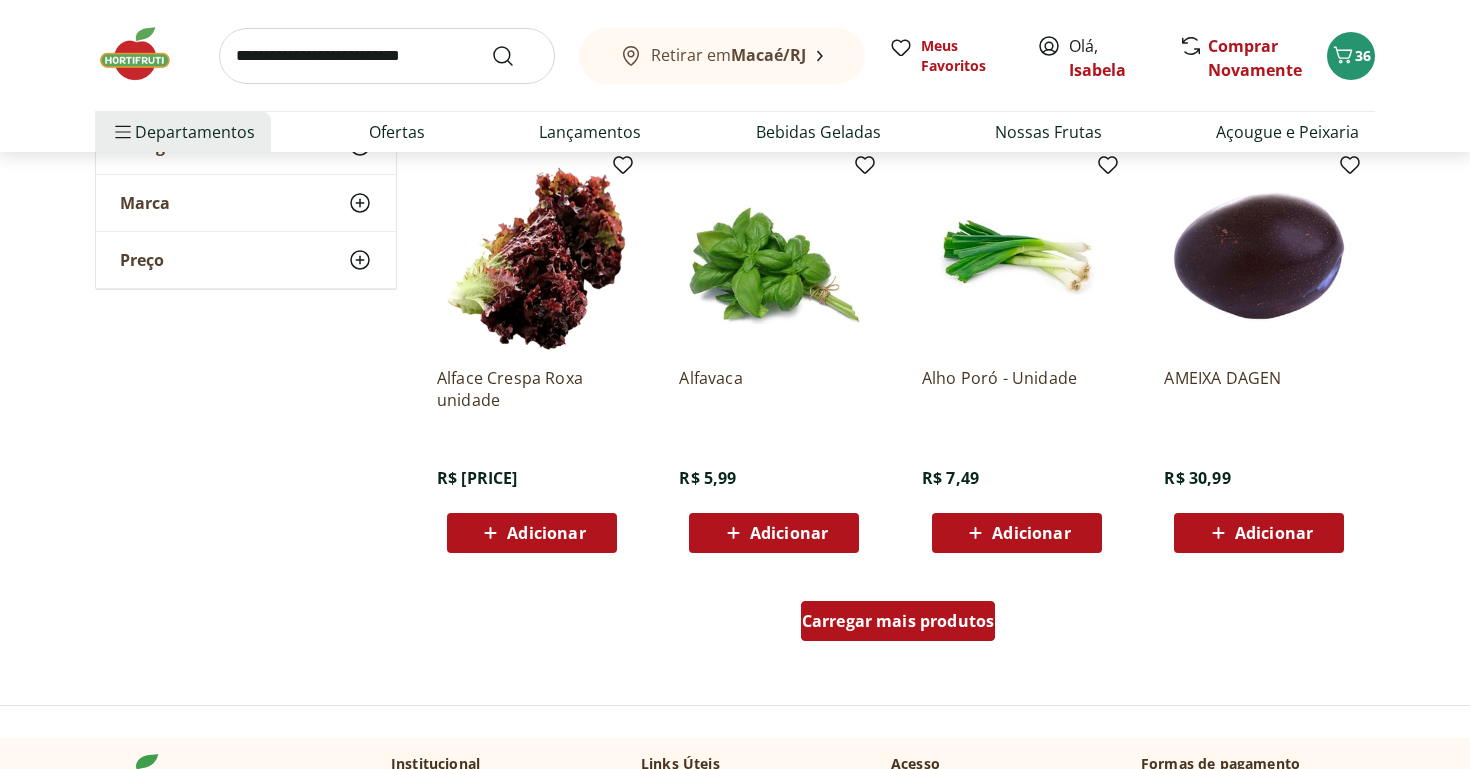 click on "Carregar mais produtos" at bounding box center (898, 621) 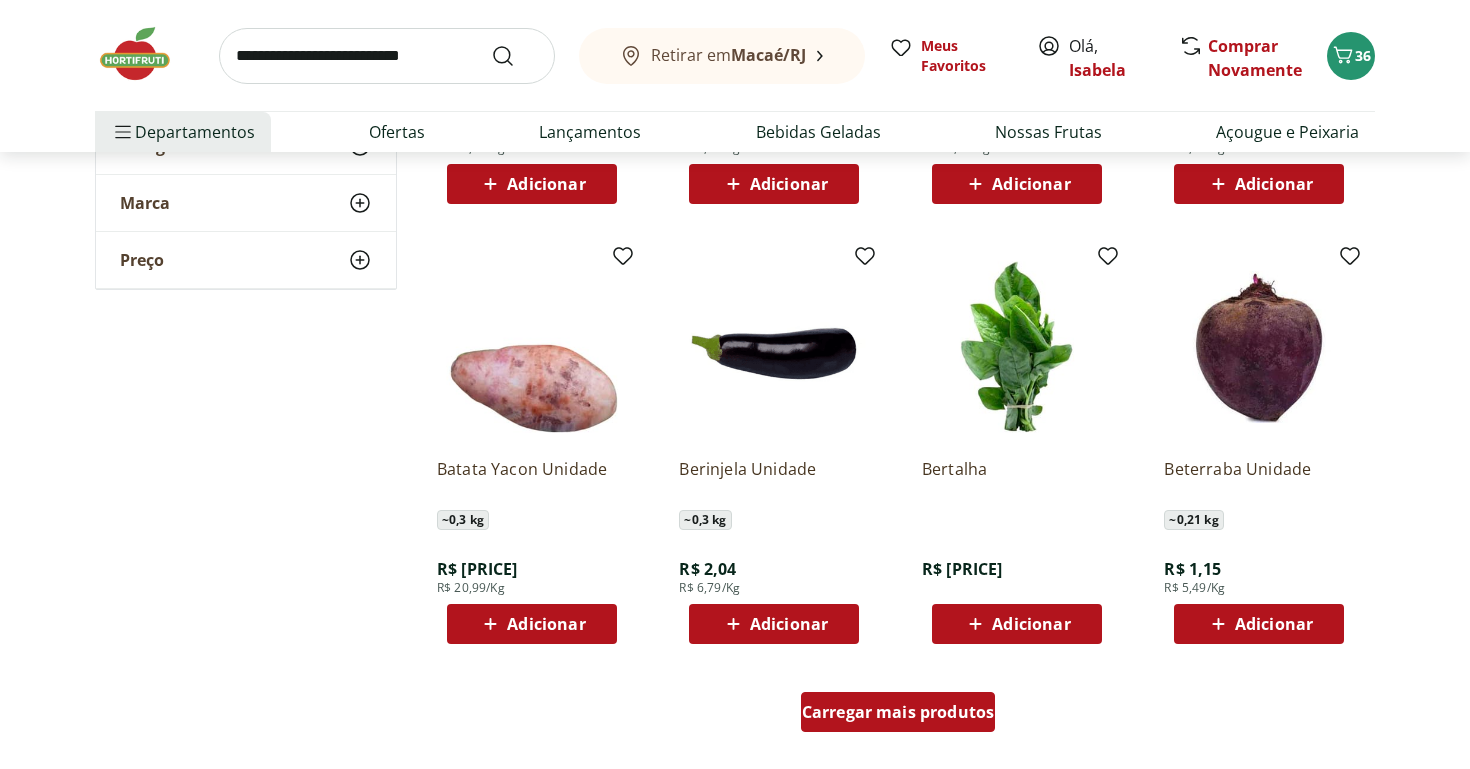 scroll, scrollTop: 12725, scrollLeft: 0, axis: vertical 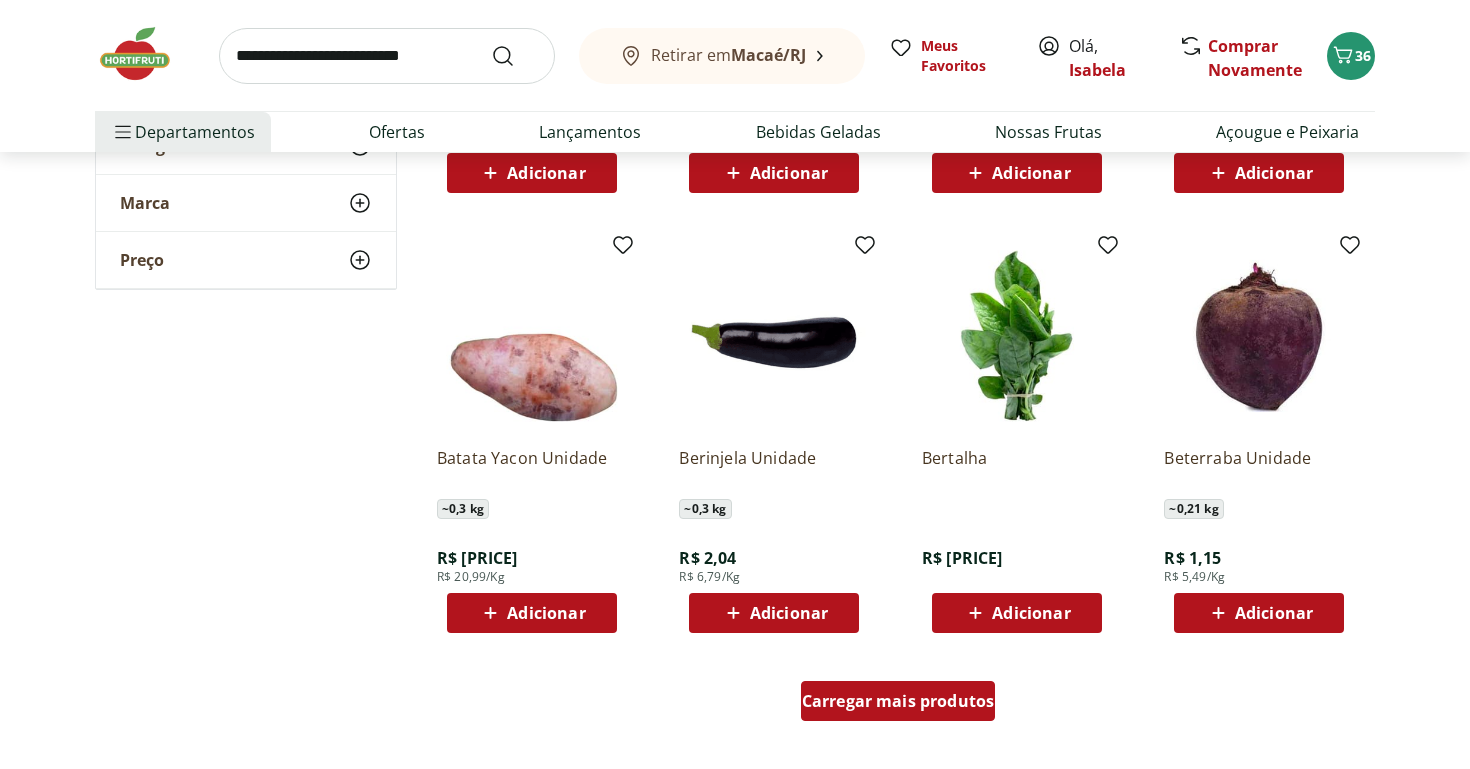 click on "Carregar mais produtos" at bounding box center (898, 701) 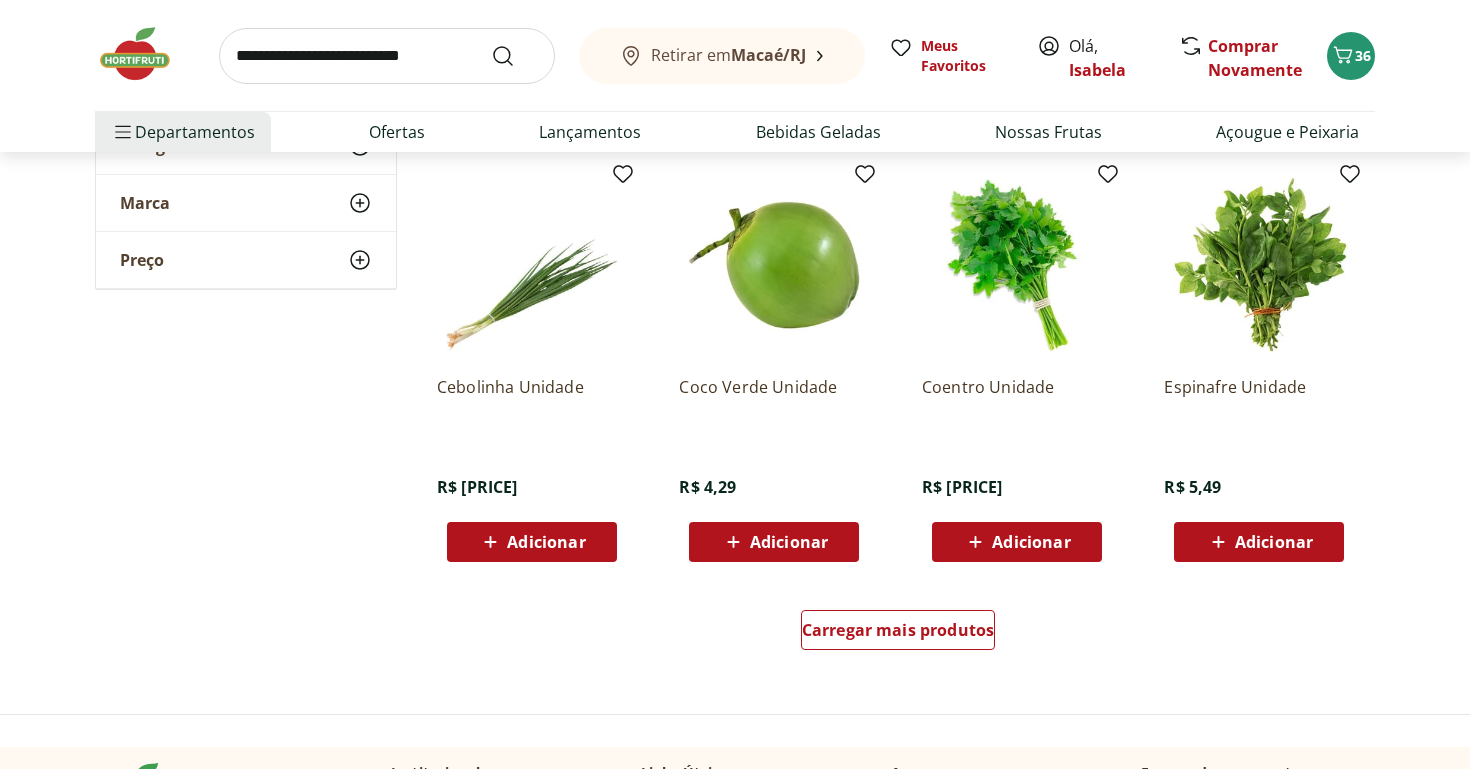 scroll, scrollTop: 14103, scrollLeft: 0, axis: vertical 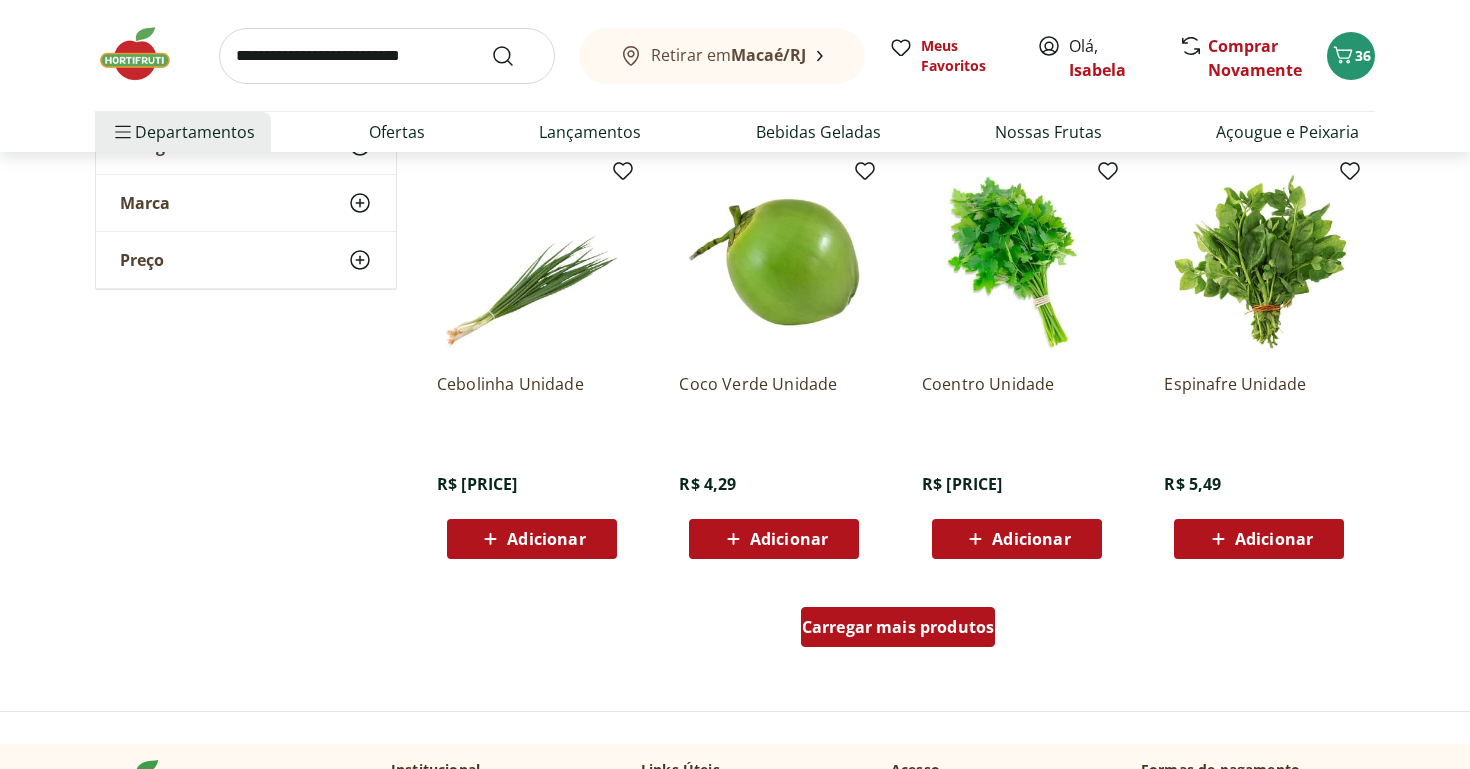 click on "Carregar mais produtos" at bounding box center (898, 627) 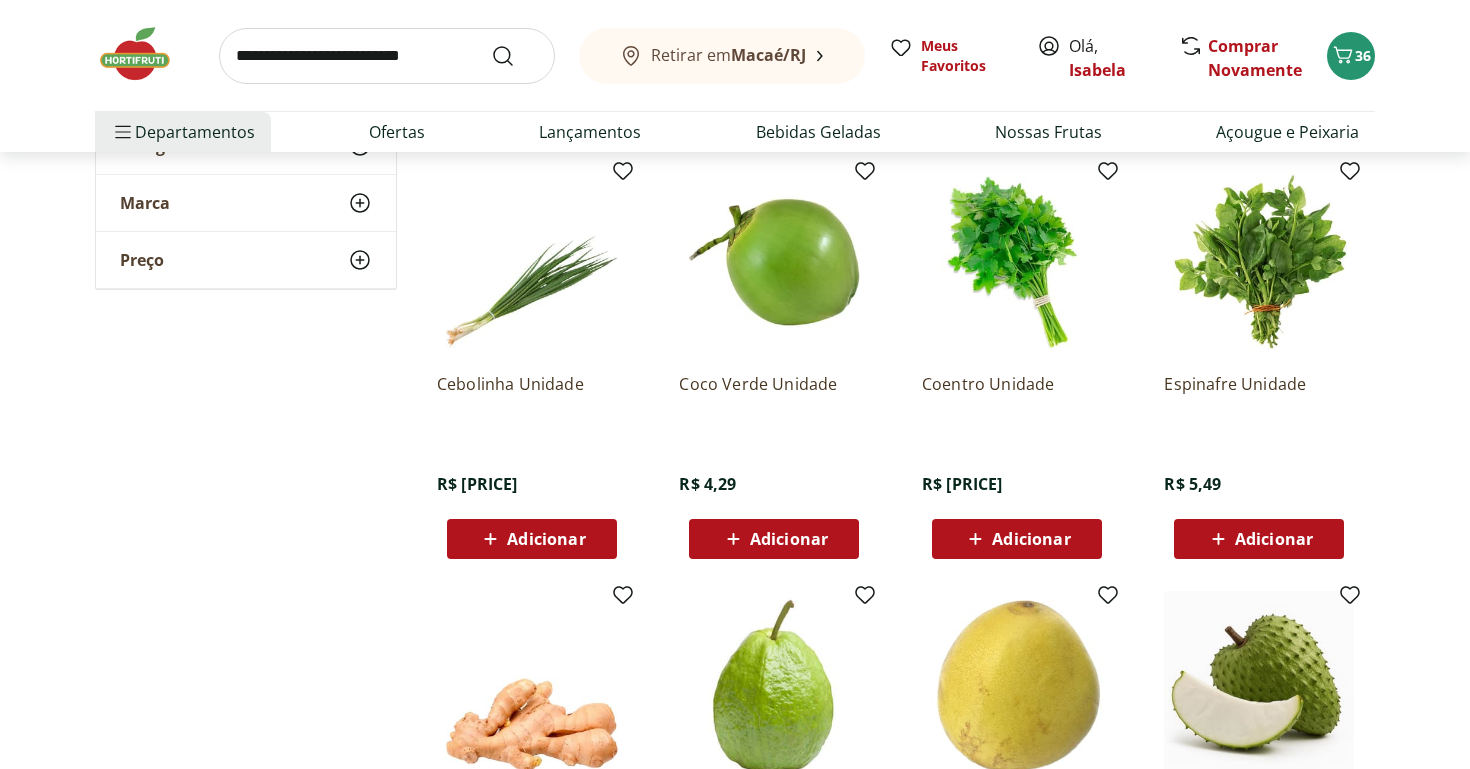 scroll, scrollTop: 14354, scrollLeft: 0, axis: vertical 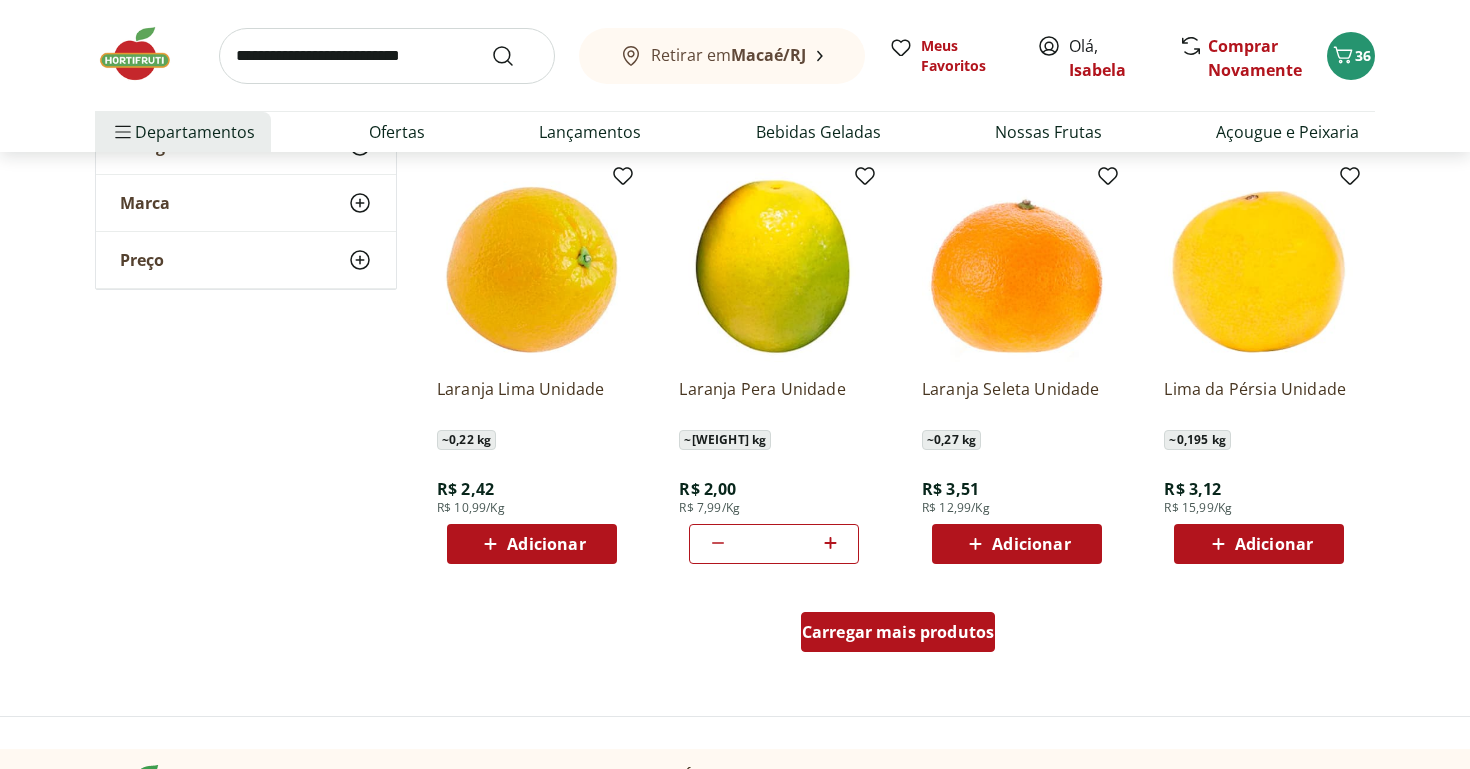 click on "Carregar mais produtos" at bounding box center [898, 632] 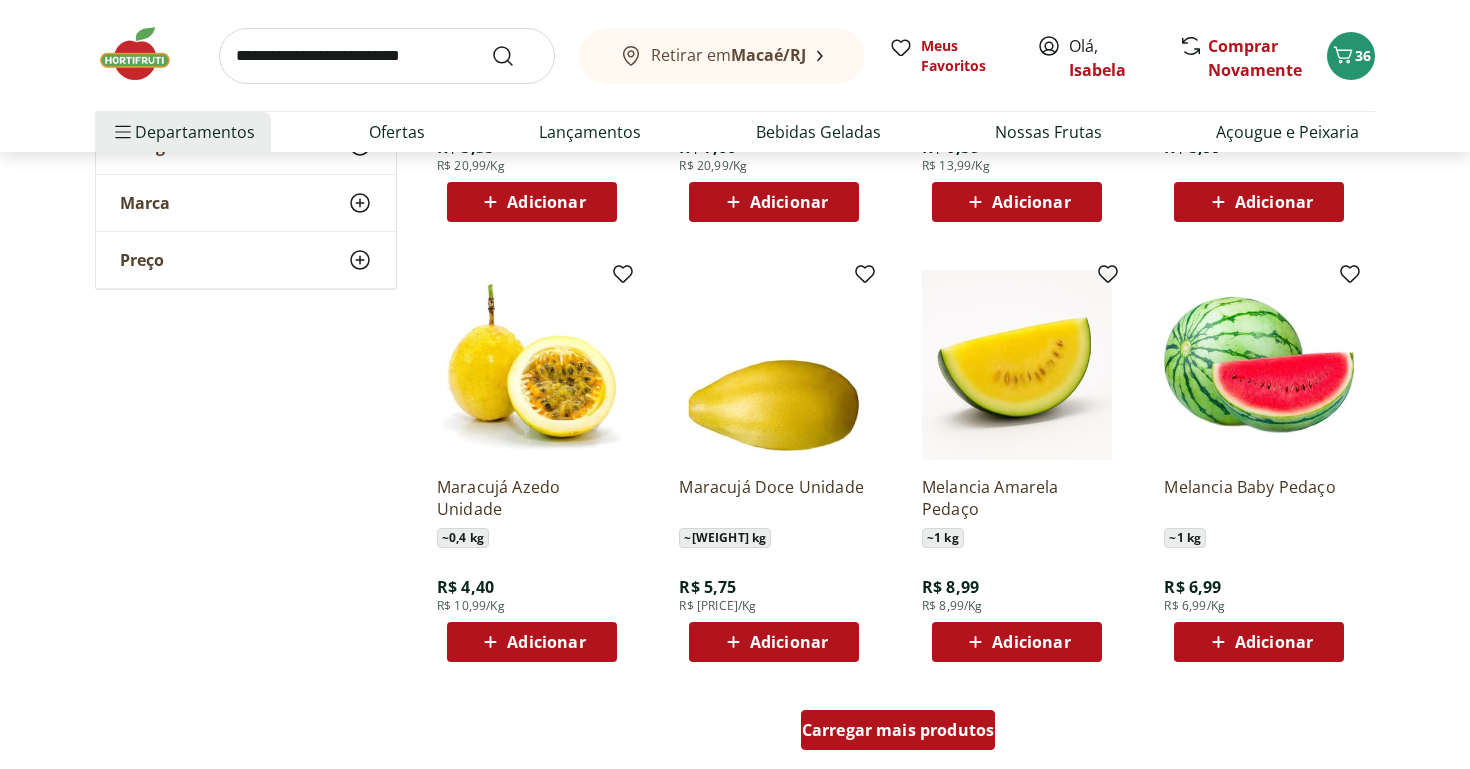 scroll, scrollTop: 16695, scrollLeft: 0, axis: vertical 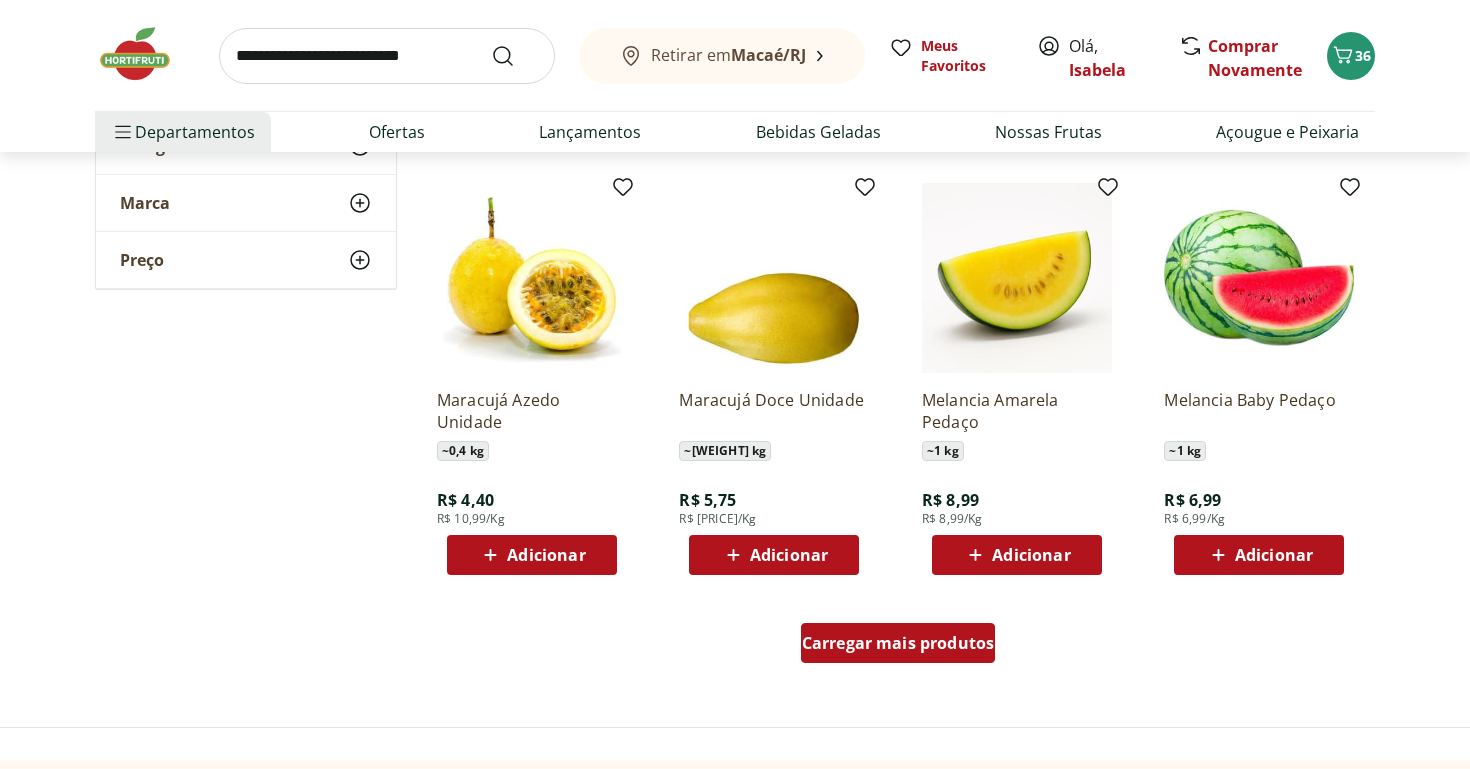 click on "Carregar mais produtos" at bounding box center [898, 643] 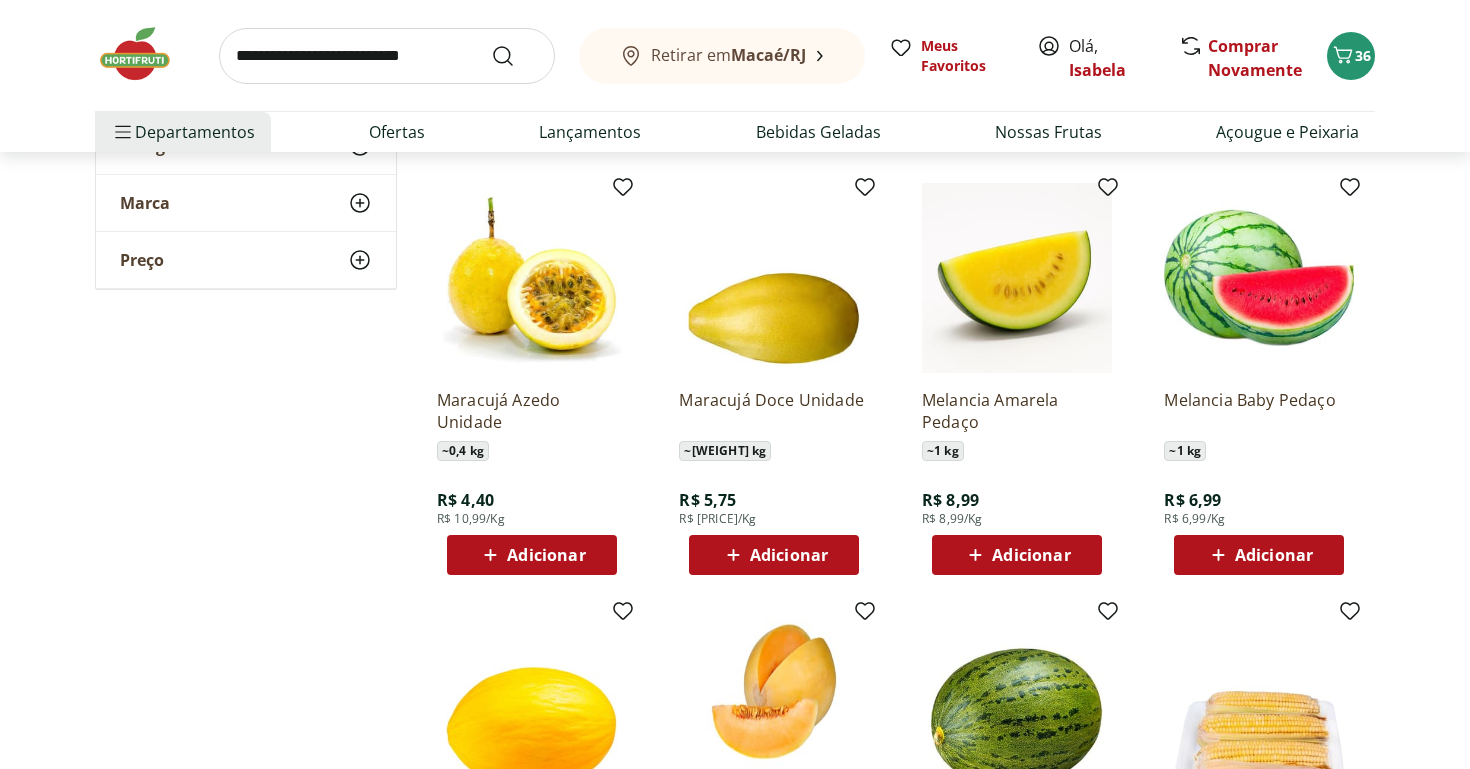 click 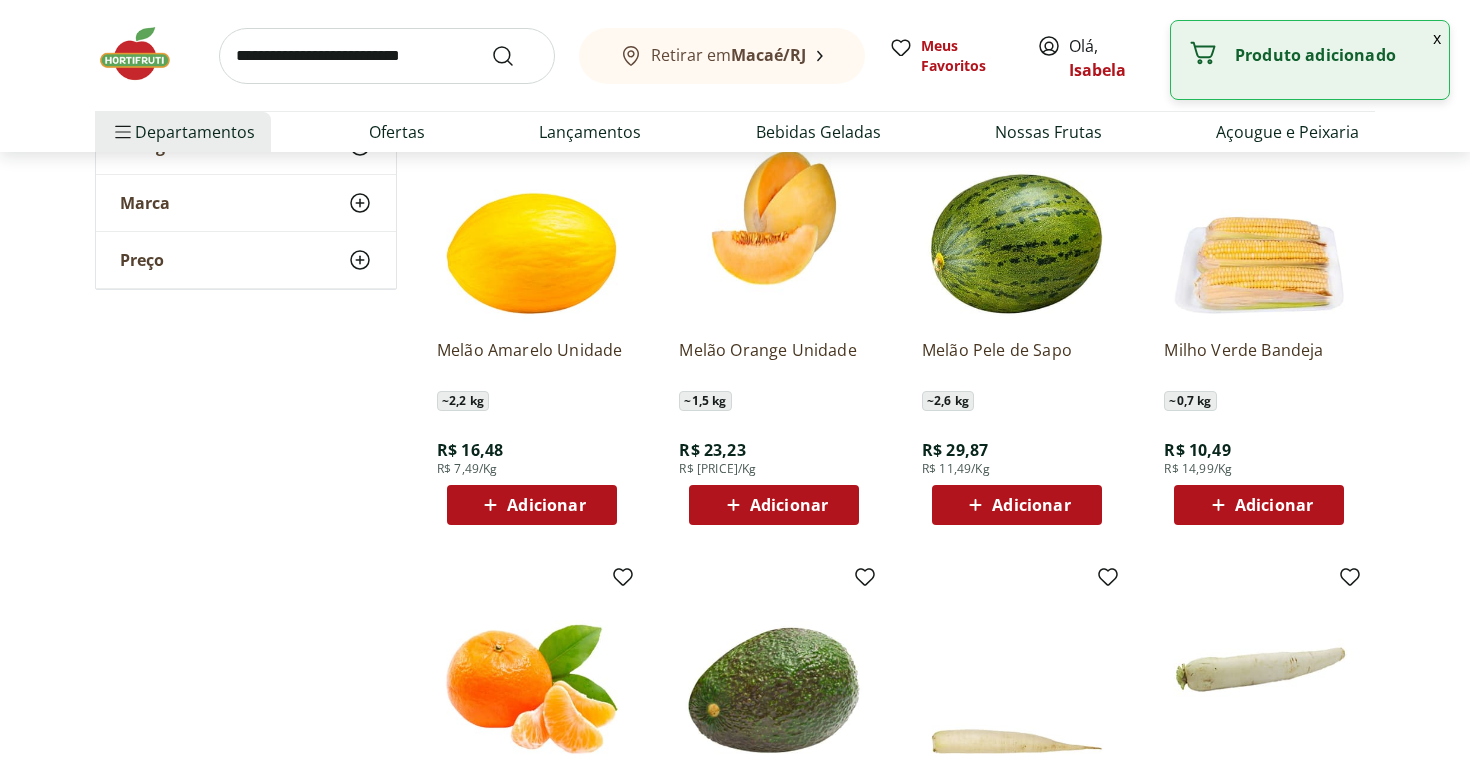scroll, scrollTop: 17172, scrollLeft: 0, axis: vertical 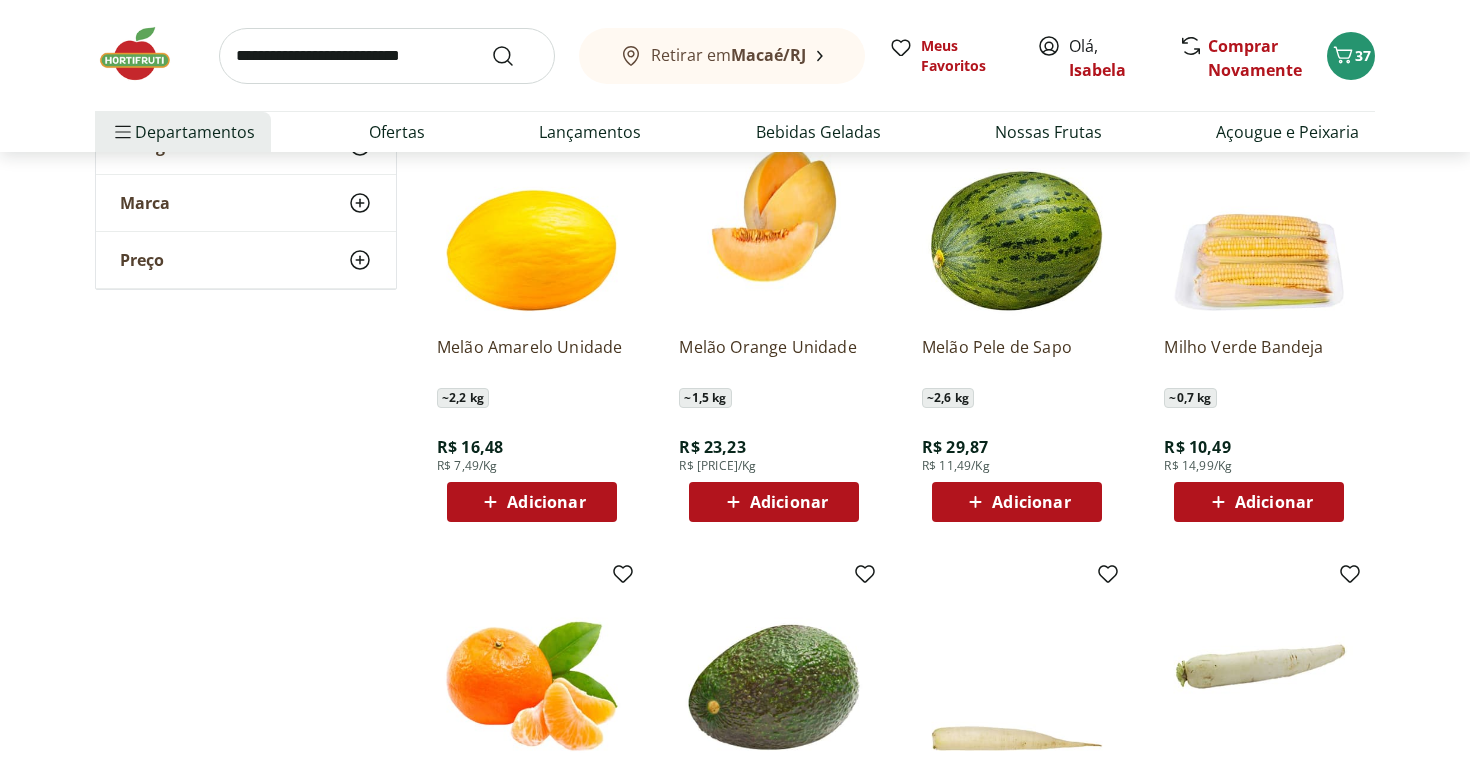 click on "Adicionar" at bounding box center [1274, 502] 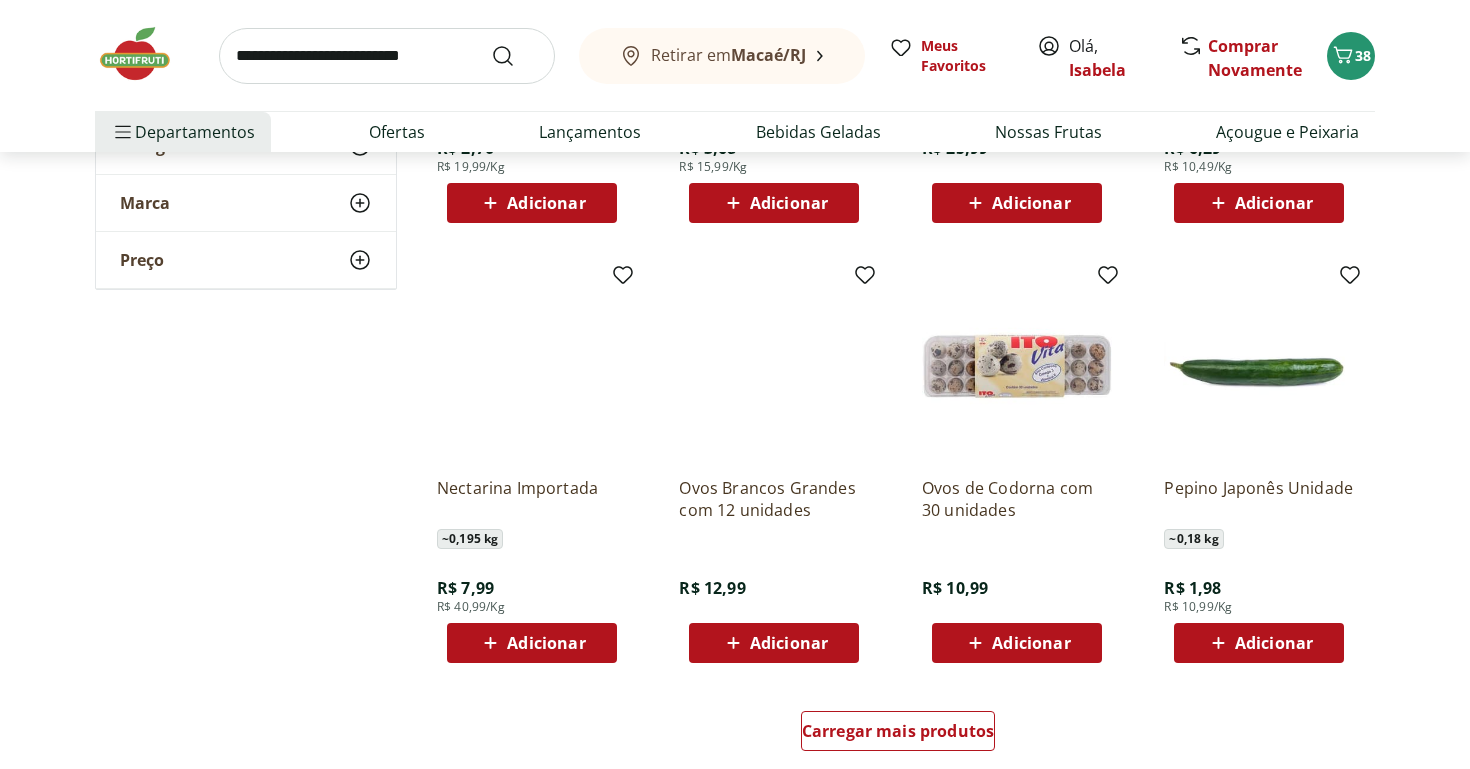 scroll, scrollTop: 17956, scrollLeft: 0, axis: vertical 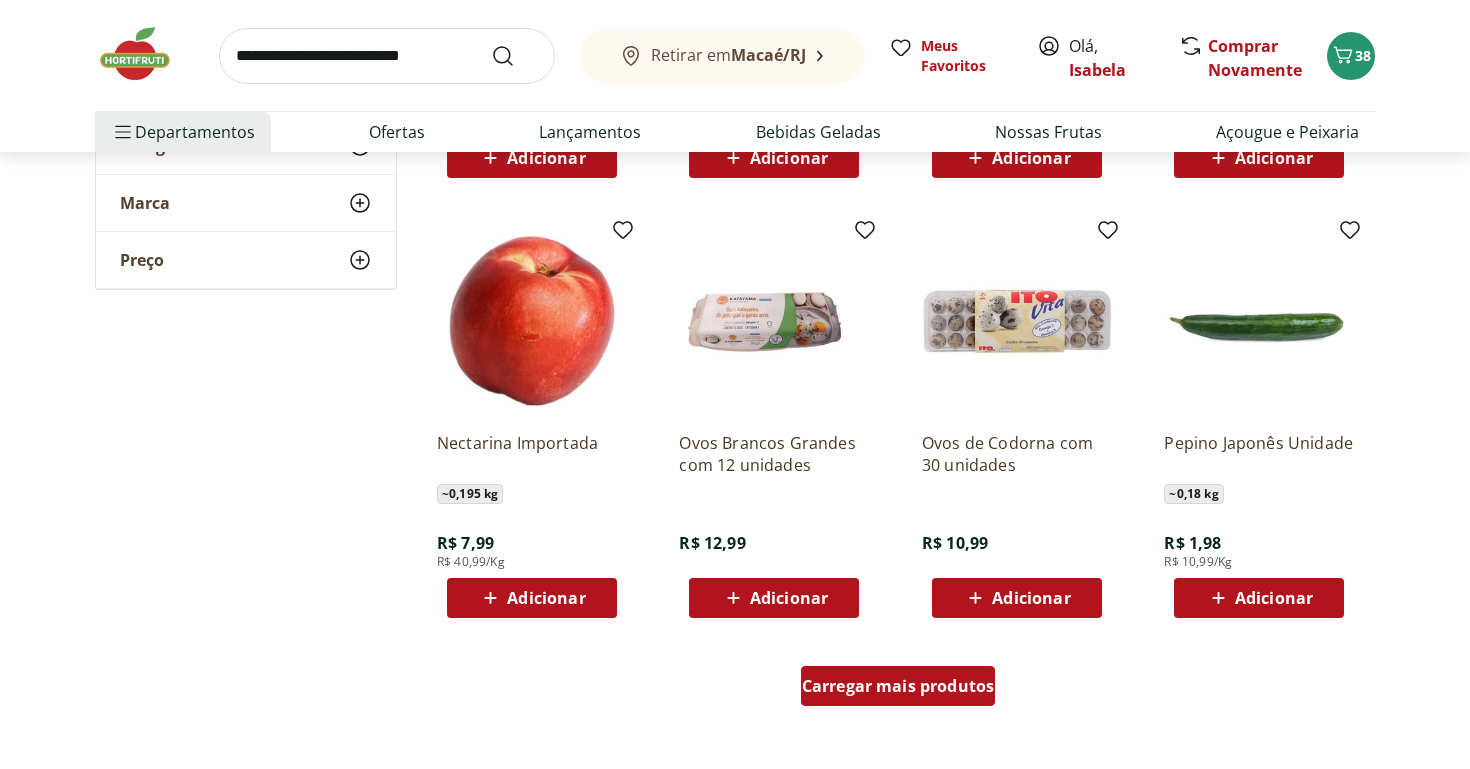 click on "Carregar mais produtos" at bounding box center (898, 686) 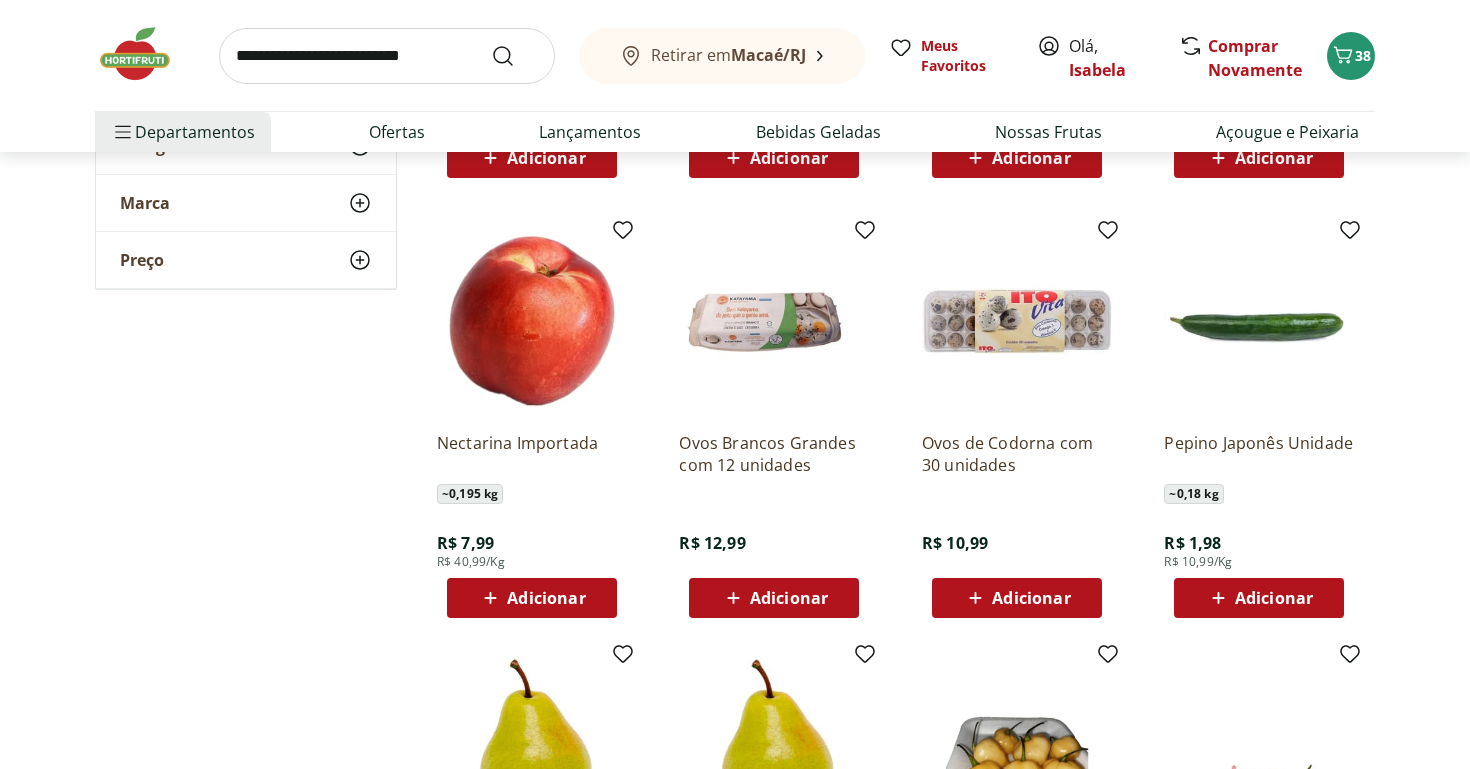 scroll, scrollTop: 17954, scrollLeft: 0, axis: vertical 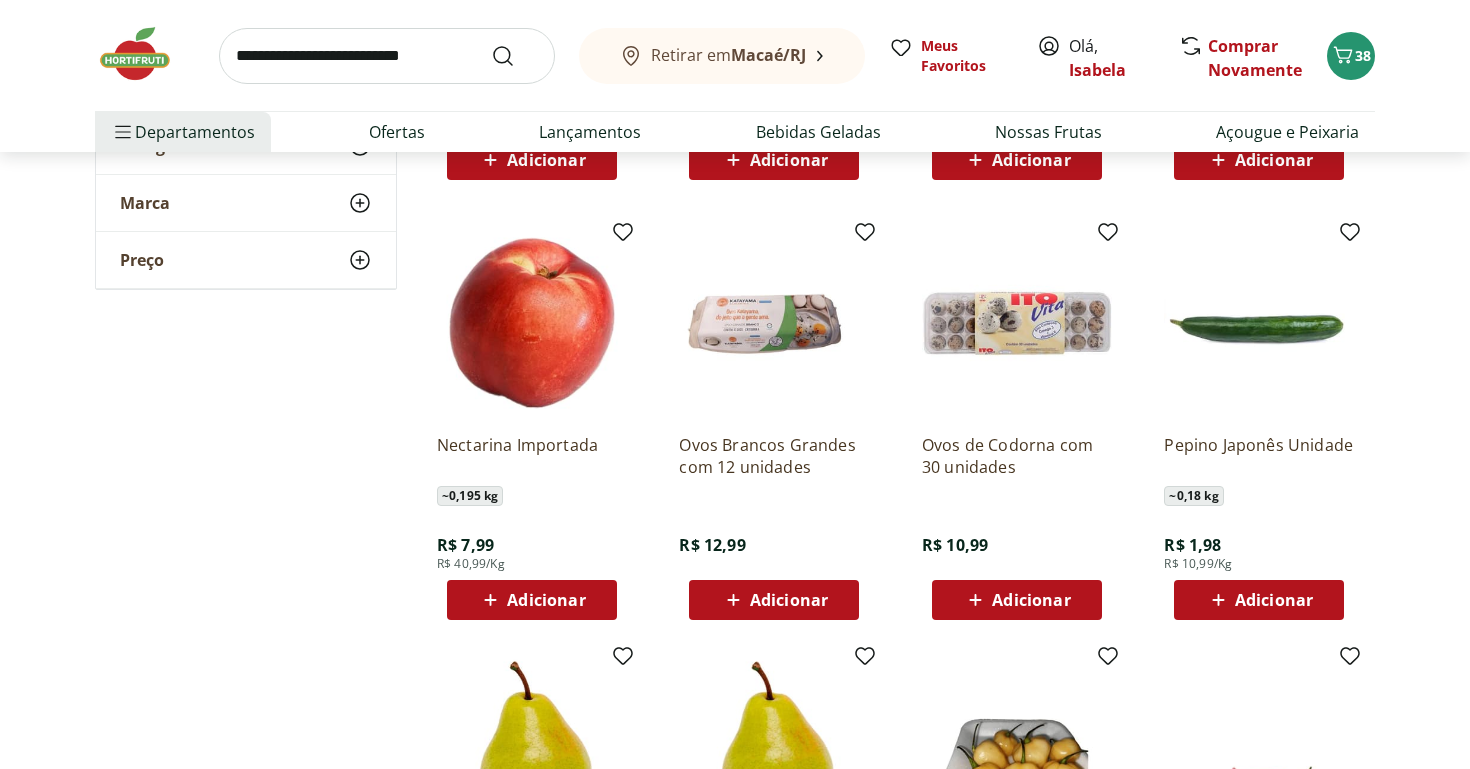 click on "Adicionar" at bounding box center (1274, 600) 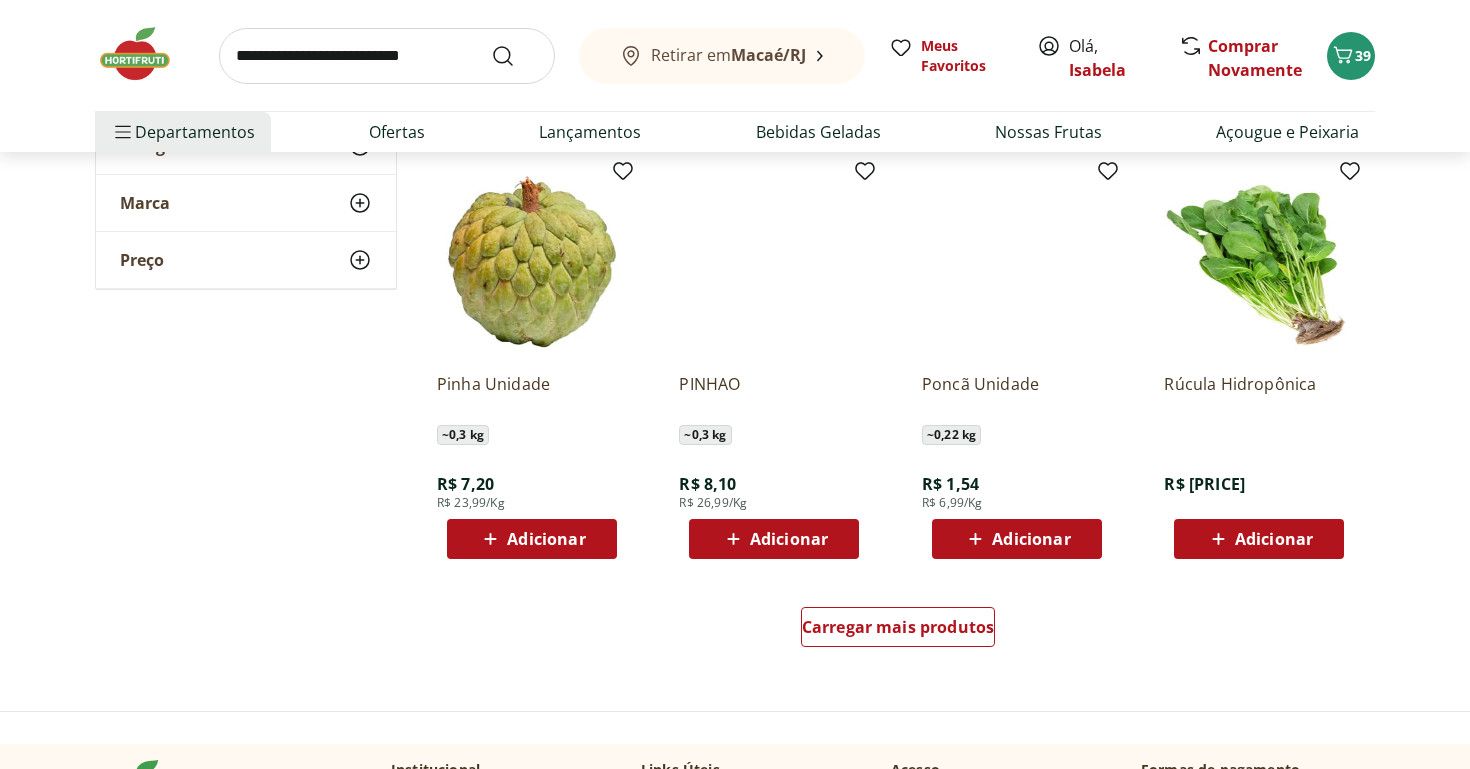 scroll, scrollTop: 19351, scrollLeft: 0, axis: vertical 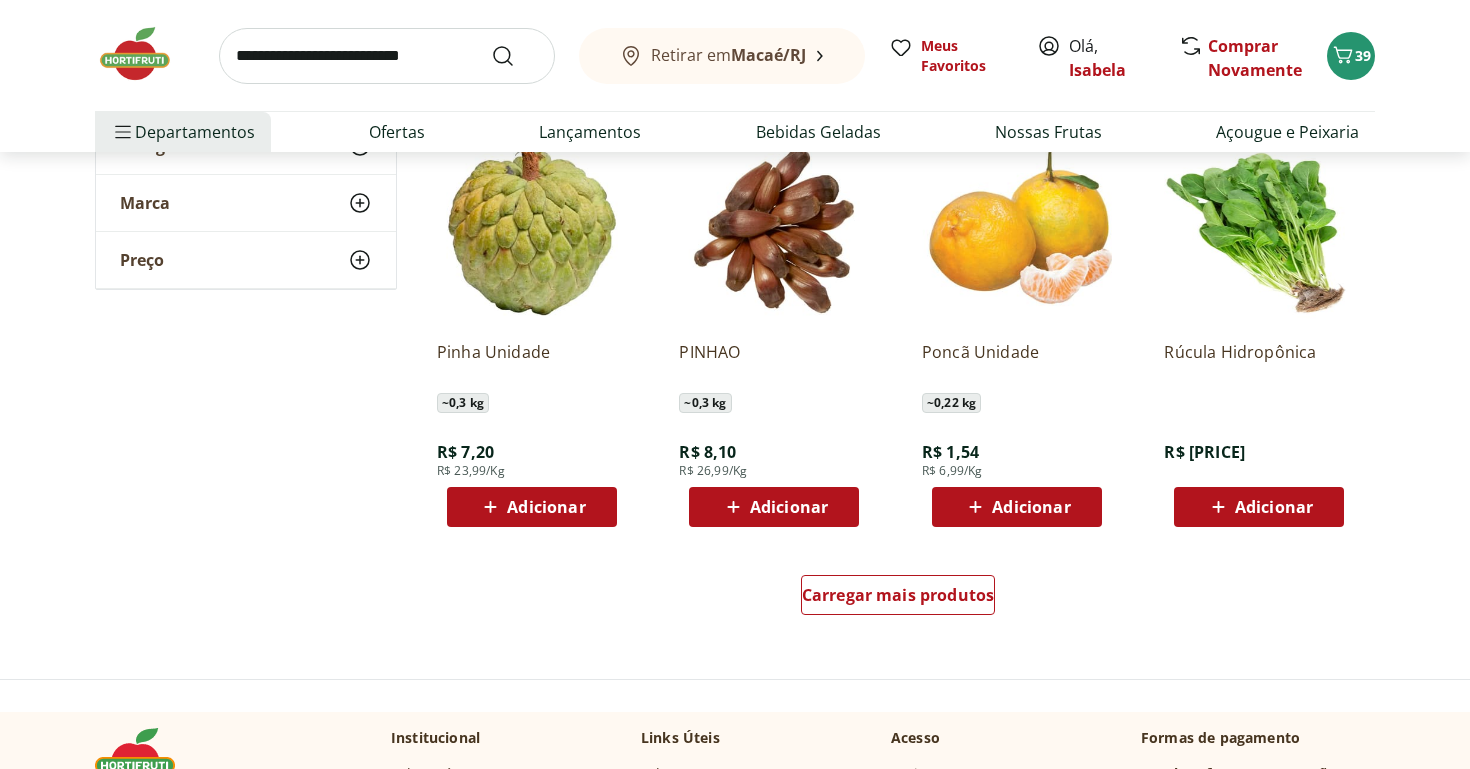 click on "Carregar mais produtos" at bounding box center (898, 599) 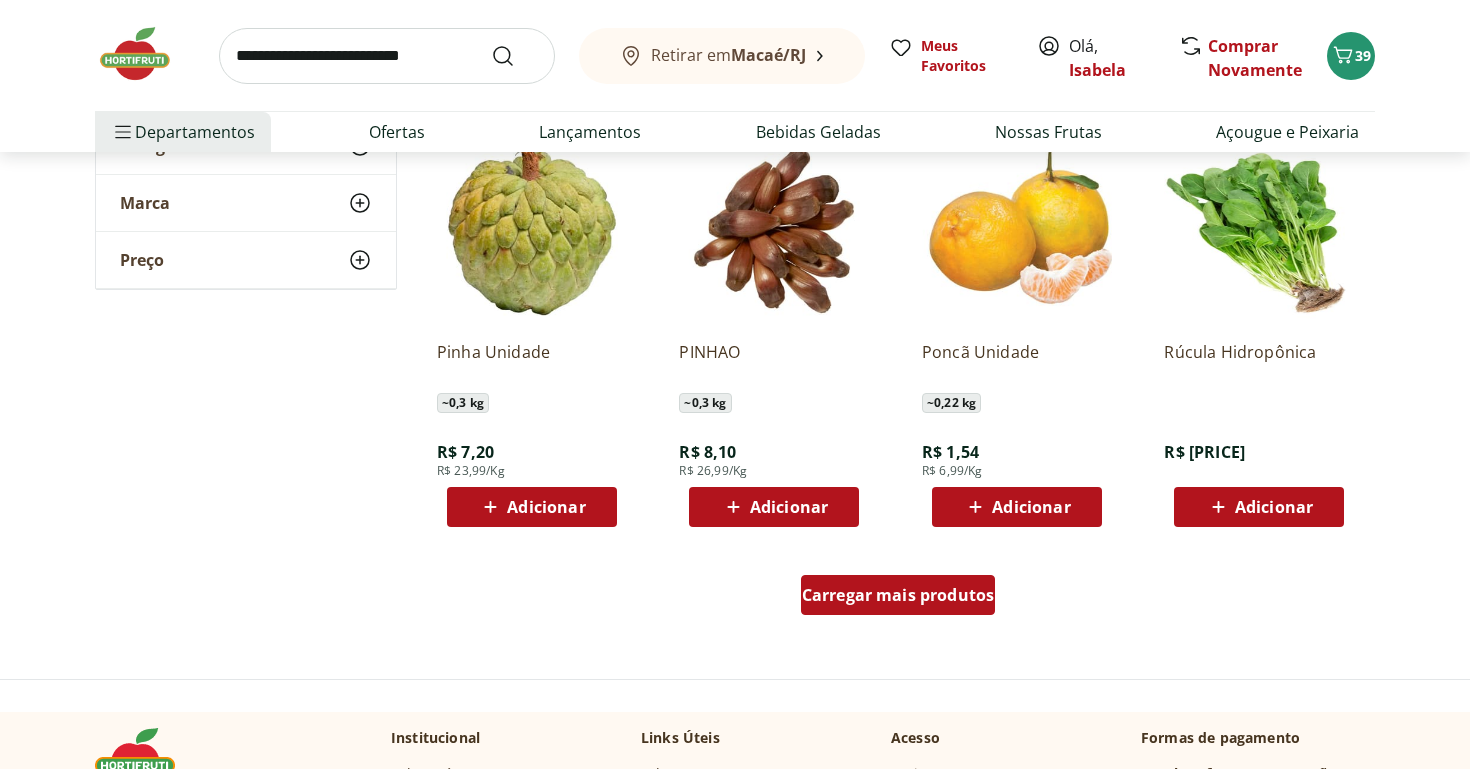 click on "Carregar mais produtos" at bounding box center (898, 595) 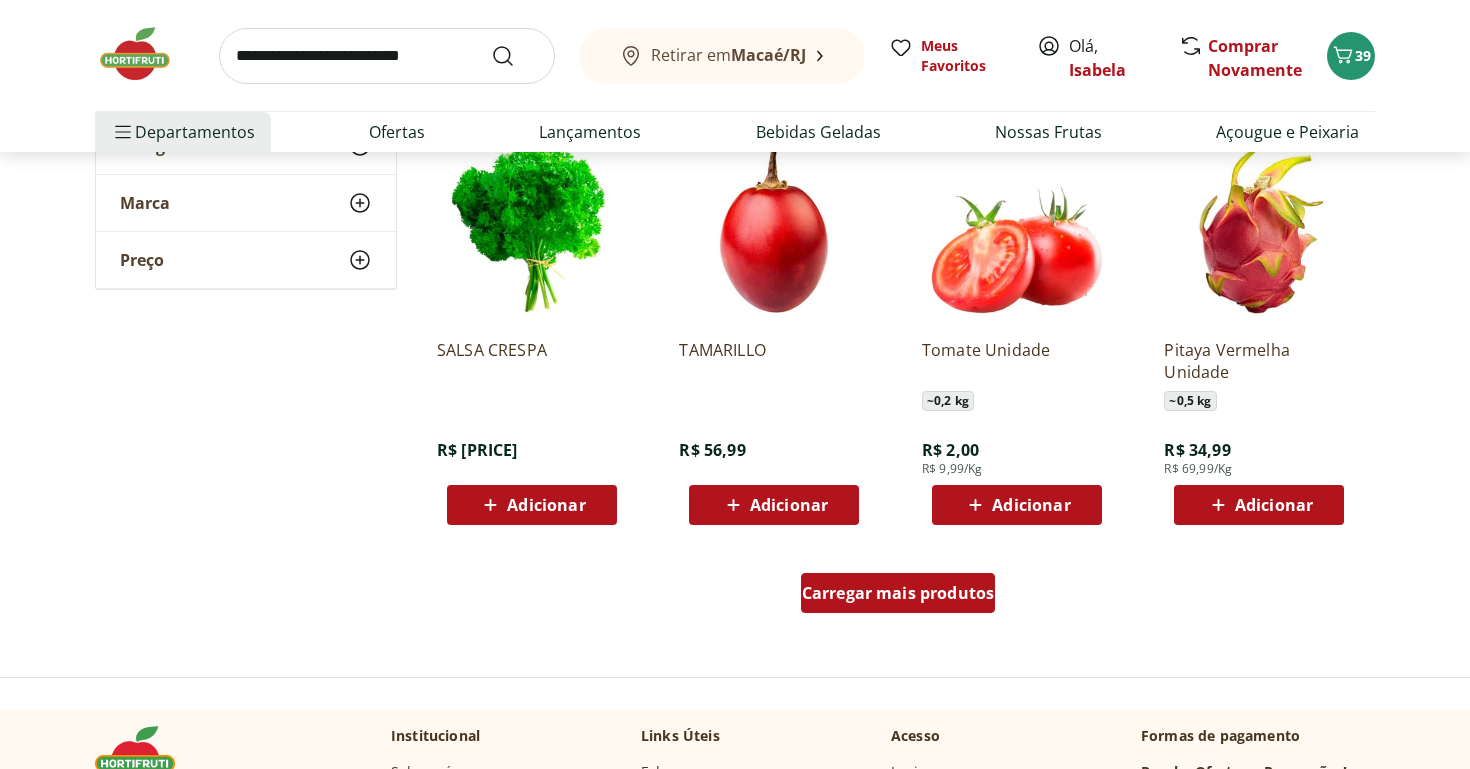 scroll, scrollTop: 20740, scrollLeft: 0, axis: vertical 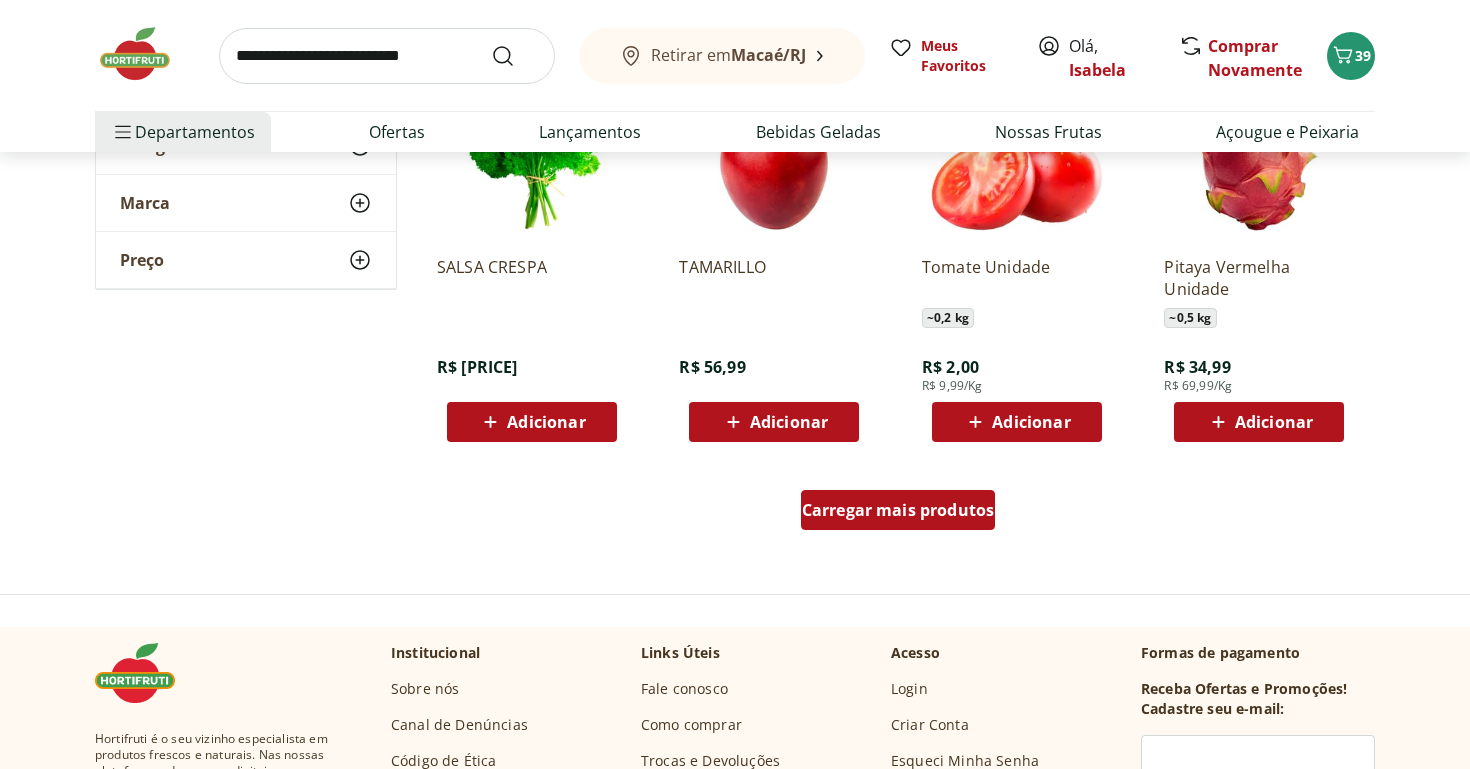 click on "Carregar mais produtos" at bounding box center [898, 510] 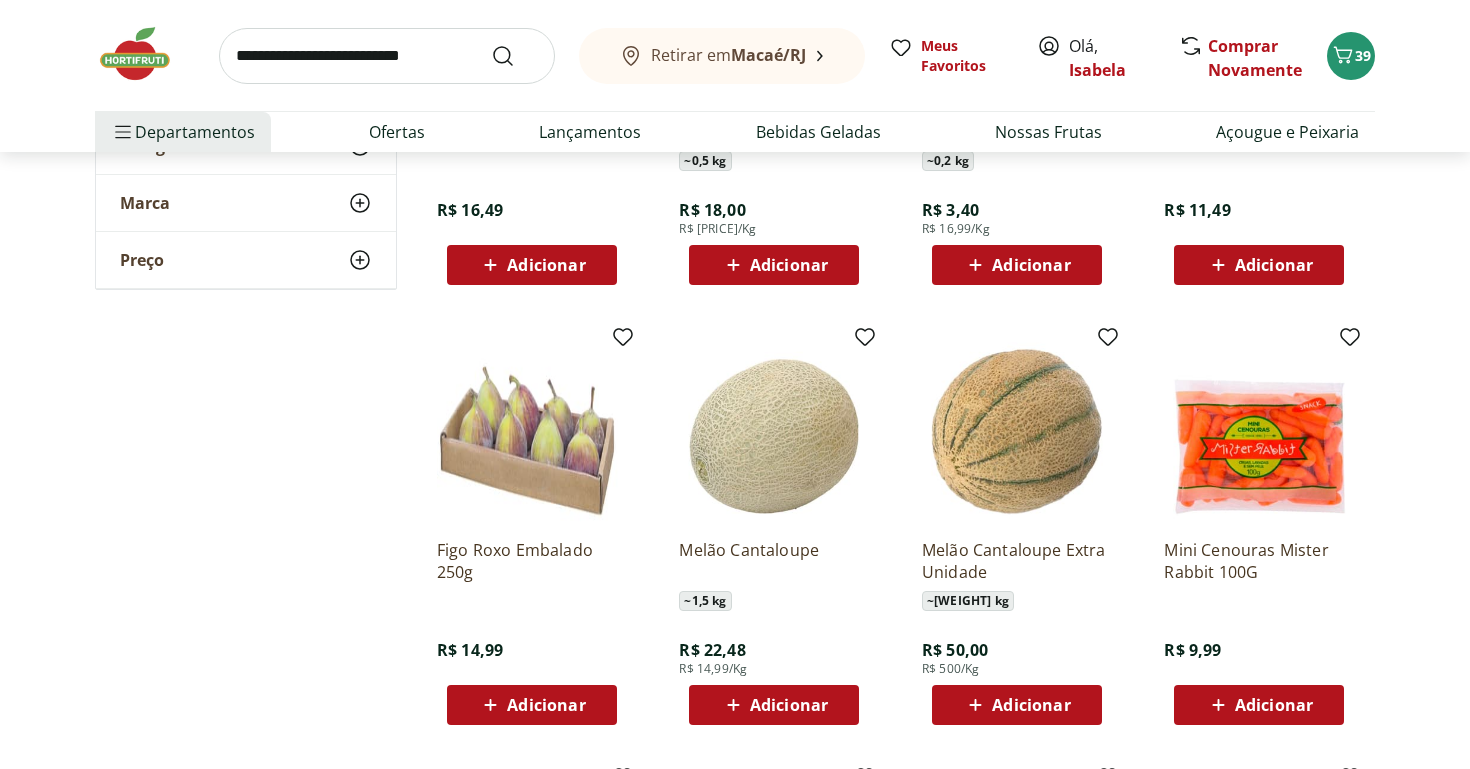 scroll, scrollTop: 21361, scrollLeft: 0, axis: vertical 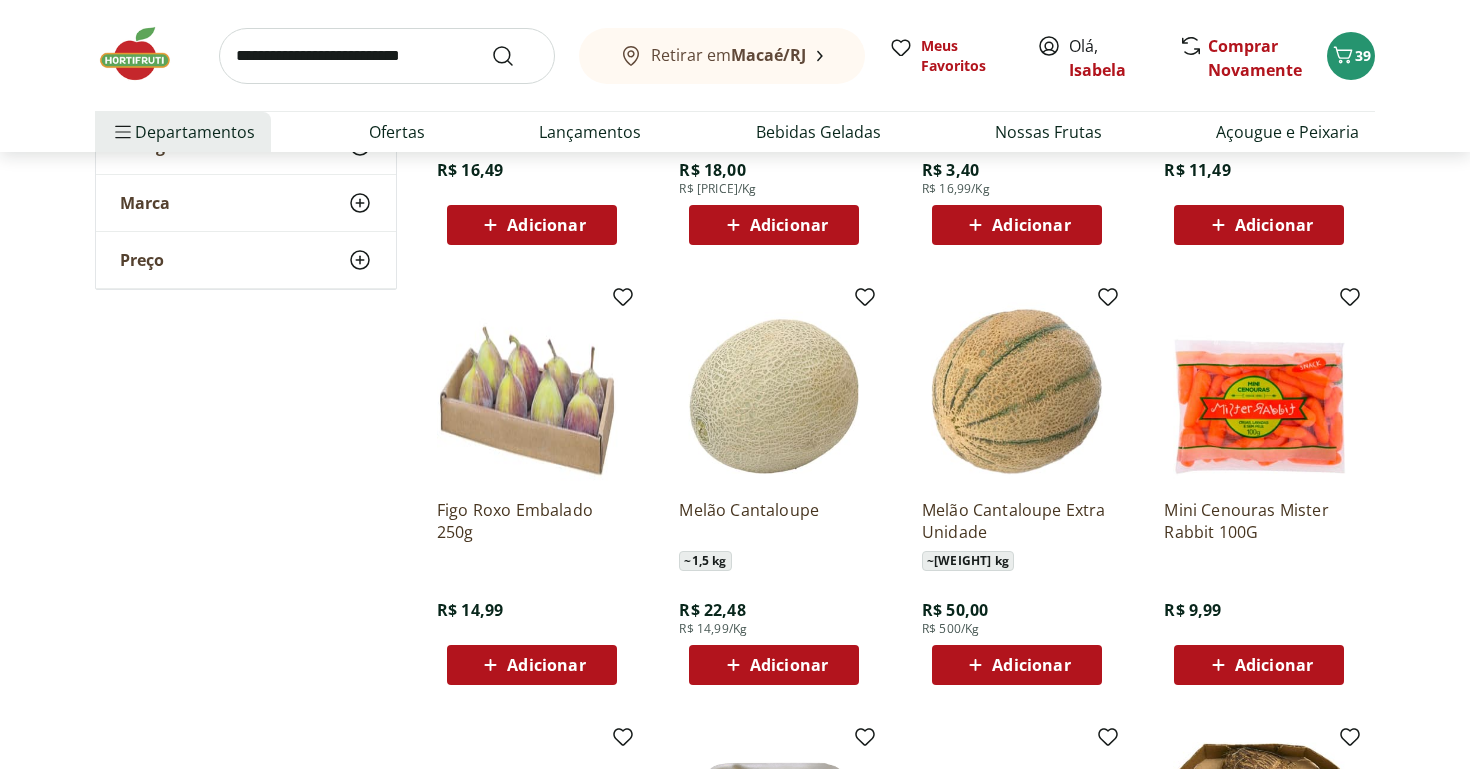 click on "Adicionar" at bounding box center [1274, 665] 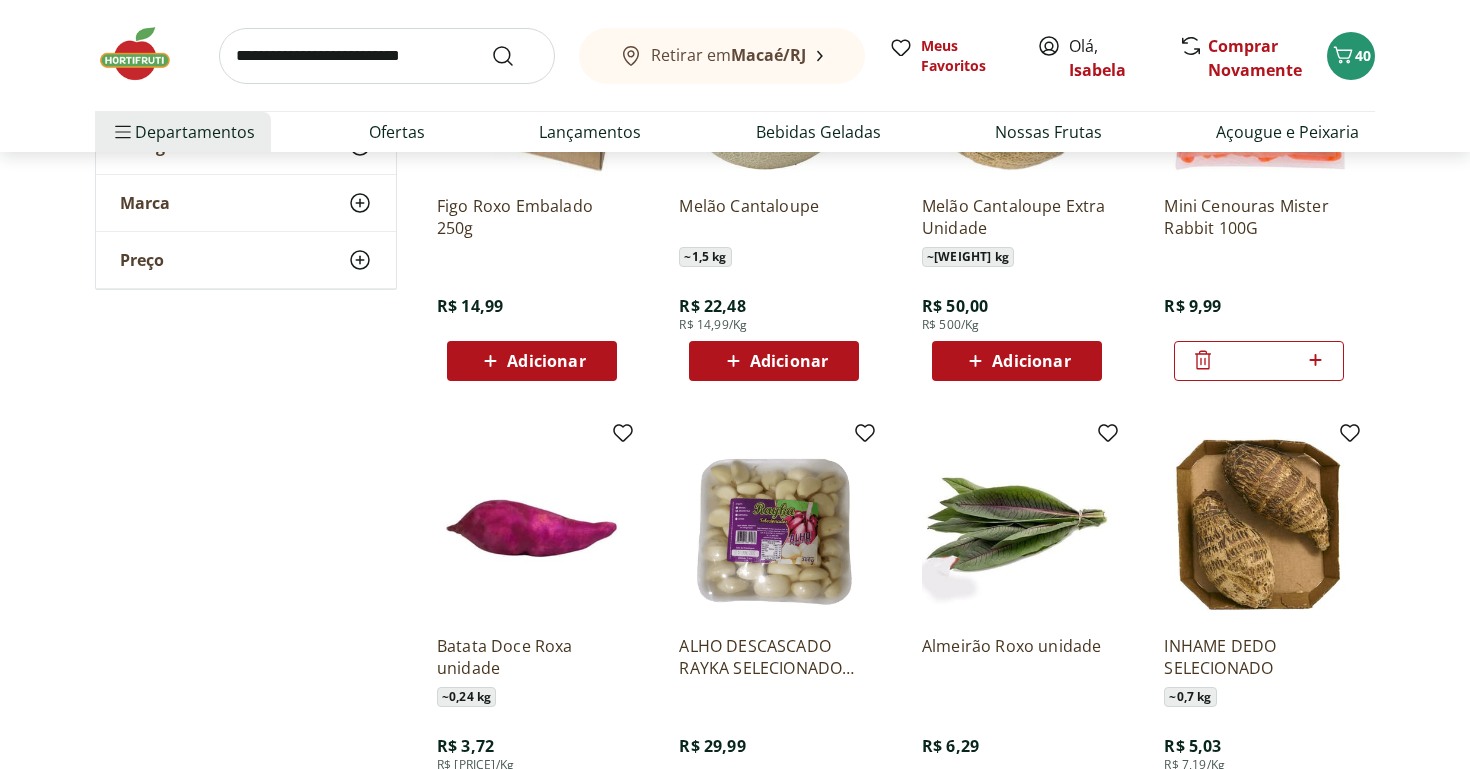 scroll, scrollTop: 21909, scrollLeft: 0, axis: vertical 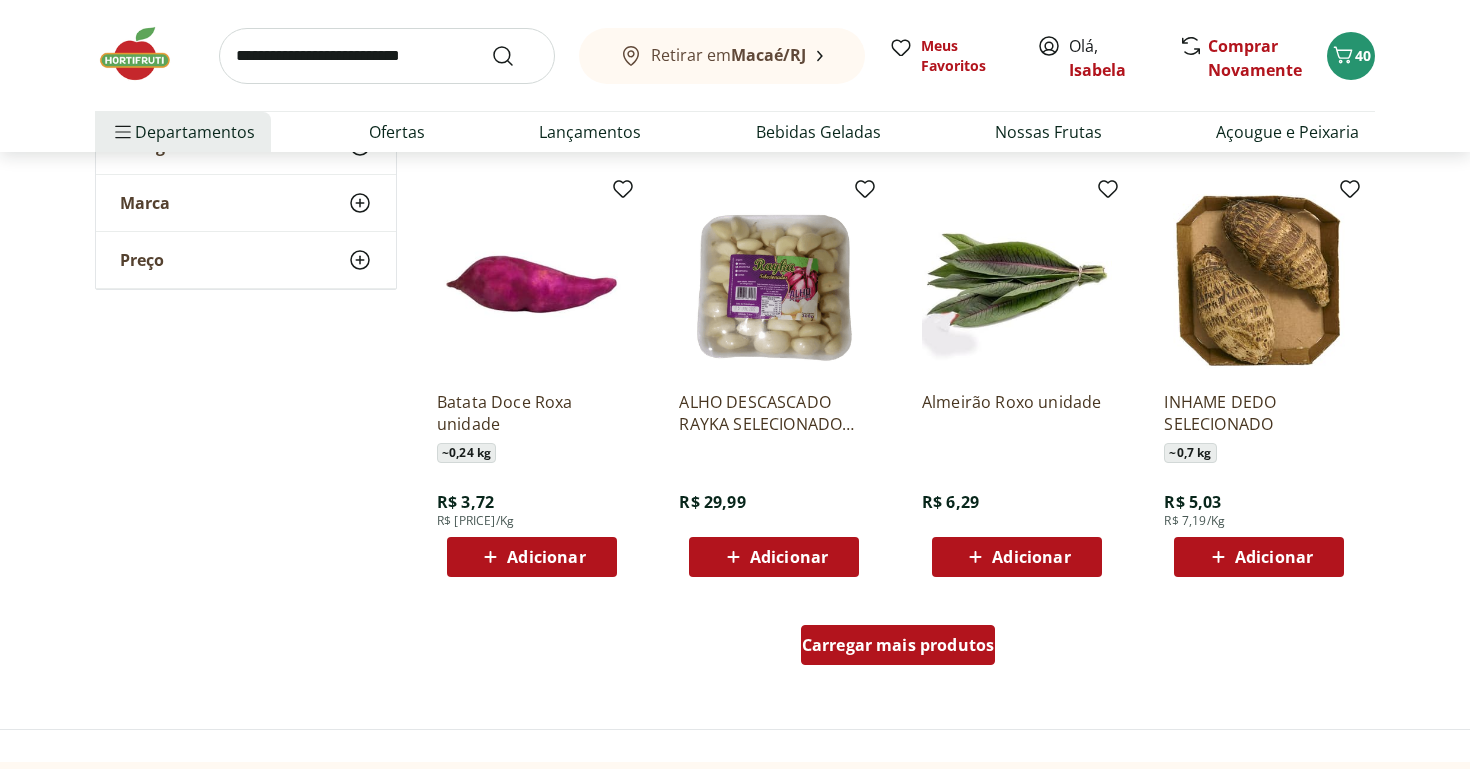 click on "Carregar mais produtos" at bounding box center (898, 645) 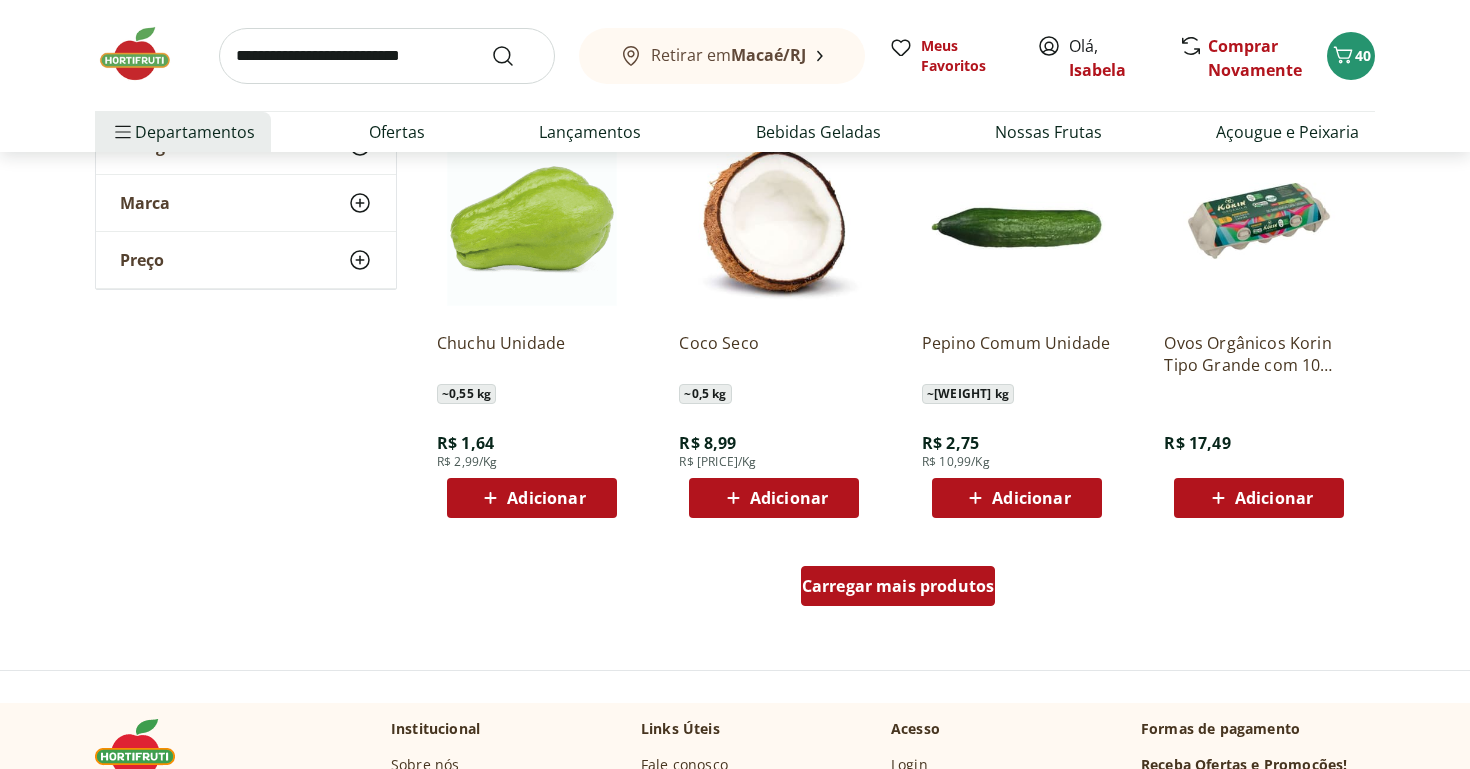scroll, scrollTop: 23273, scrollLeft: 0, axis: vertical 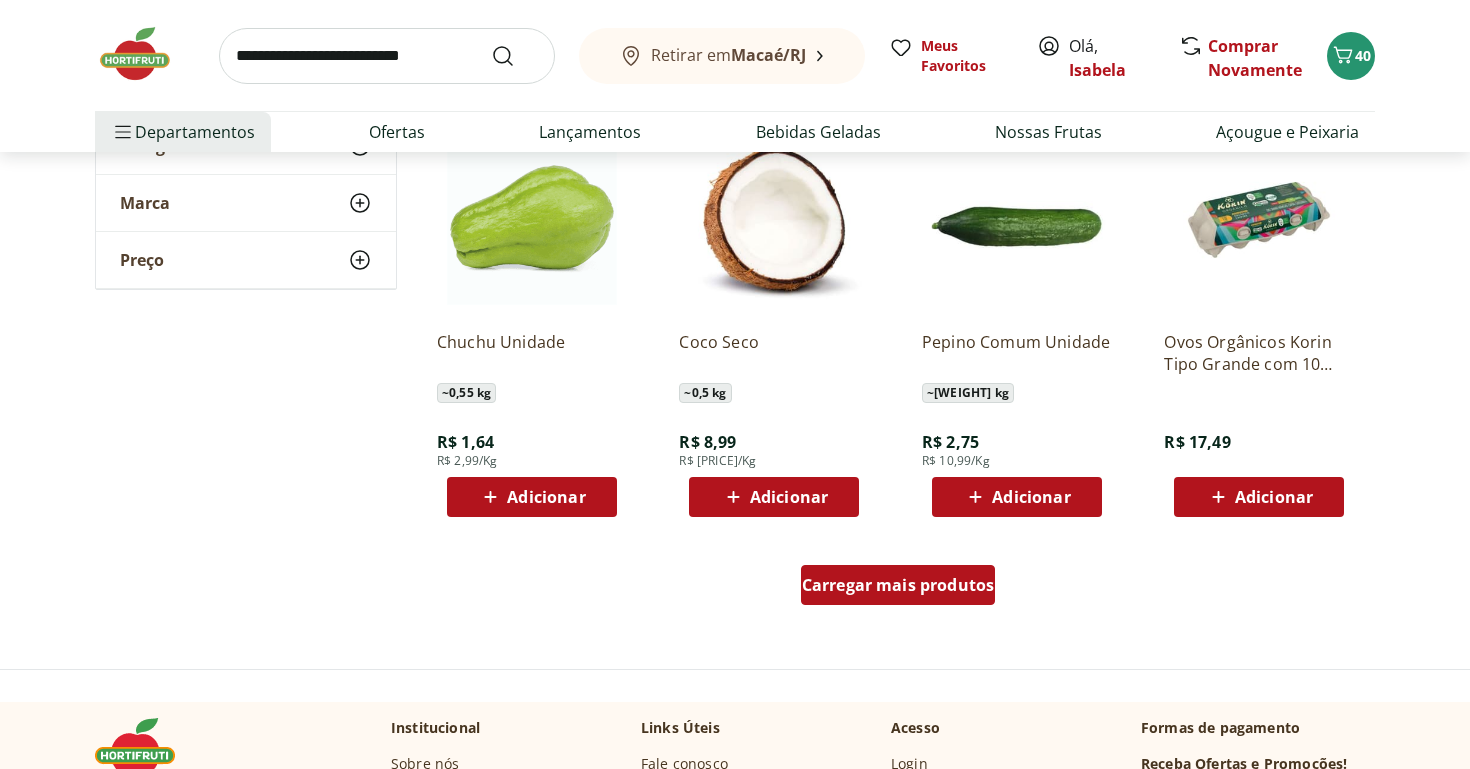 click on "Carregar mais produtos" at bounding box center [898, 585] 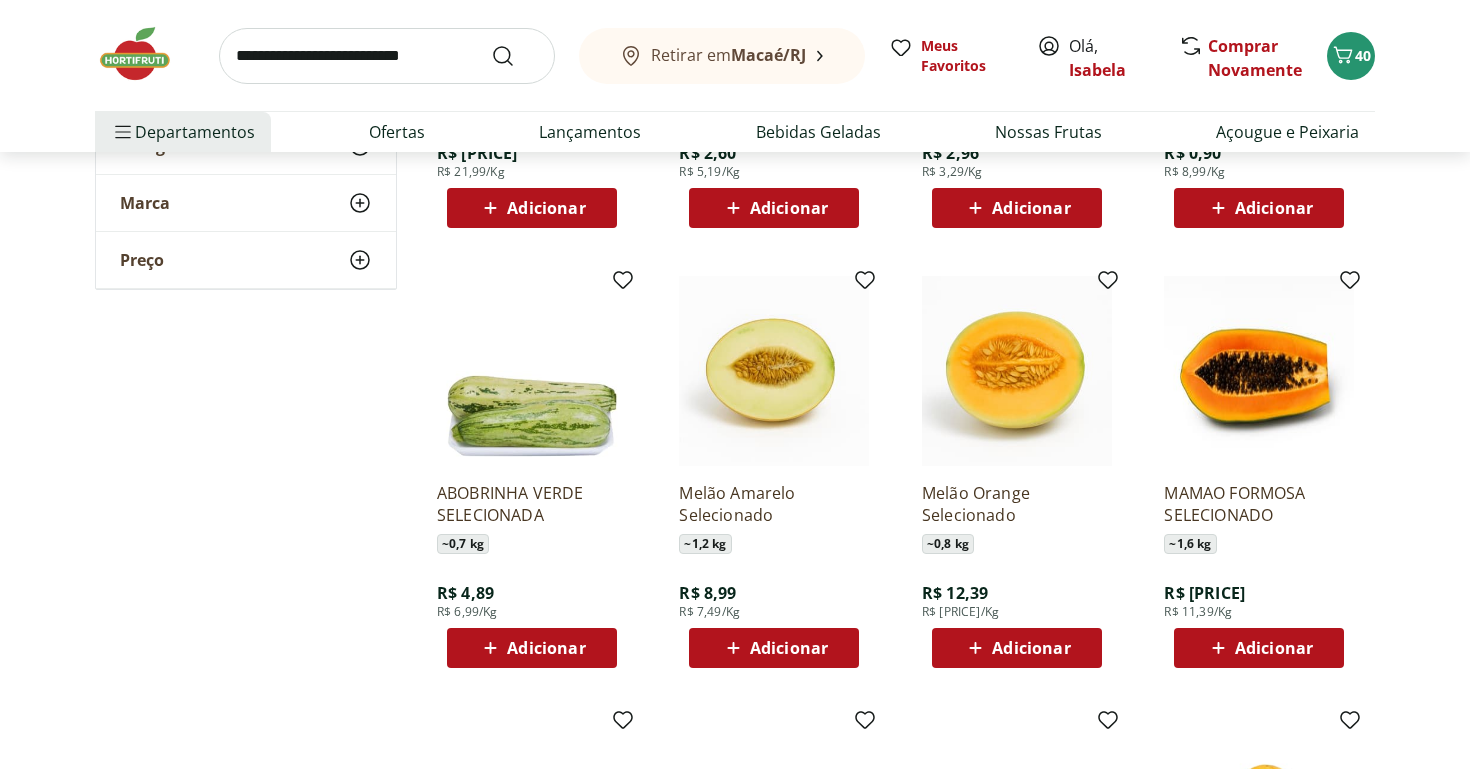 scroll, scrollTop: 23674, scrollLeft: 0, axis: vertical 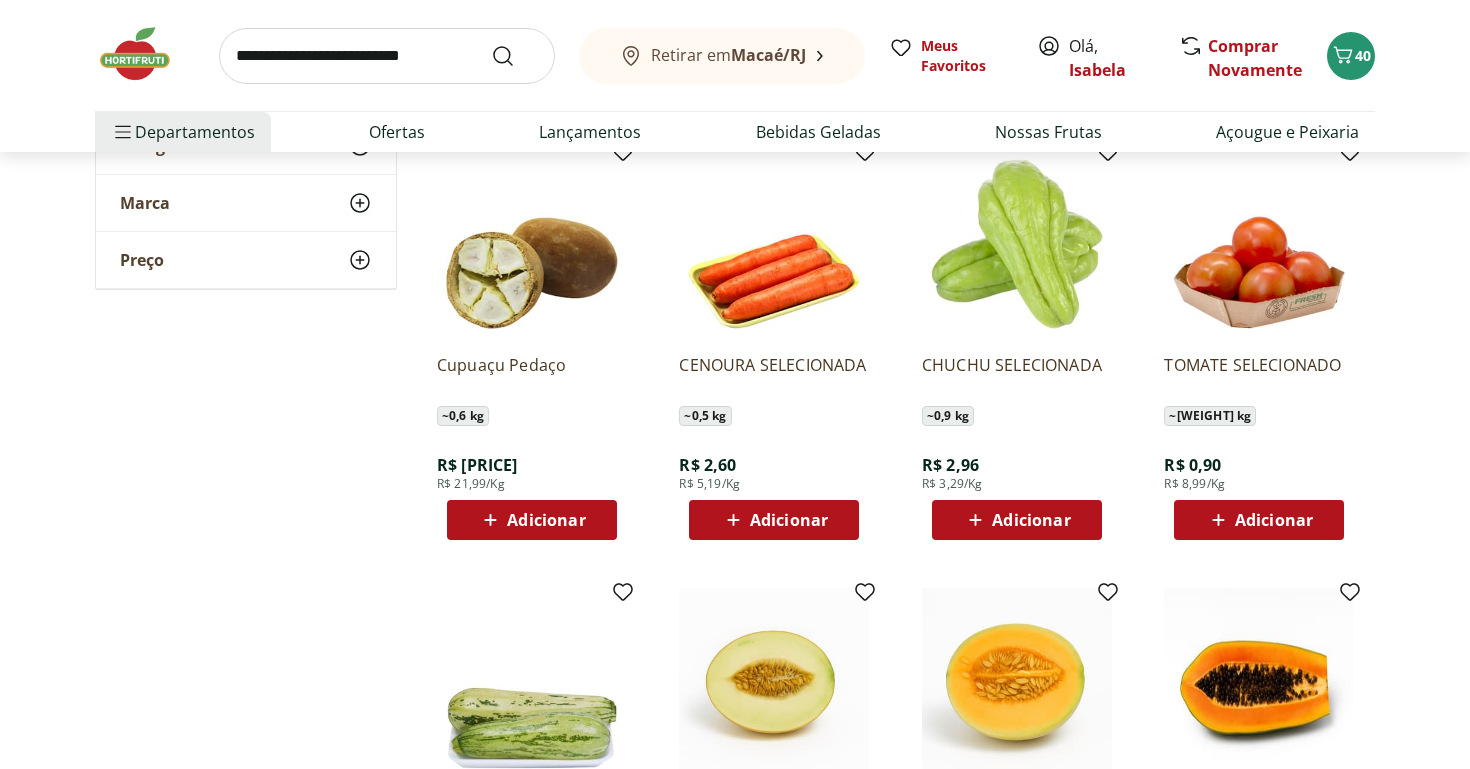 click on "Adicionar" at bounding box center (1016, 520) 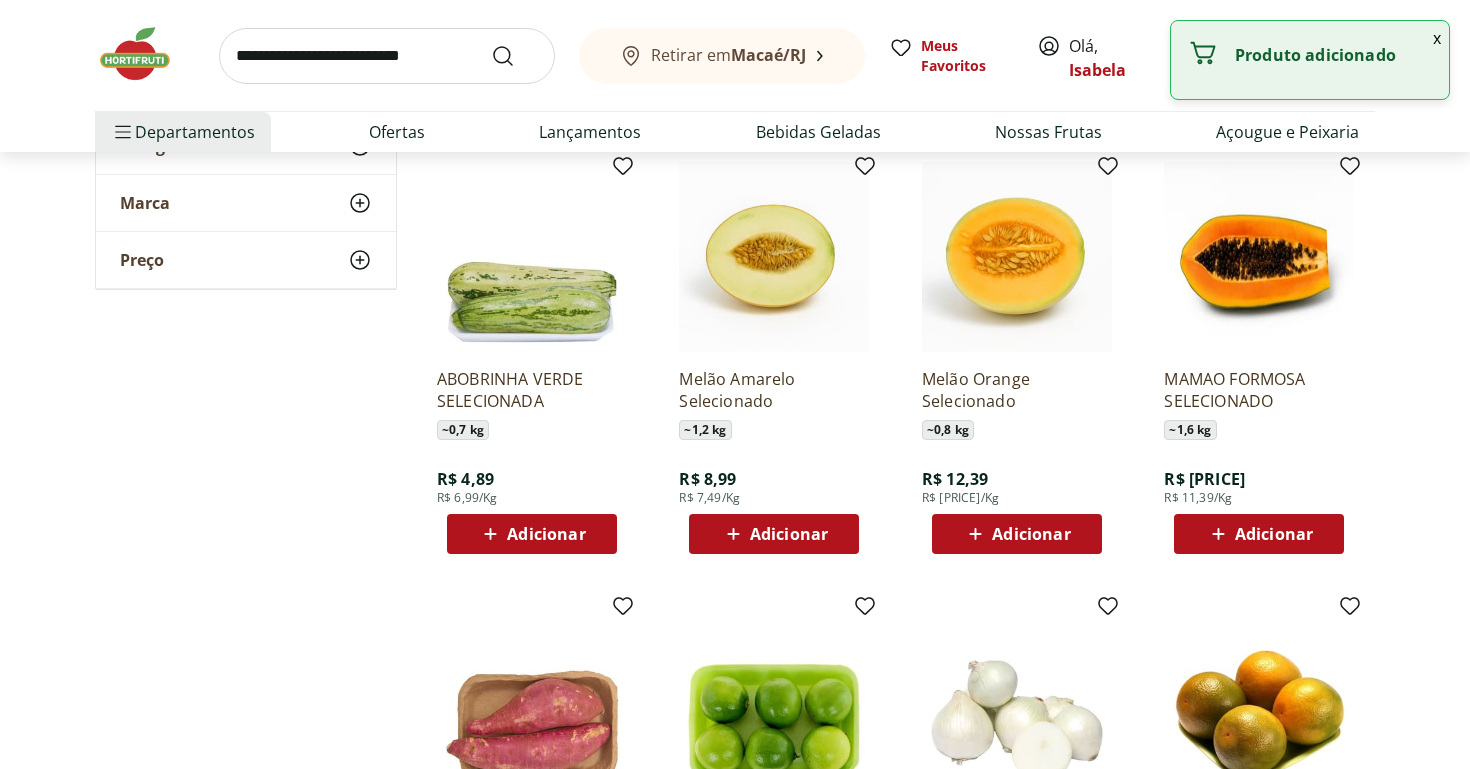 scroll, scrollTop: 24092, scrollLeft: 0, axis: vertical 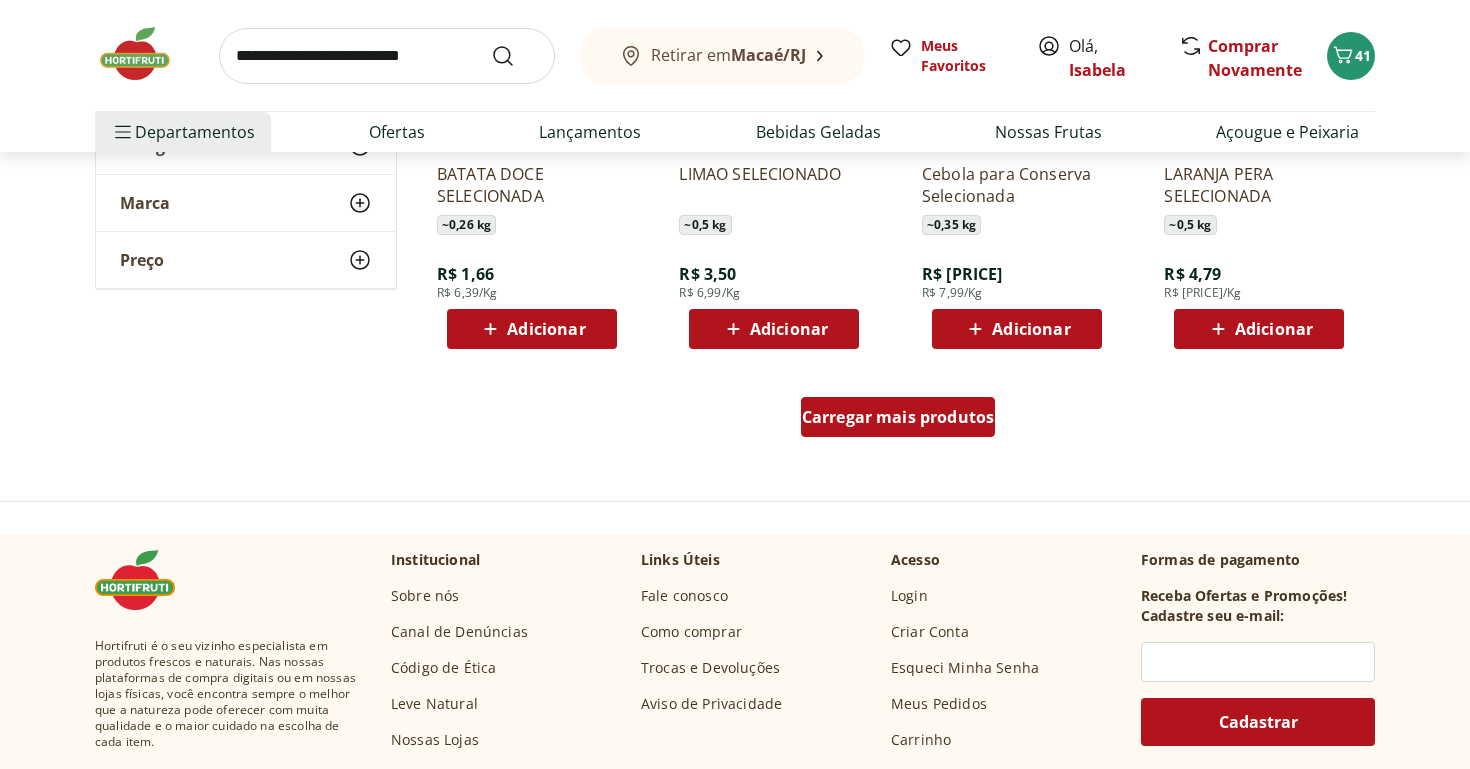 click on "Carregar mais produtos" at bounding box center (898, 417) 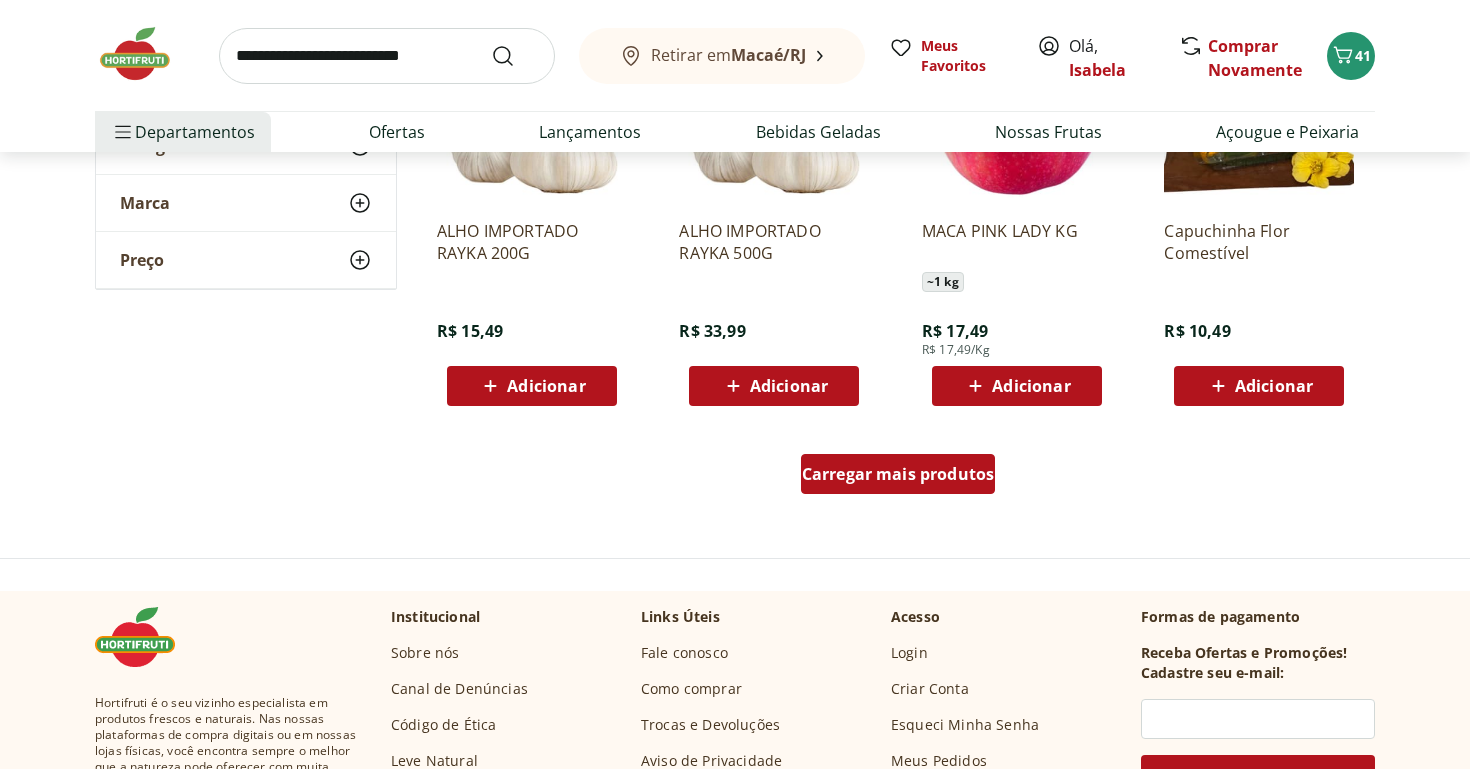 scroll, scrollTop: 26000, scrollLeft: 0, axis: vertical 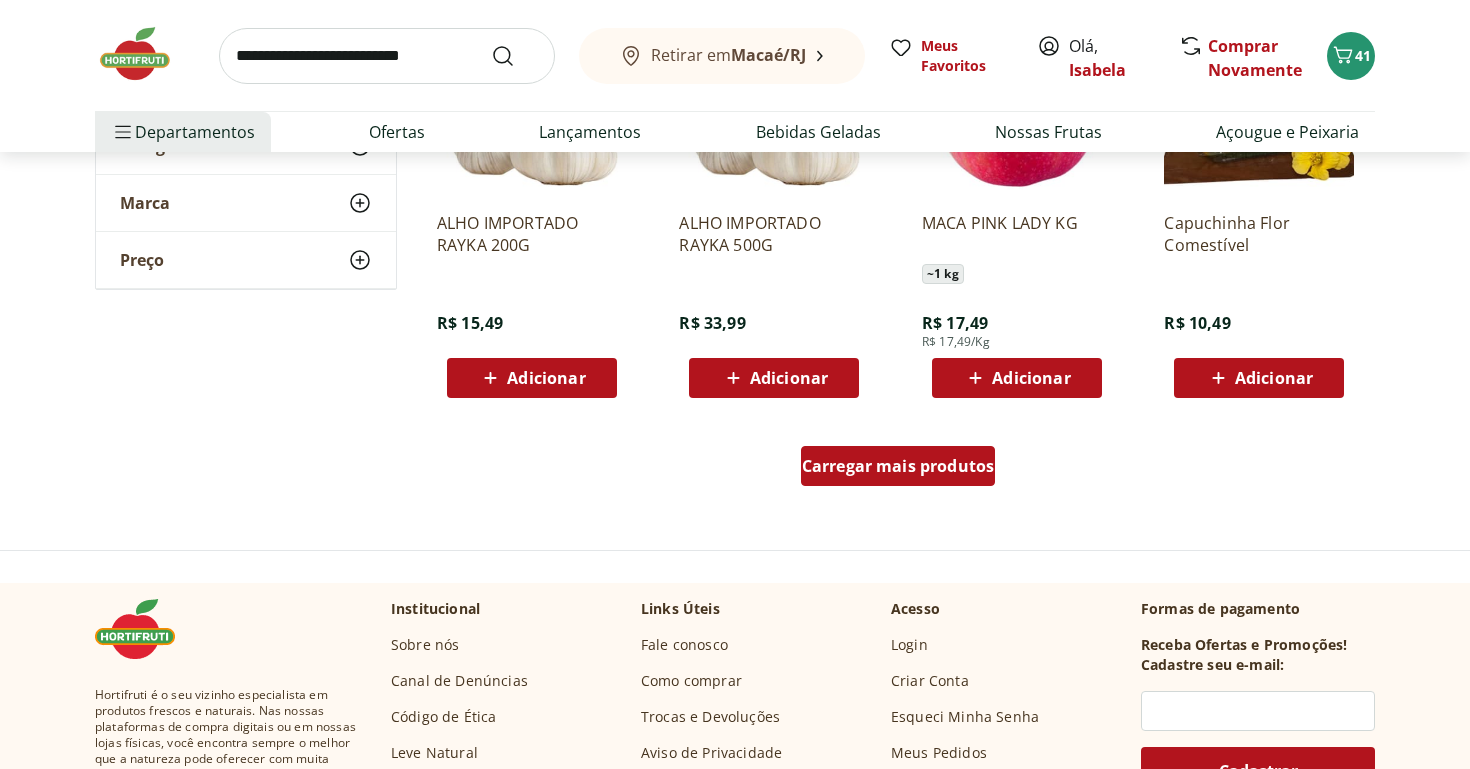 click on "Carregar mais produtos" at bounding box center [898, 466] 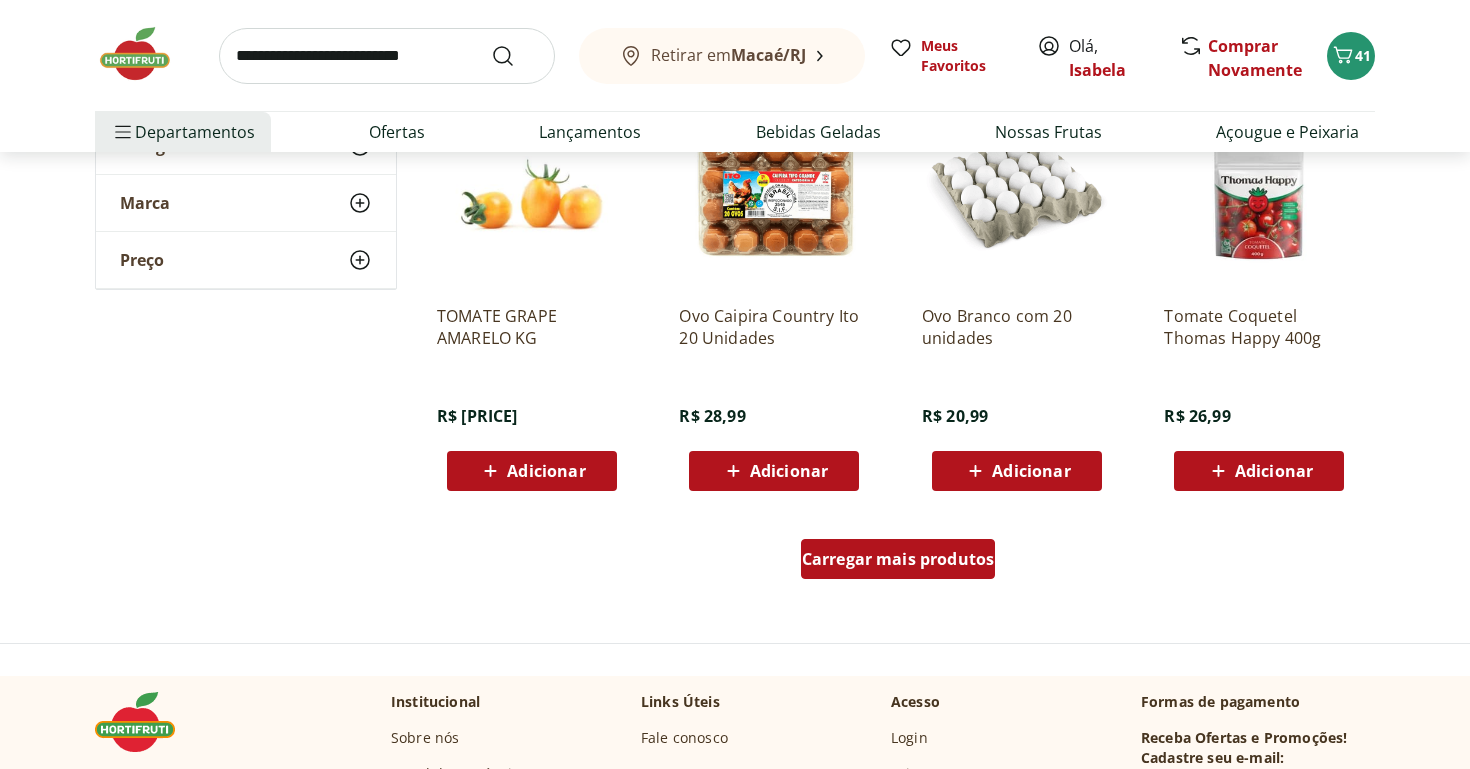 scroll, scrollTop: 27212, scrollLeft: 0, axis: vertical 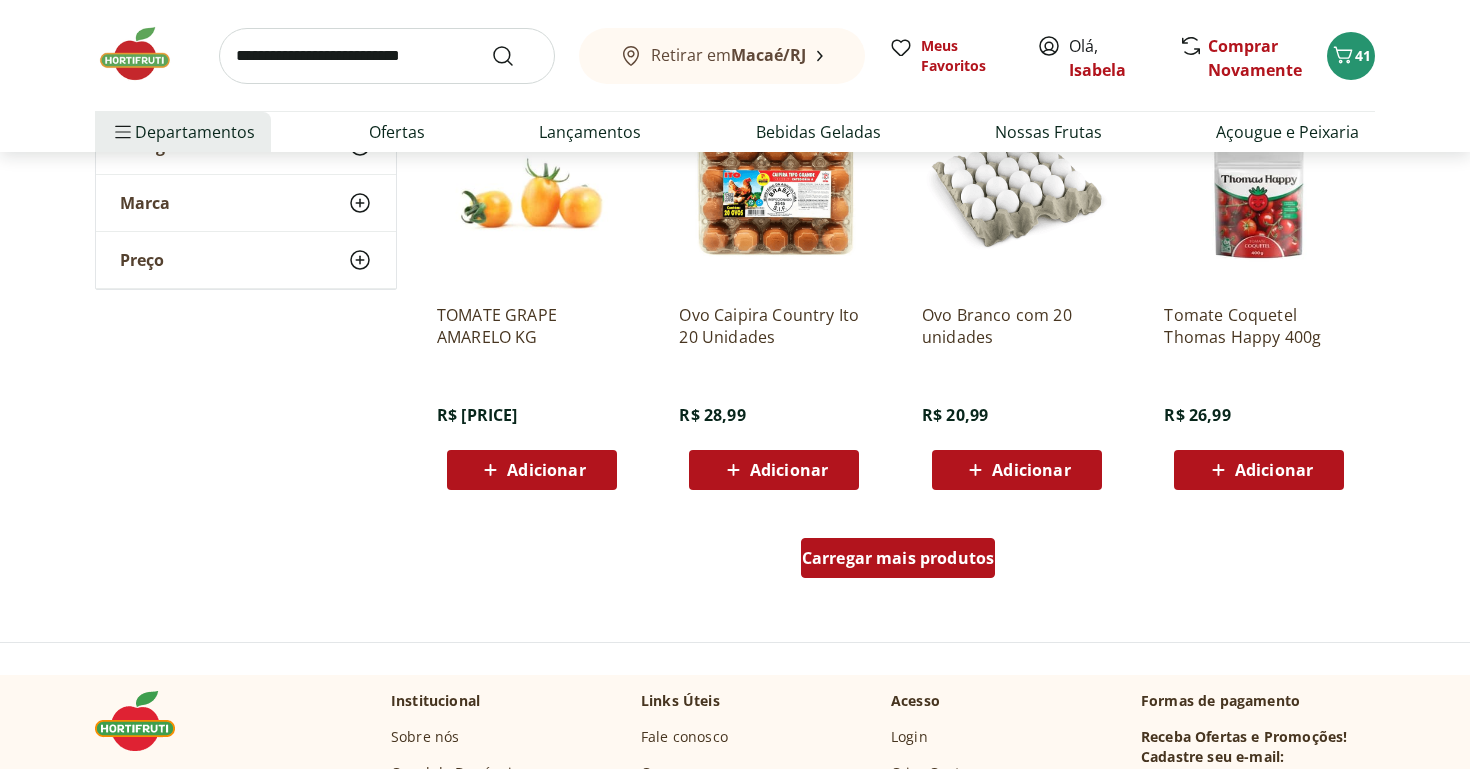 click on "Carregar mais produtos" at bounding box center [898, 558] 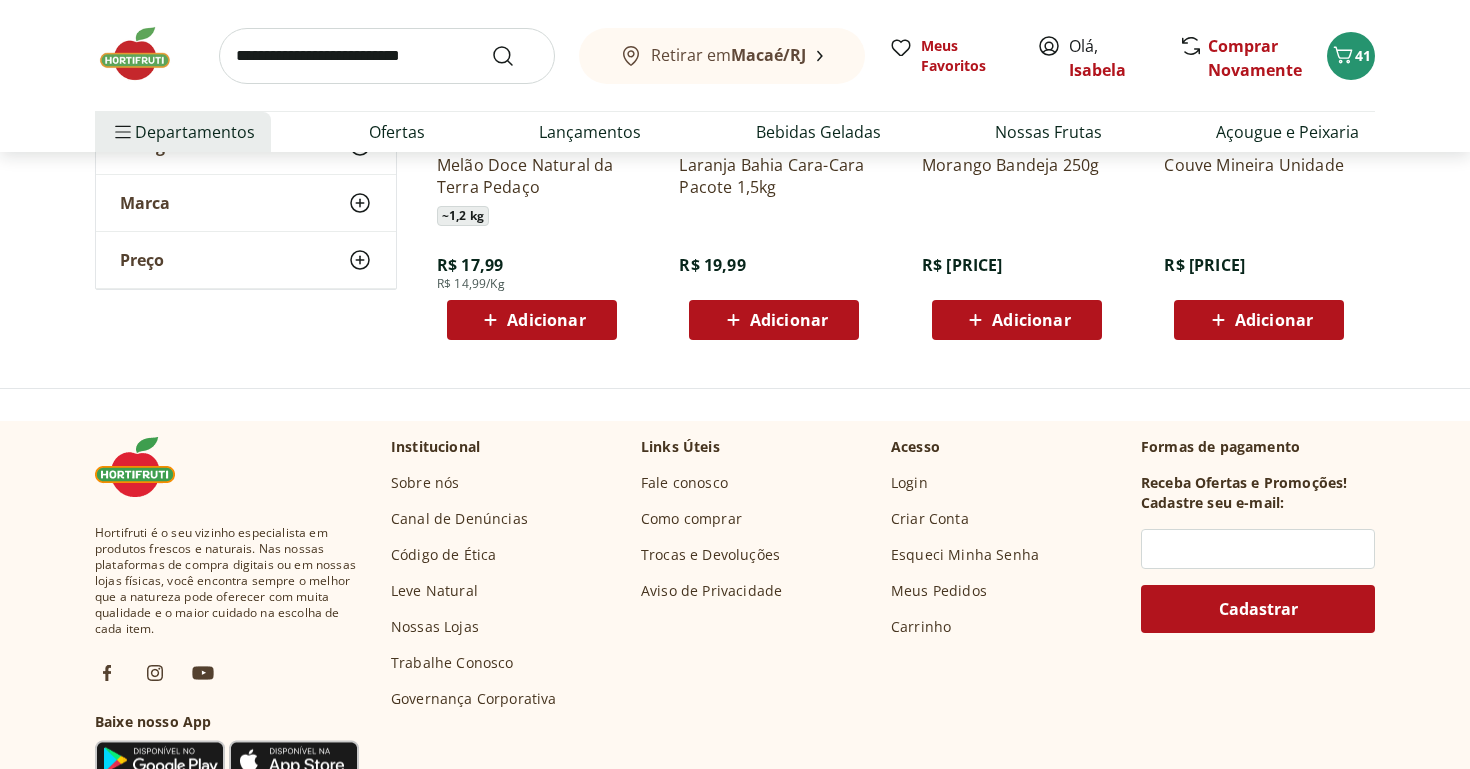 scroll, scrollTop: 28252, scrollLeft: 0, axis: vertical 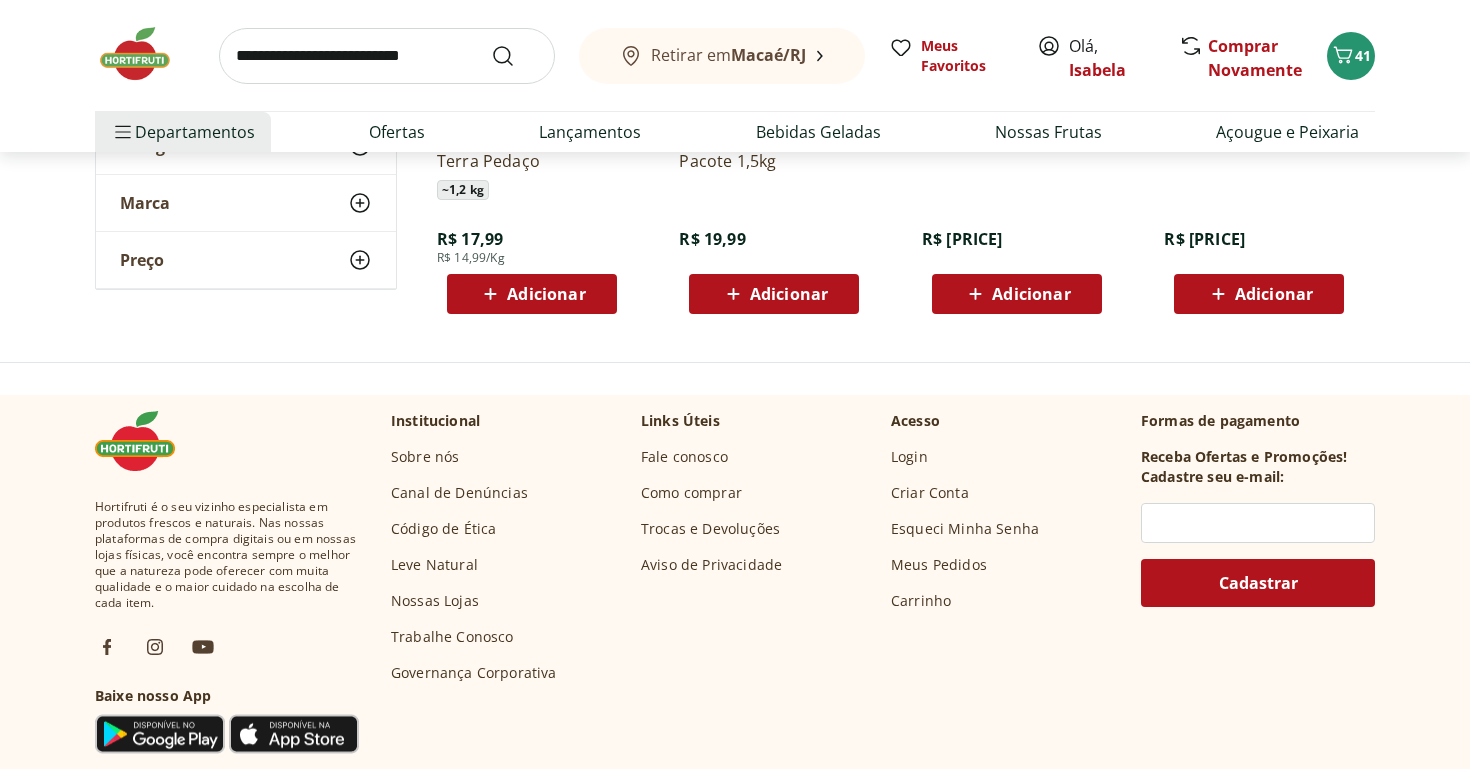 click at bounding box center [387, 56] 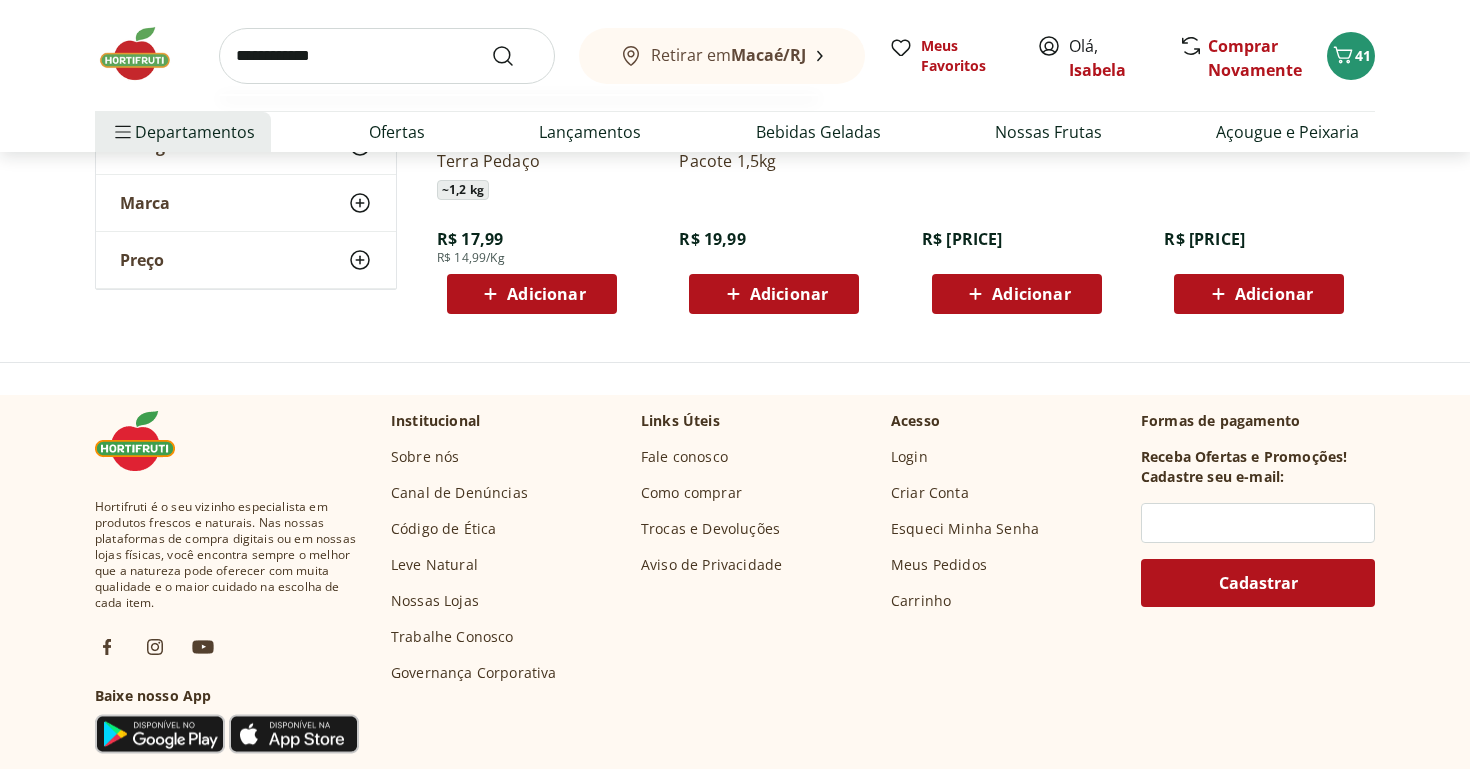 type on "**********" 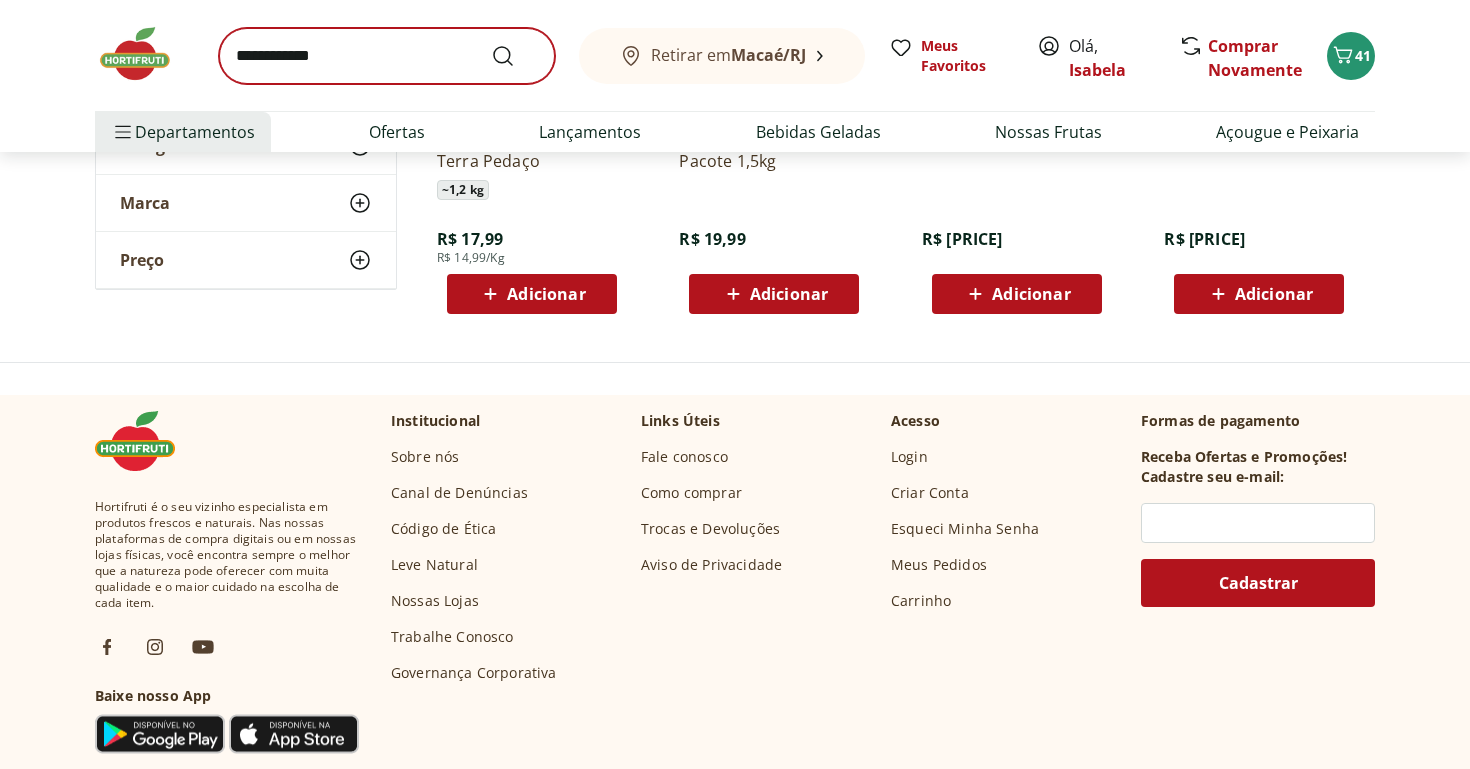 scroll, scrollTop: 0, scrollLeft: 0, axis: both 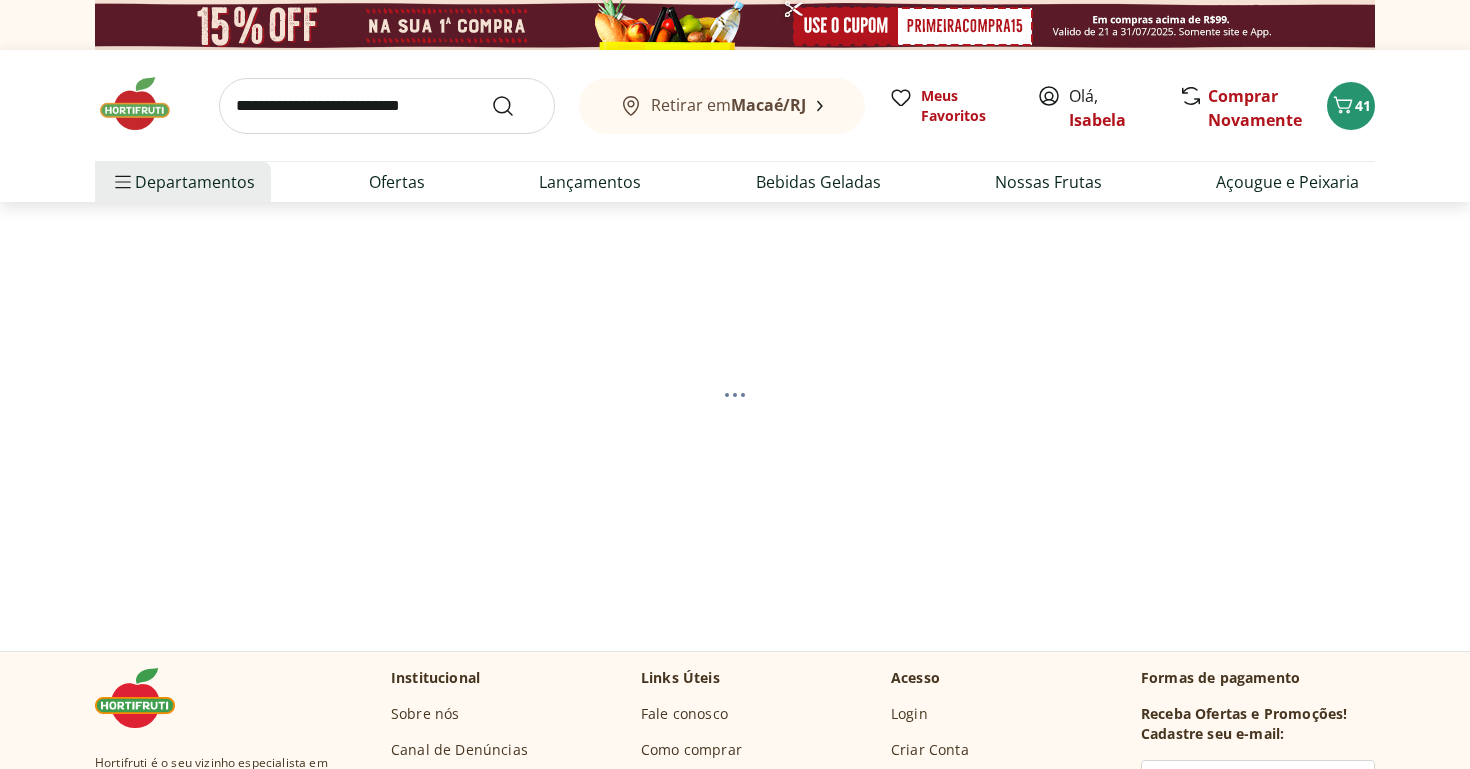 select on "**********" 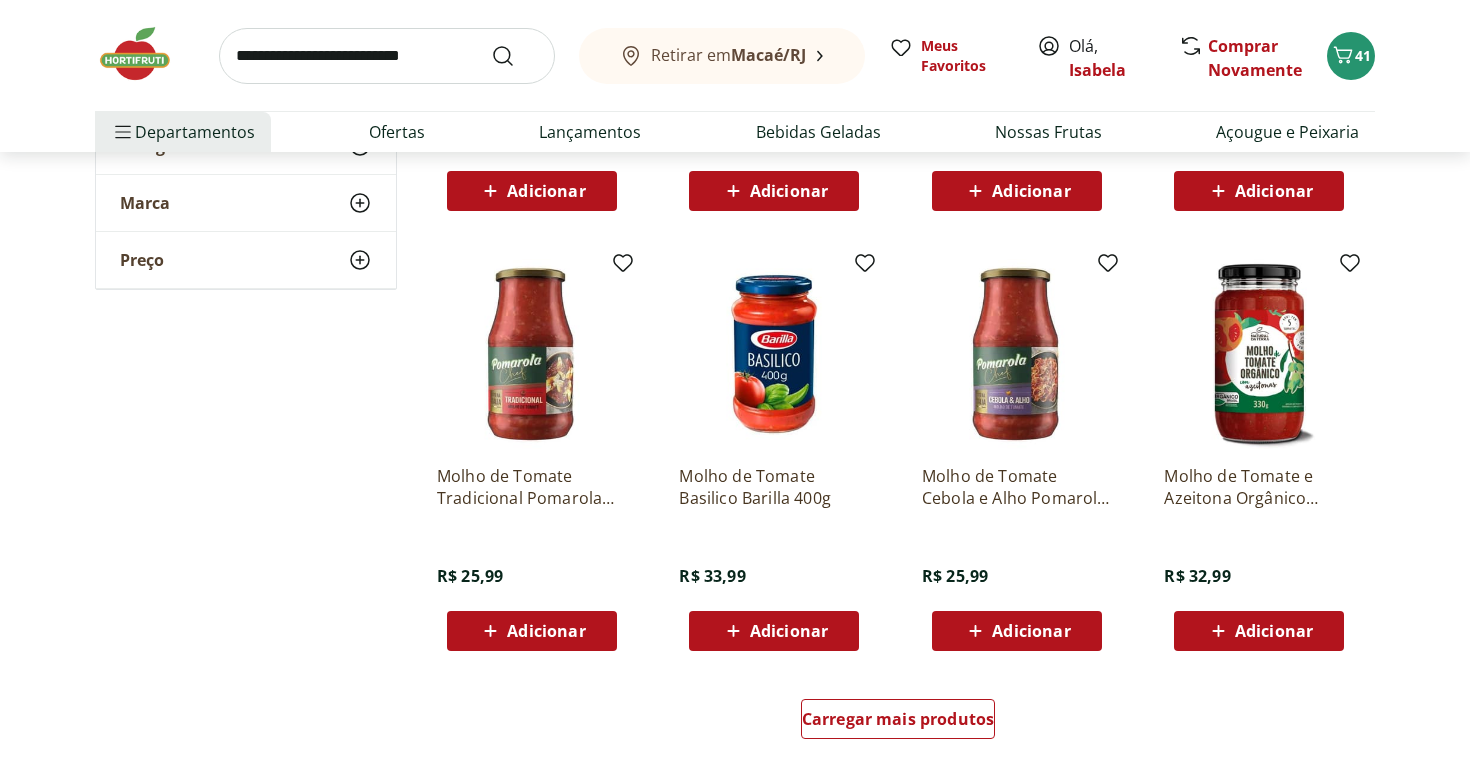 scroll, scrollTop: 1046, scrollLeft: 0, axis: vertical 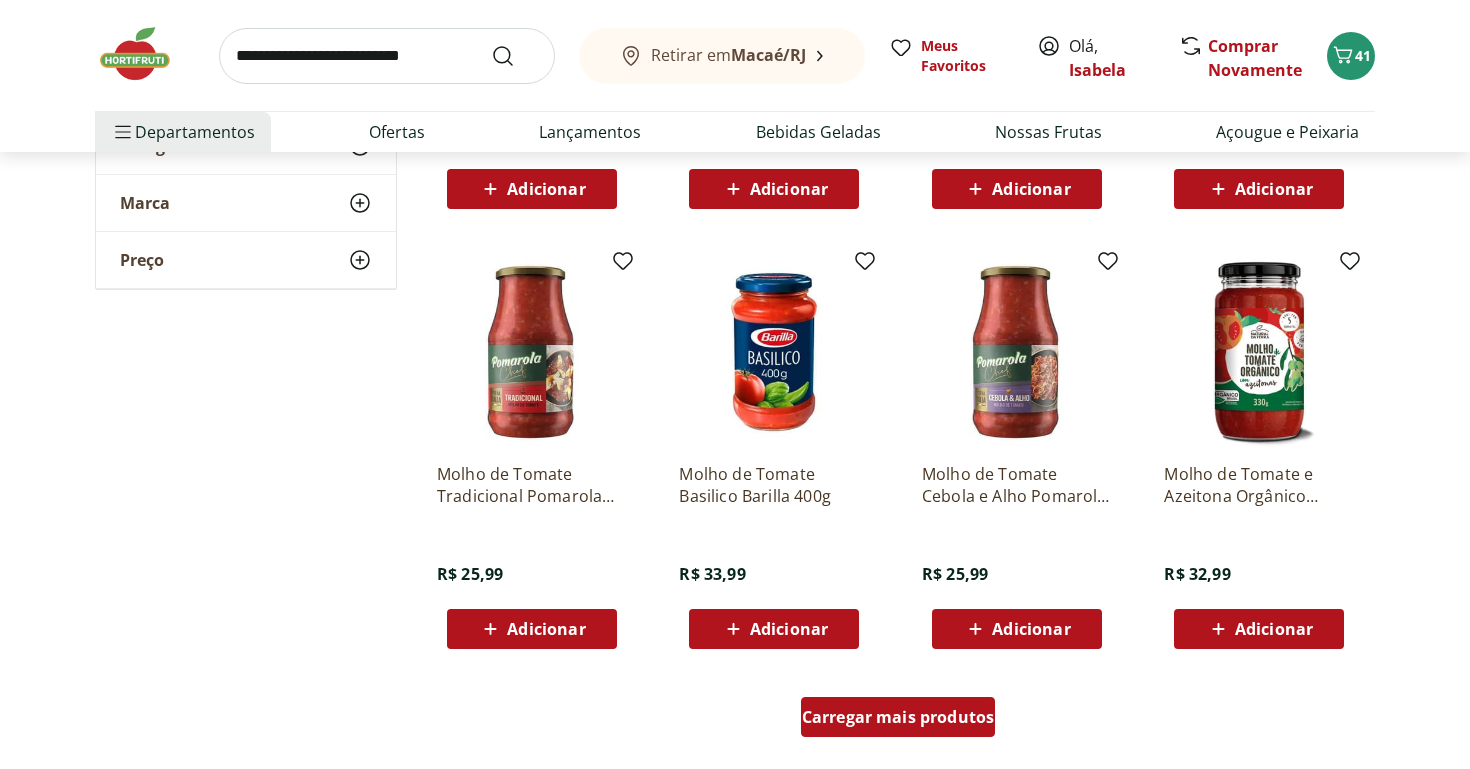 click on "Carregar mais produtos" at bounding box center (898, 717) 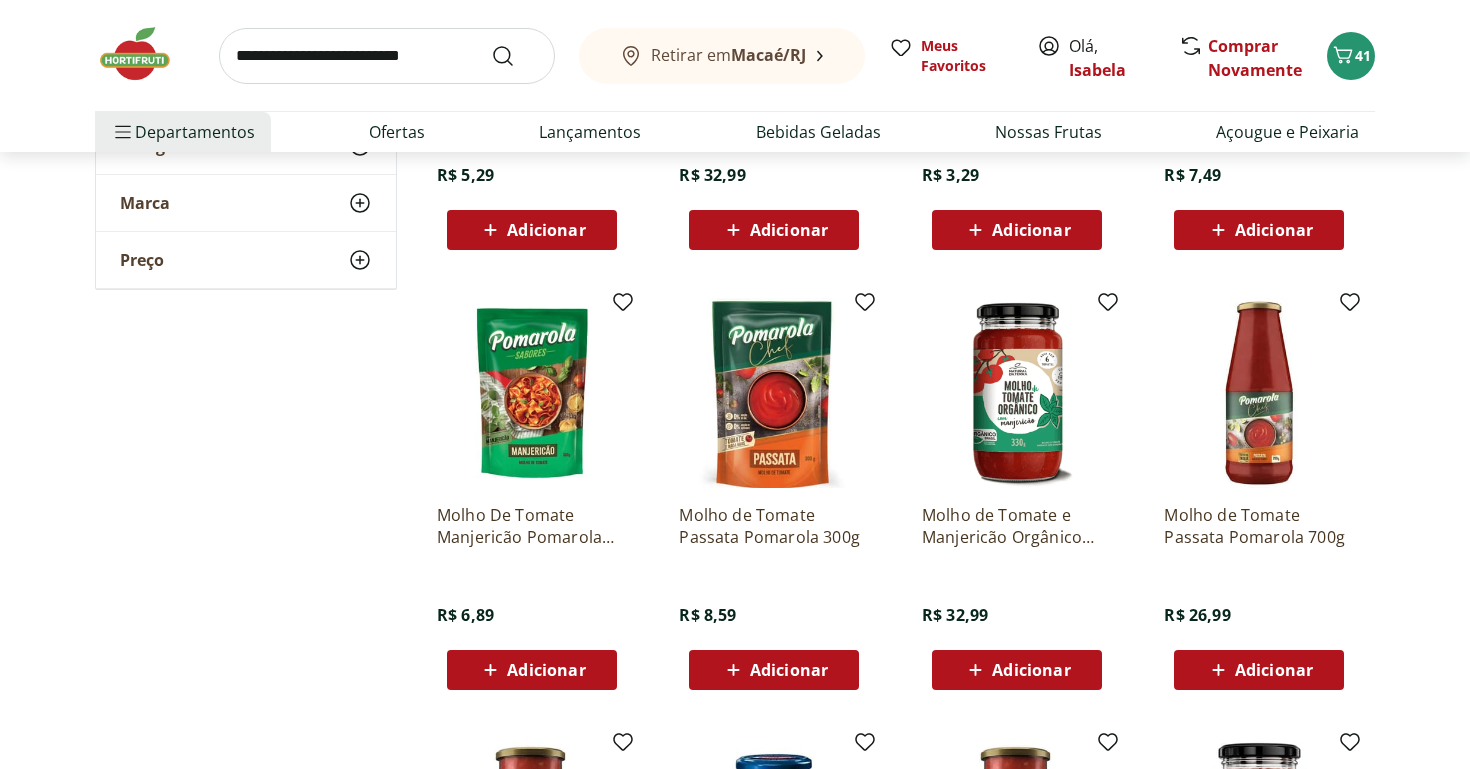 scroll, scrollTop: 564, scrollLeft: 0, axis: vertical 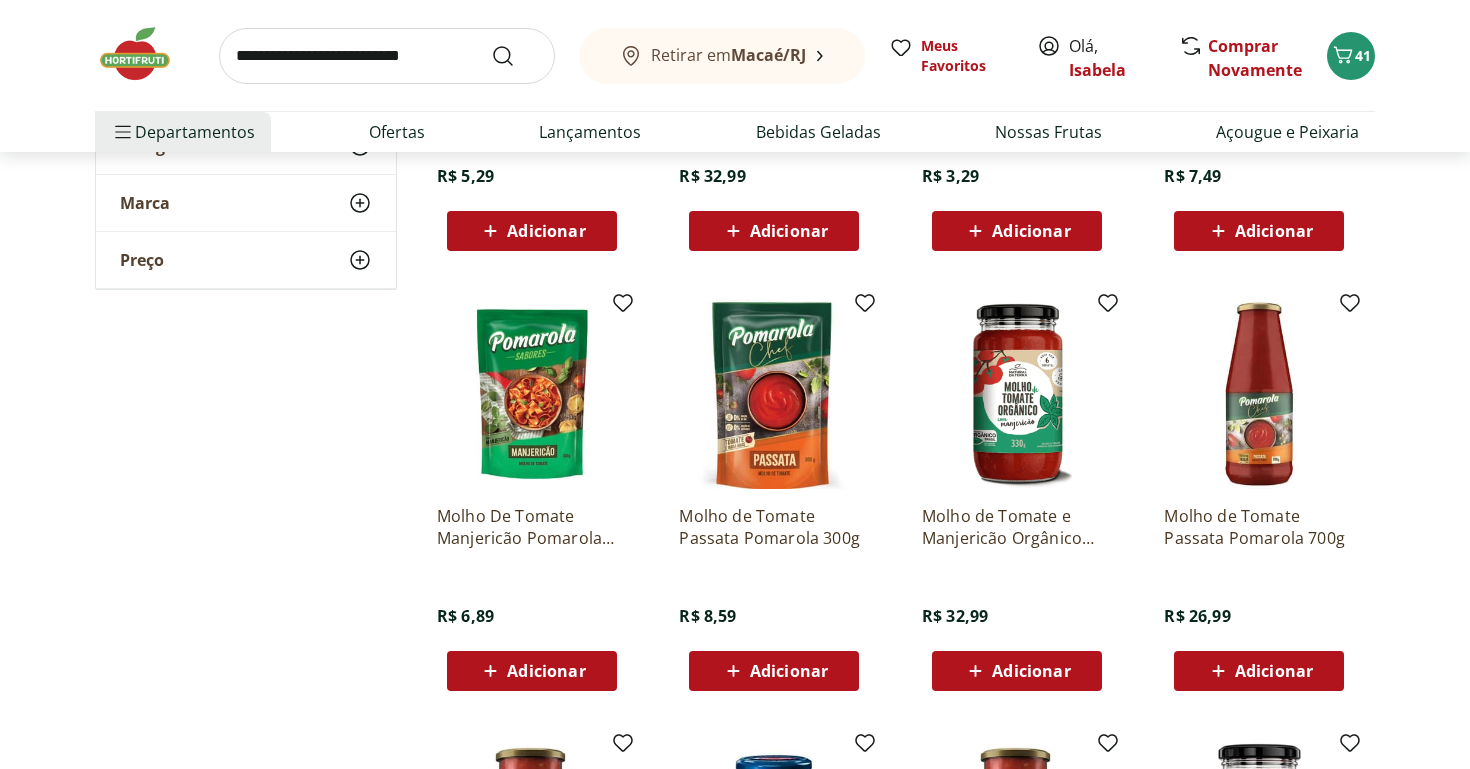 click on "Adicionar" at bounding box center [1274, 671] 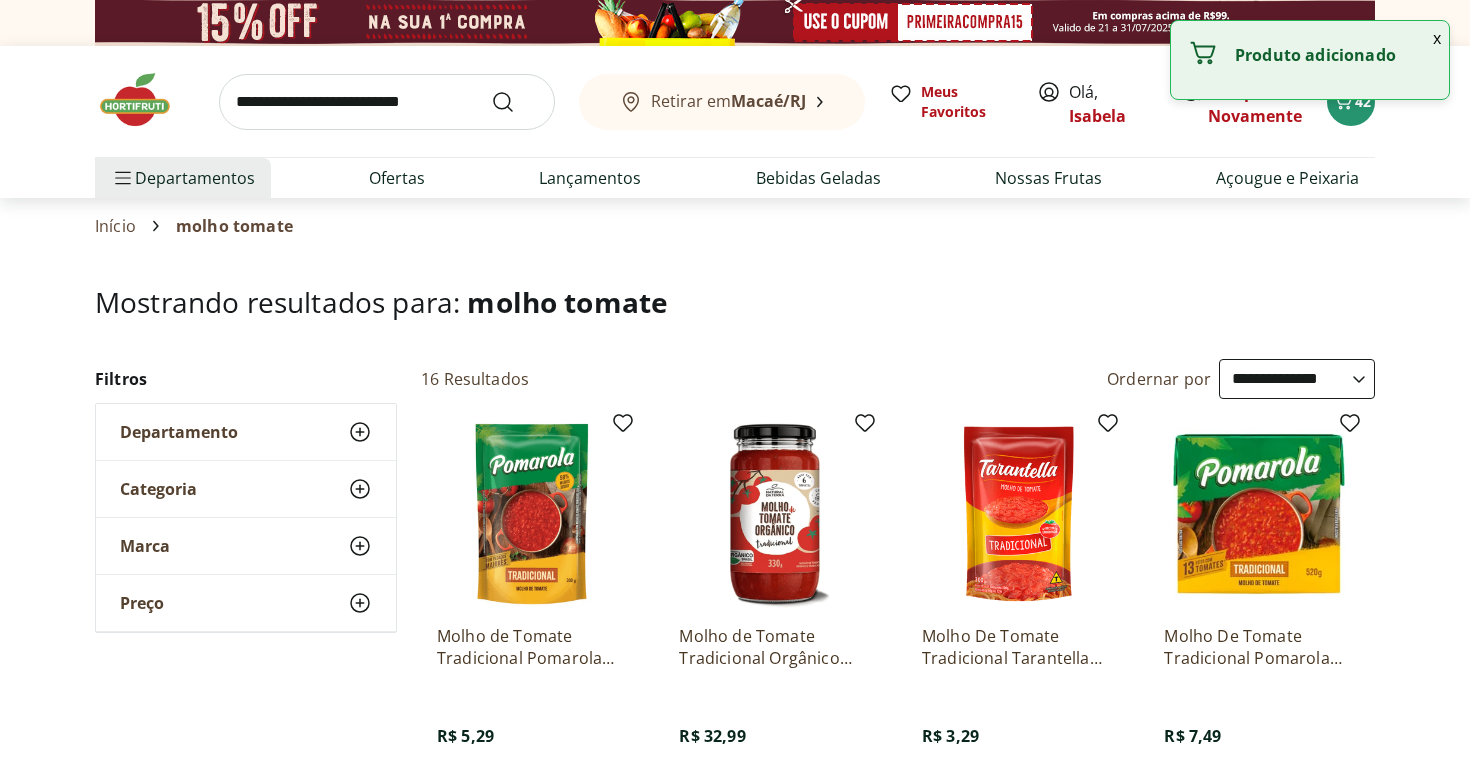 scroll, scrollTop: 0, scrollLeft: 0, axis: both 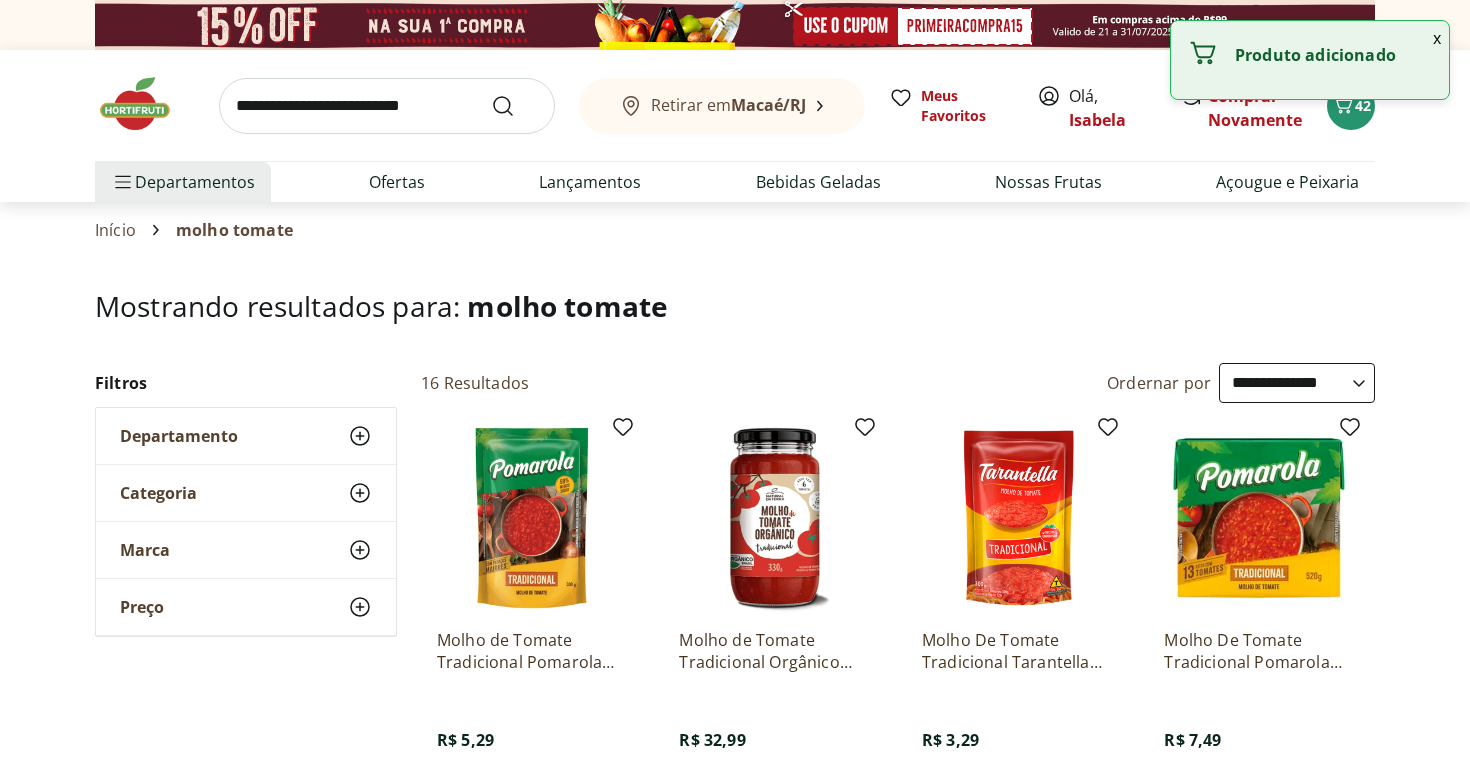 click at bounding box center [145, 104] 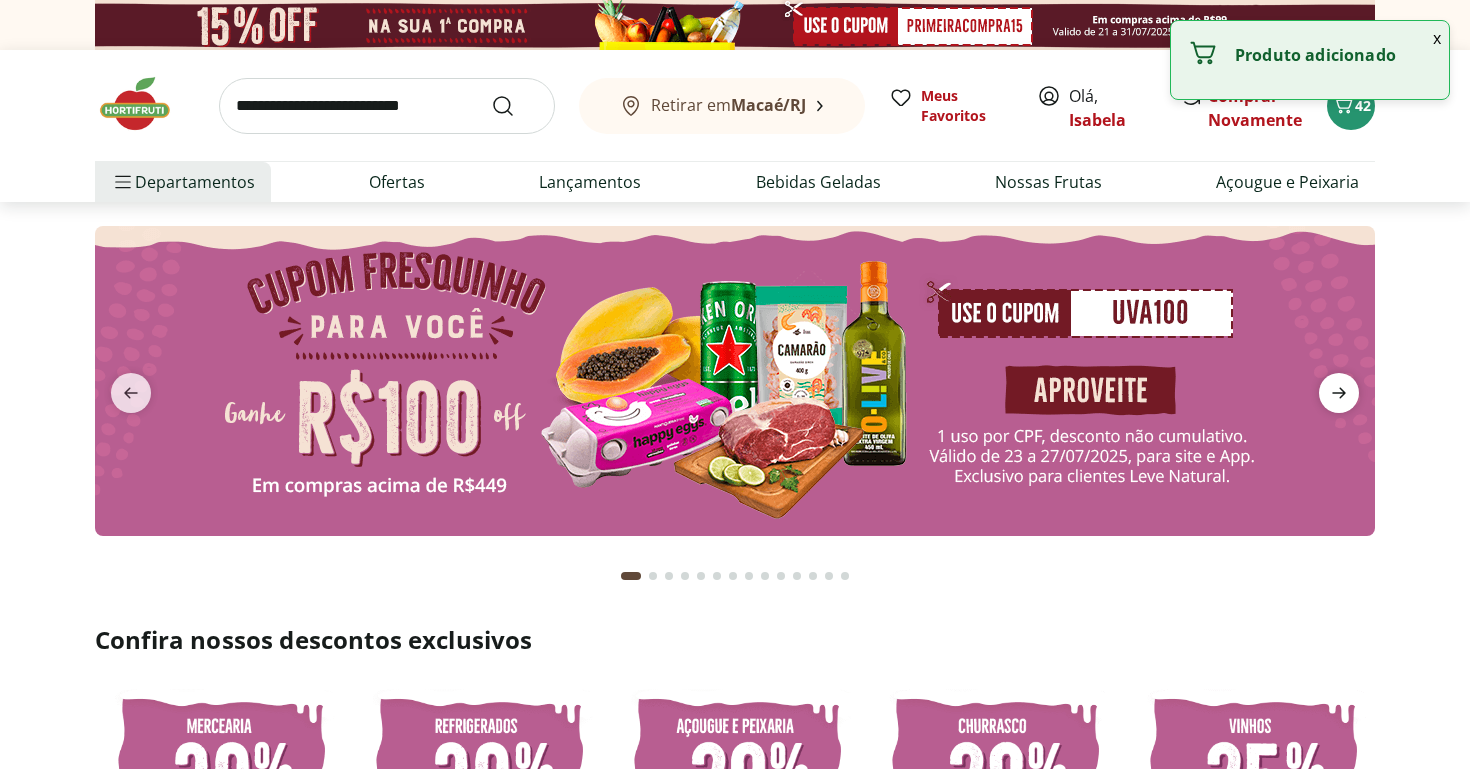click at bounding box center [1339, 393] 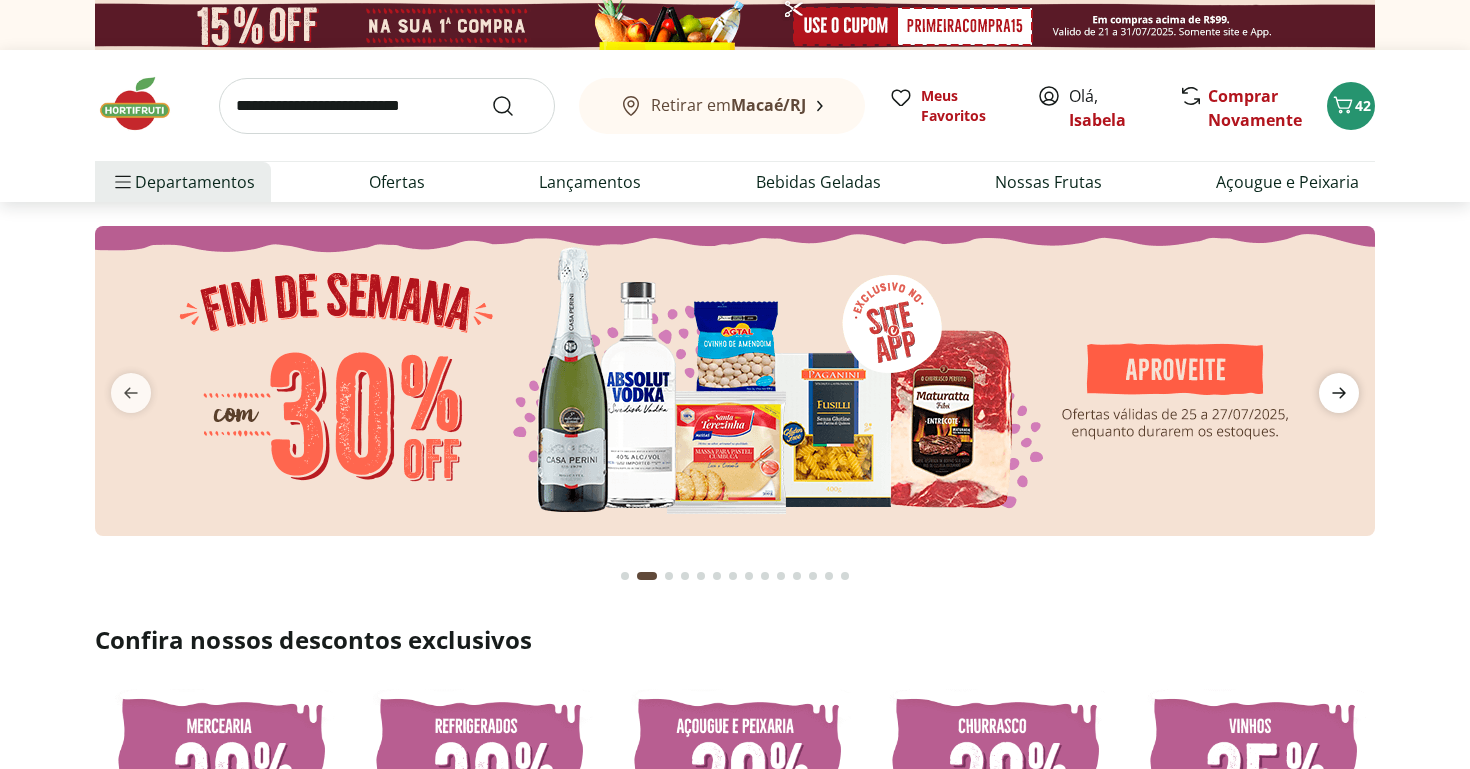 click 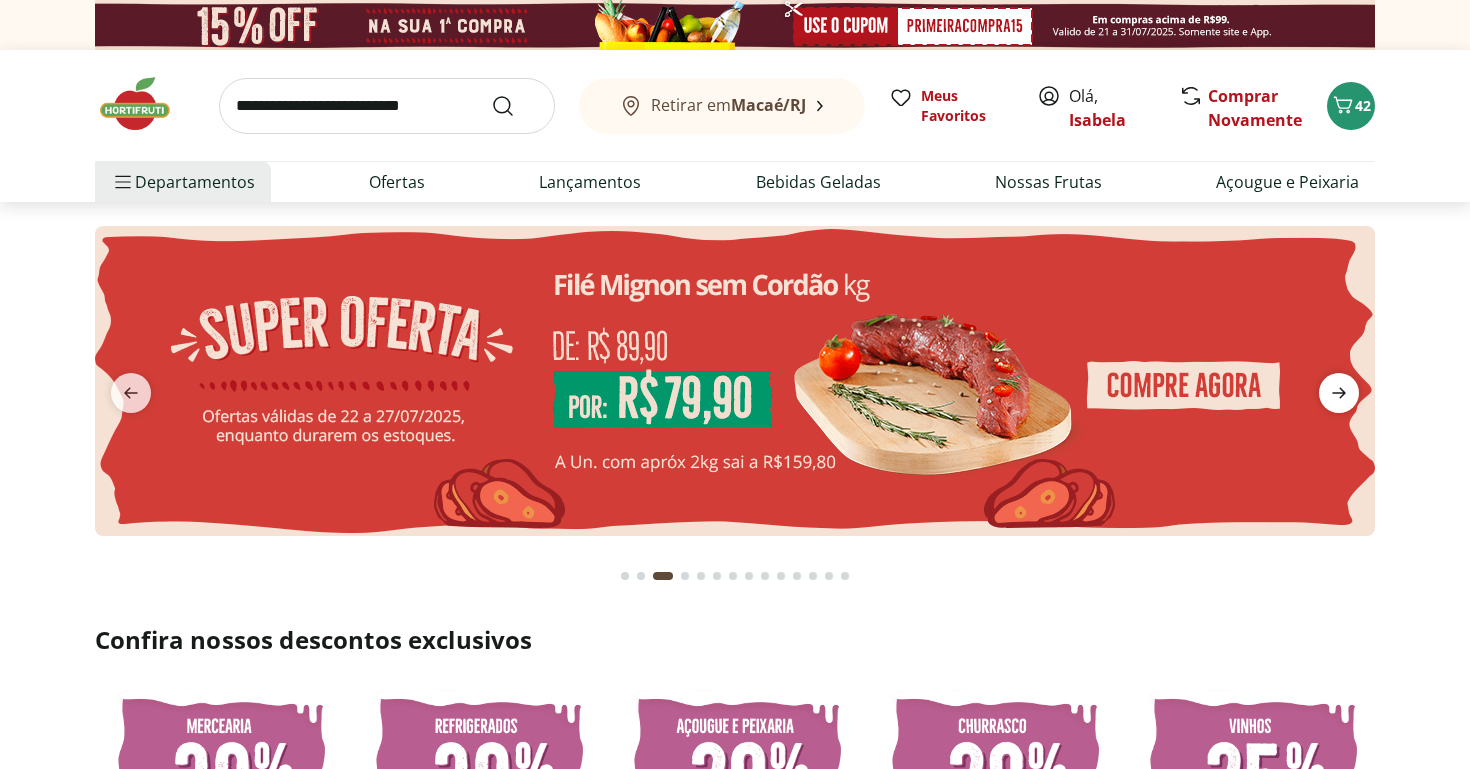 click 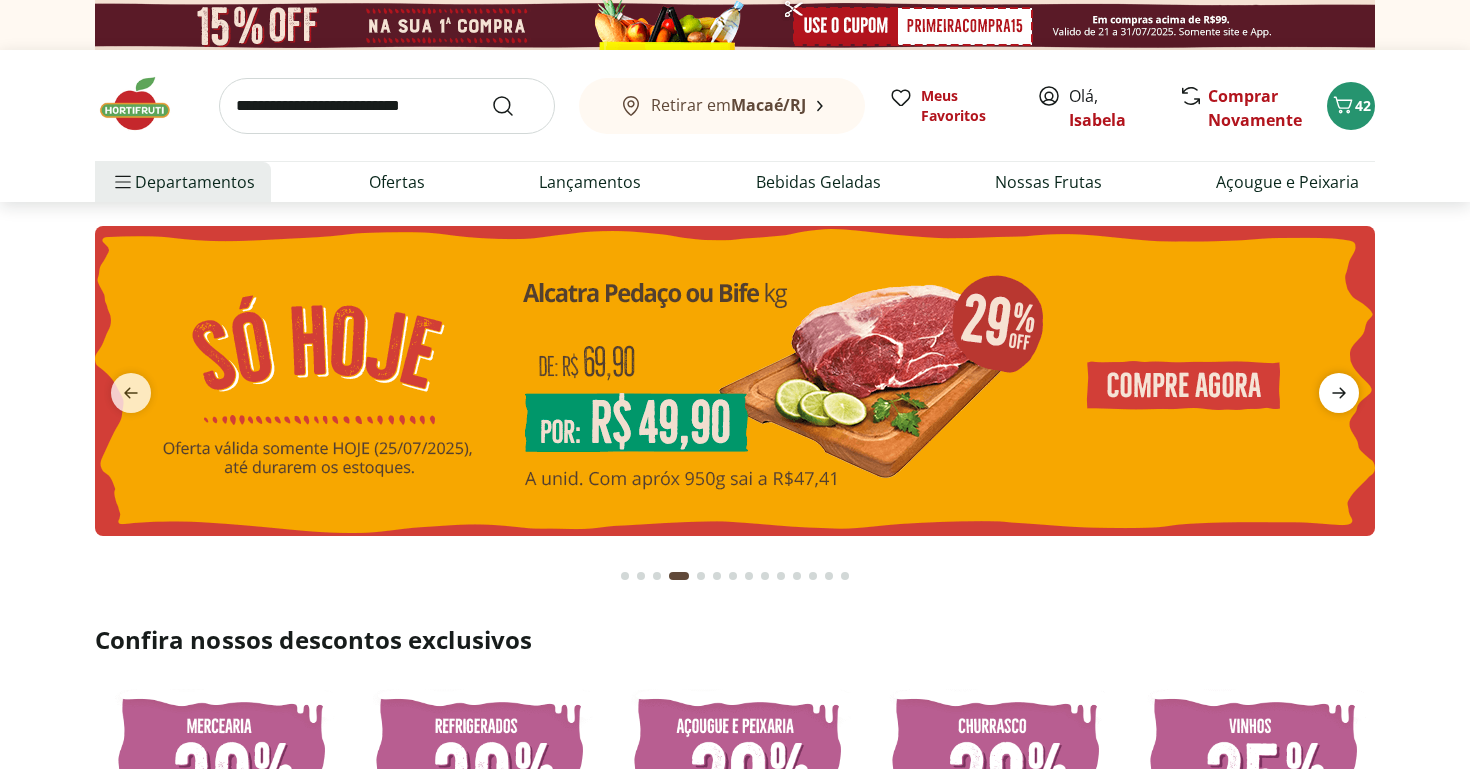 click 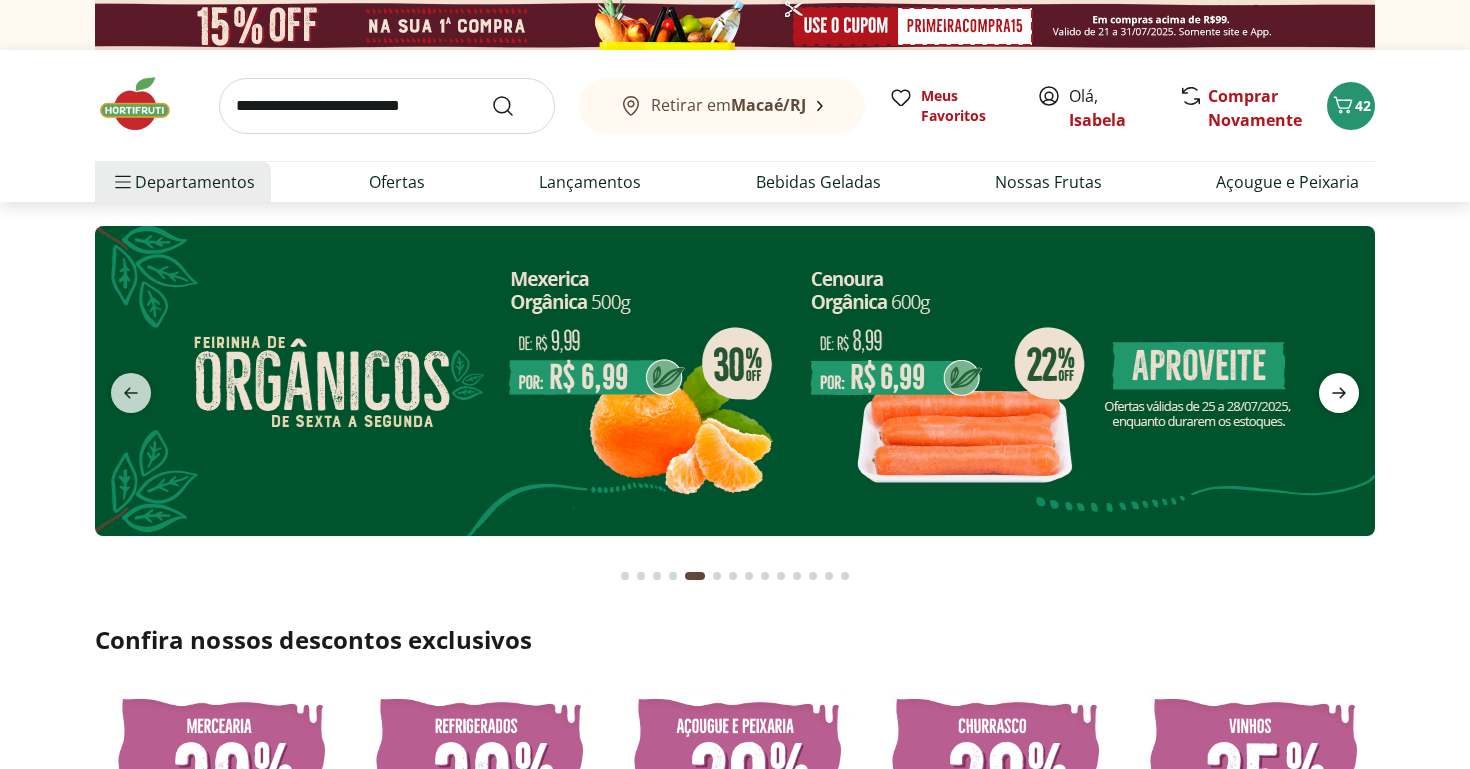 click 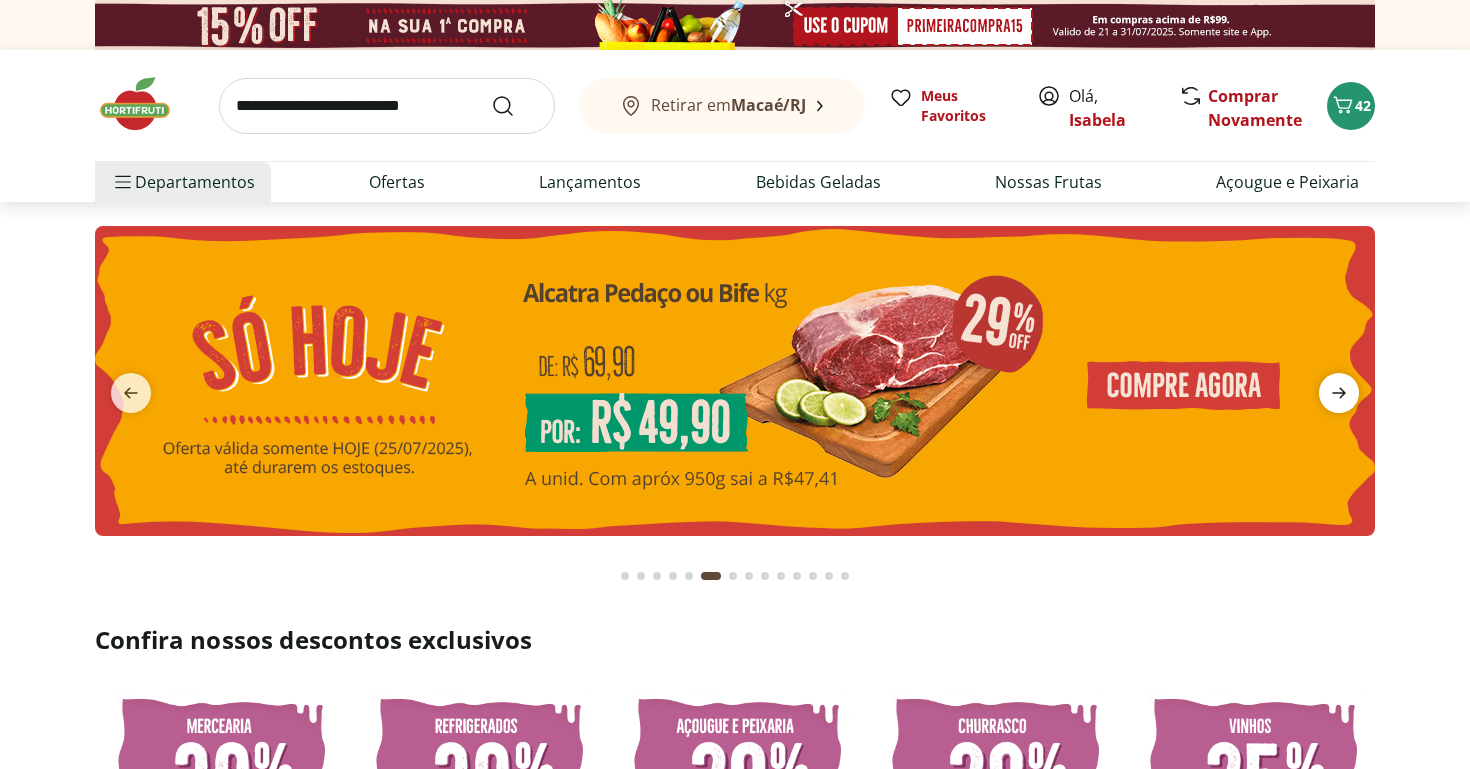 click 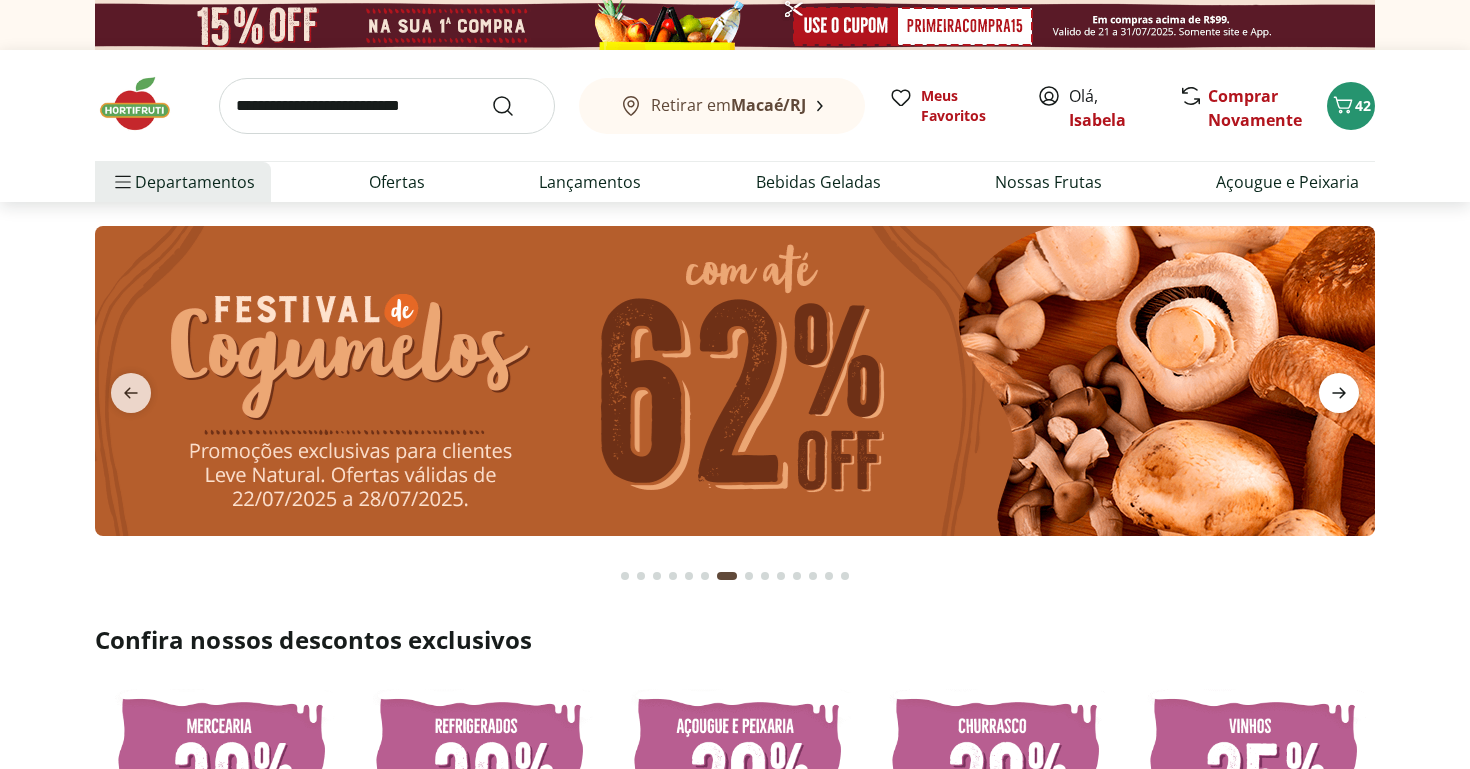 click 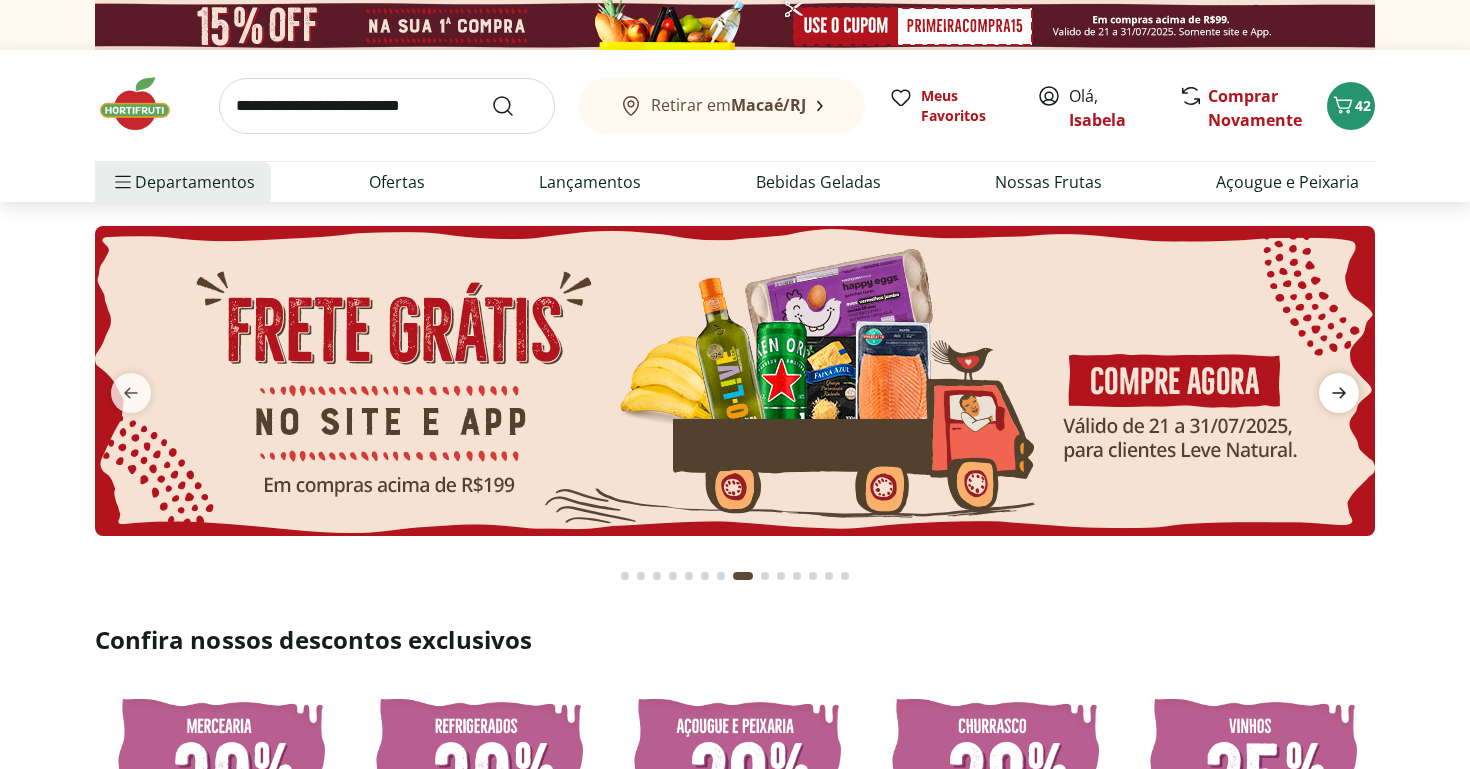 click 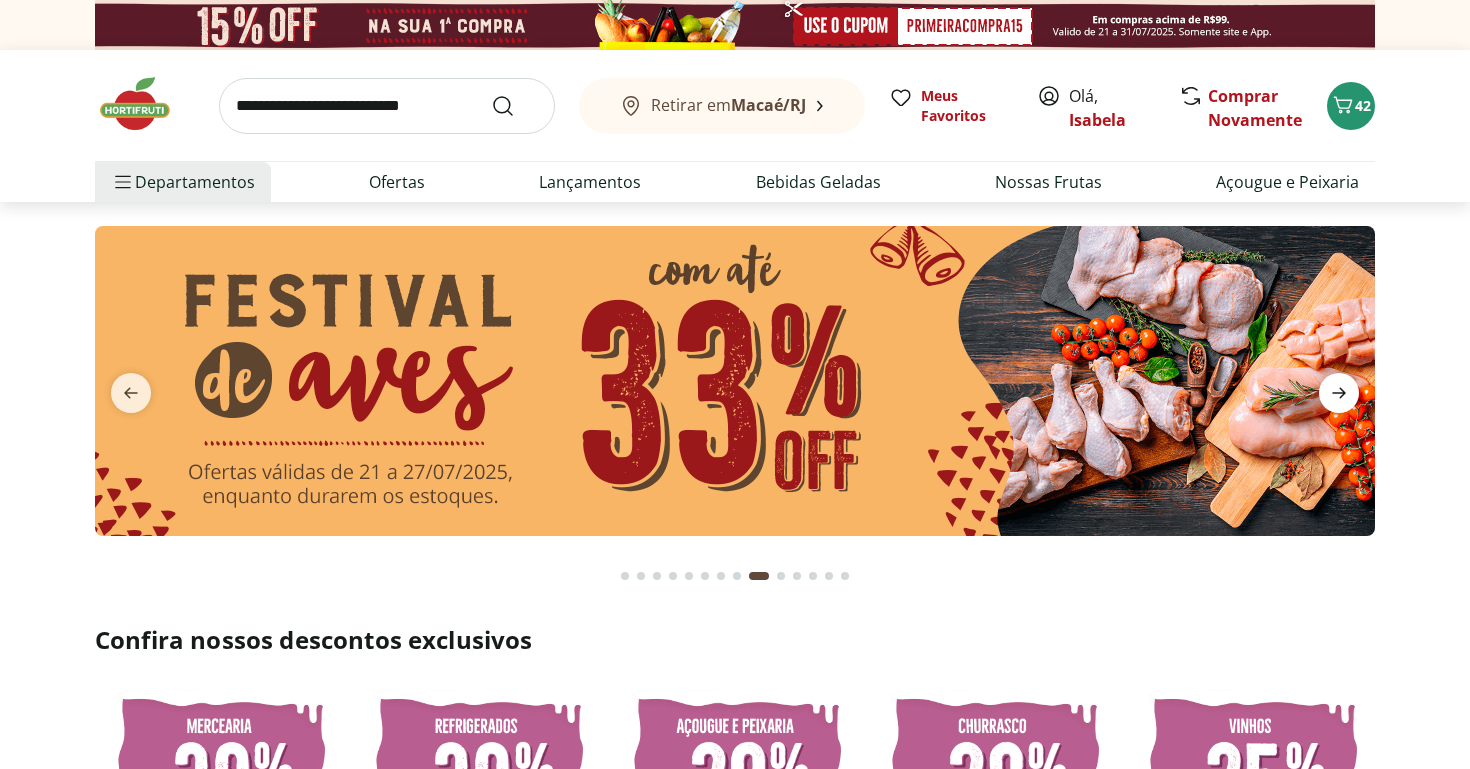click 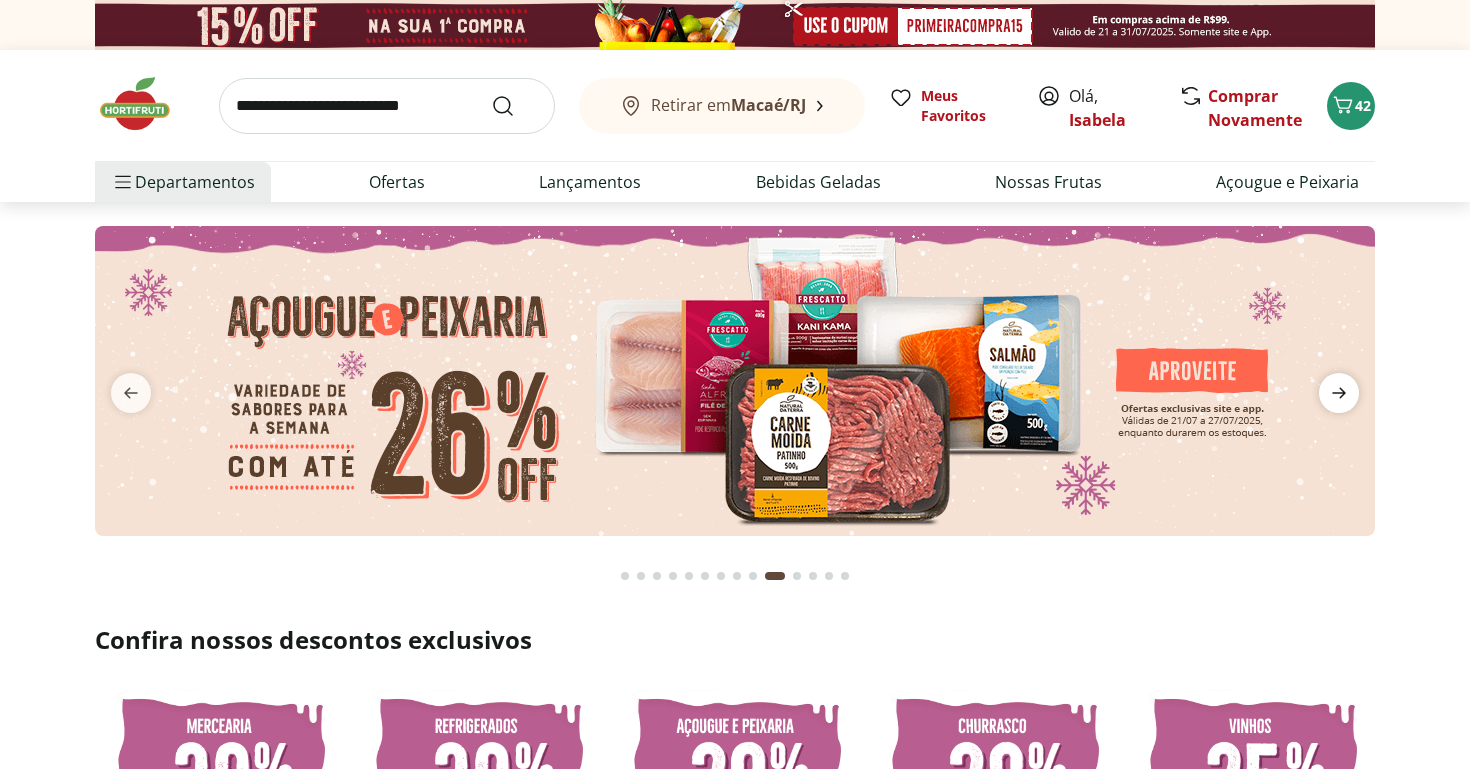 click 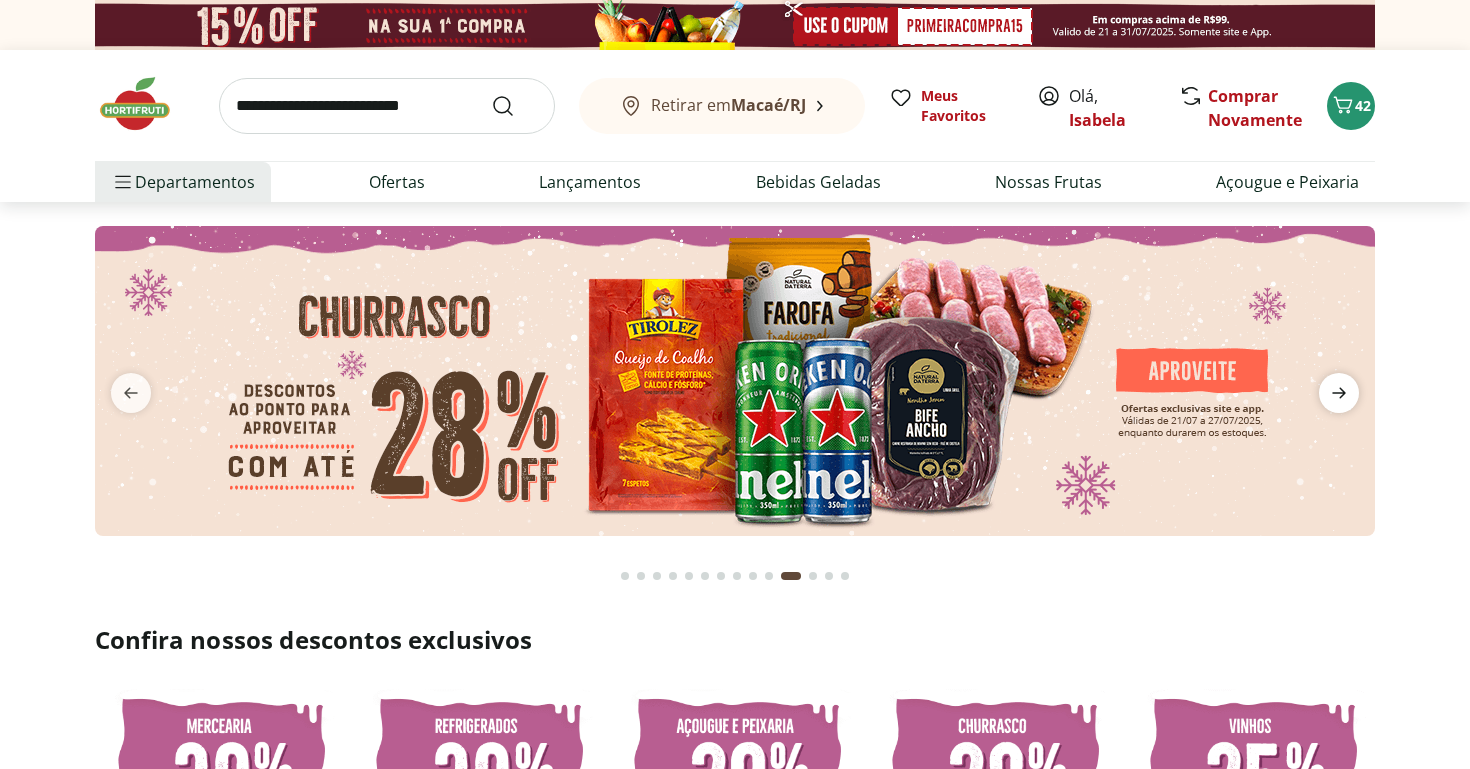 click 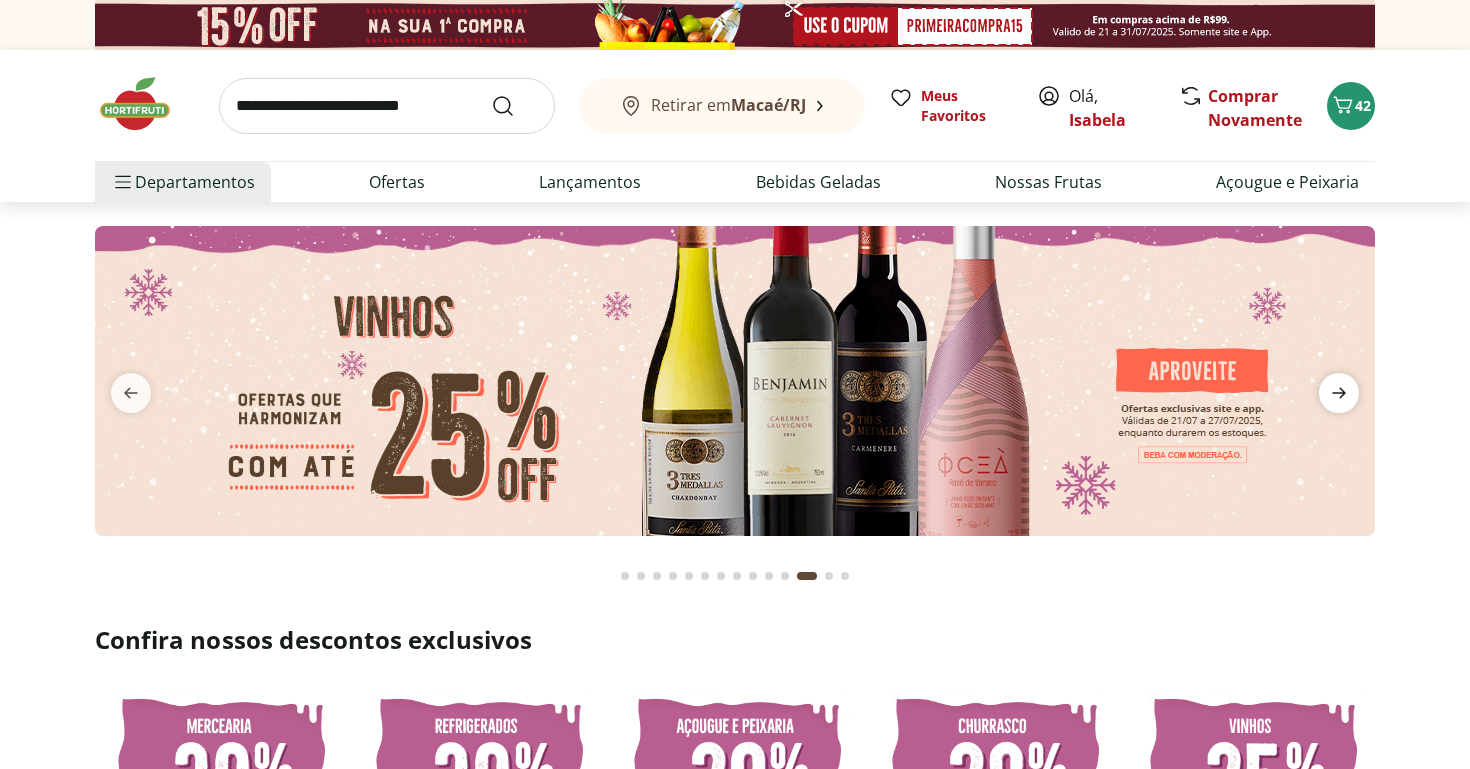 click 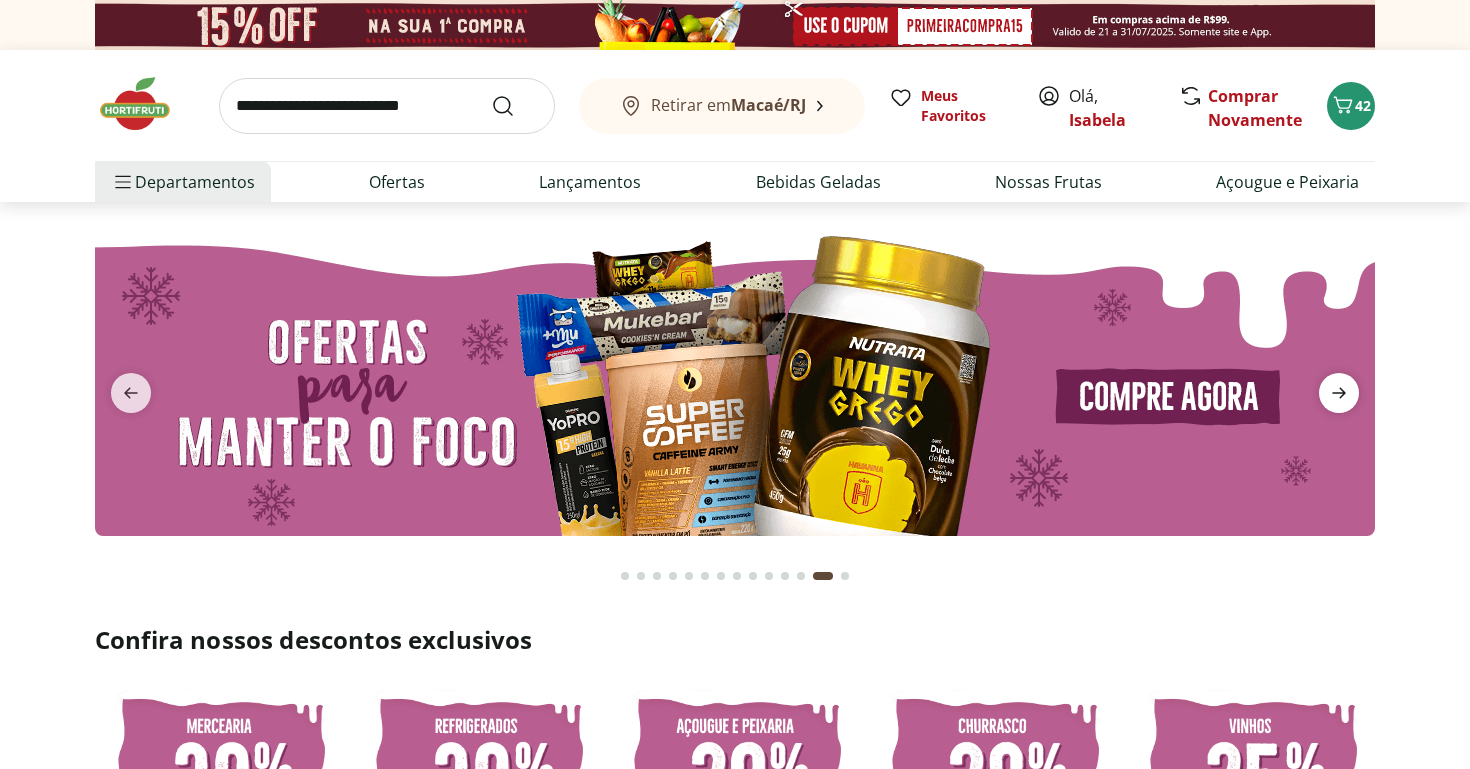 click 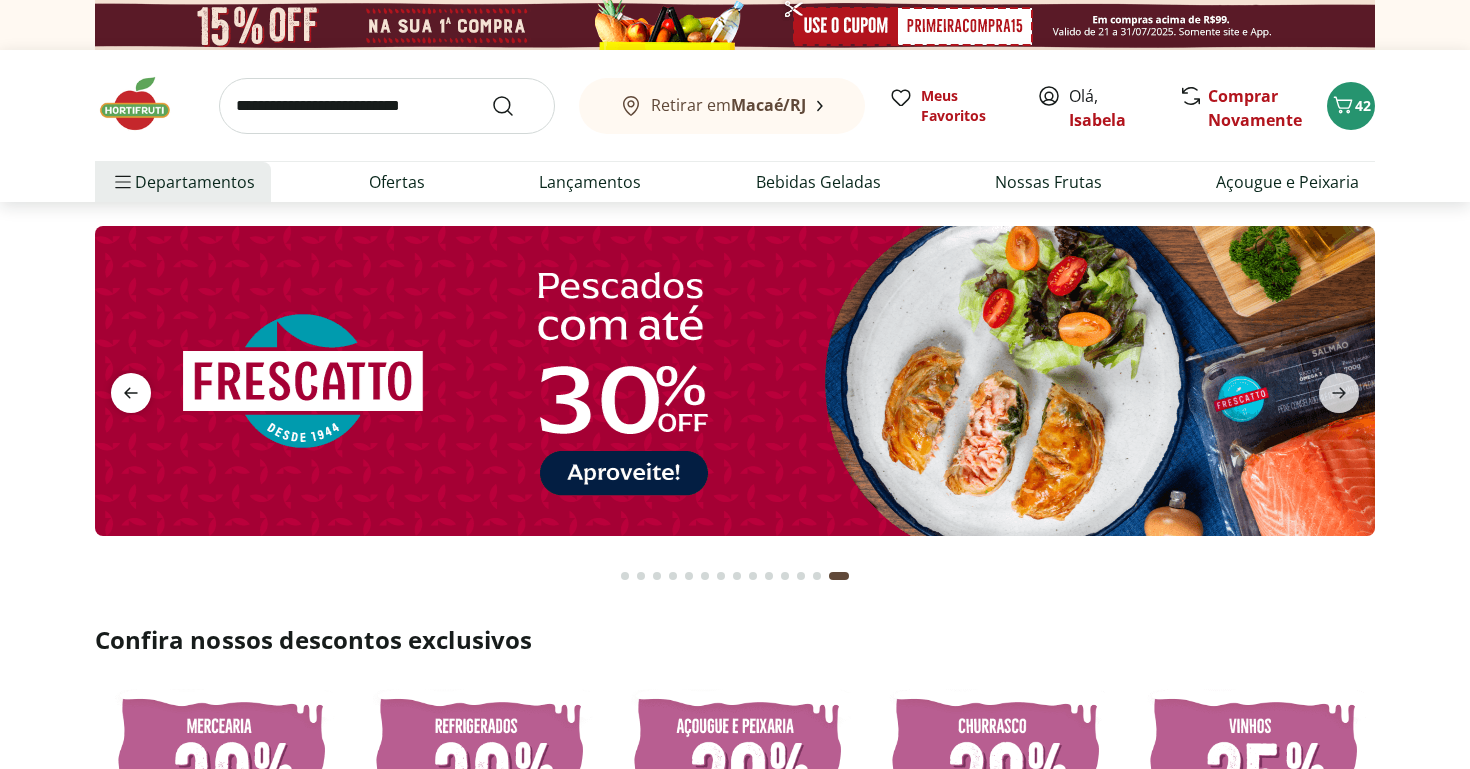 click 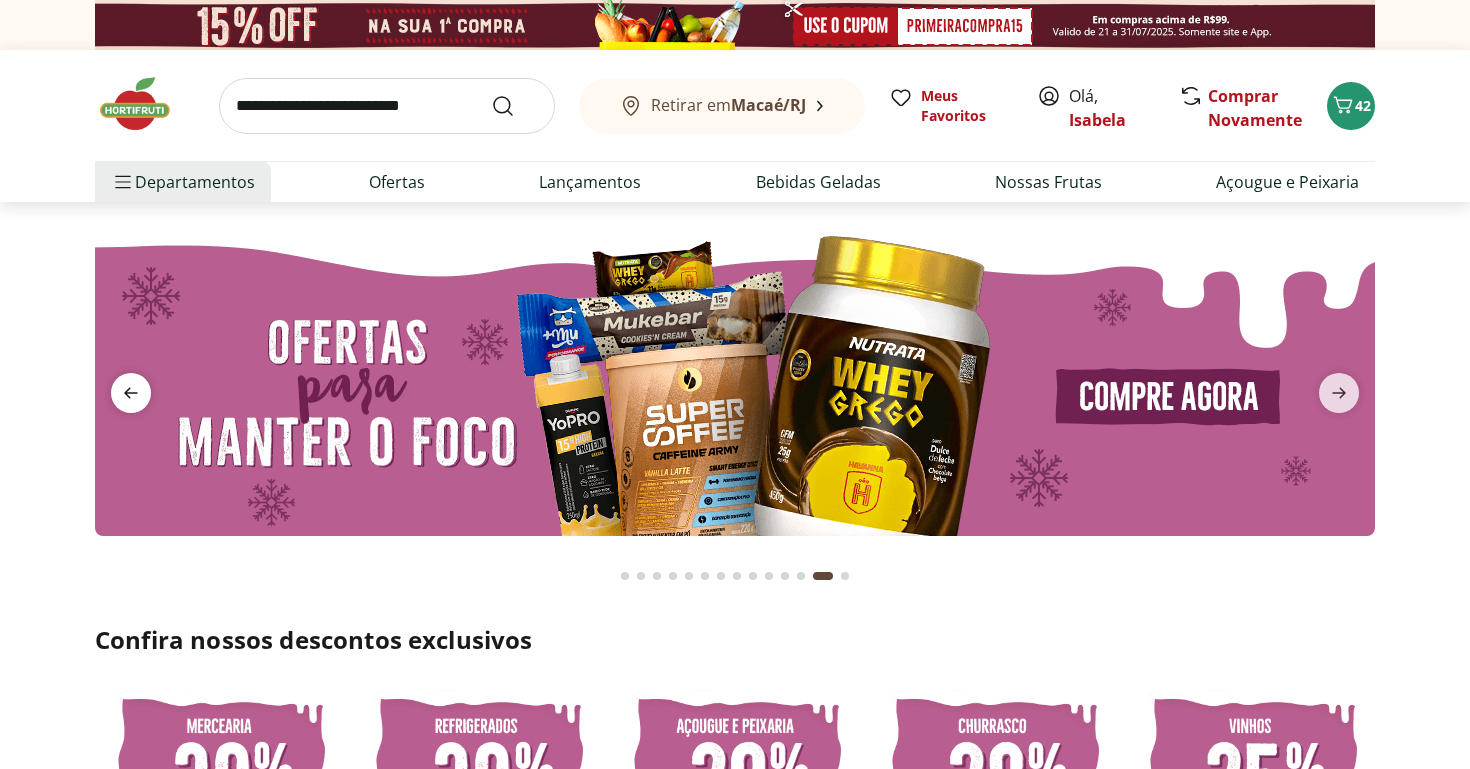 click 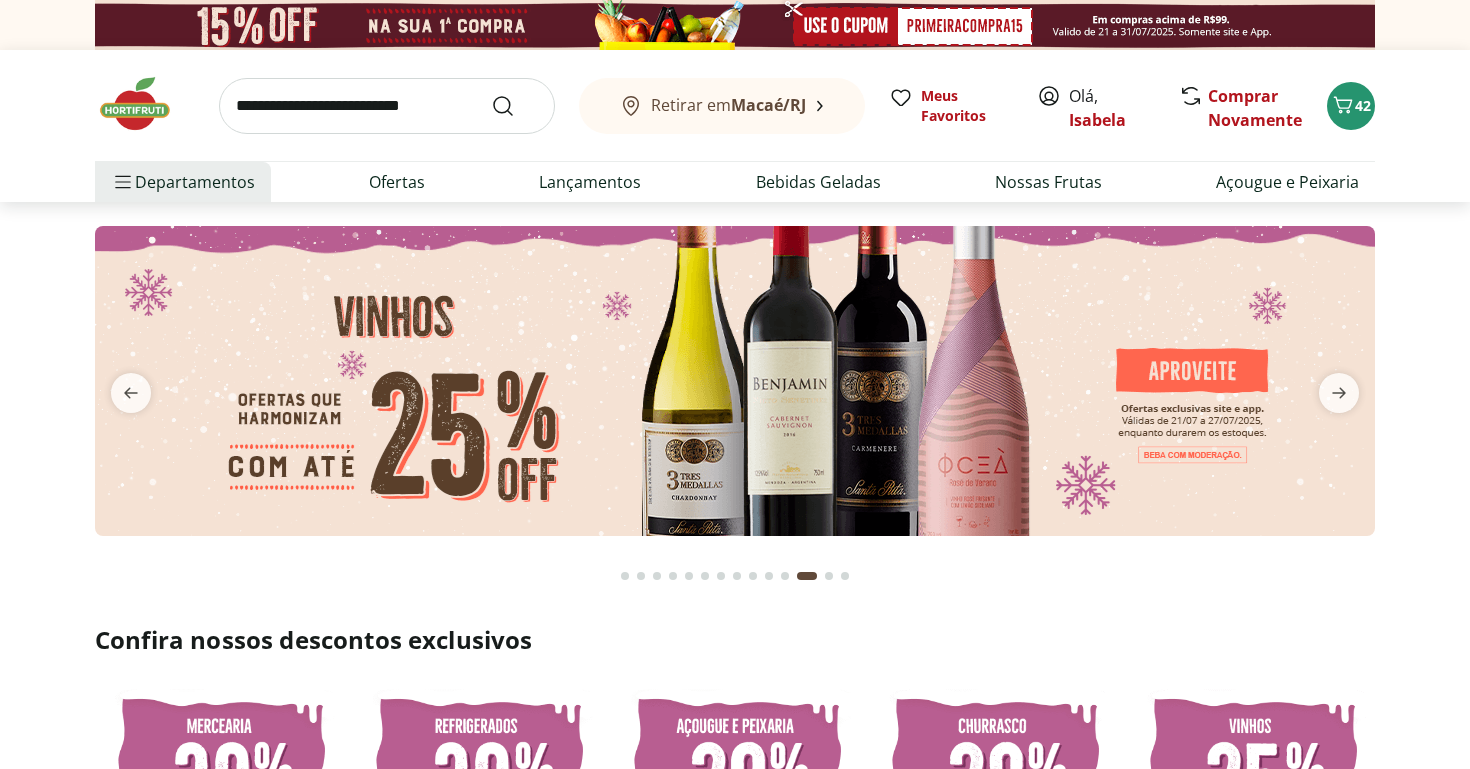 click at bounding box center [735, 381] 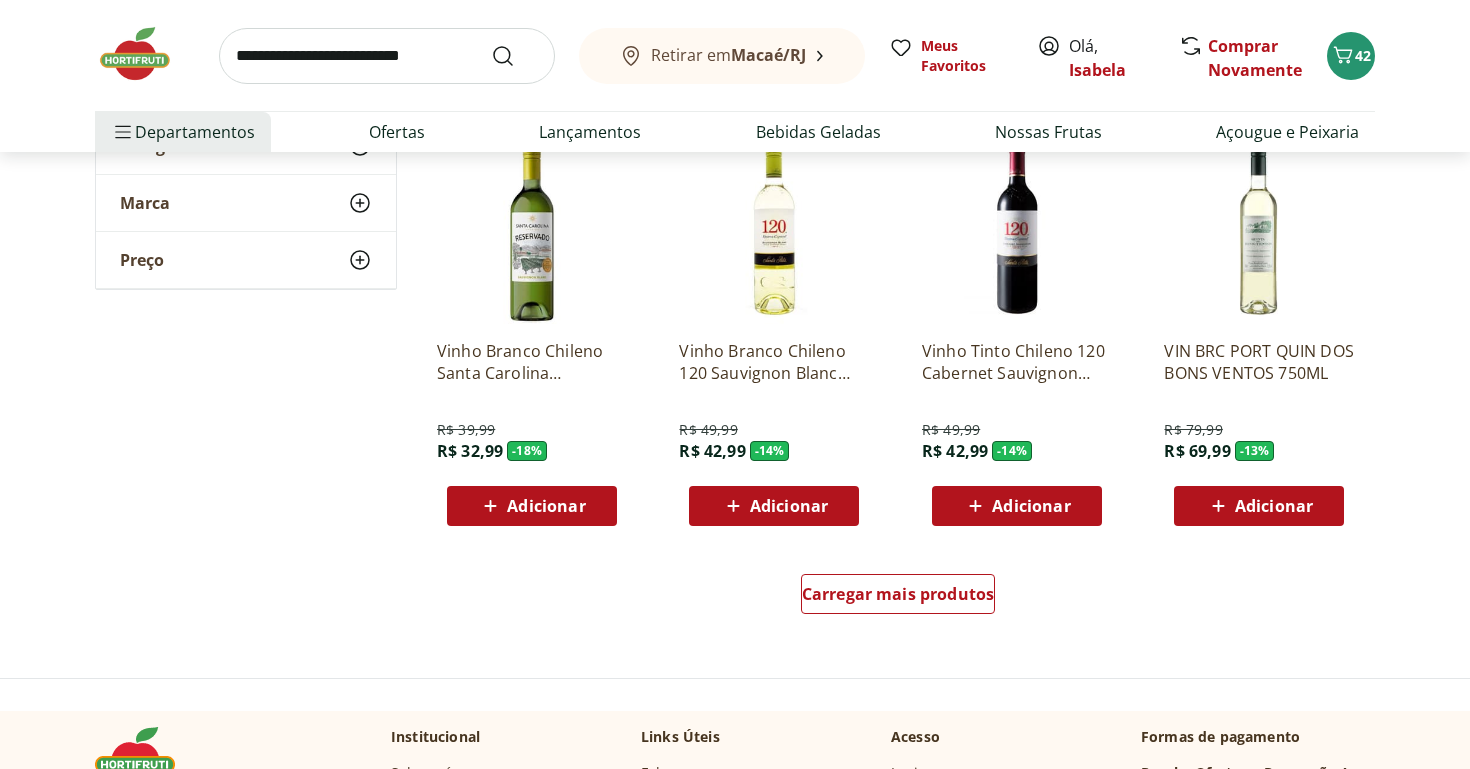 scroll, scrollTop: 1104, scrollLeft: 0, axis: vertical 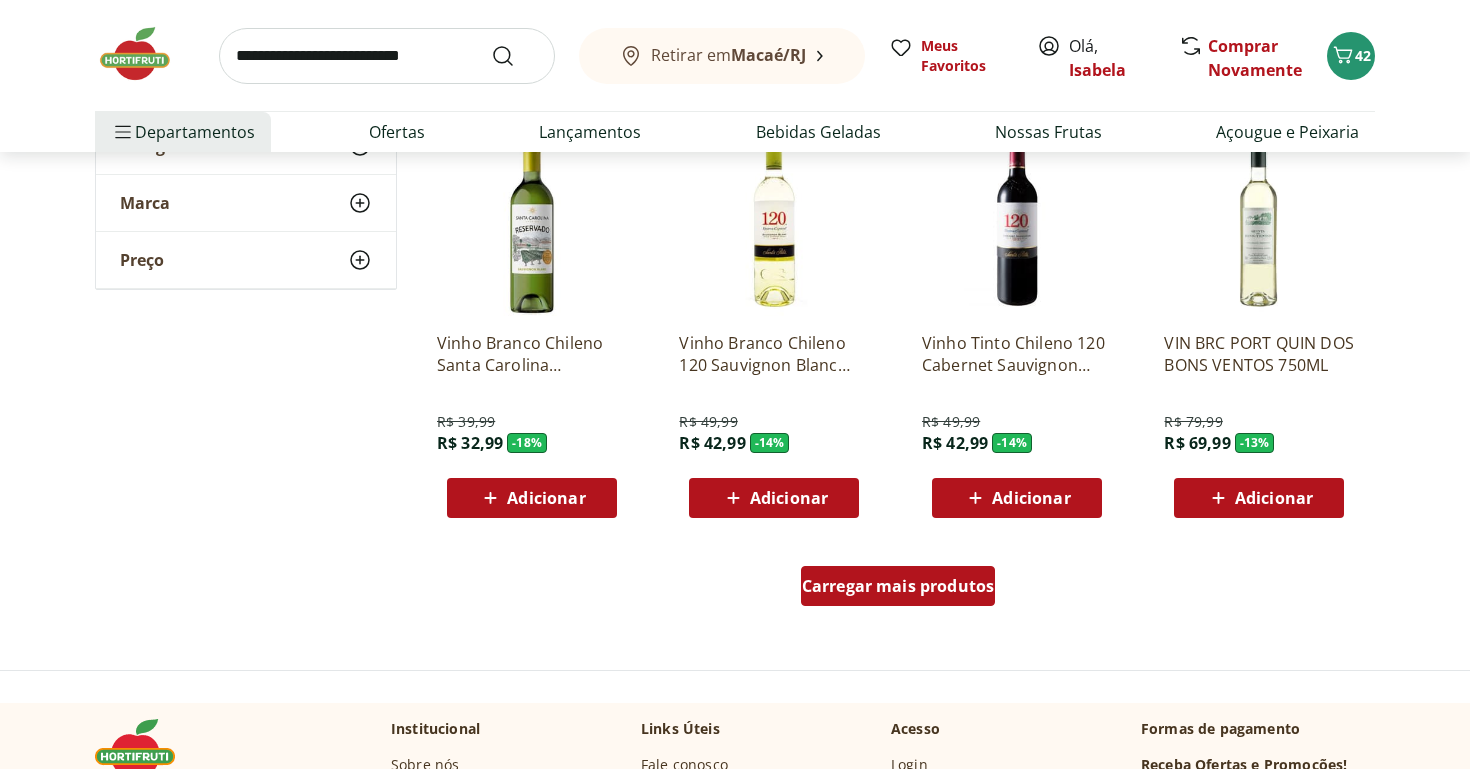 click on "Carregar mais produtos" at bounding box center [898, 590] 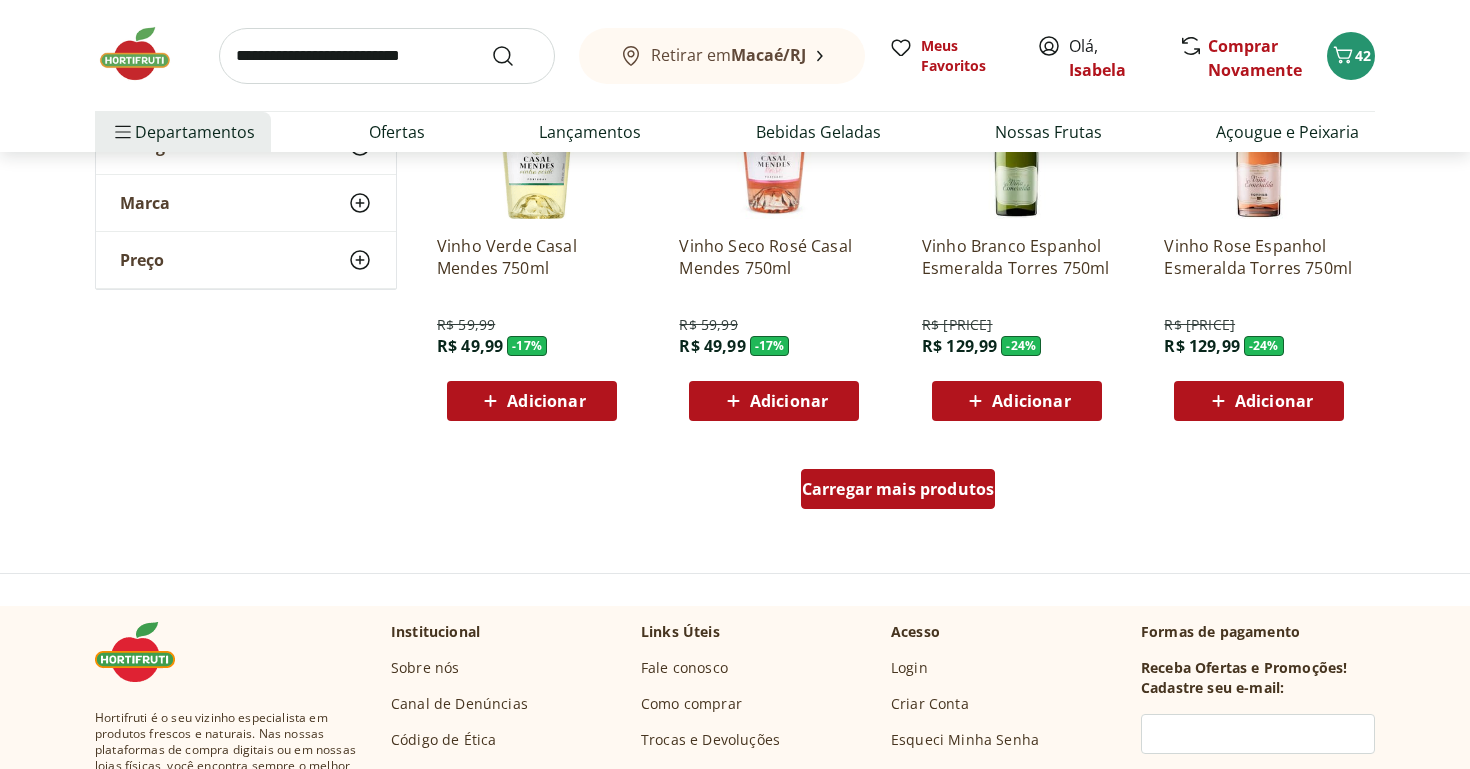 scroll, scrollTop: 2513, scrollLeft: 0, axis: vertical 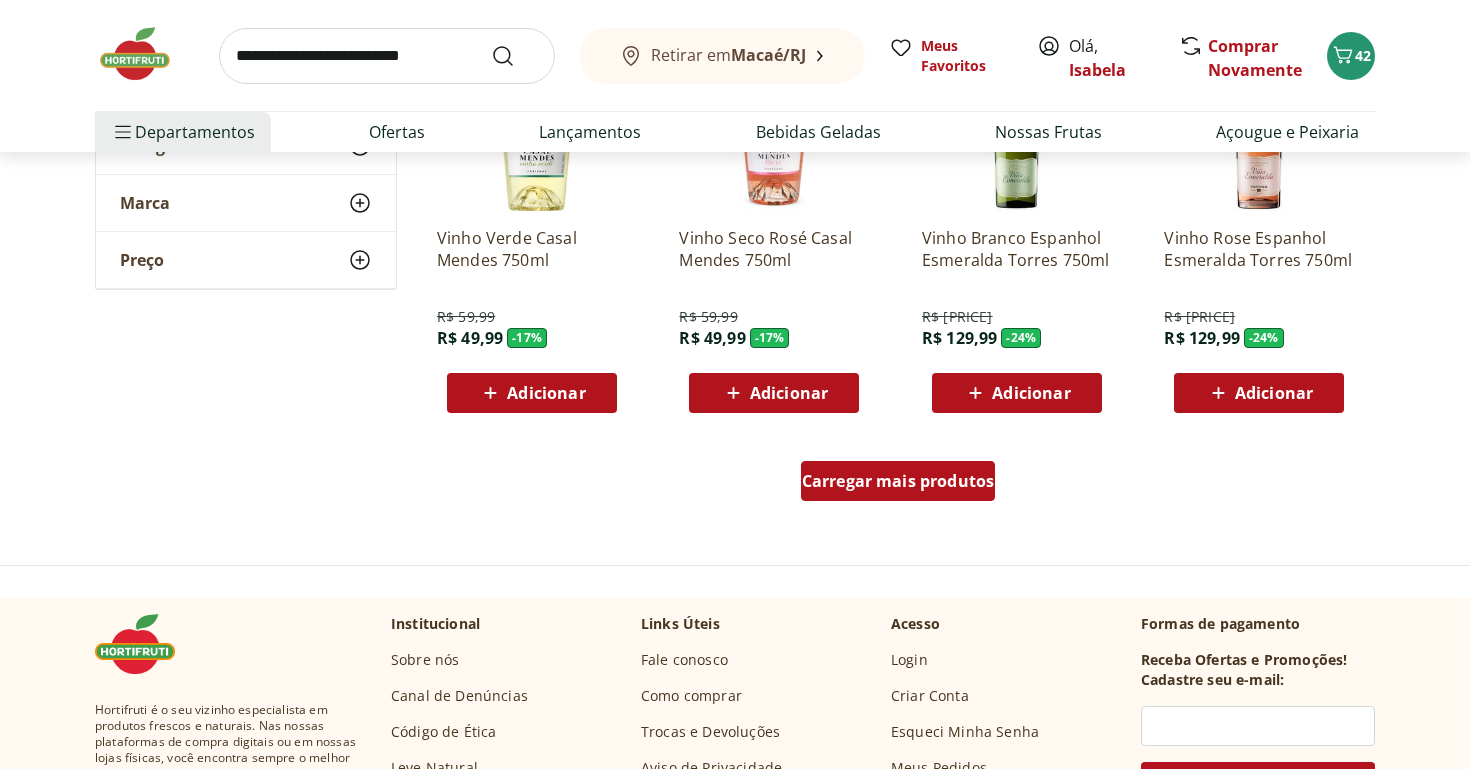 click on "Carregar mais produtos" at bounding box center (898, 481) 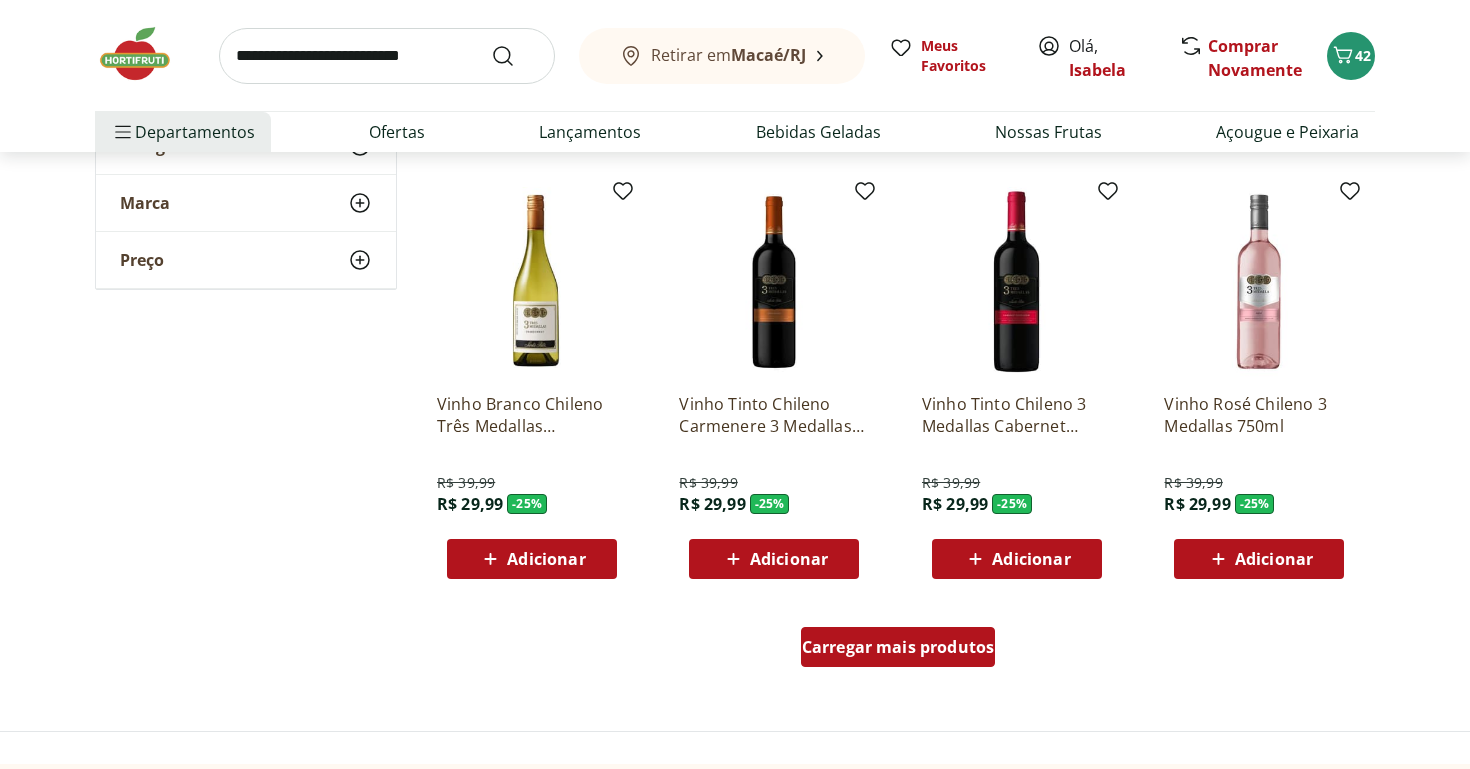 scroll, scrollTop: 3667, scrollLeft: 0, axis: vertical 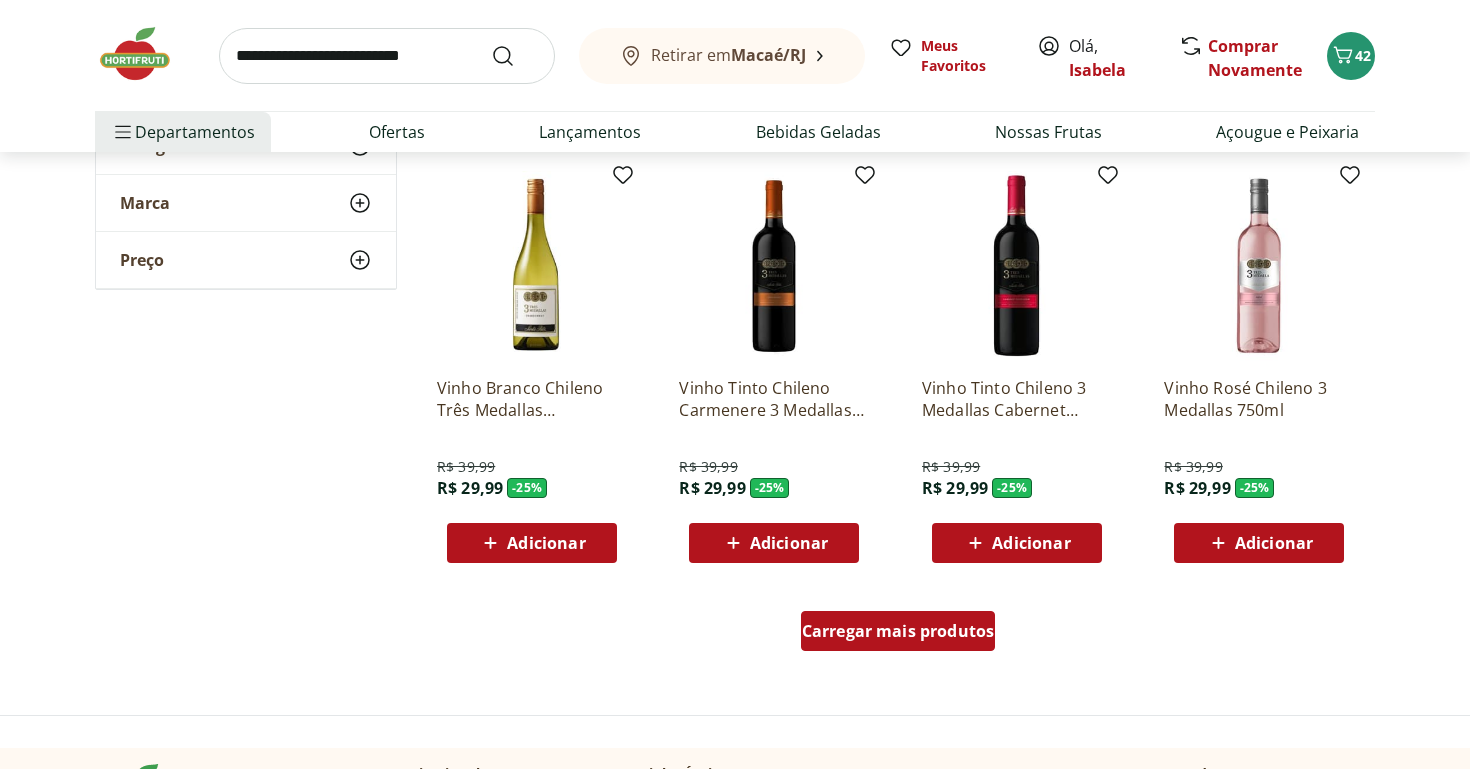 click on "Carregar mais produtos" at bounding box center [898, 631] 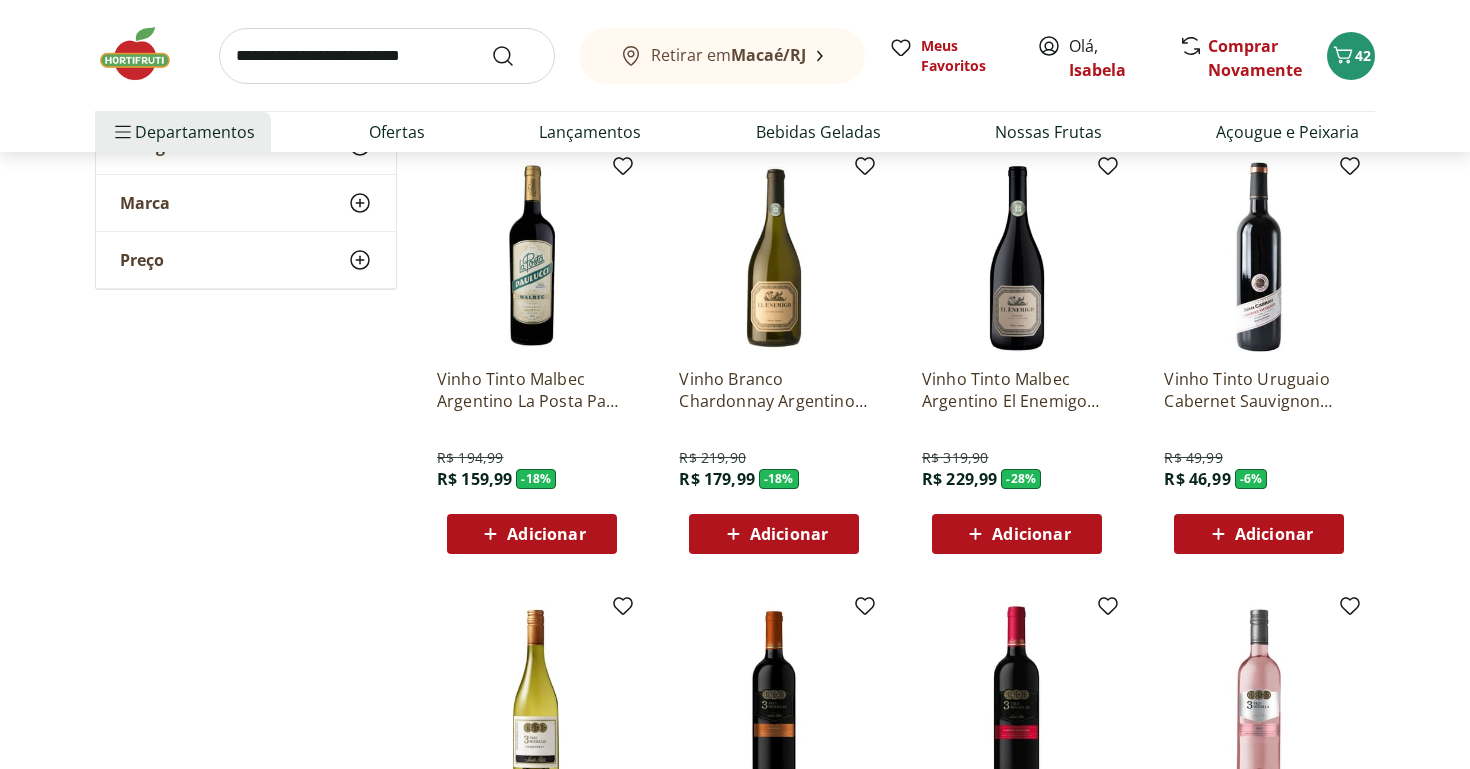 scroll, scrollTop: 3134, scrollLeft: 0, axis: vertical 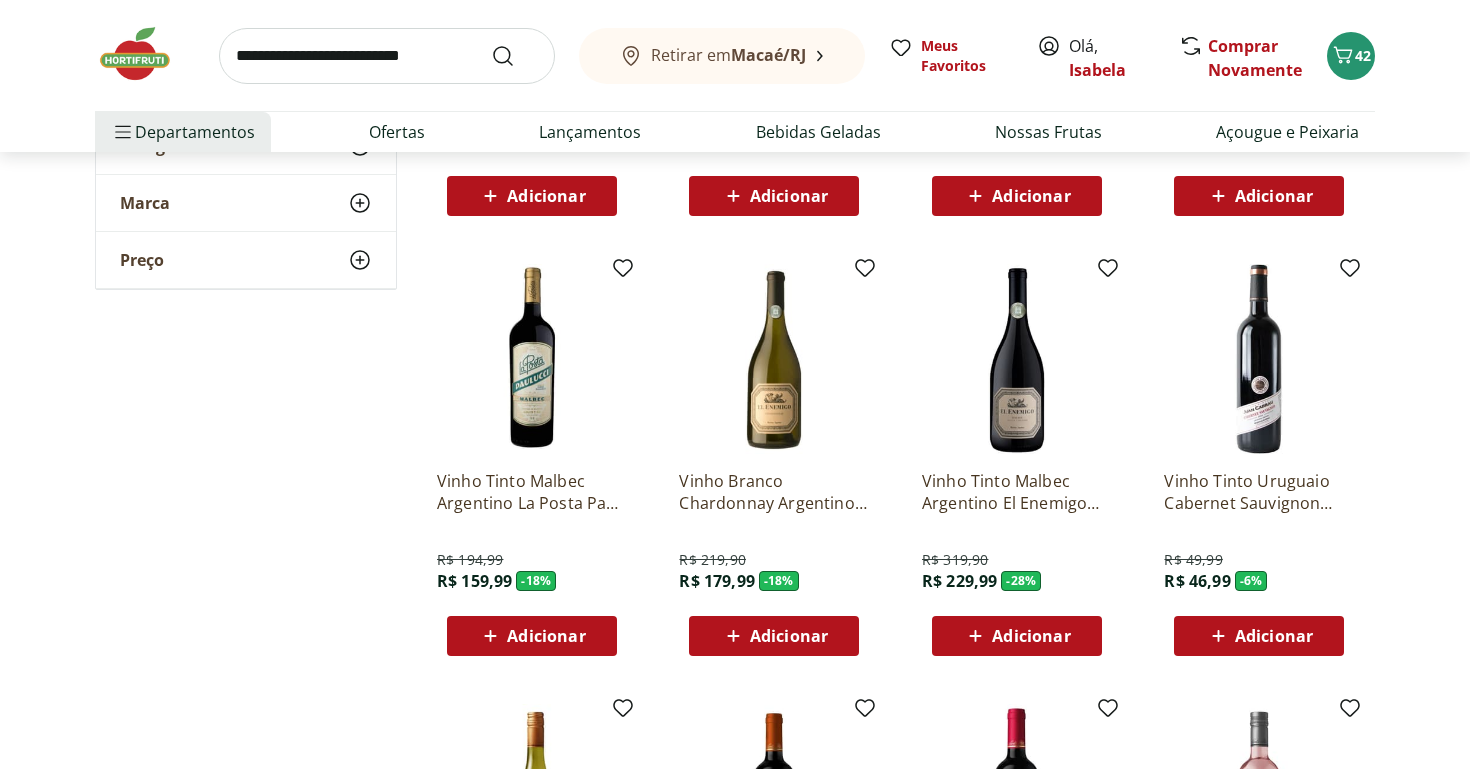 click at bounding box center [1259, 359] 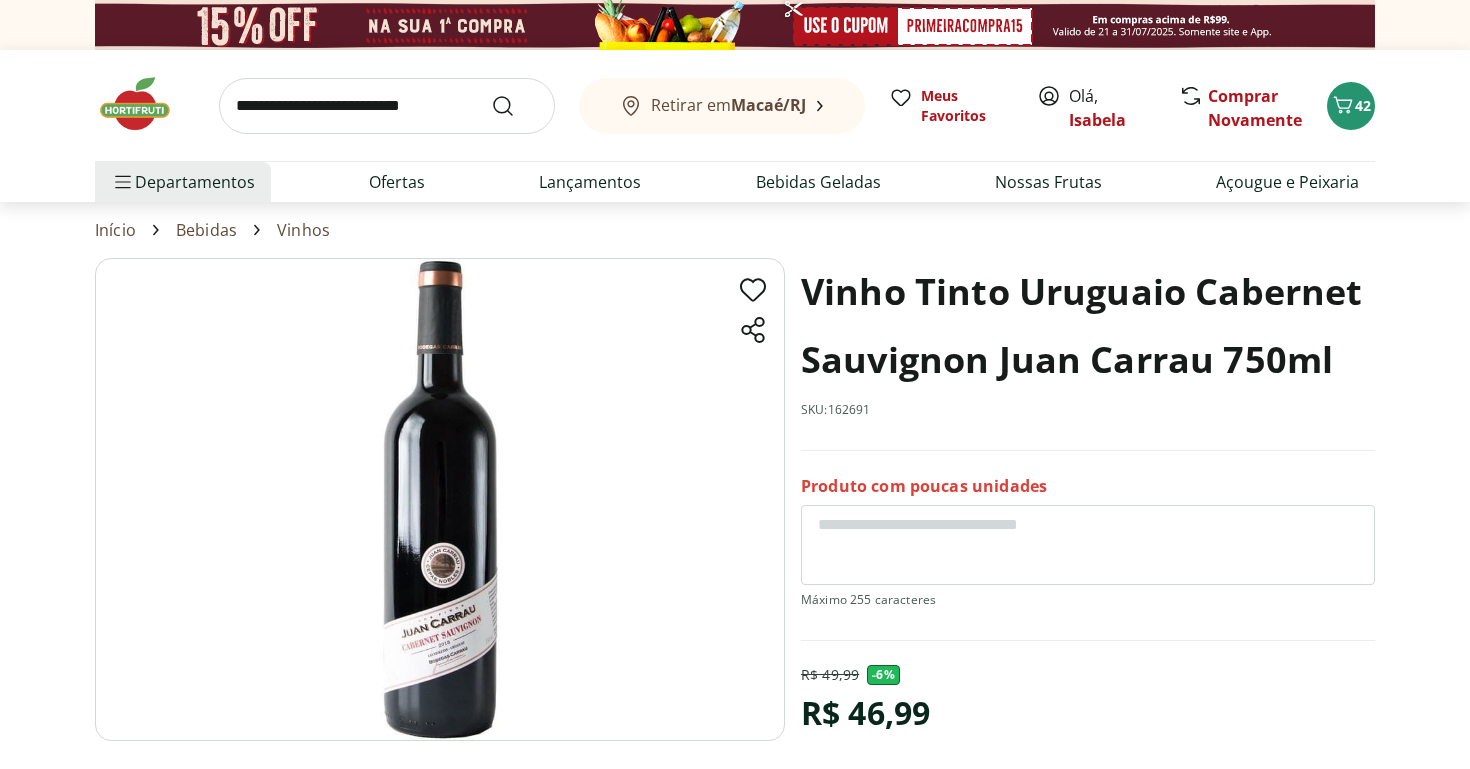 scroll, scrollTop: 224, scrollLeft: 0, axis: vertical 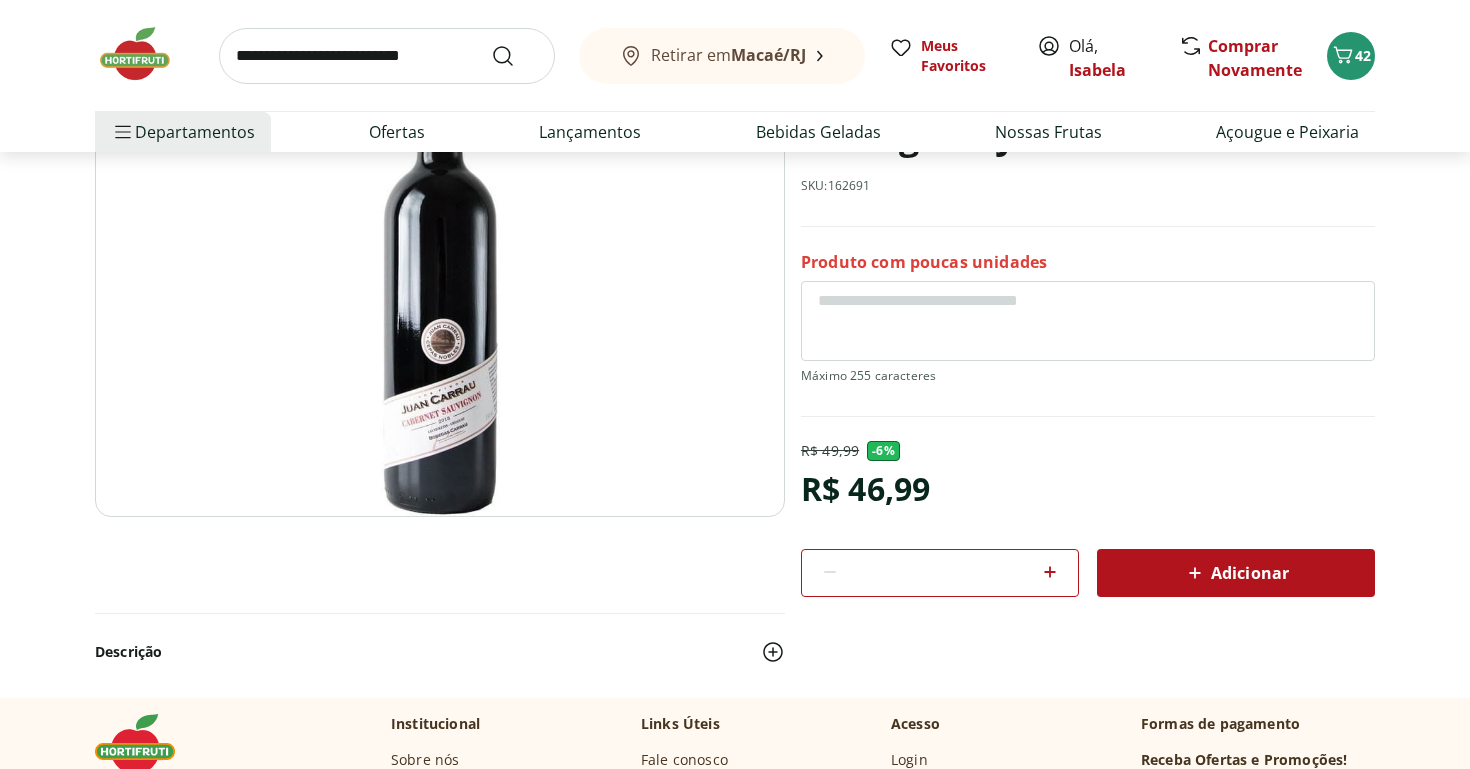 click on "Adicionar" at bounding box center (1236, 573) 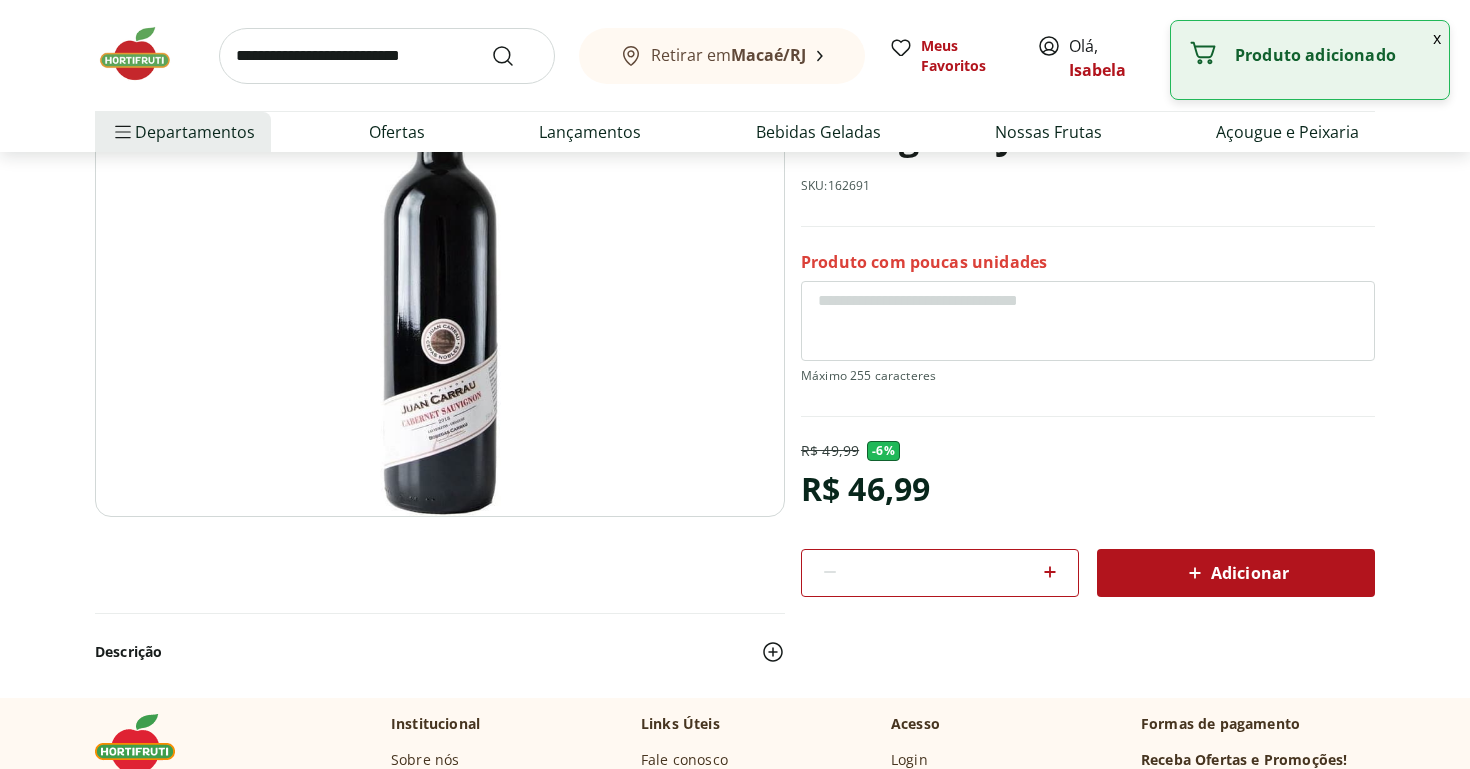 scroll, scrollTop: 0, scrollLeft: 0, axis: both 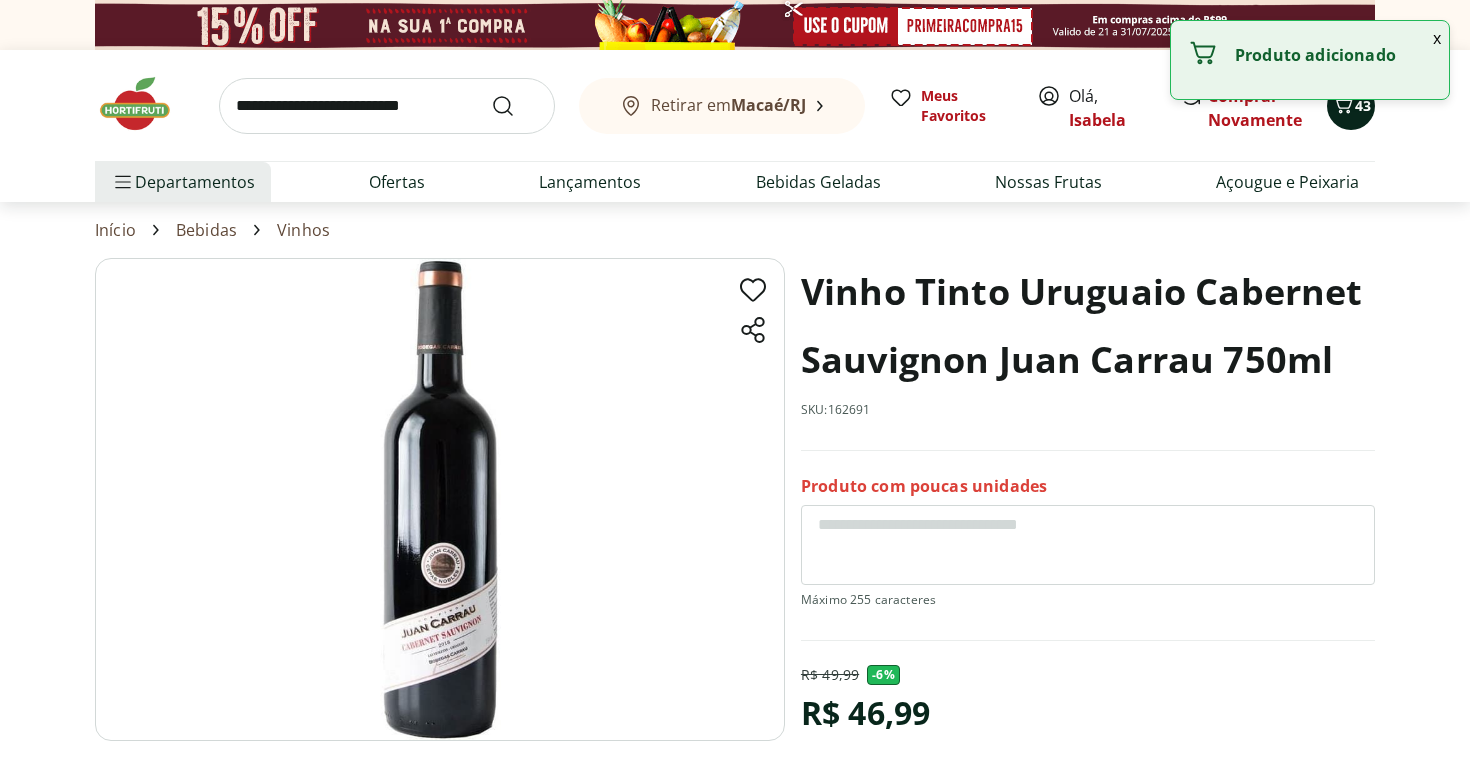 click on "43" at bounding box center [1351, 106] 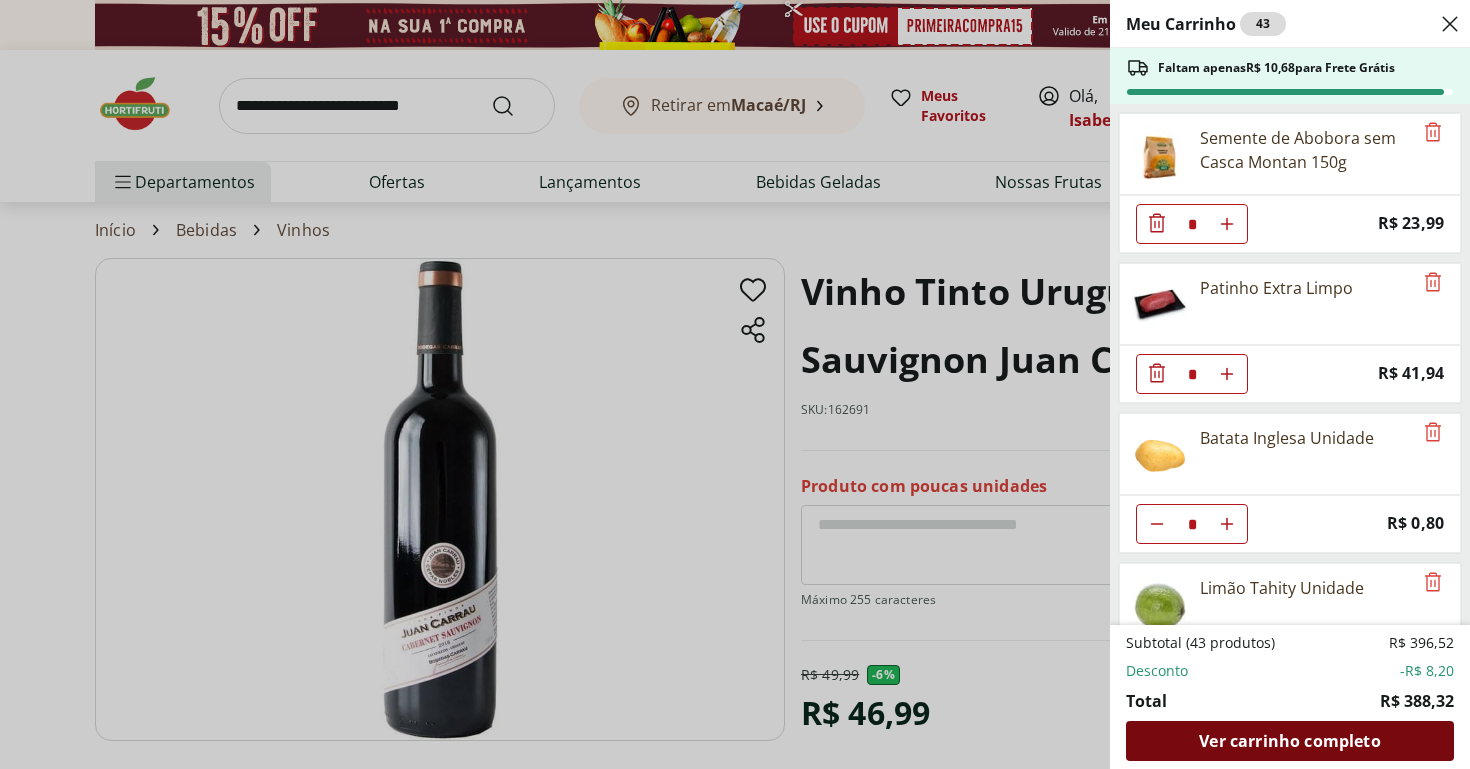 click on "Ver carrinho completo" at bounding box center [1289, 741] 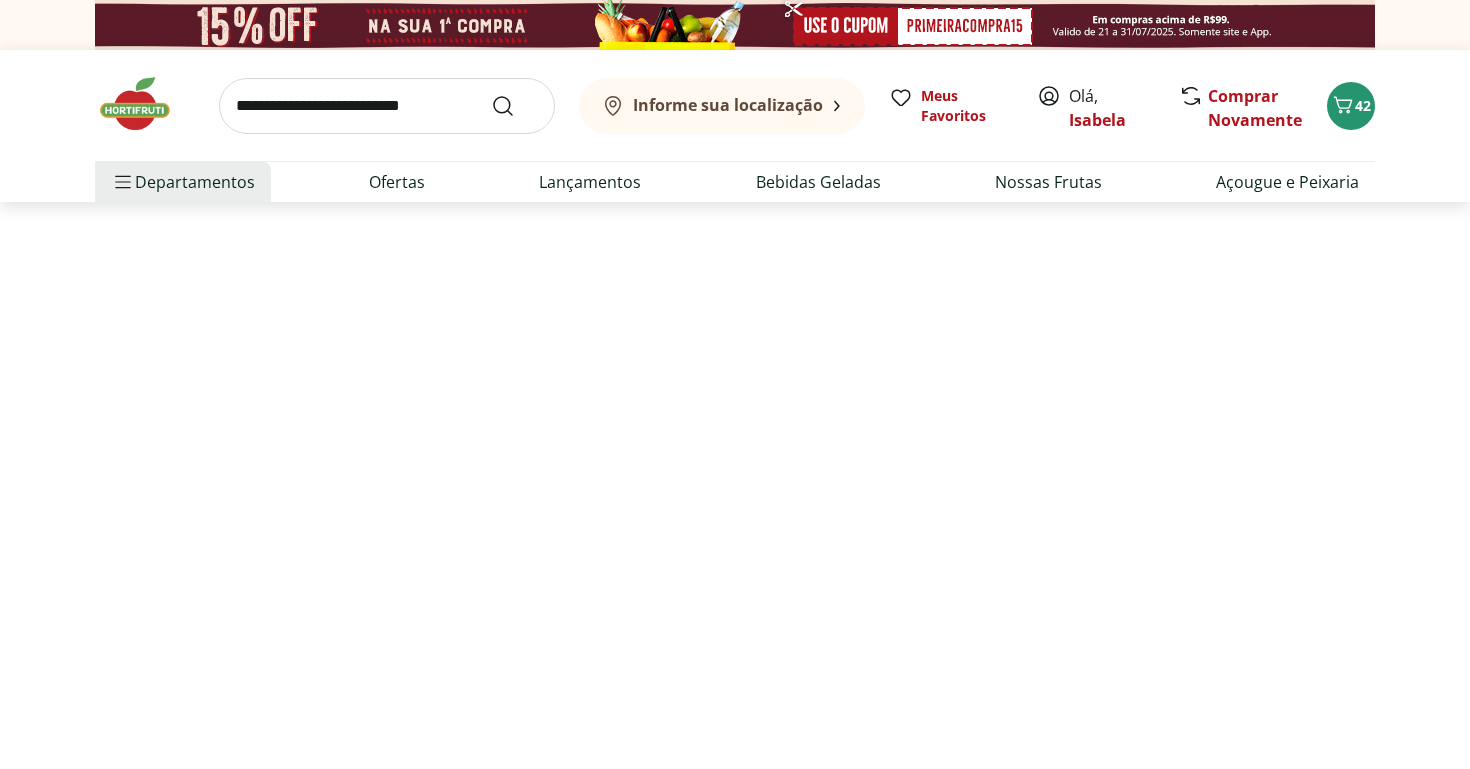 scroll, scrollTop: 0, scrollLeft: 0, axis: both 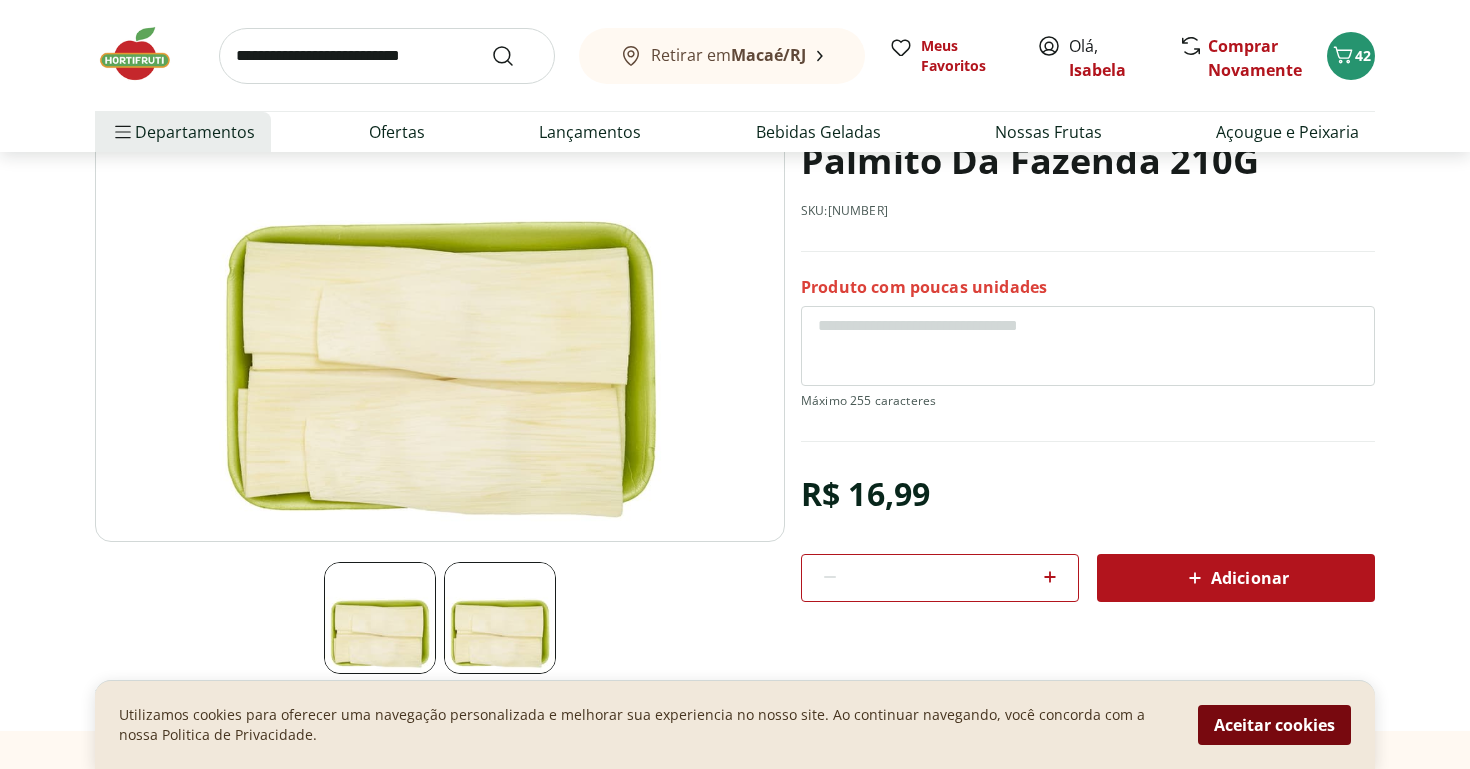 click on "Aceitar cookies" at bounding box center (1274, 725) 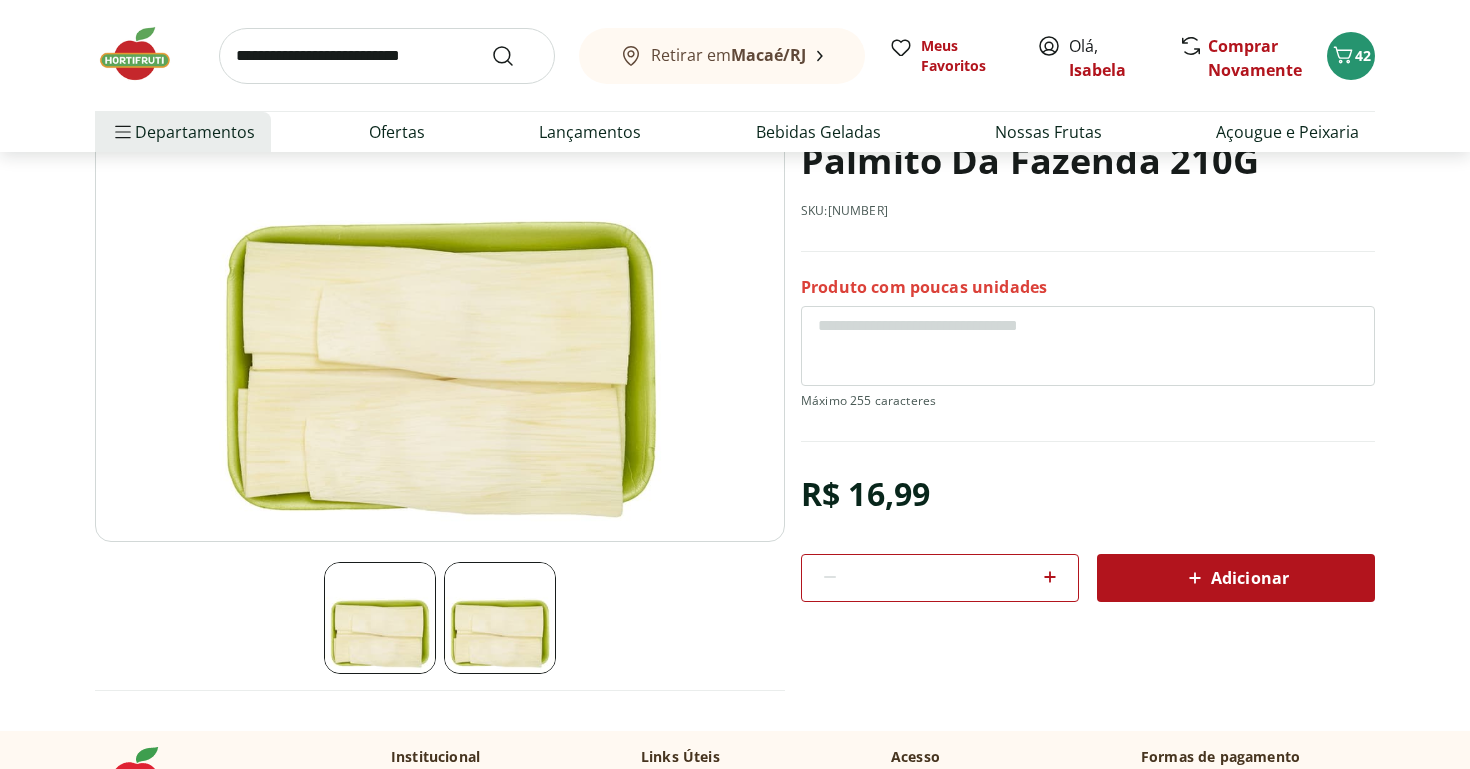 click at bounding box center (500, 618) 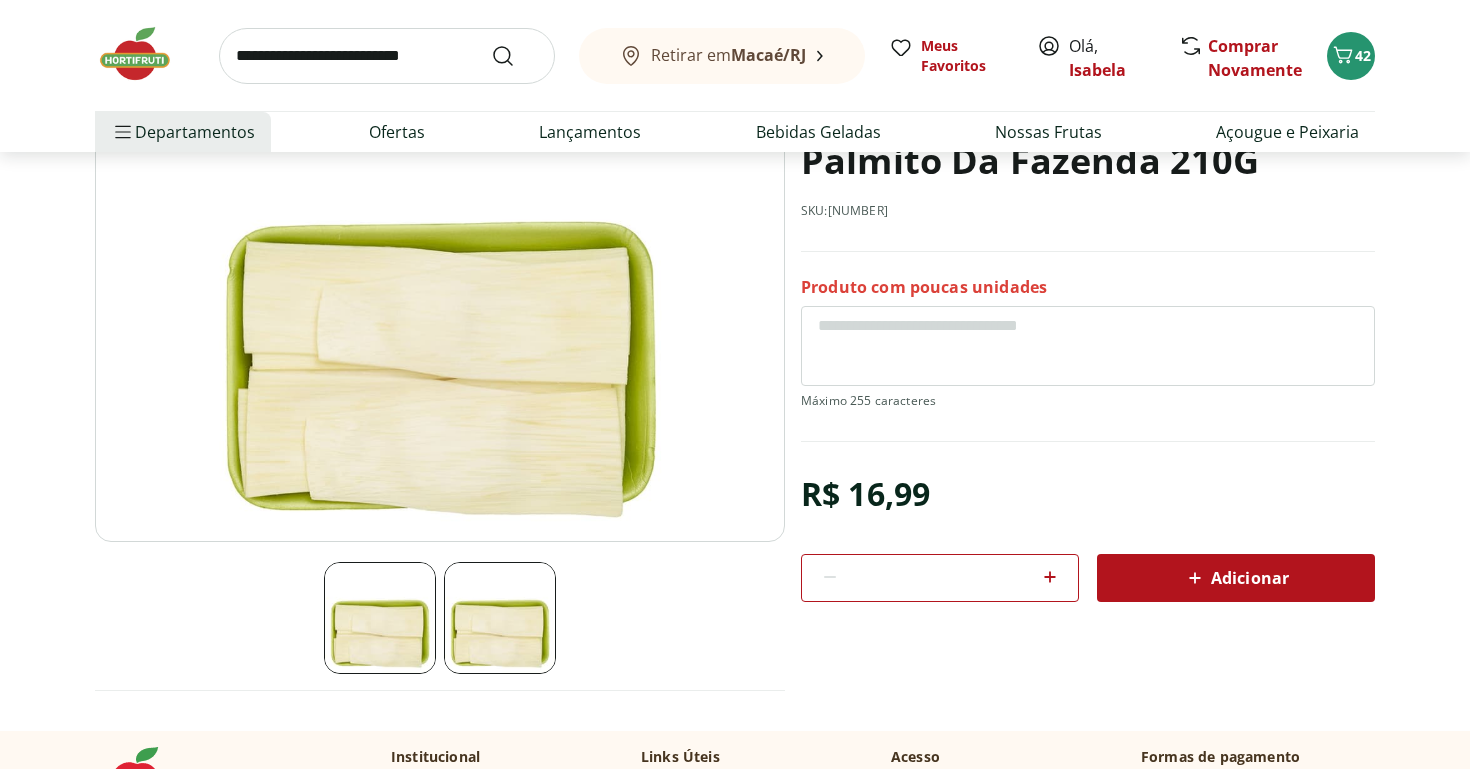 click at bounding box center (500, 618) 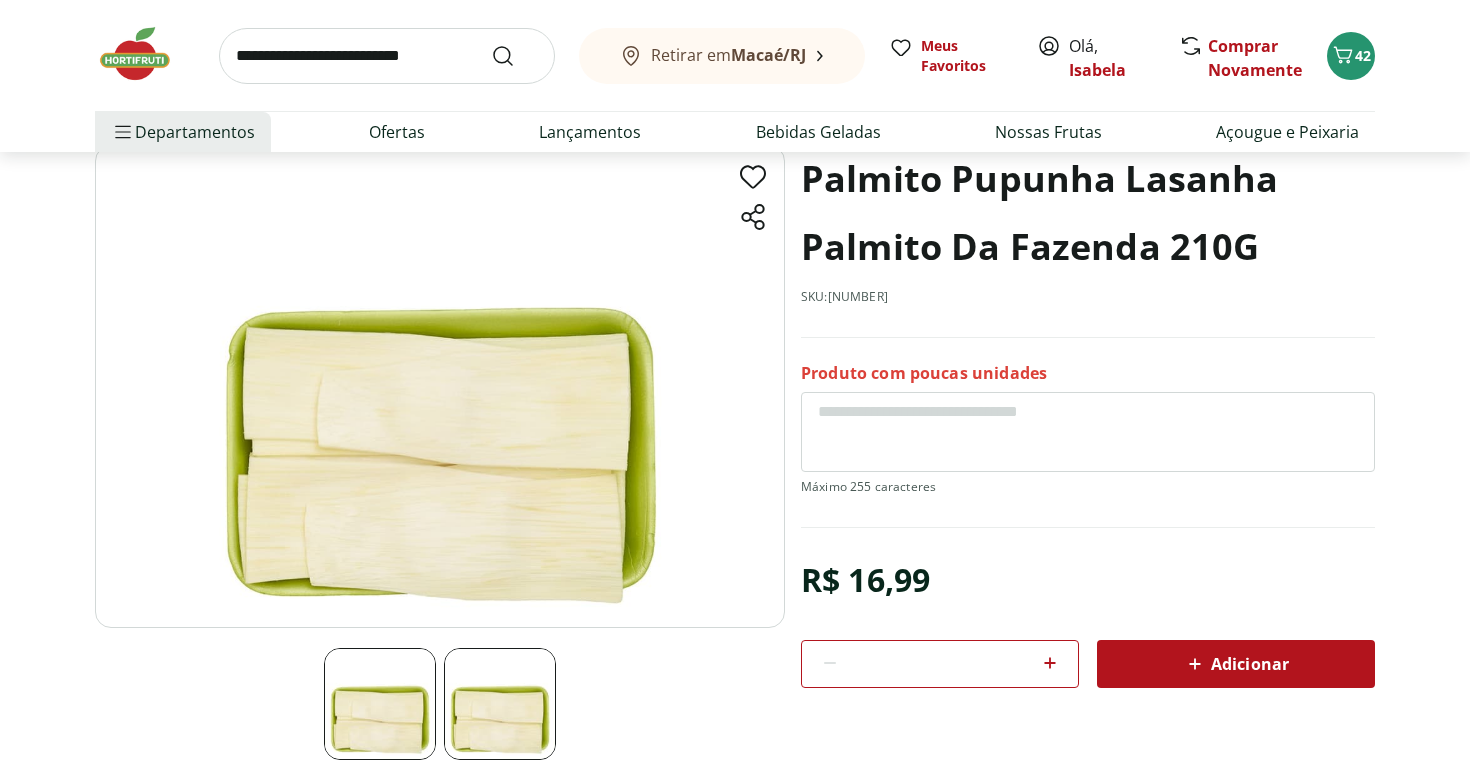 click at bounding box center (387, 56) 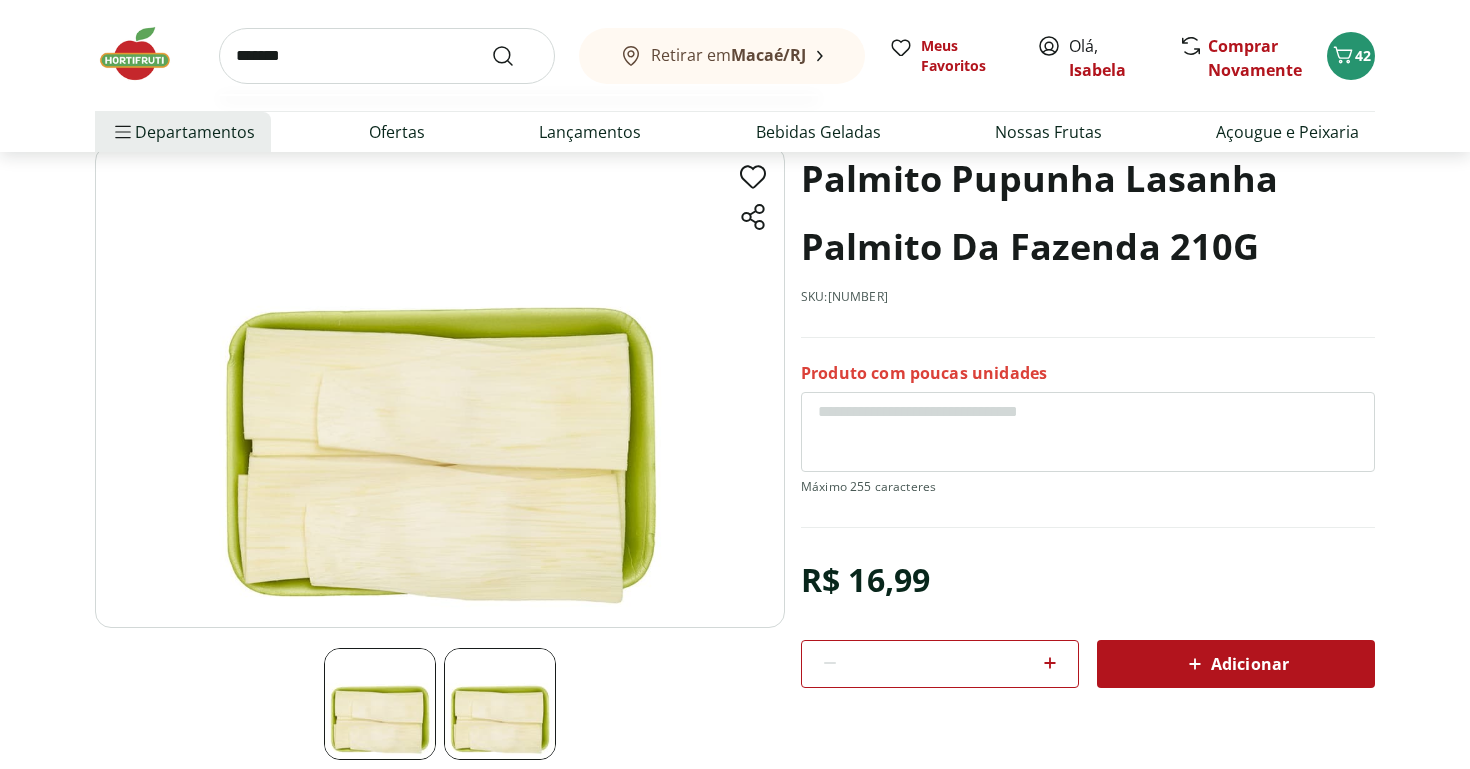 type on "*******" 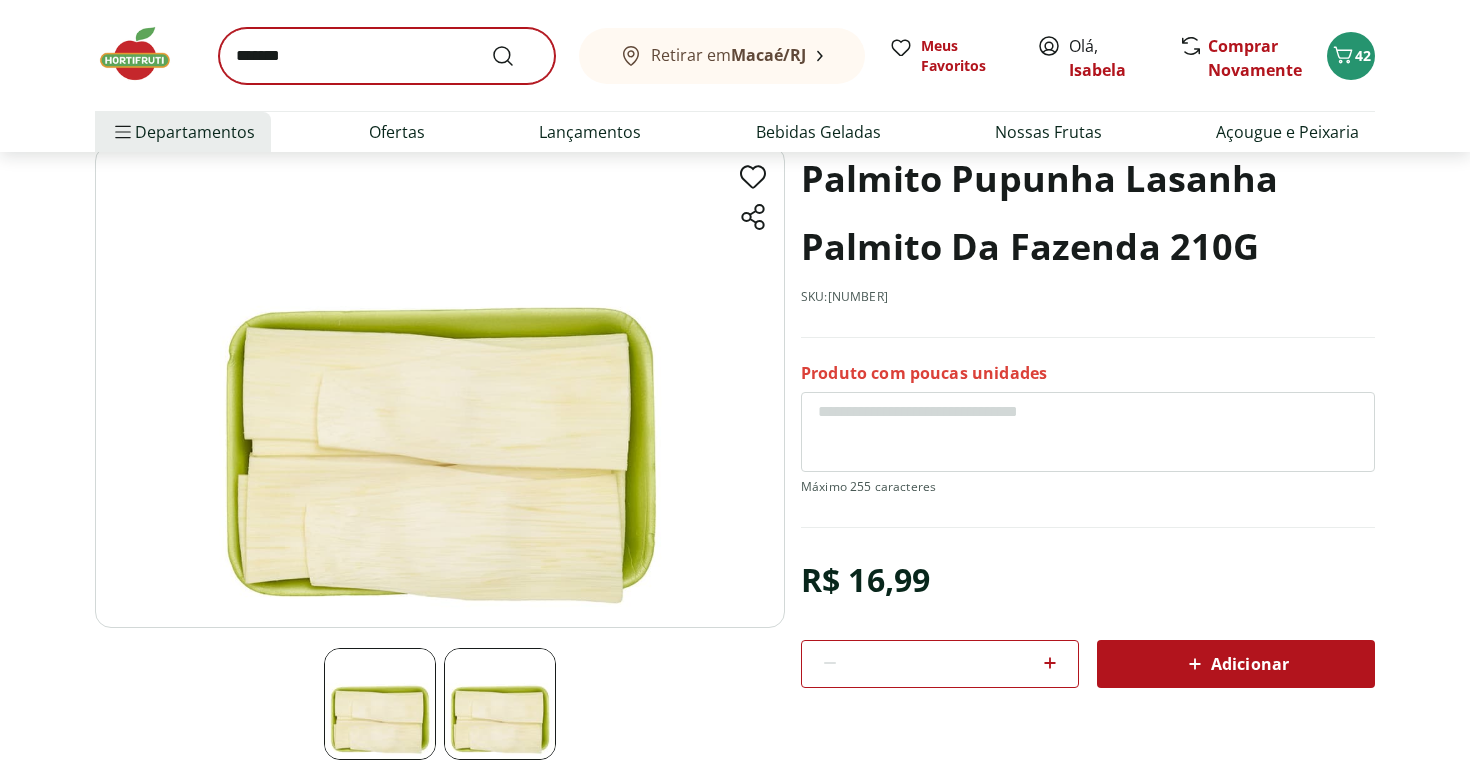 scroll, scrollTop: 0, scrollLeft: 0, axis: both 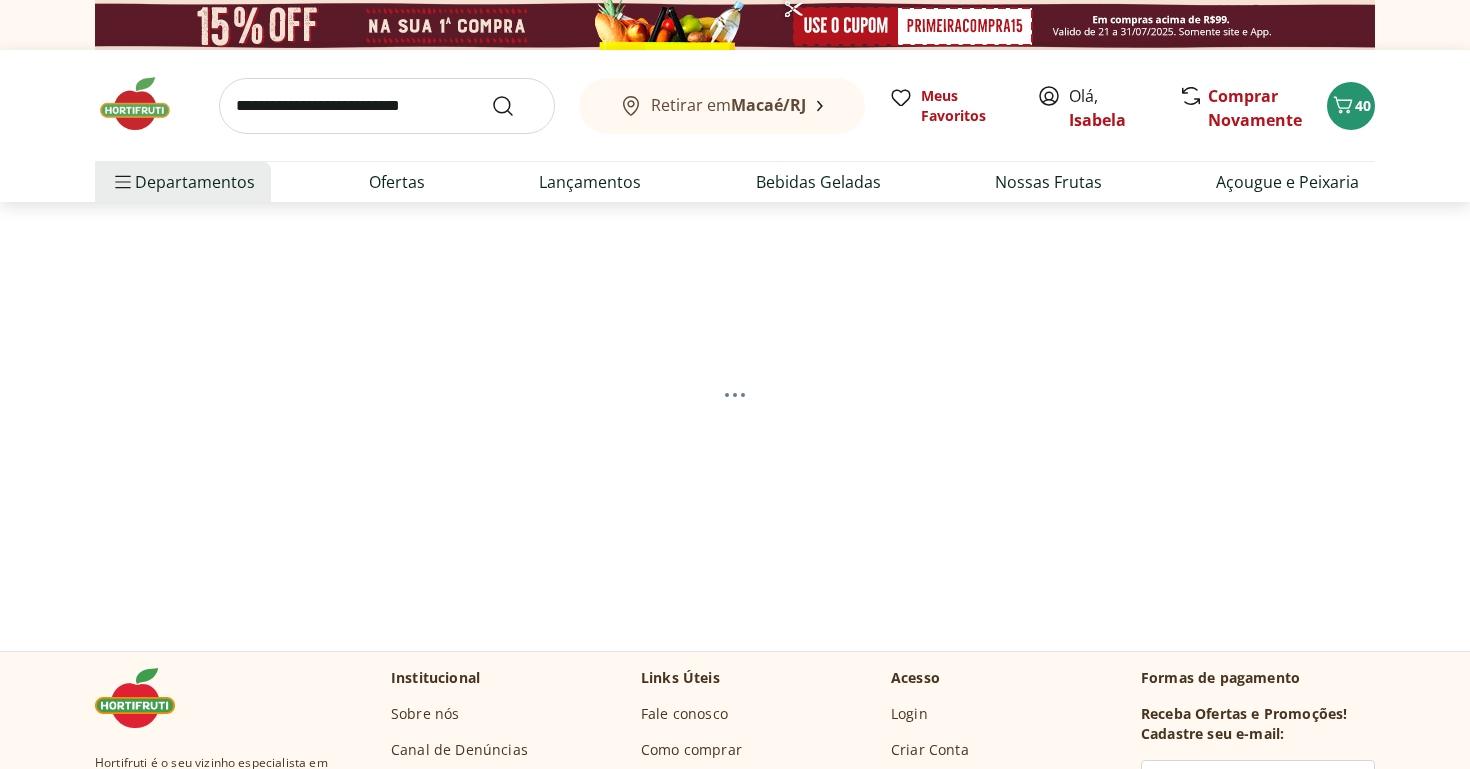 select on "**********" 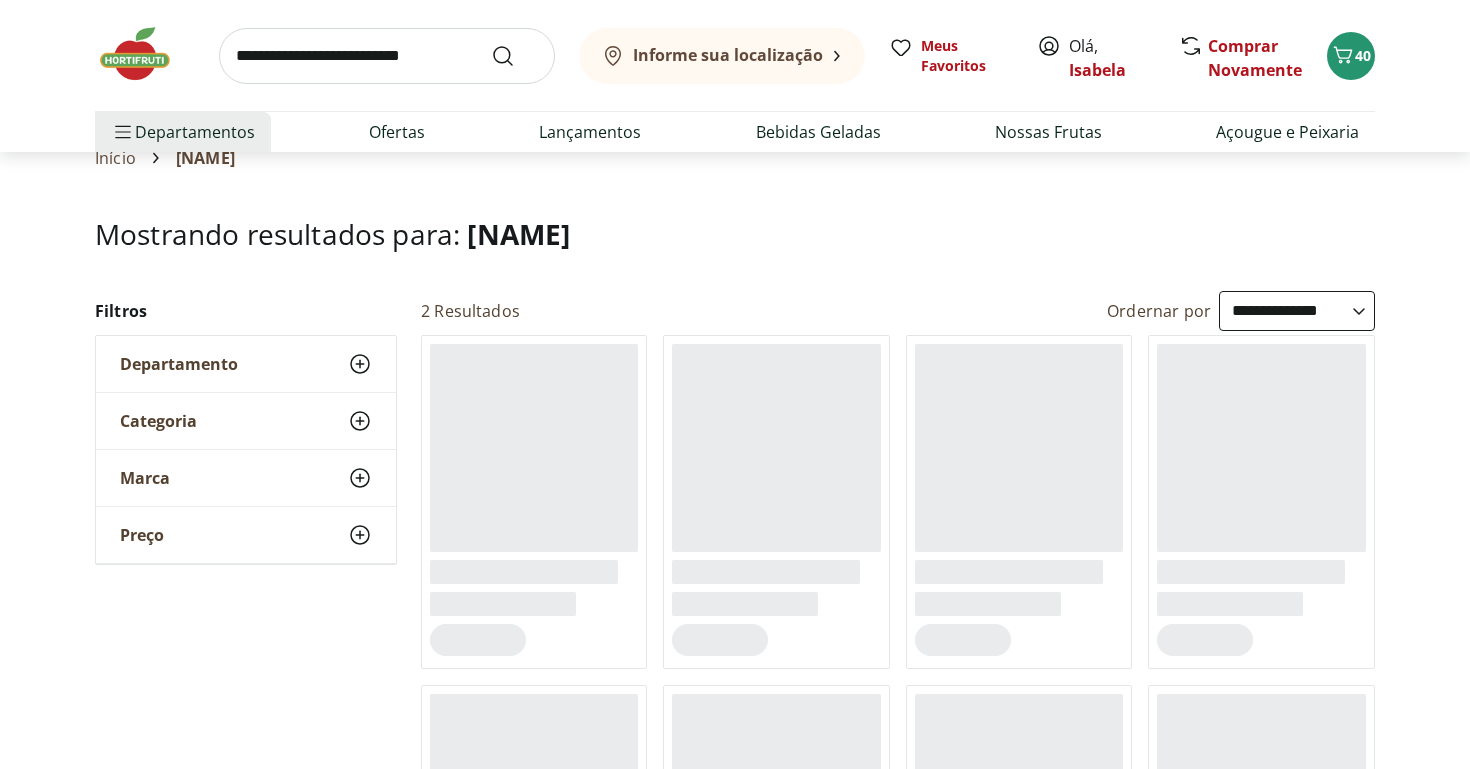 scroll, scrollTop: 83, scrollLeft: 0, axis: vertical 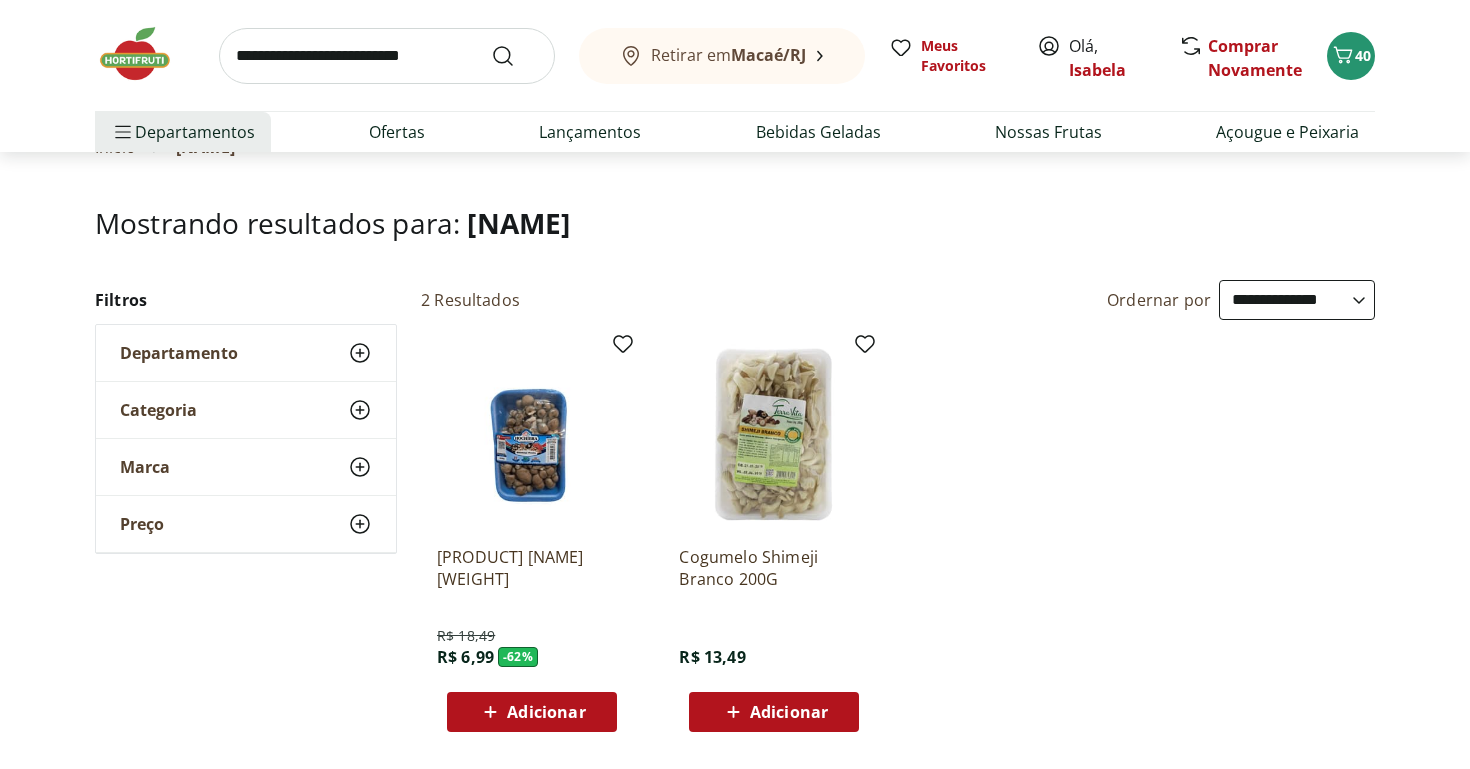click on "Adicionar" at bounding box center (546, 712) 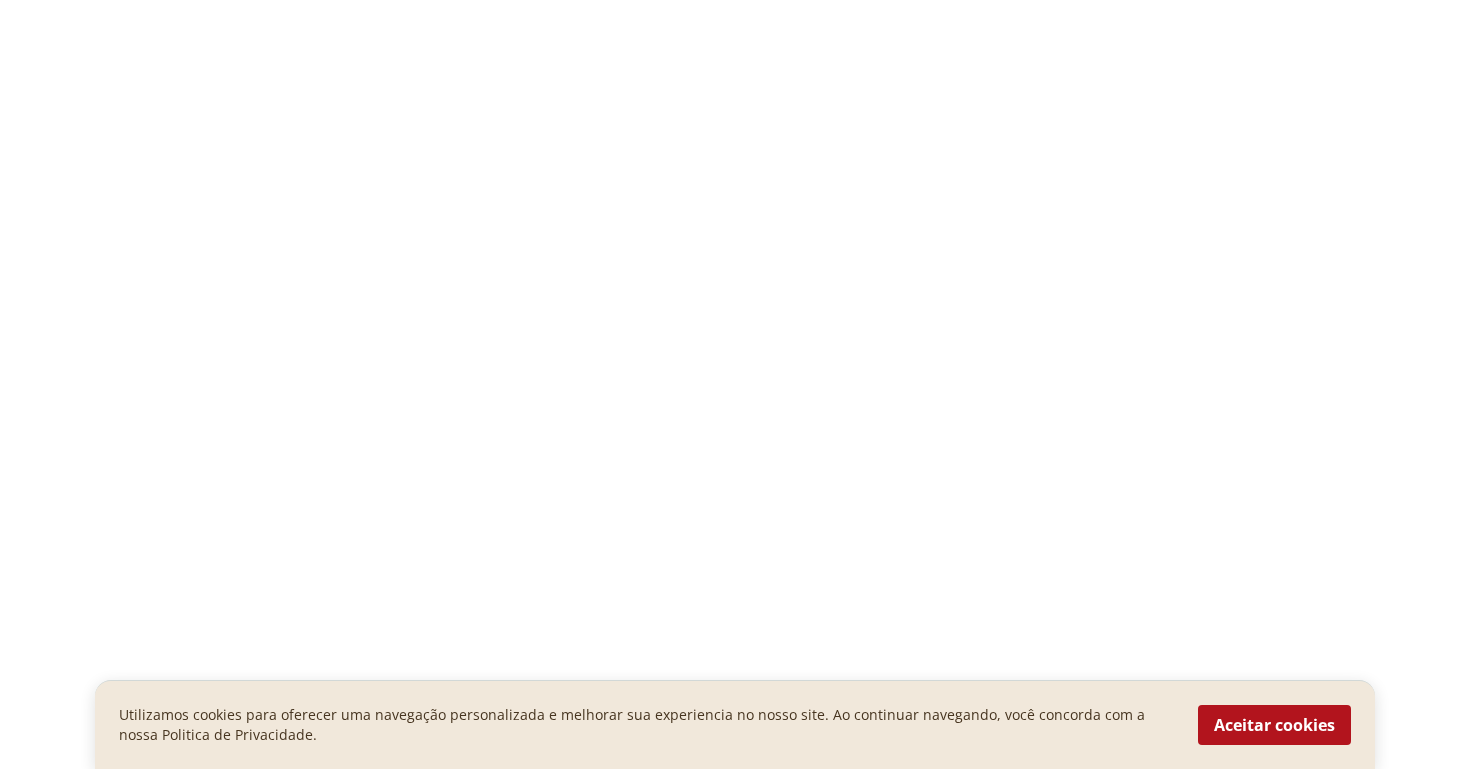 scroll, scrollTop: 0, scrollLeft: 0, axis: both 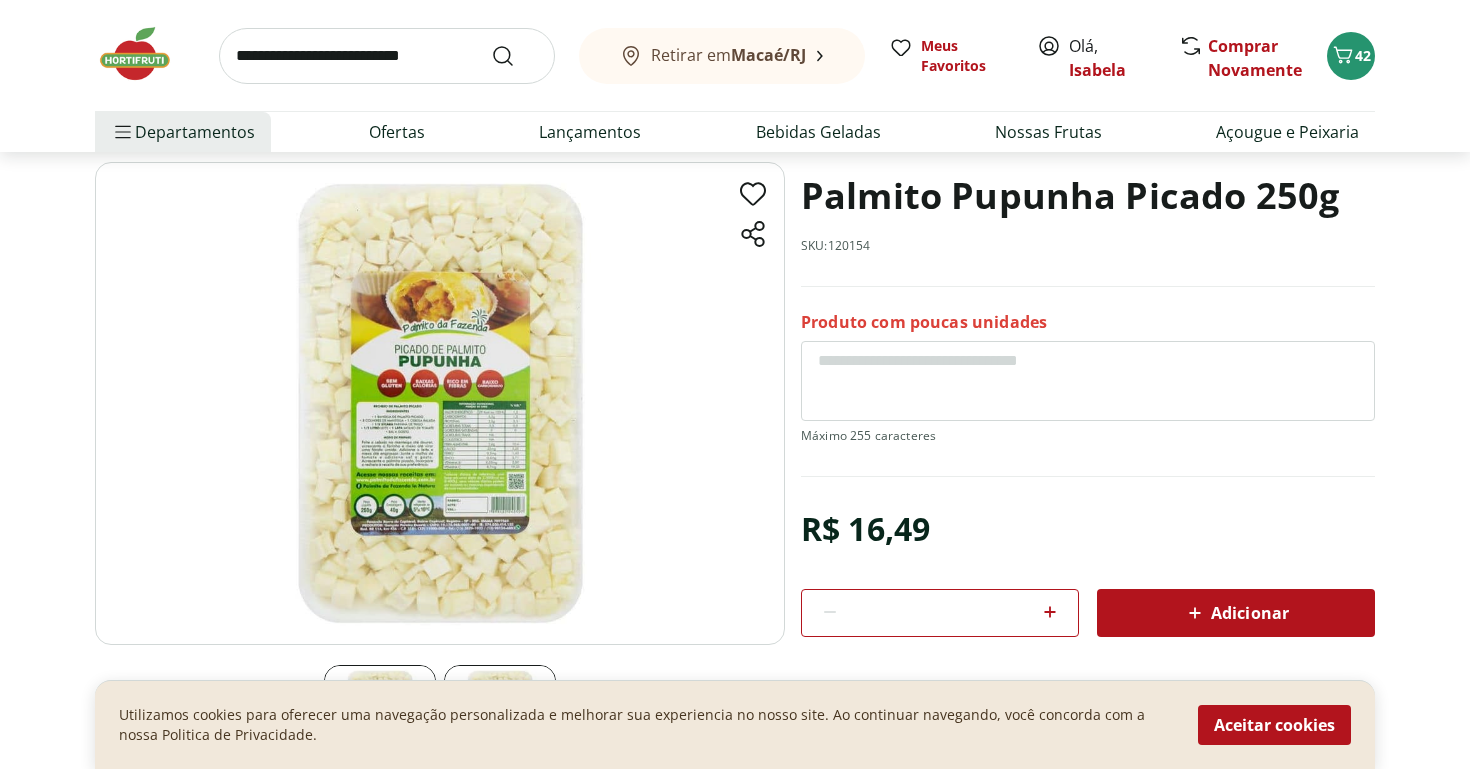 click at bounding box center (440, 403) 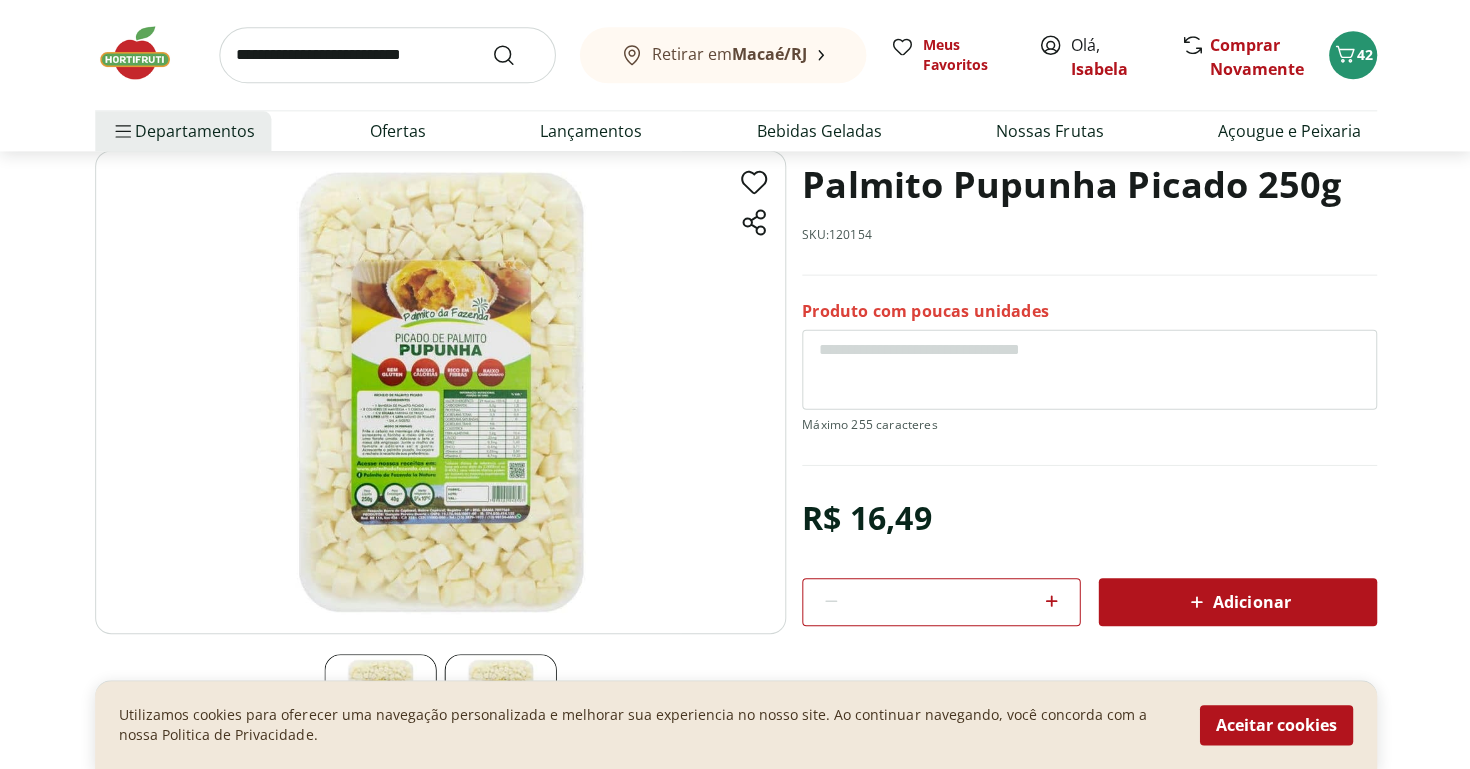 scroll, scrollTop: 108, scrollLeft: 0, axis: vertical 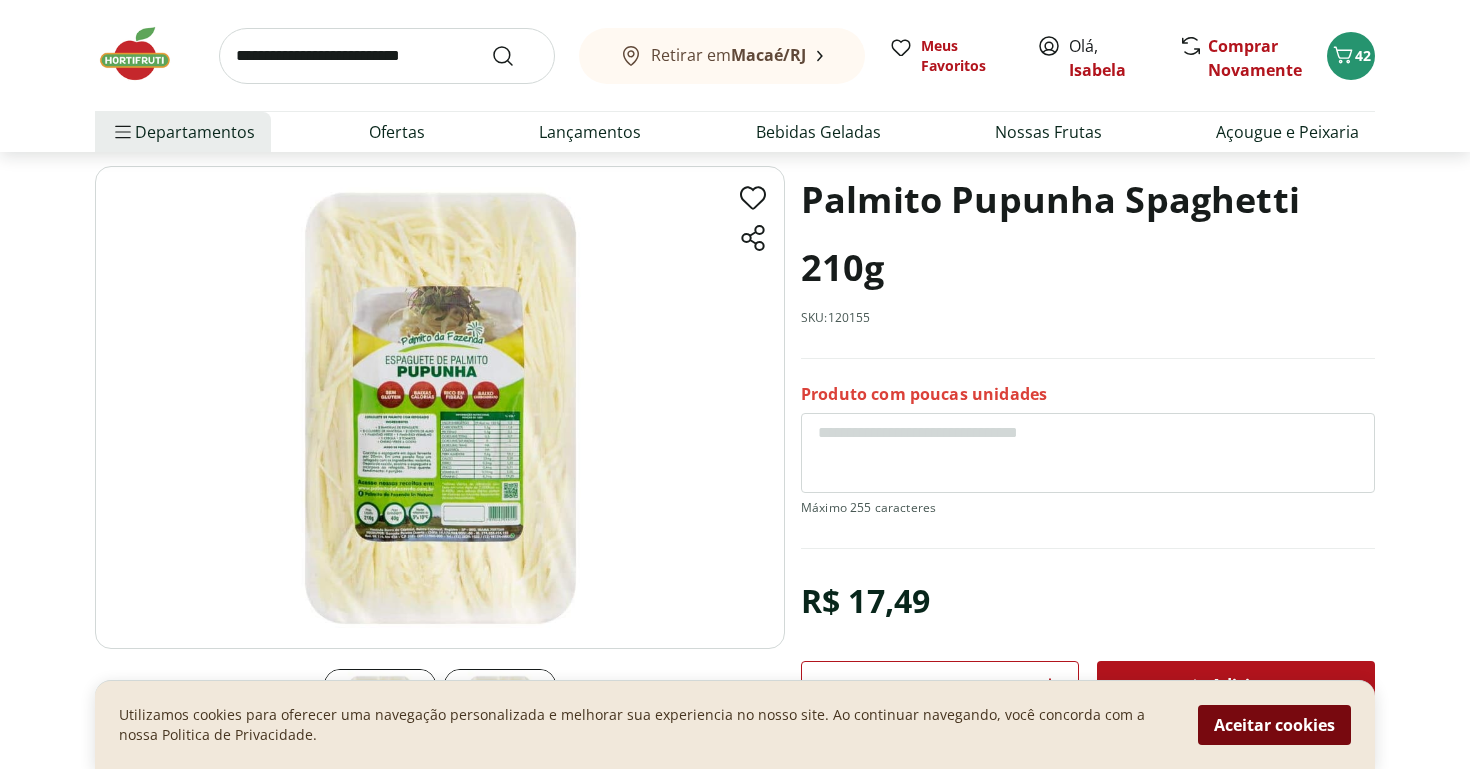 click on "Aceitar cookies" at bounding box center (1274, 725) 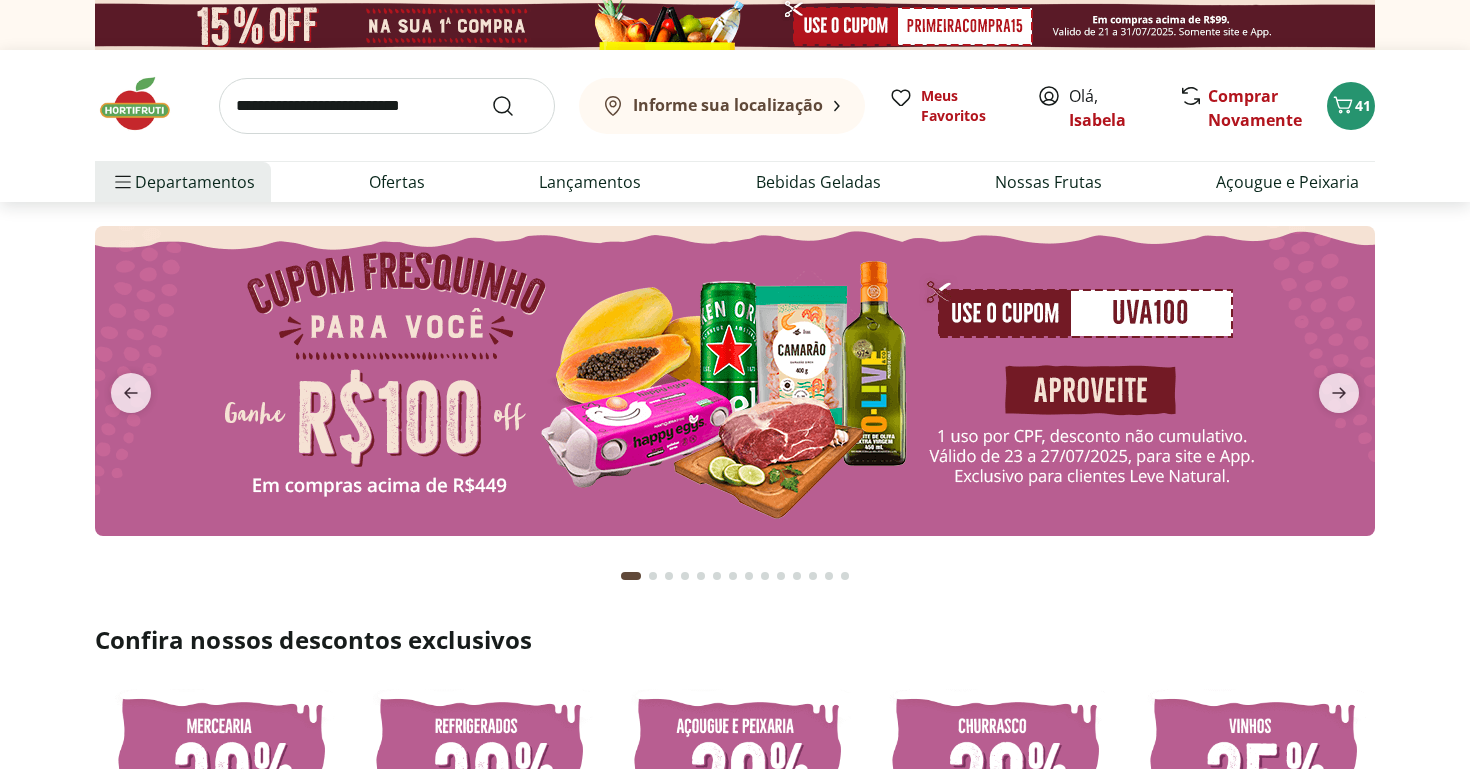 scroll, scrollTop: 0, scrollLeft: 0, axis: both 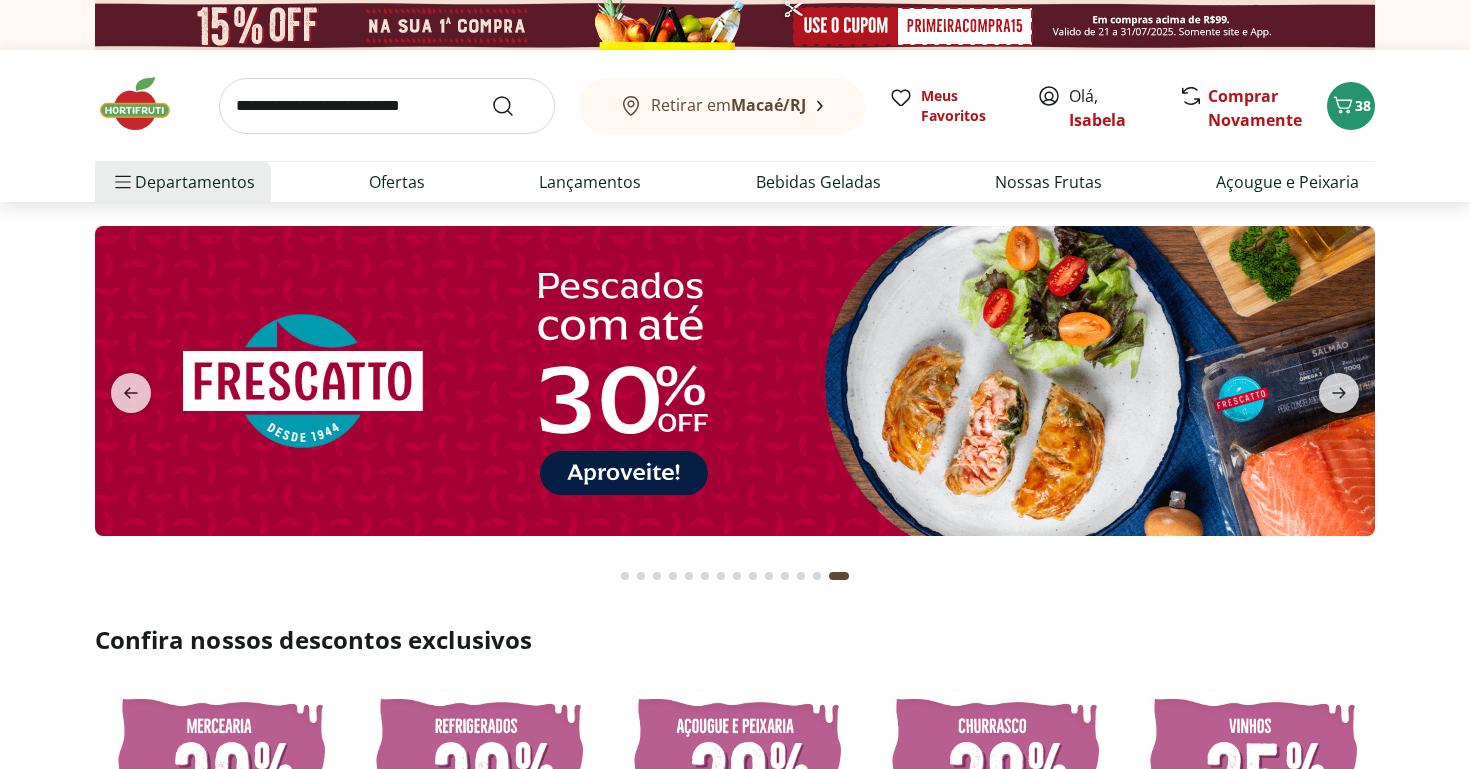click at bounding box center (387, 106) 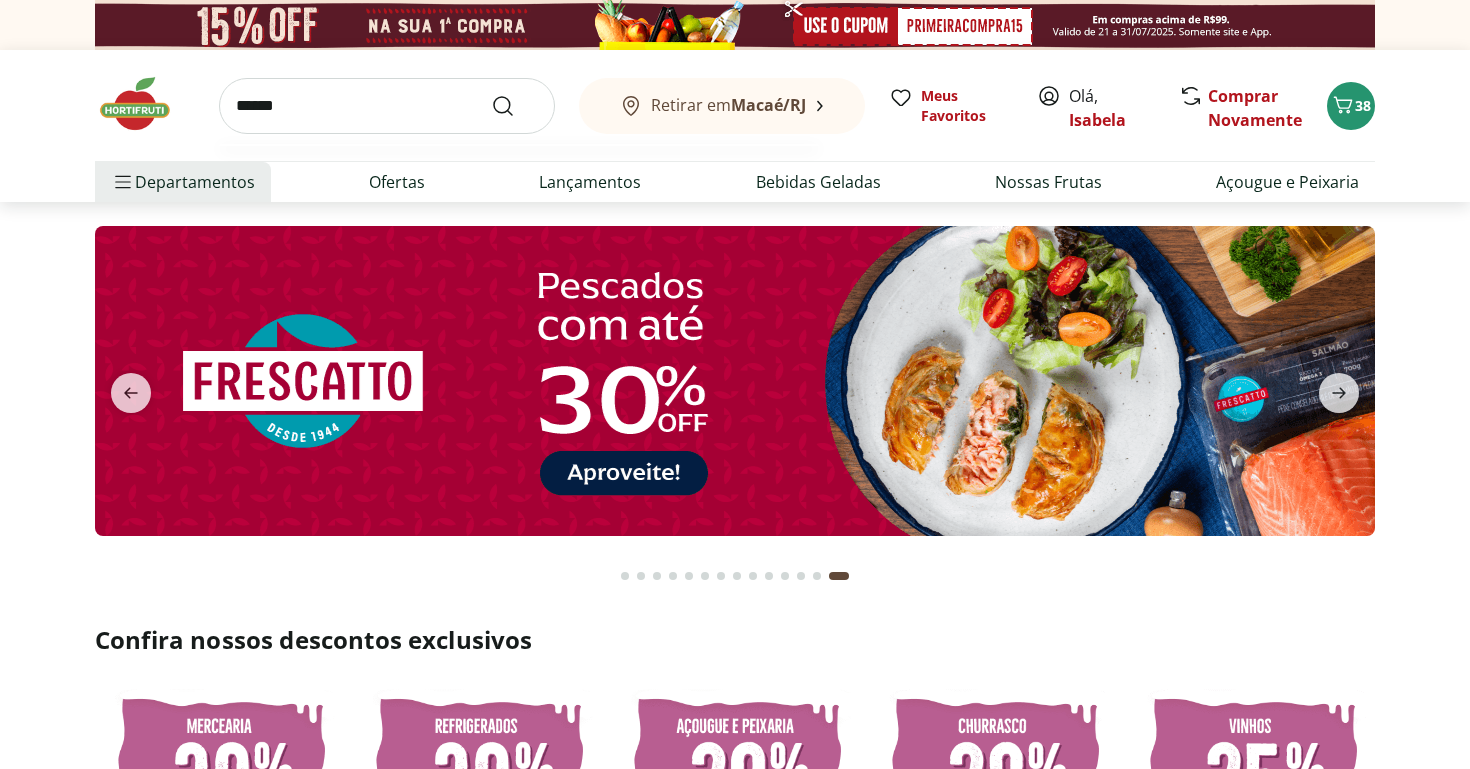 type on "******" 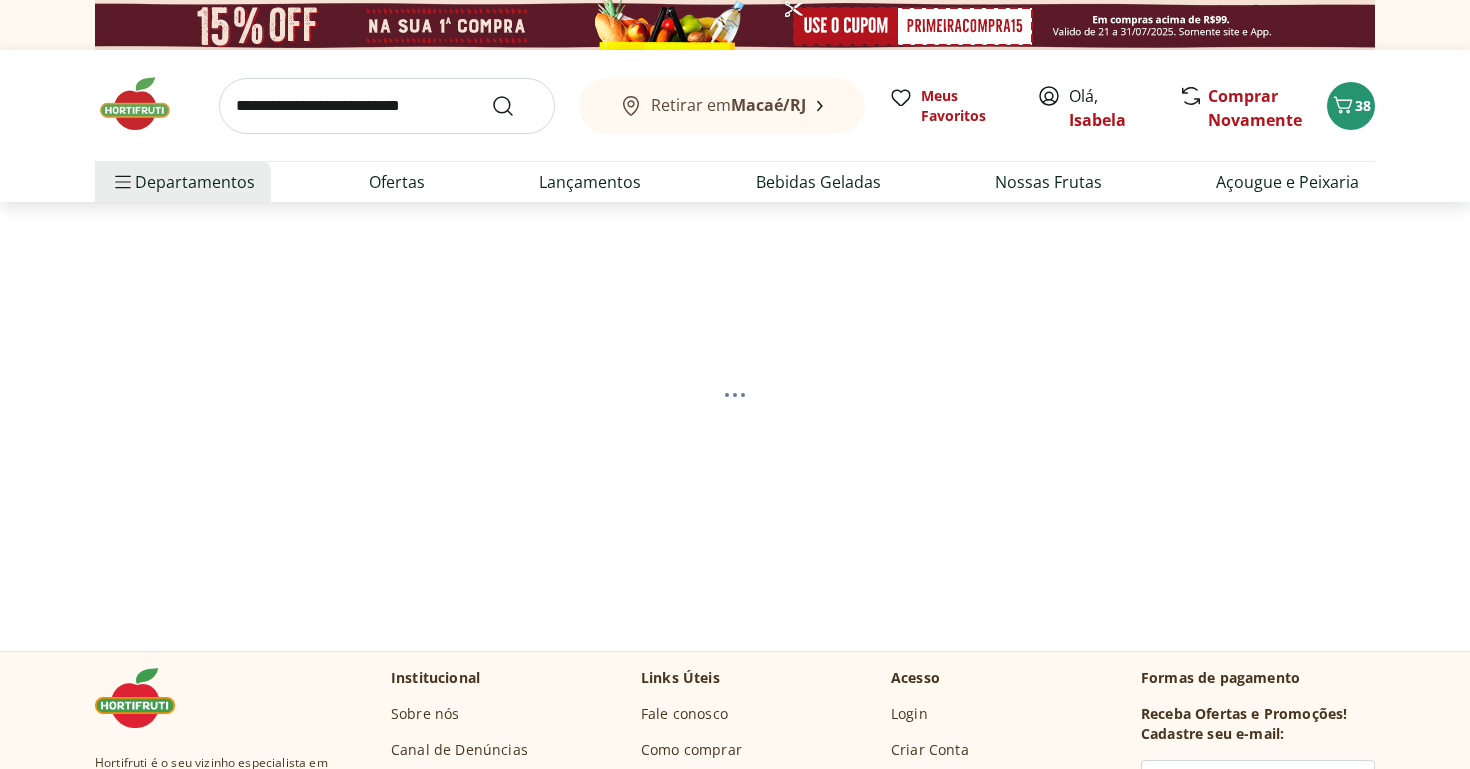 select on "**********" 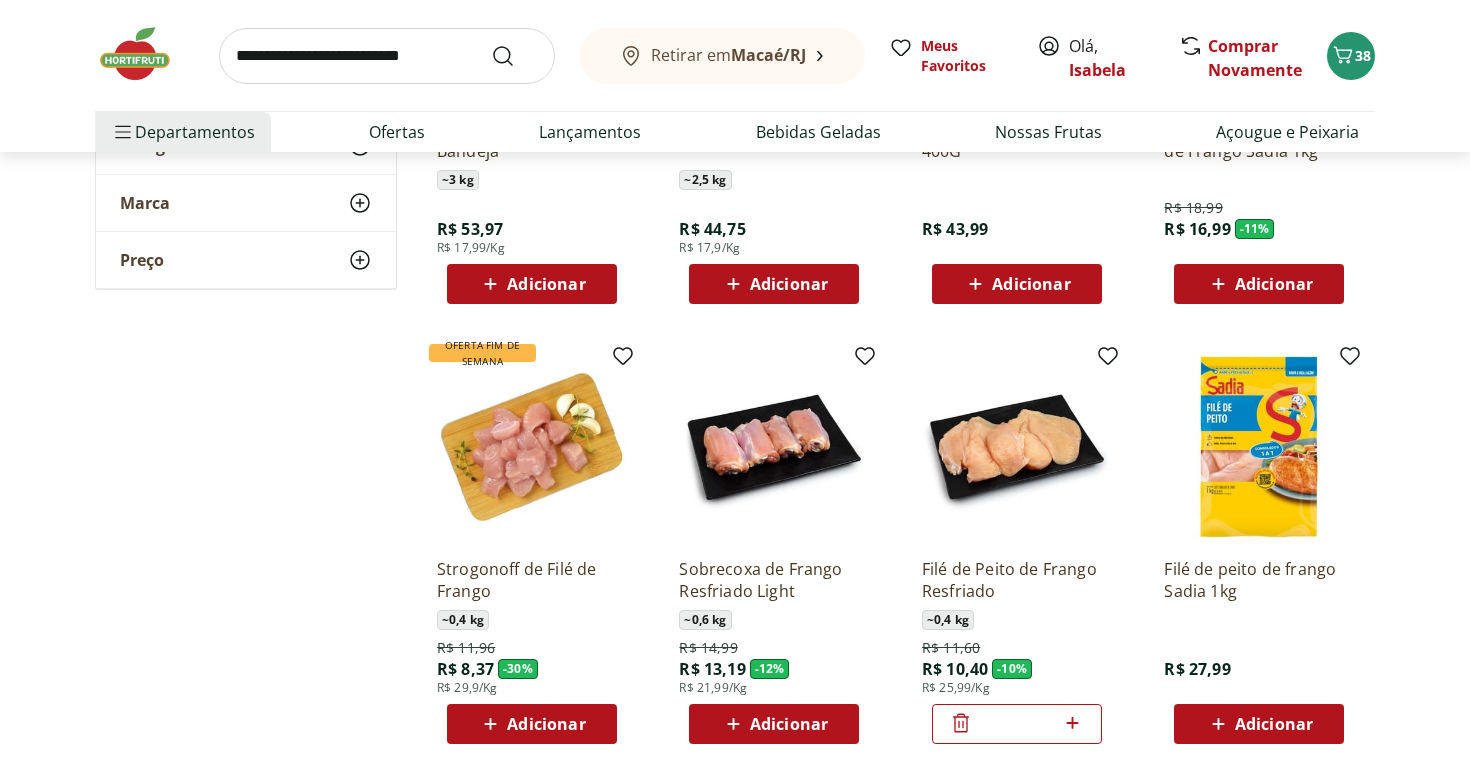 scroll, scrollTop: 565, scrollLeft: 0, axis: vertical 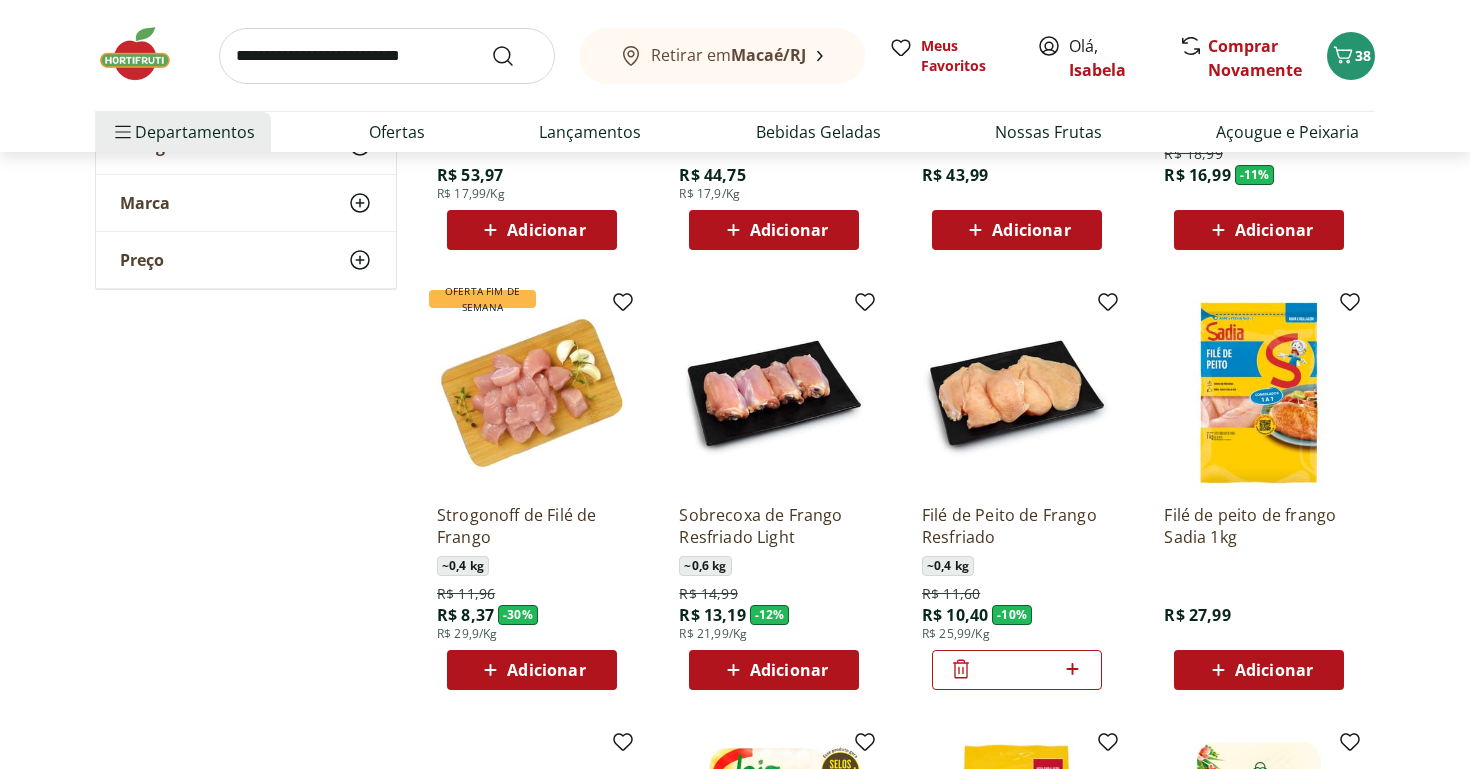 click on "Adicionar" at bounding box center [546, 670] 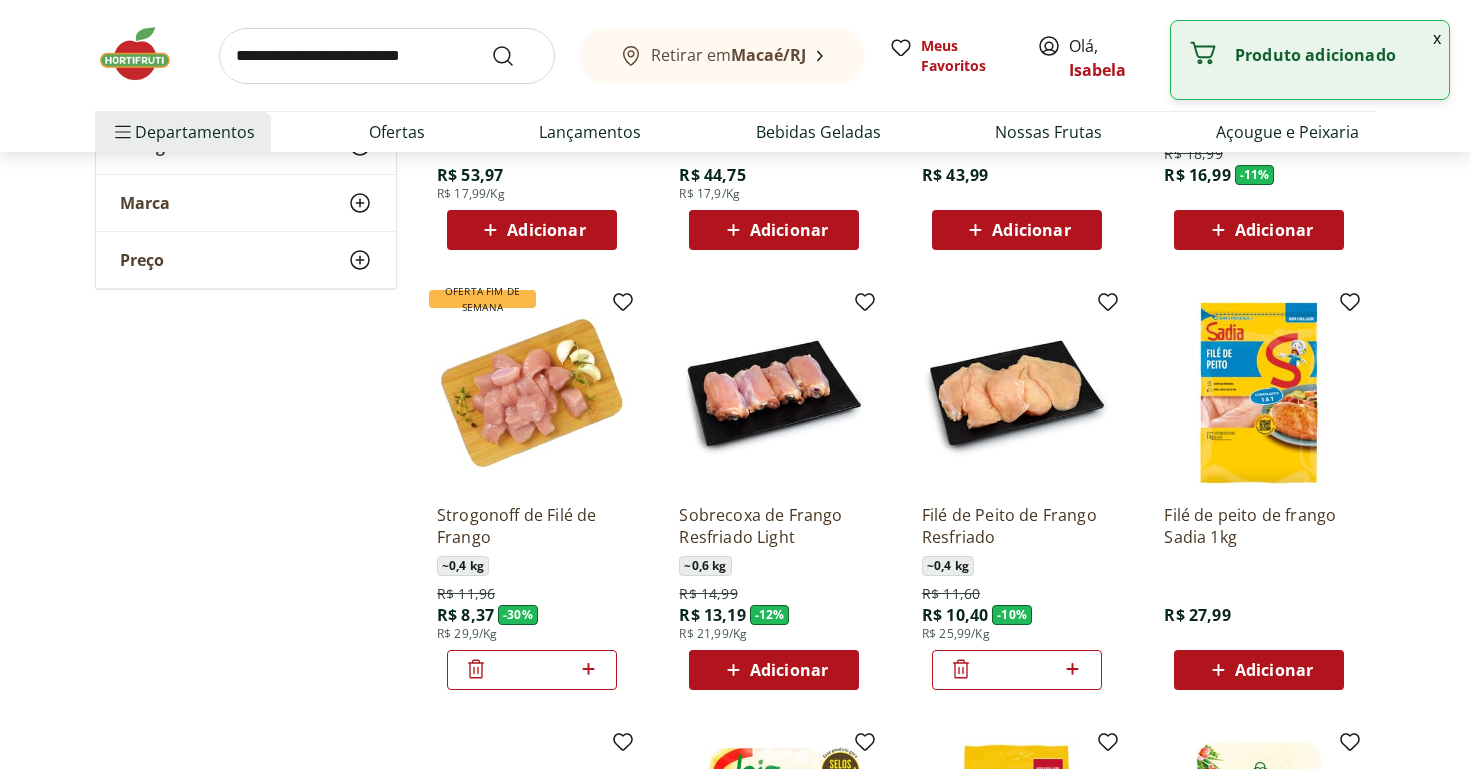 click 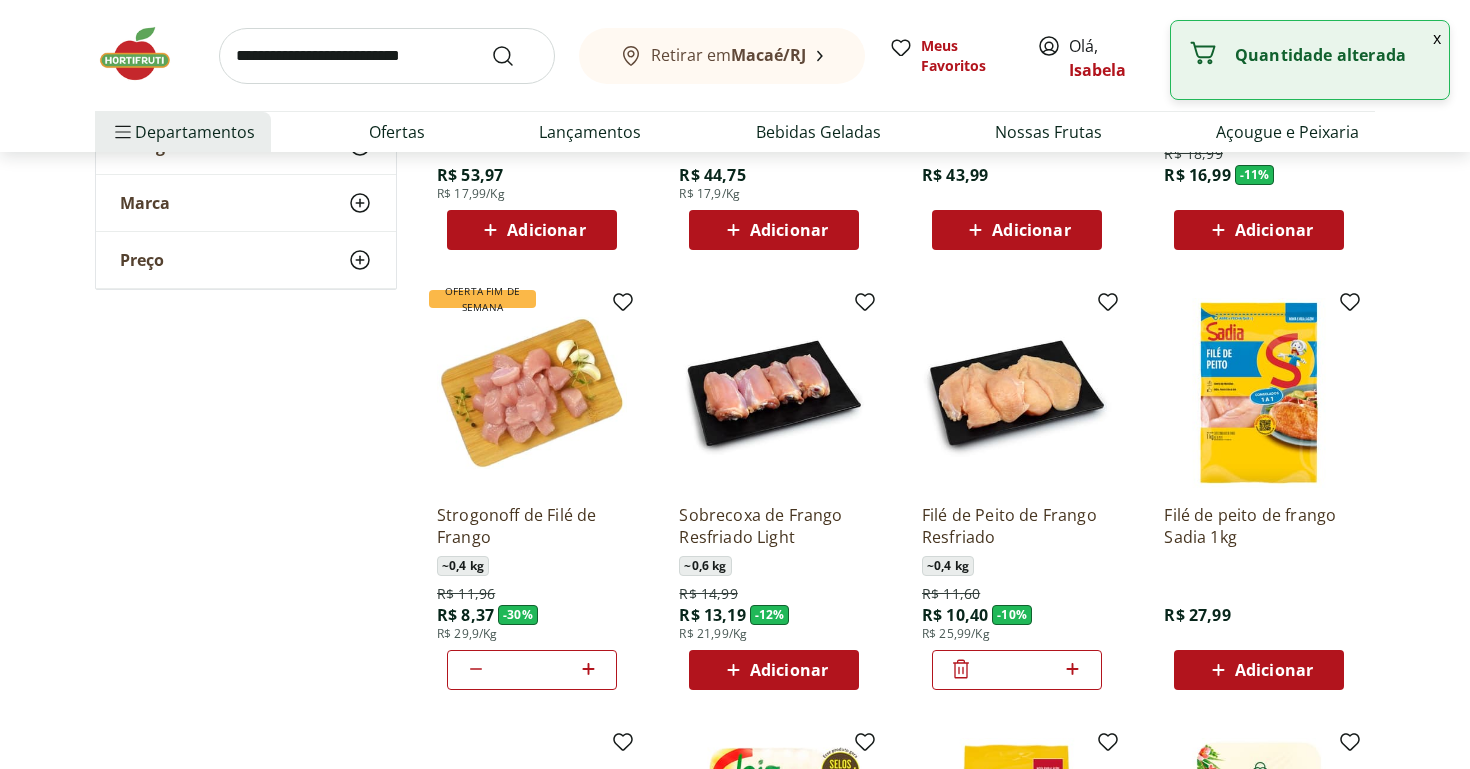 click 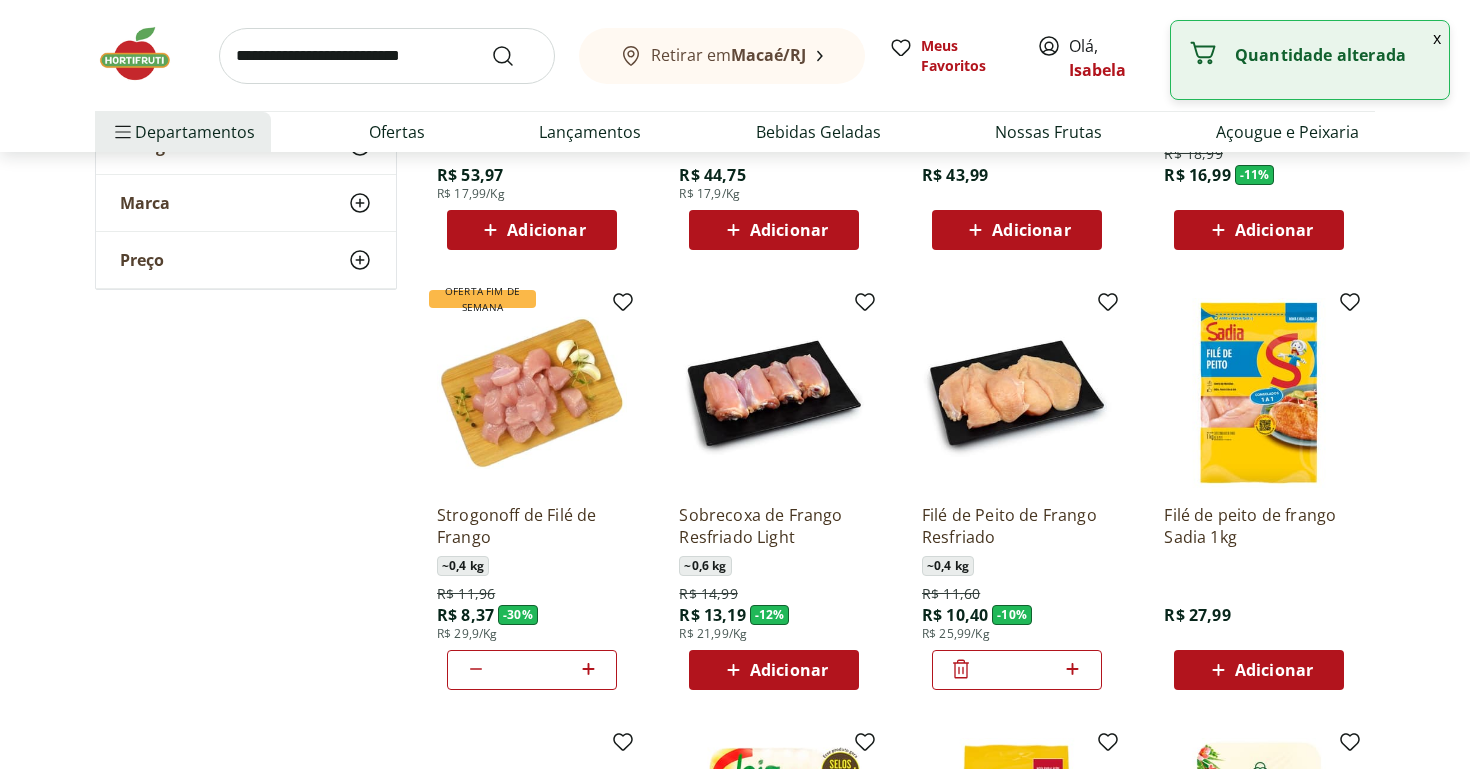 click at bounding box center [387, 56] 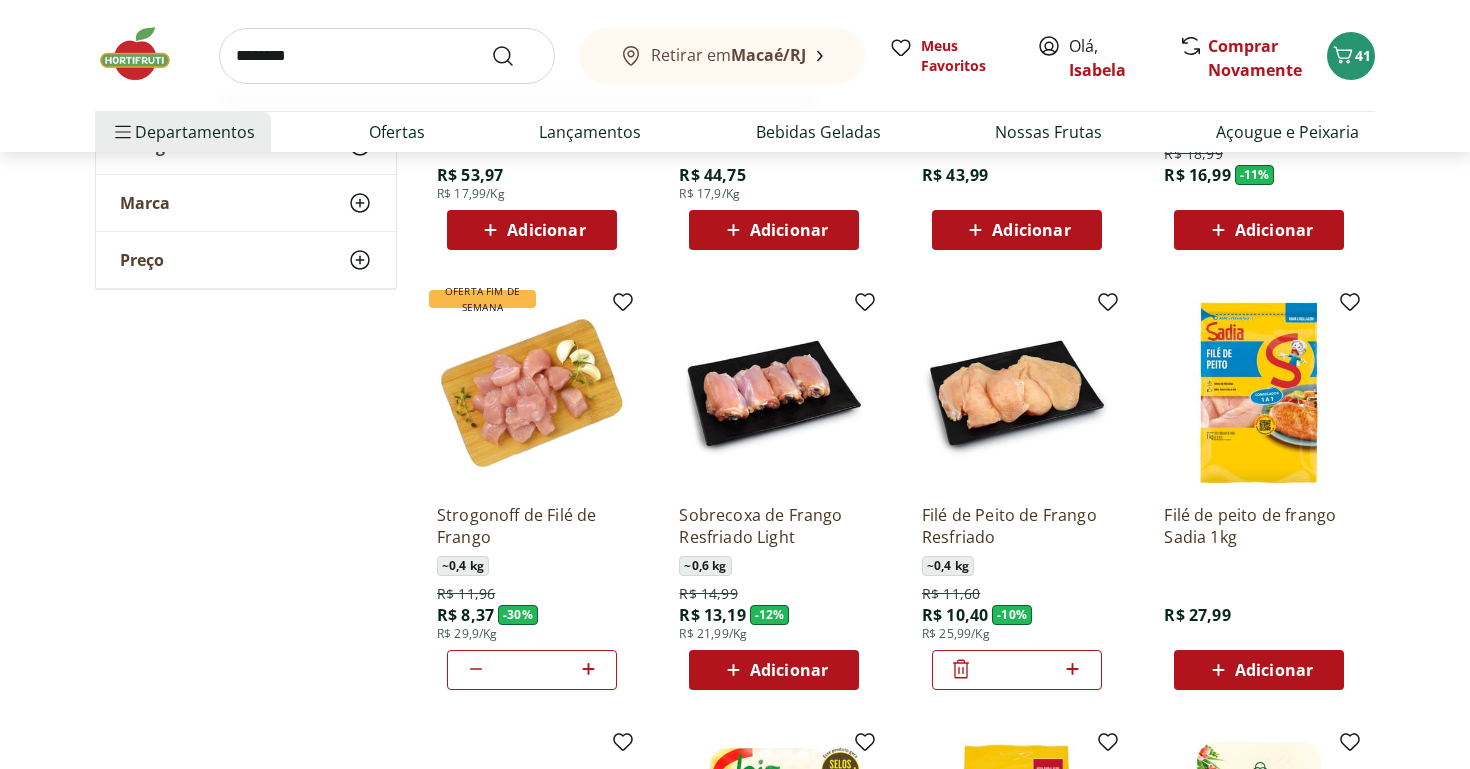 type on "********" 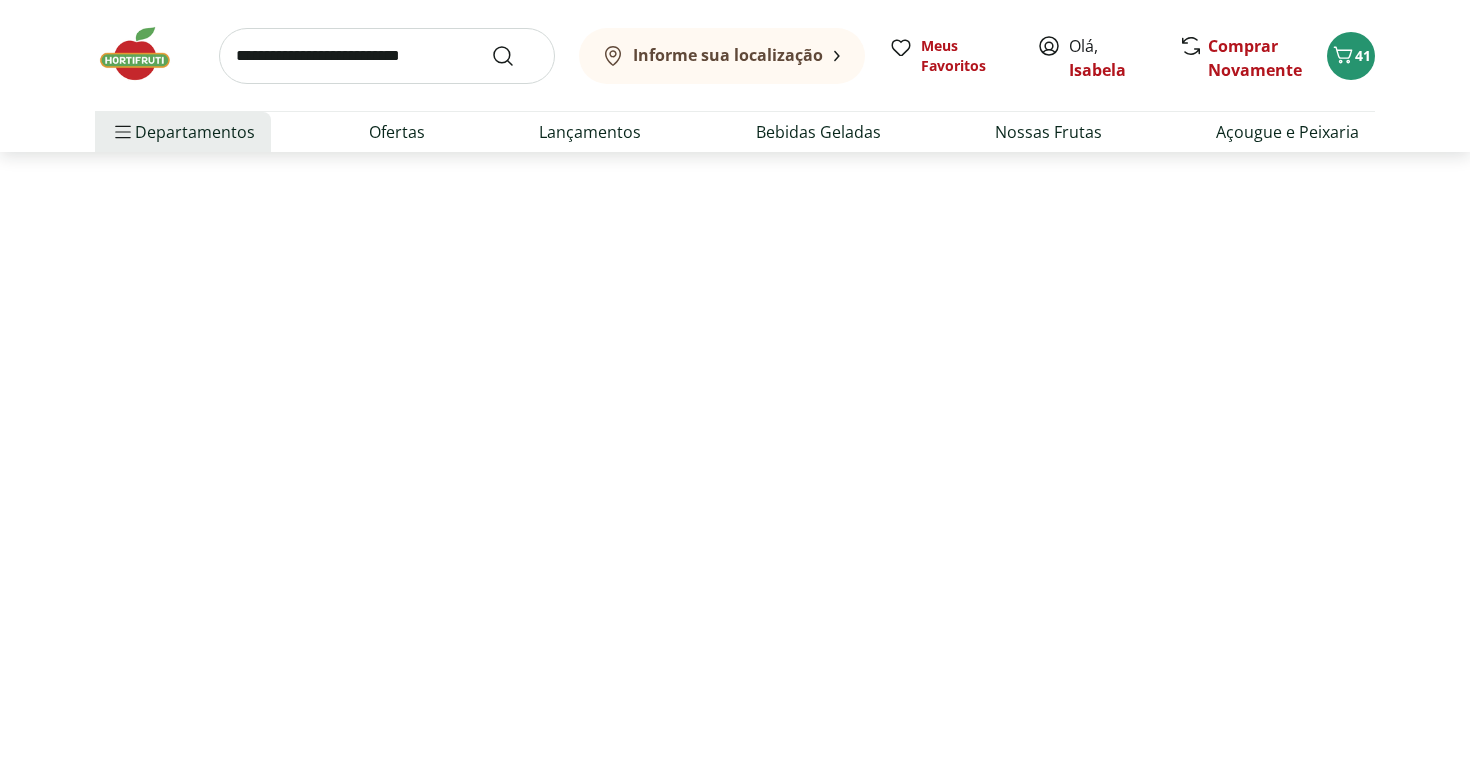 scroll, scrollTop: 0, scrollLeft: 0, axis: both 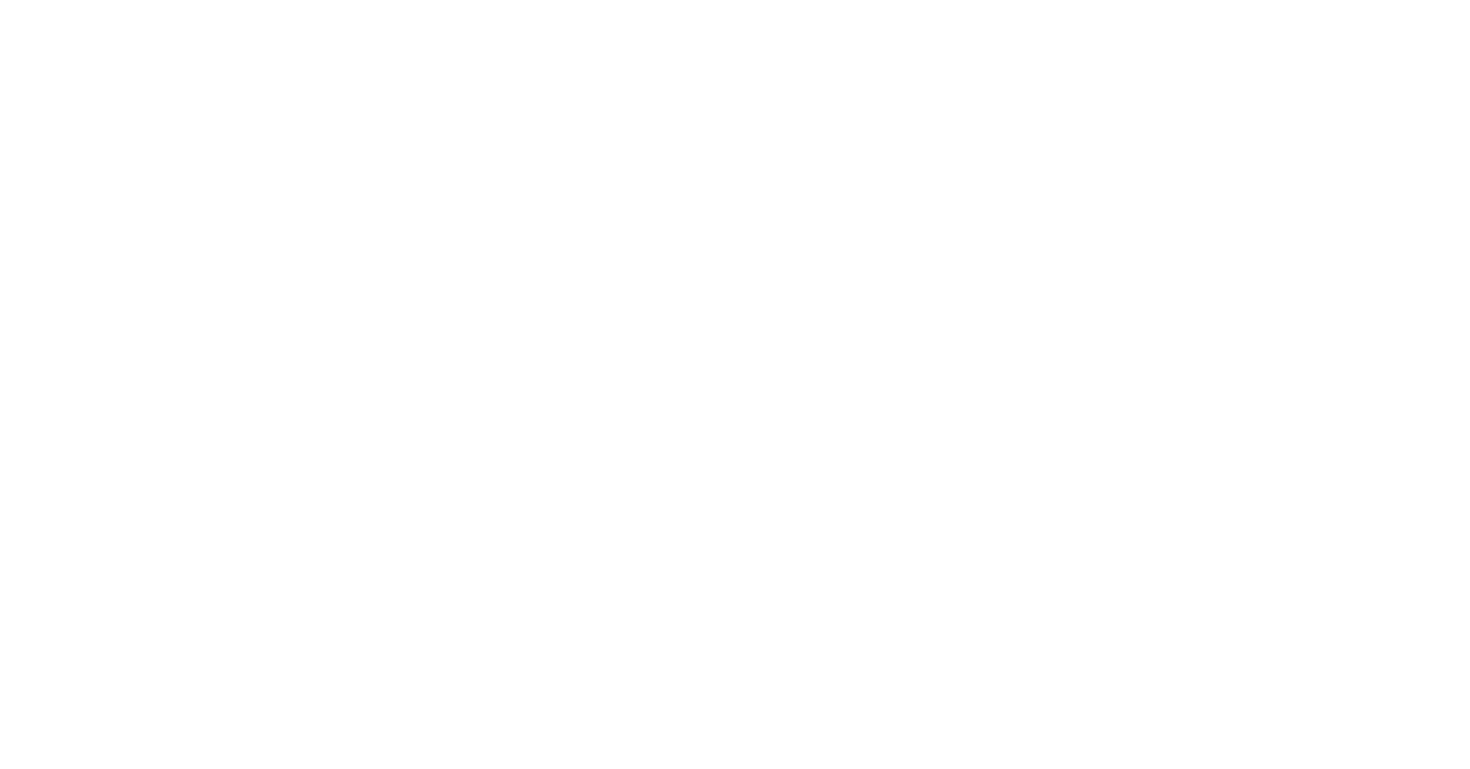 select on "**********" 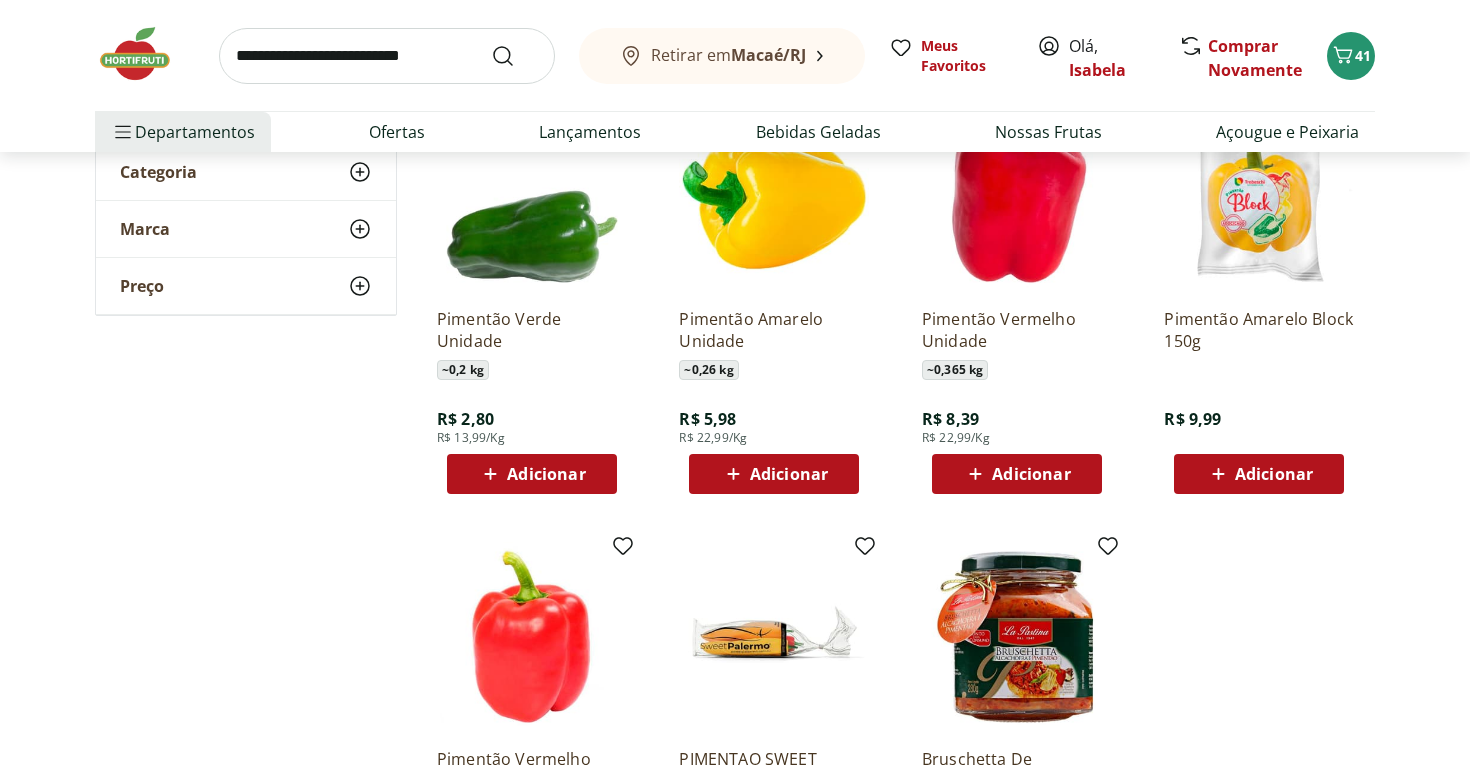 scroll, scrollTop: 307, scrollLeft: 0, axis: vertical 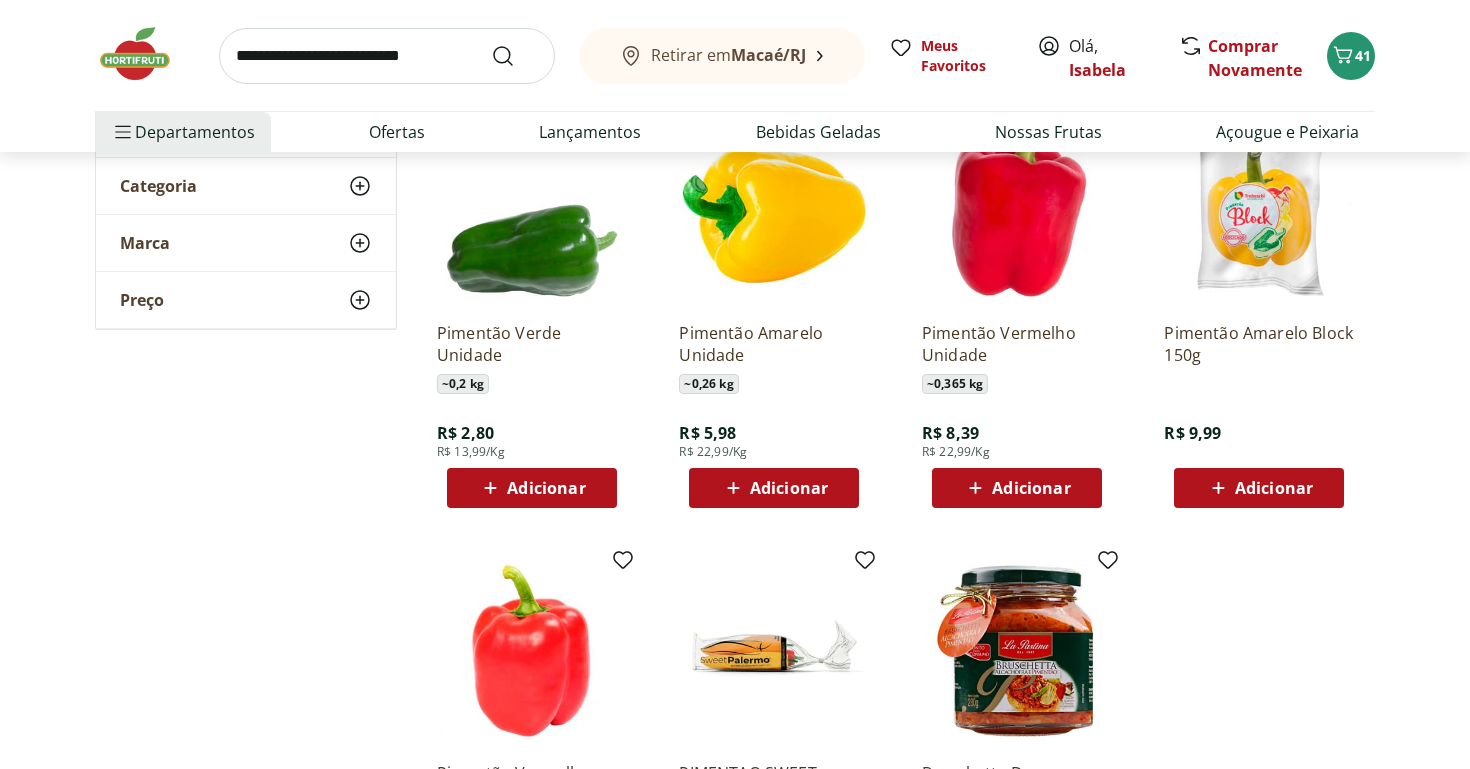 click on "Adicionar" at bounding box center (774, 488) 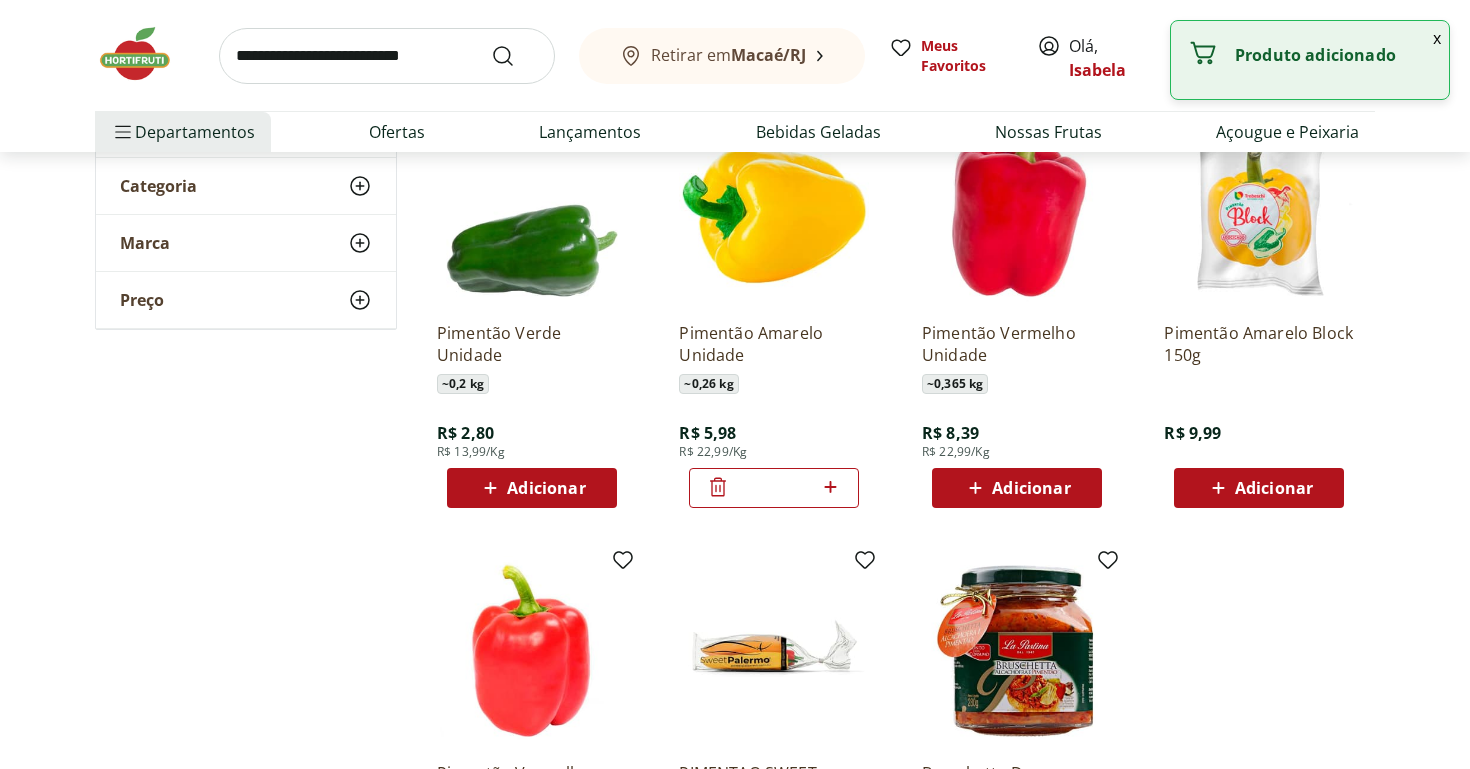 click 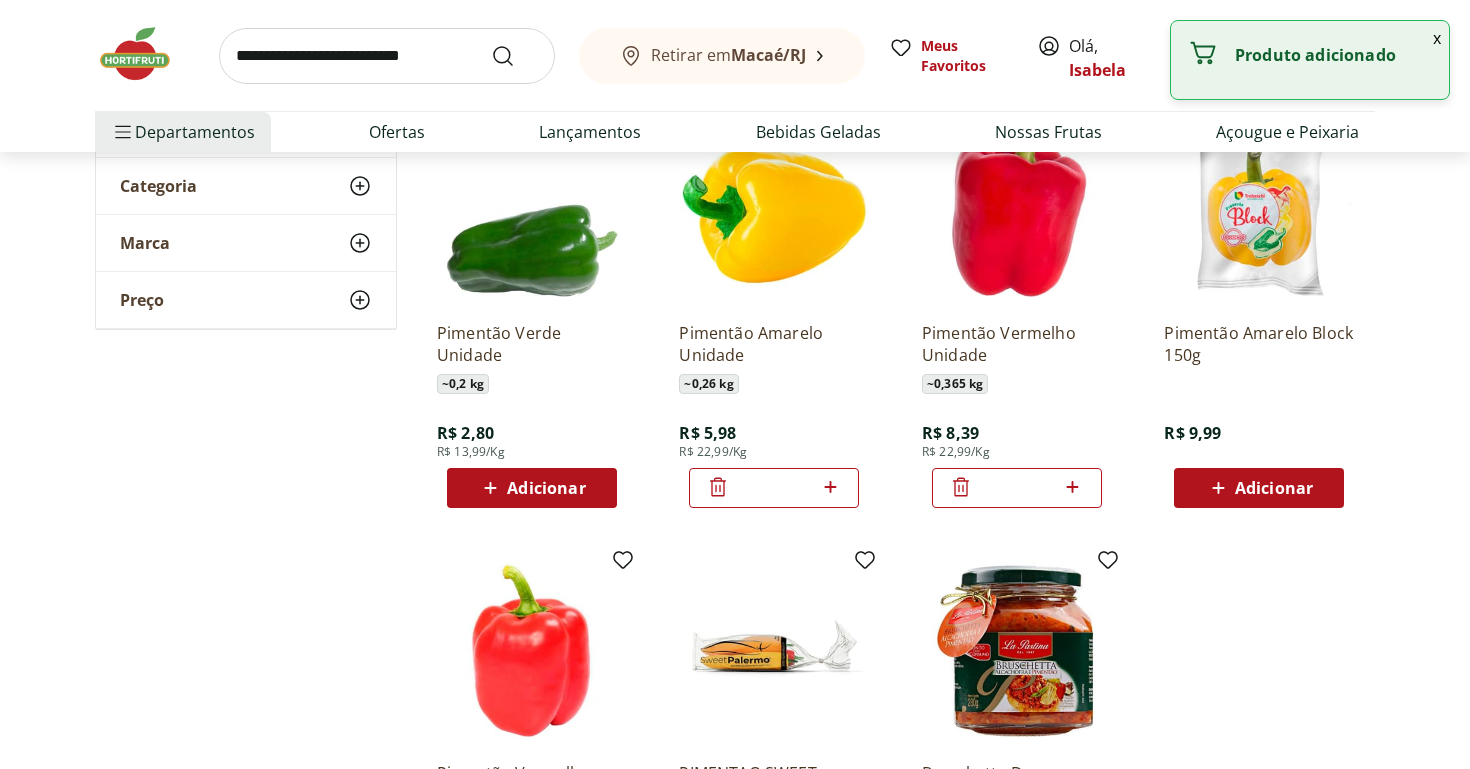 scroll, scrollTop: 0, scrollLeft: 0, axis: both 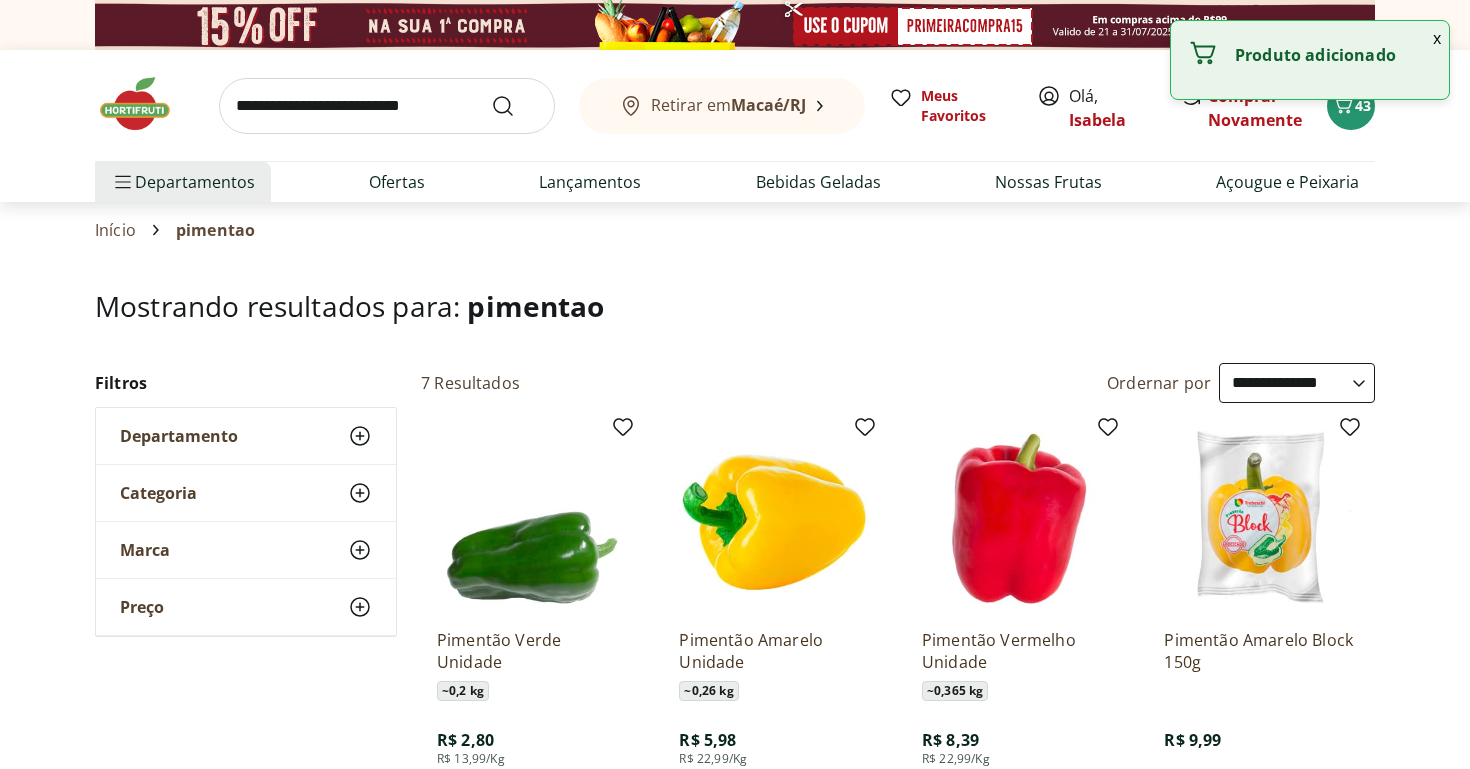 click at bounding box center (145, 104) 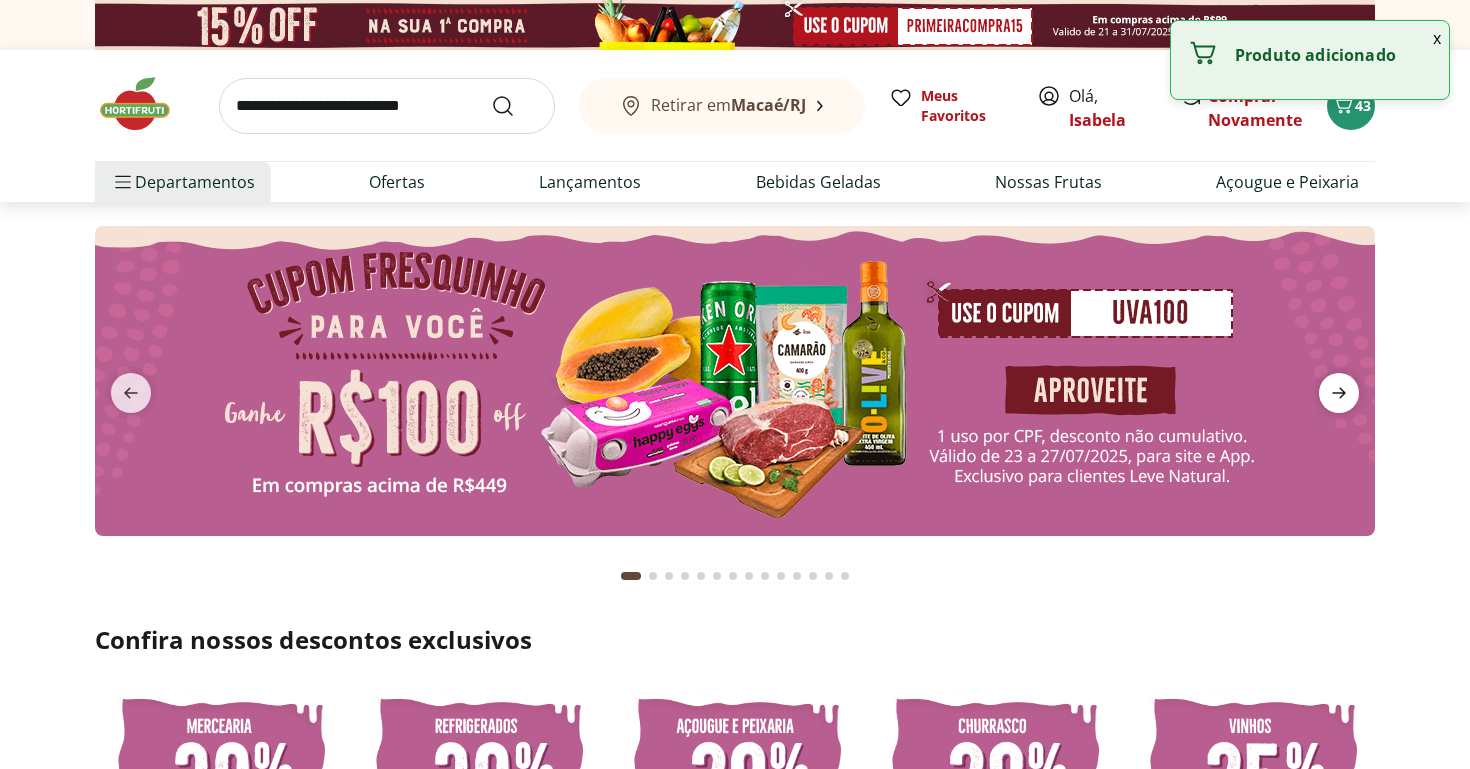 click 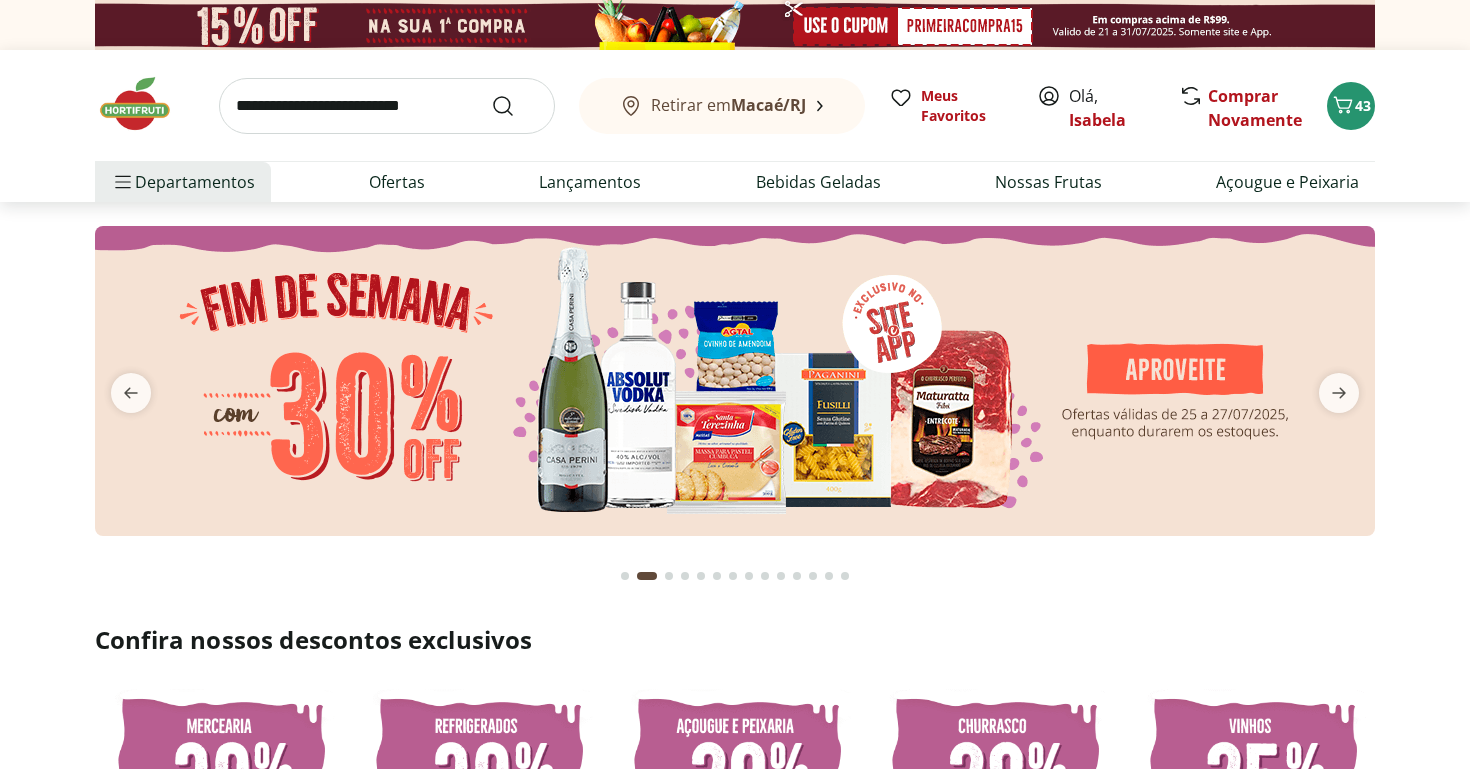 click at bounding box center (387, 106) 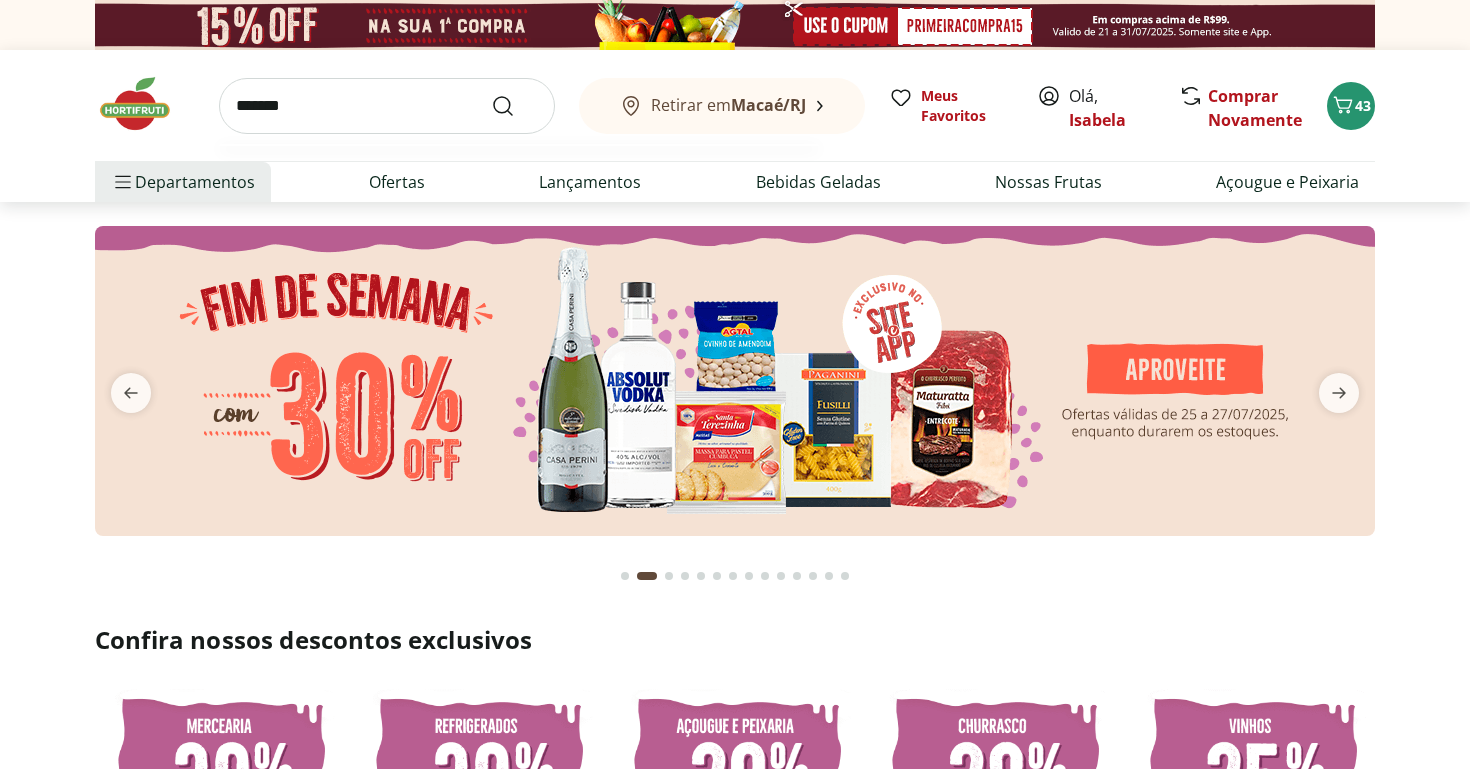 type on "*******" 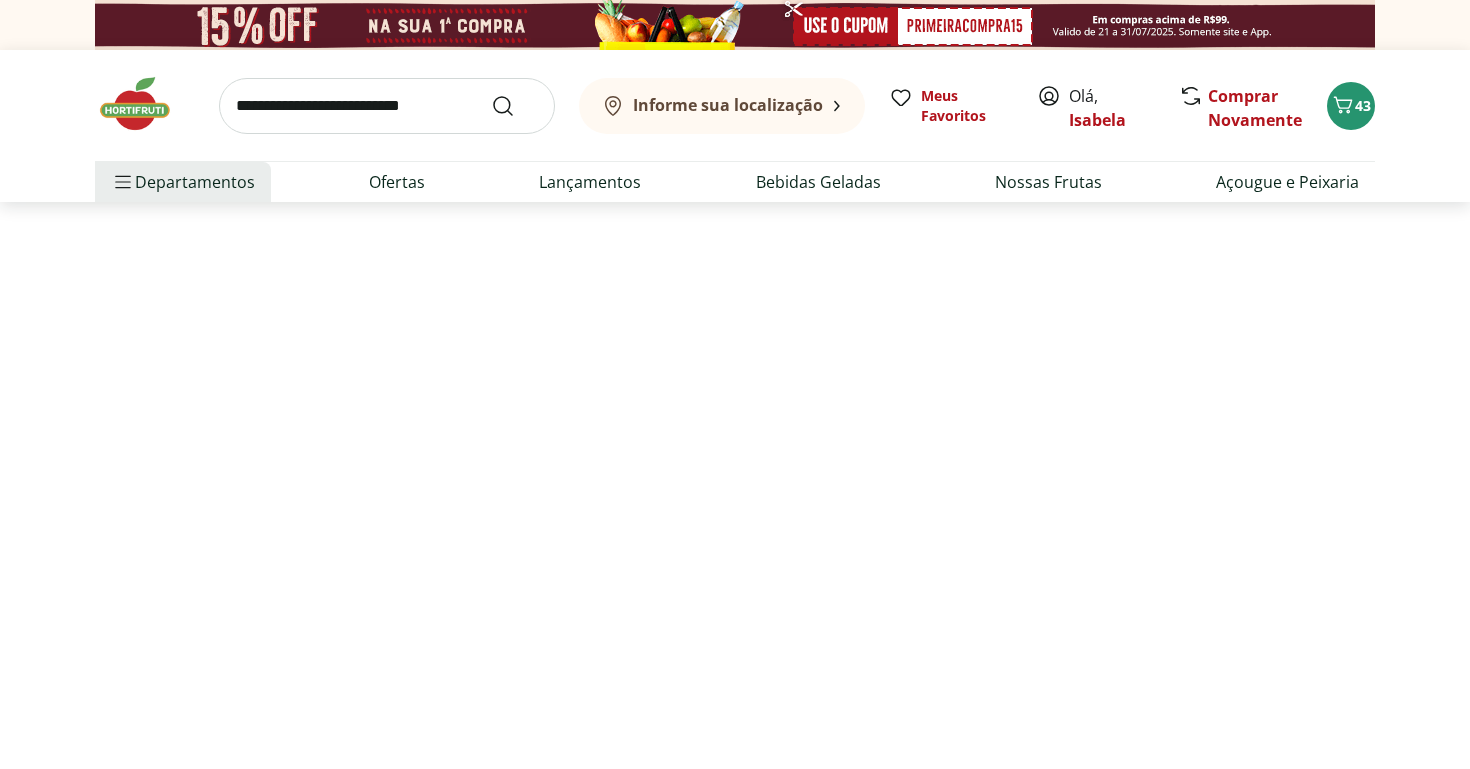 select on "**********" 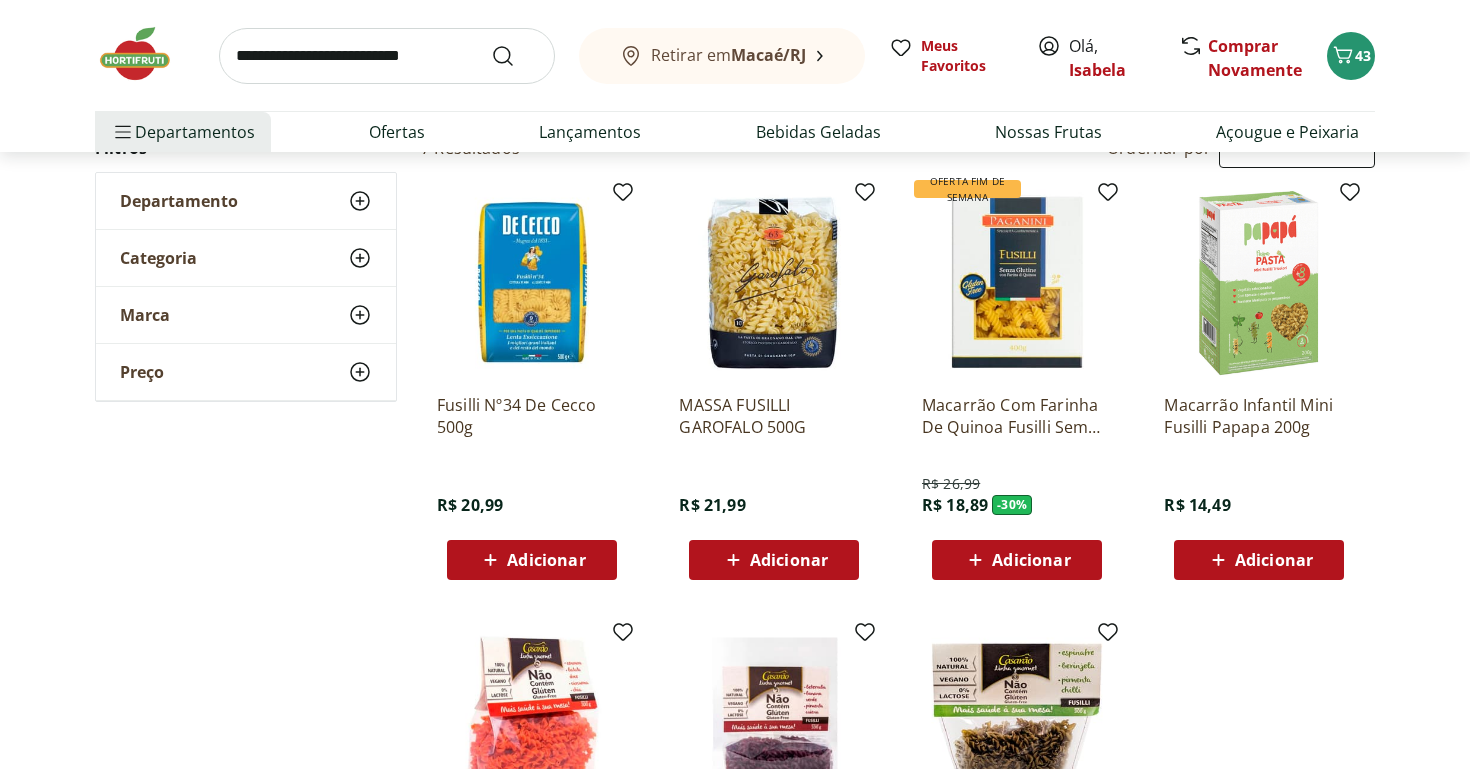 scroll, scrollTop: 236, scrollLeft: 0, axis: vertical 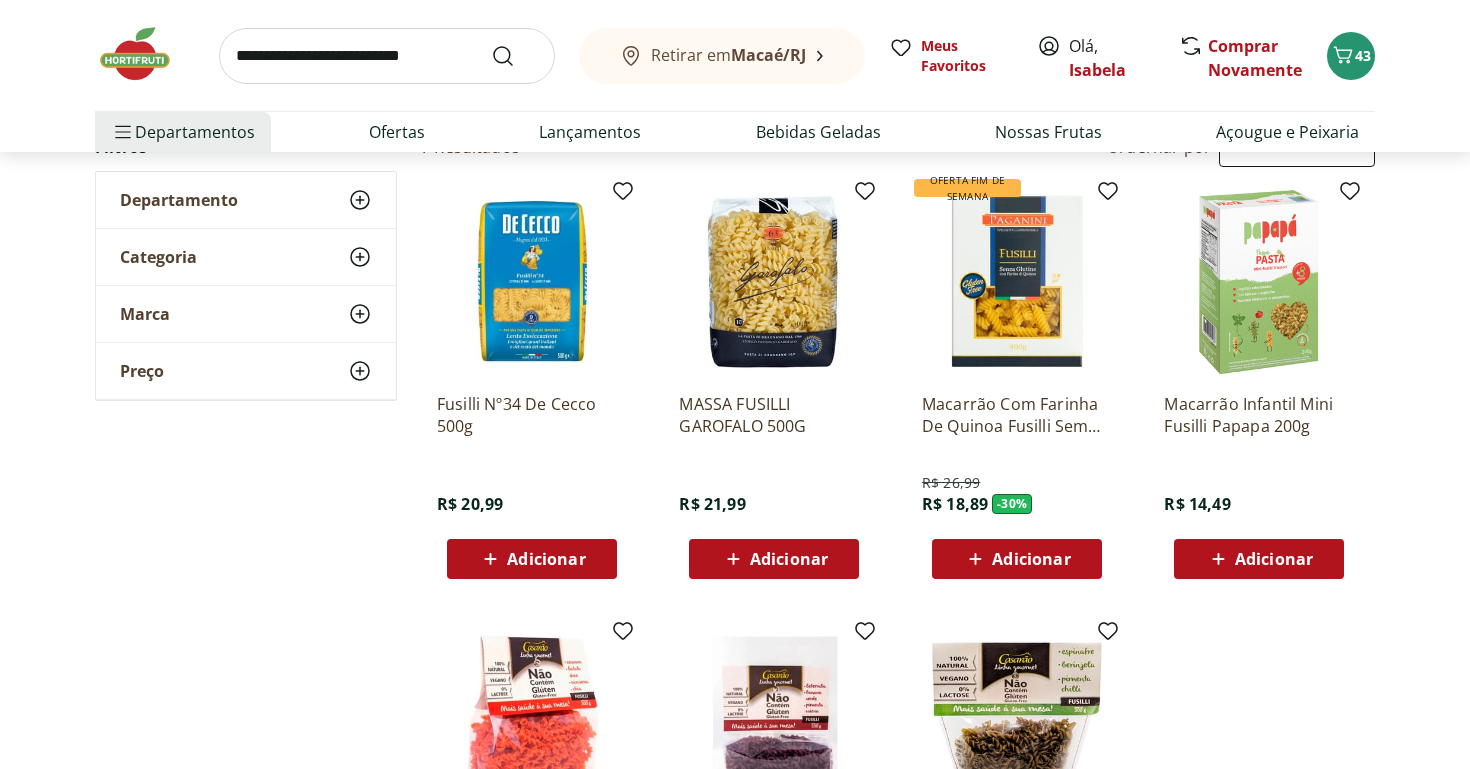 click on "Adicionar" at bounding box center [1017, 559] 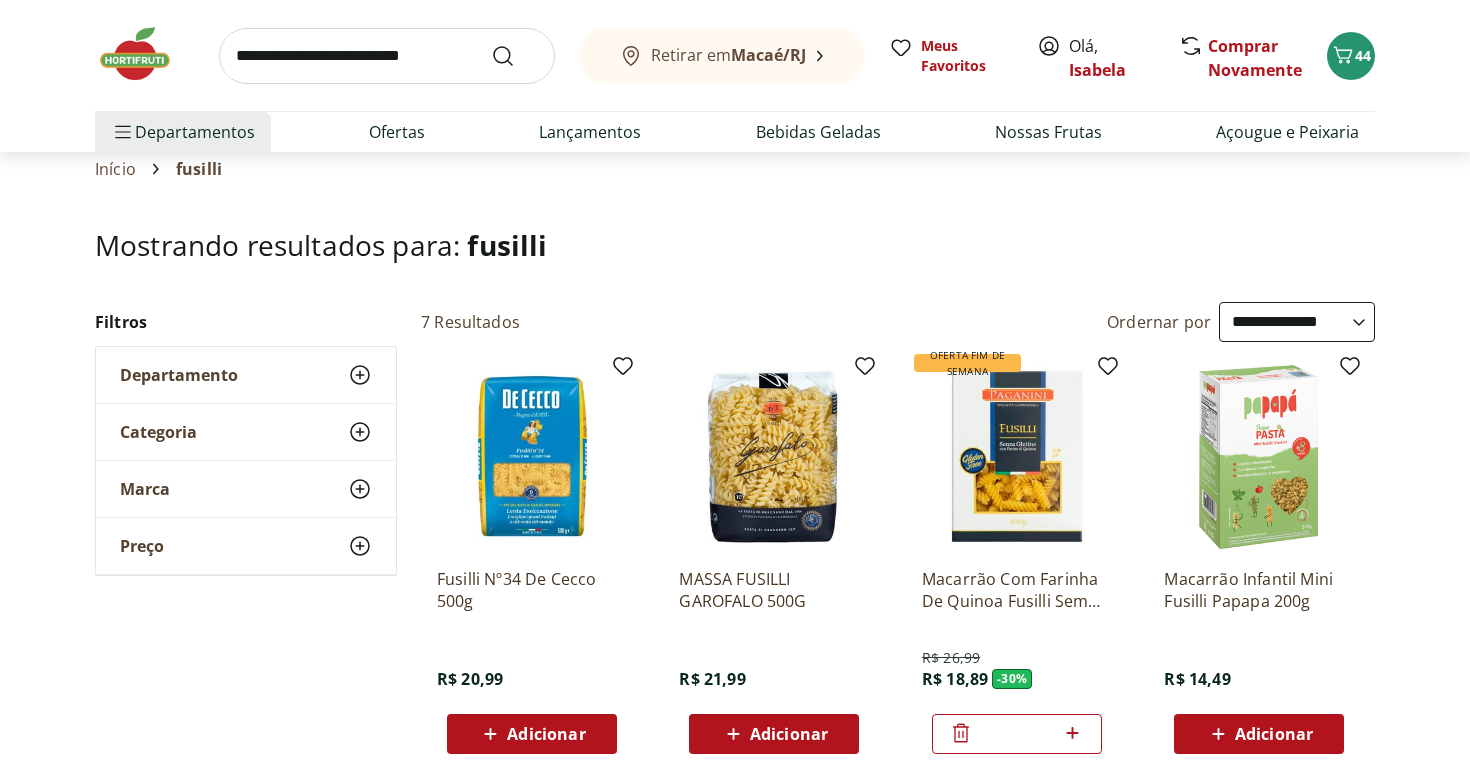 scroll, scrollTop: 0, scrollLeft: 0, axis: both 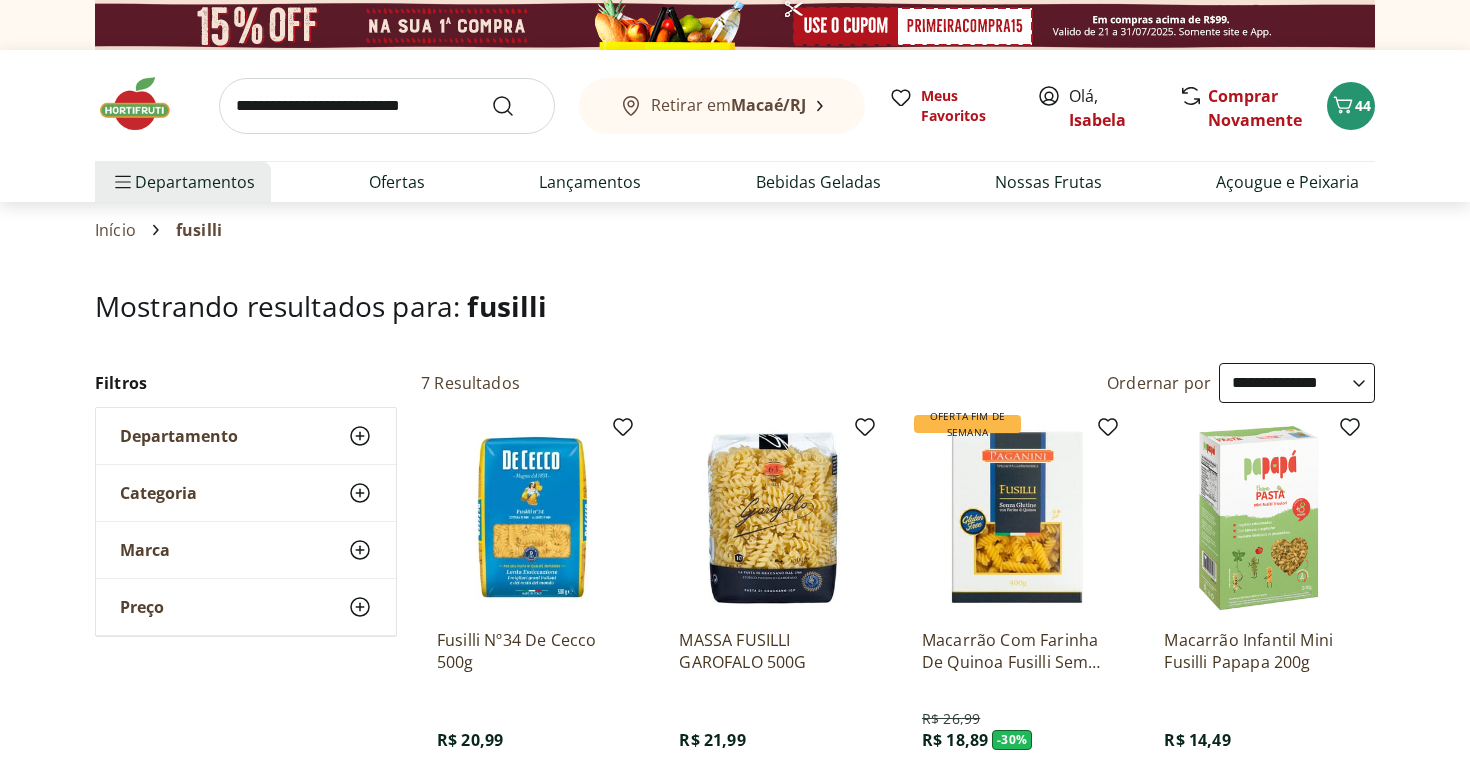 click at bounding box center [387, 106] 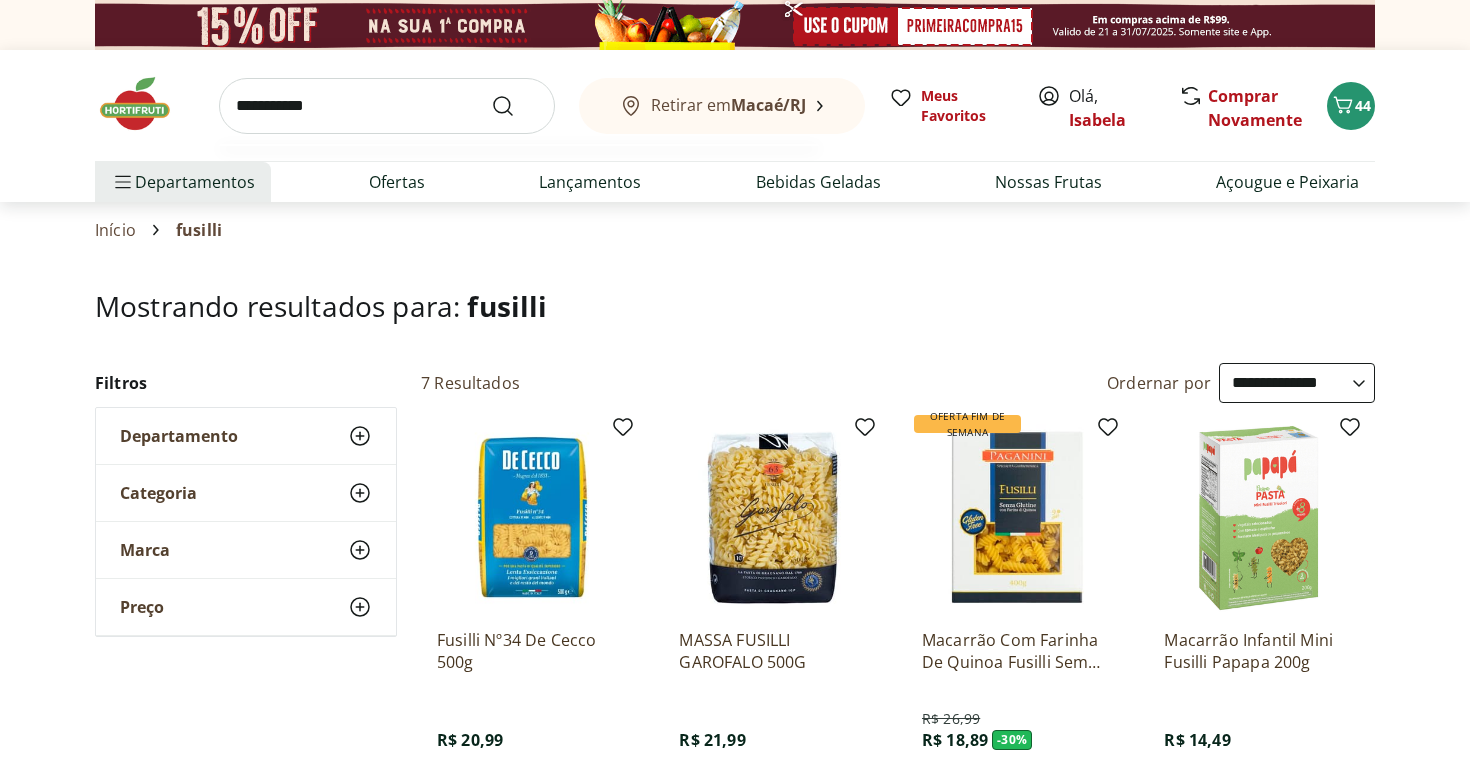 type on "**********" 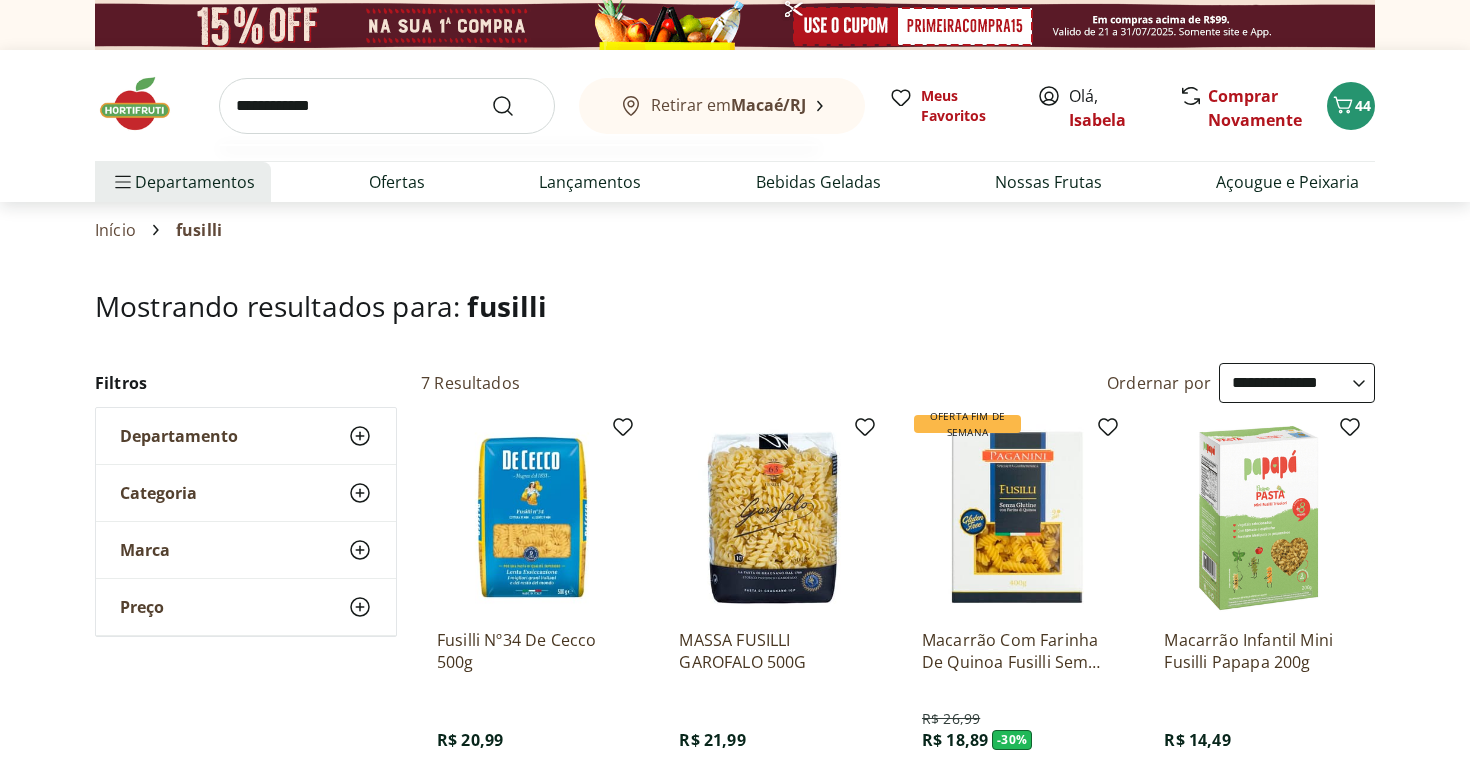 click at bounding box center [515, 106] 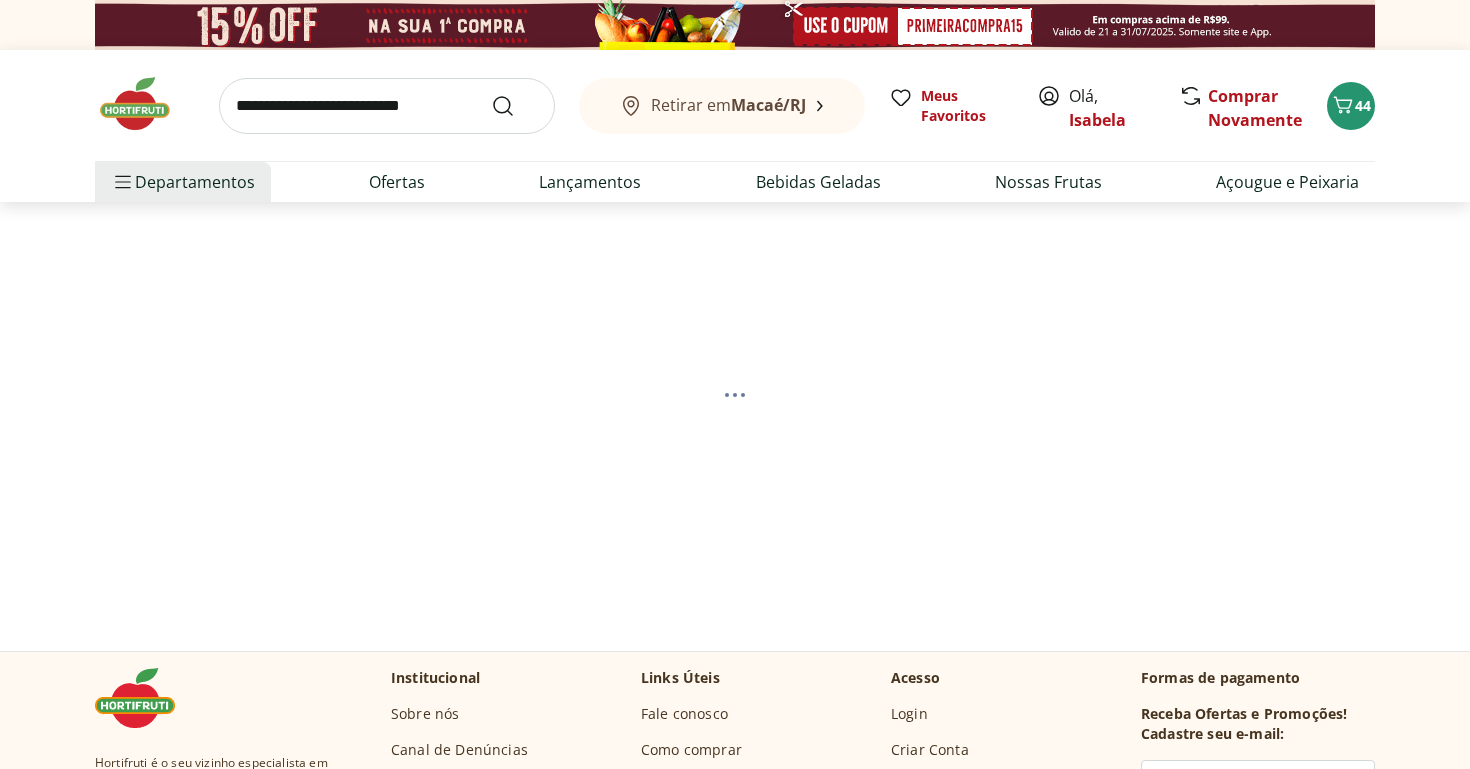 select on "**********" 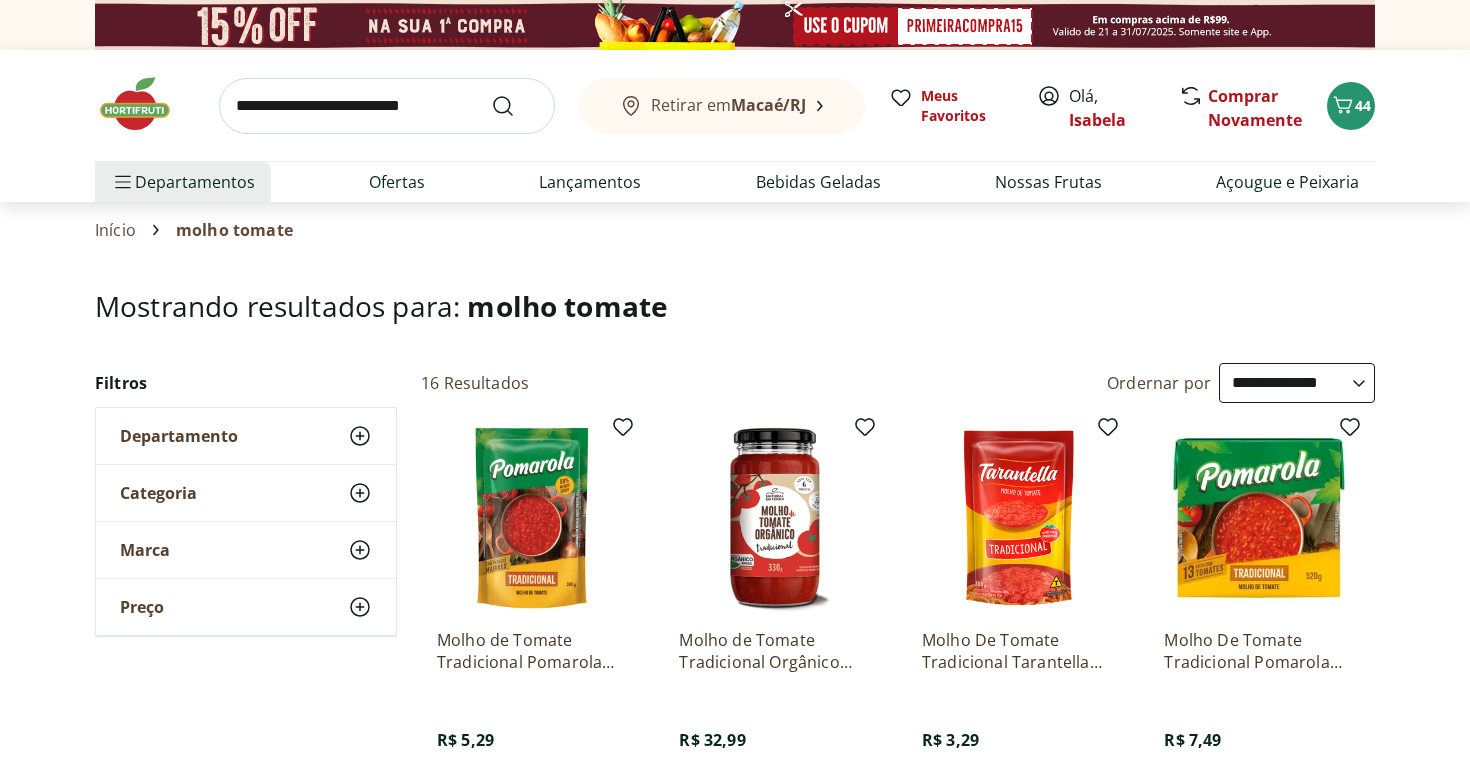 click at bounding box center (387, 106) 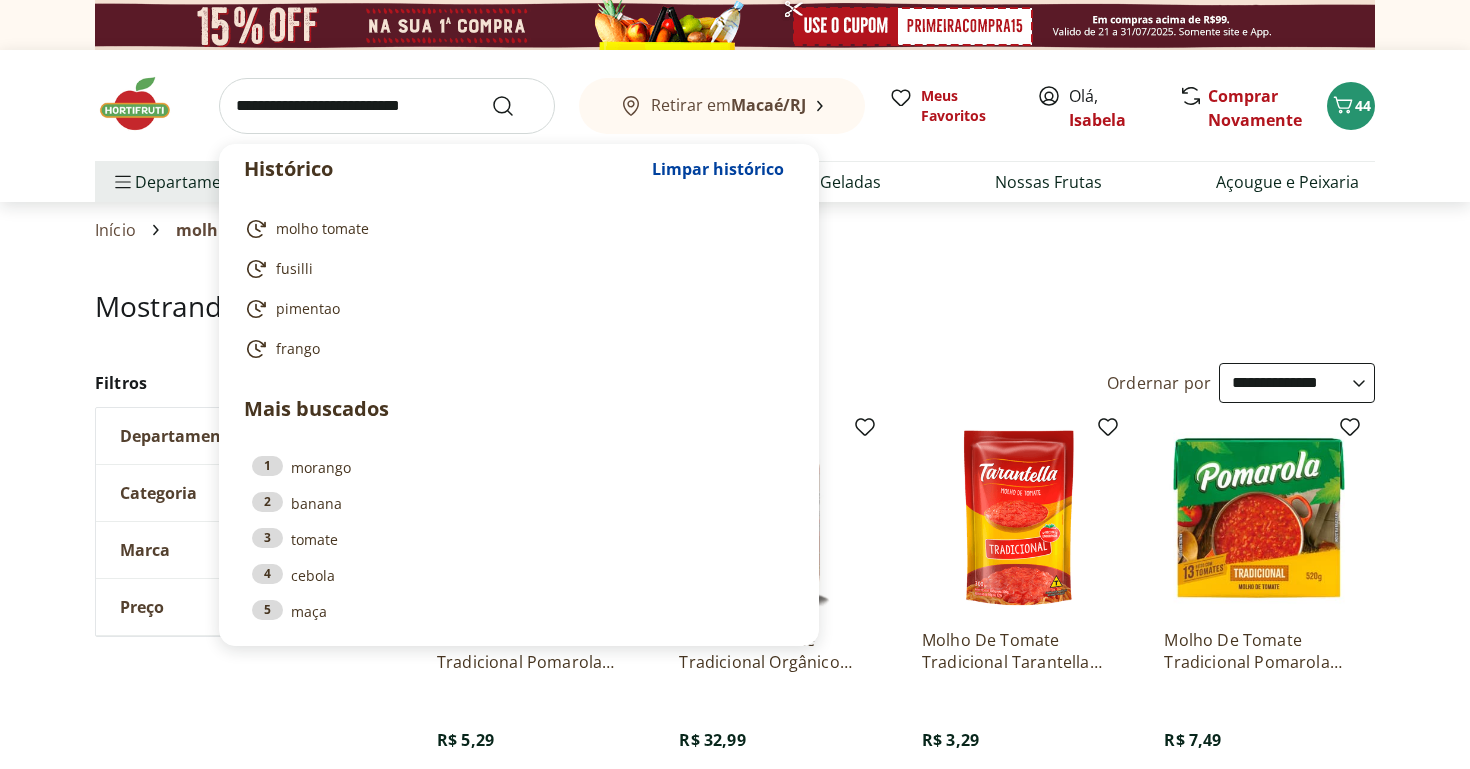 click on "**********" at bounding box center [1006, 383] 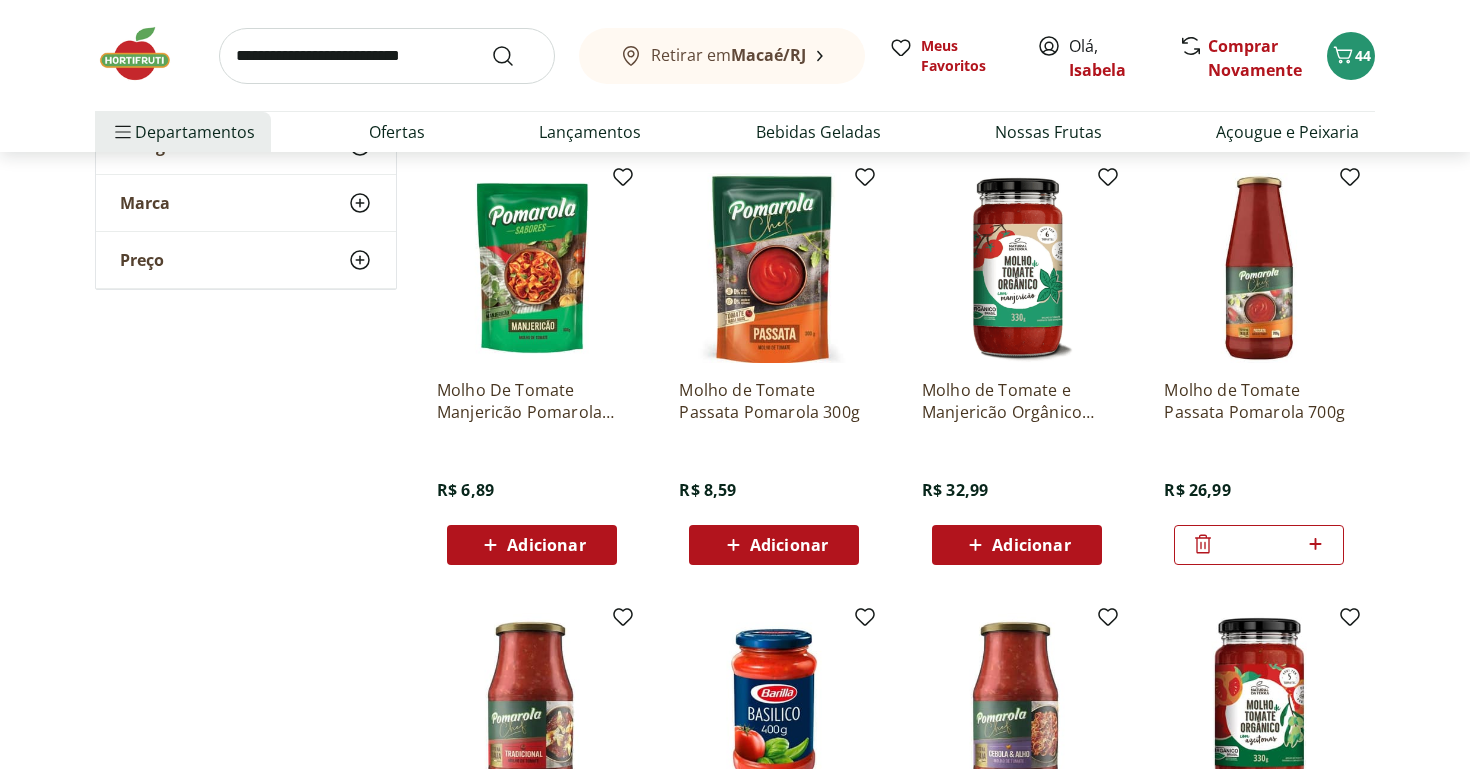 scroll, scrollTop: 699, scrollLeft: 0, axis: vertical 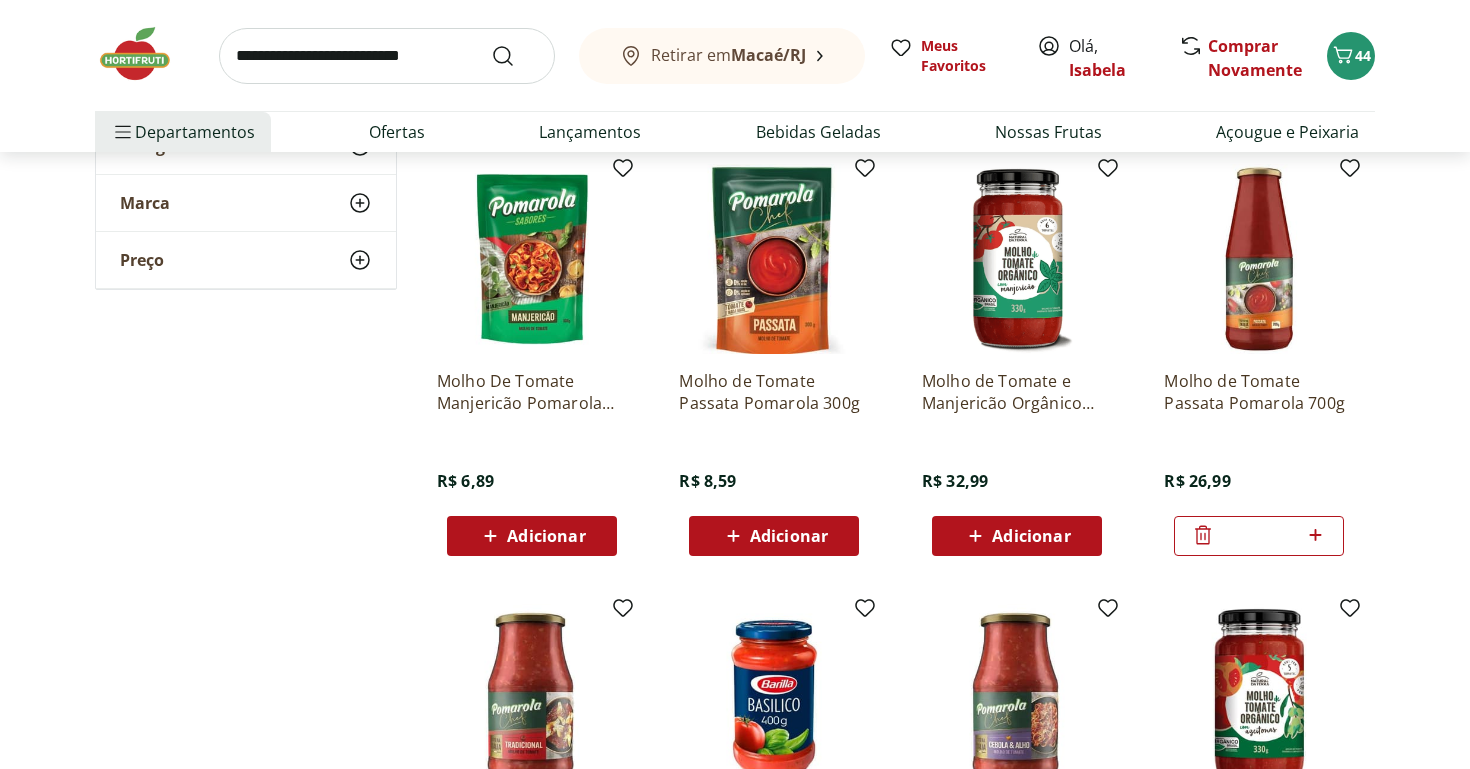 click at bounding box center (387, 56) 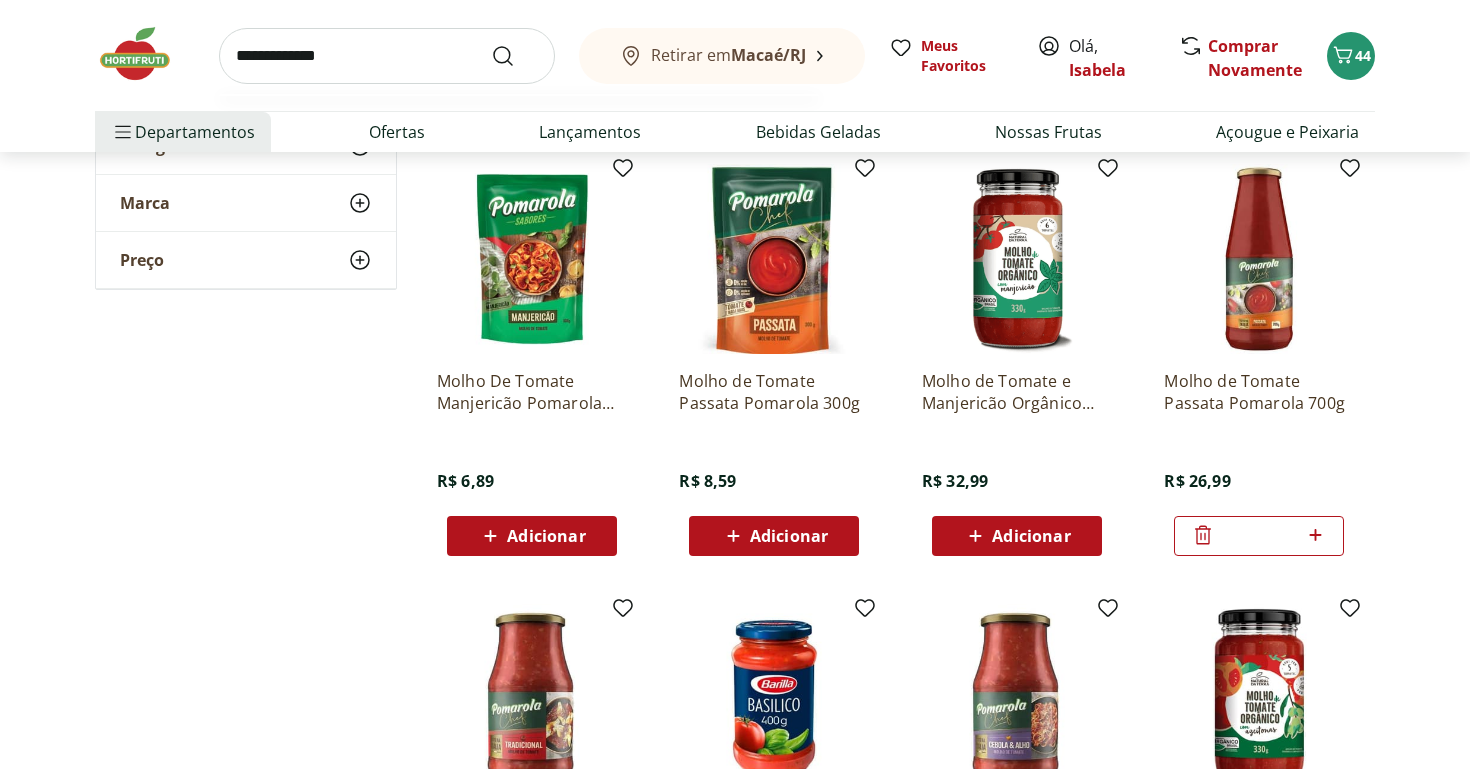 type on "**********" 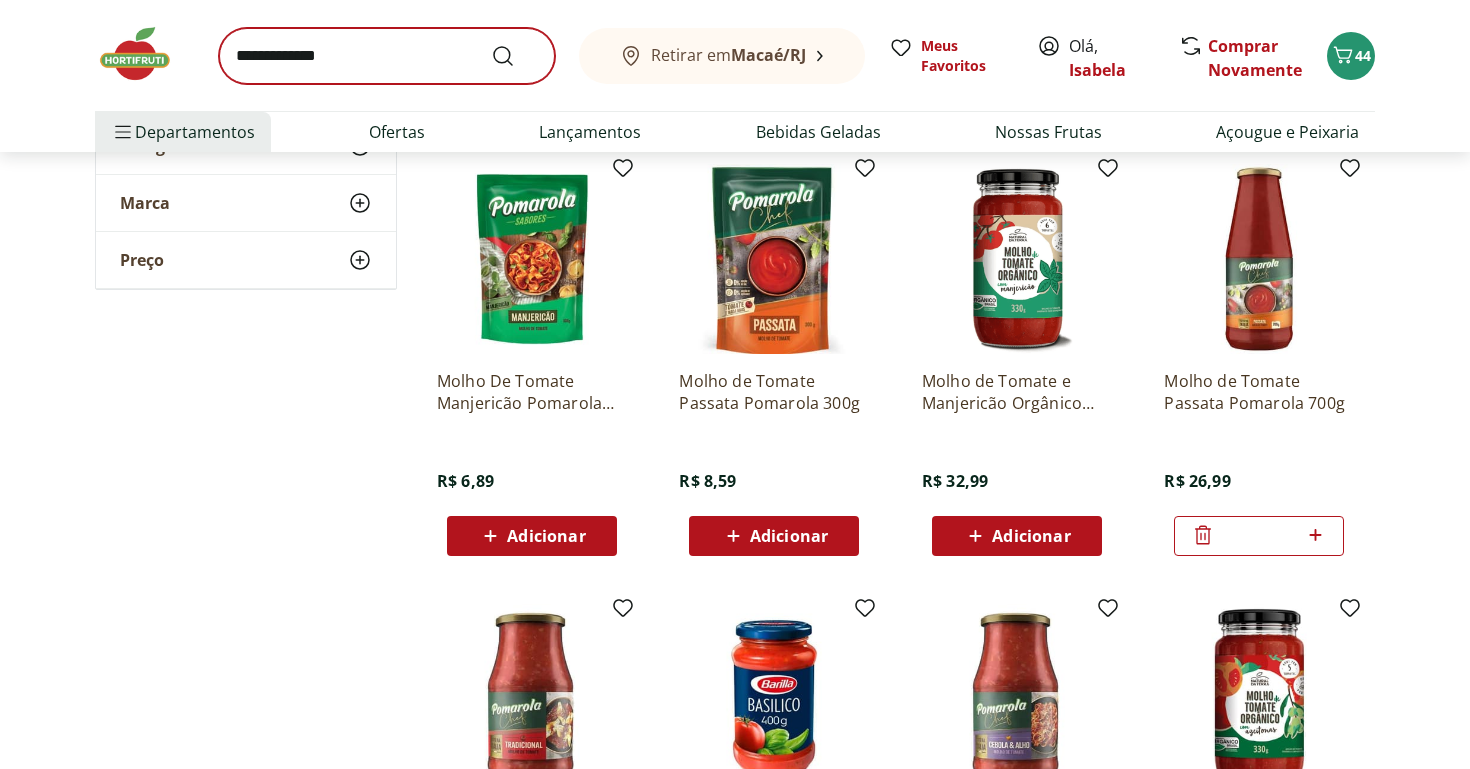 scroll, scrollTop: 0, scrollLeft: 0, axis: both 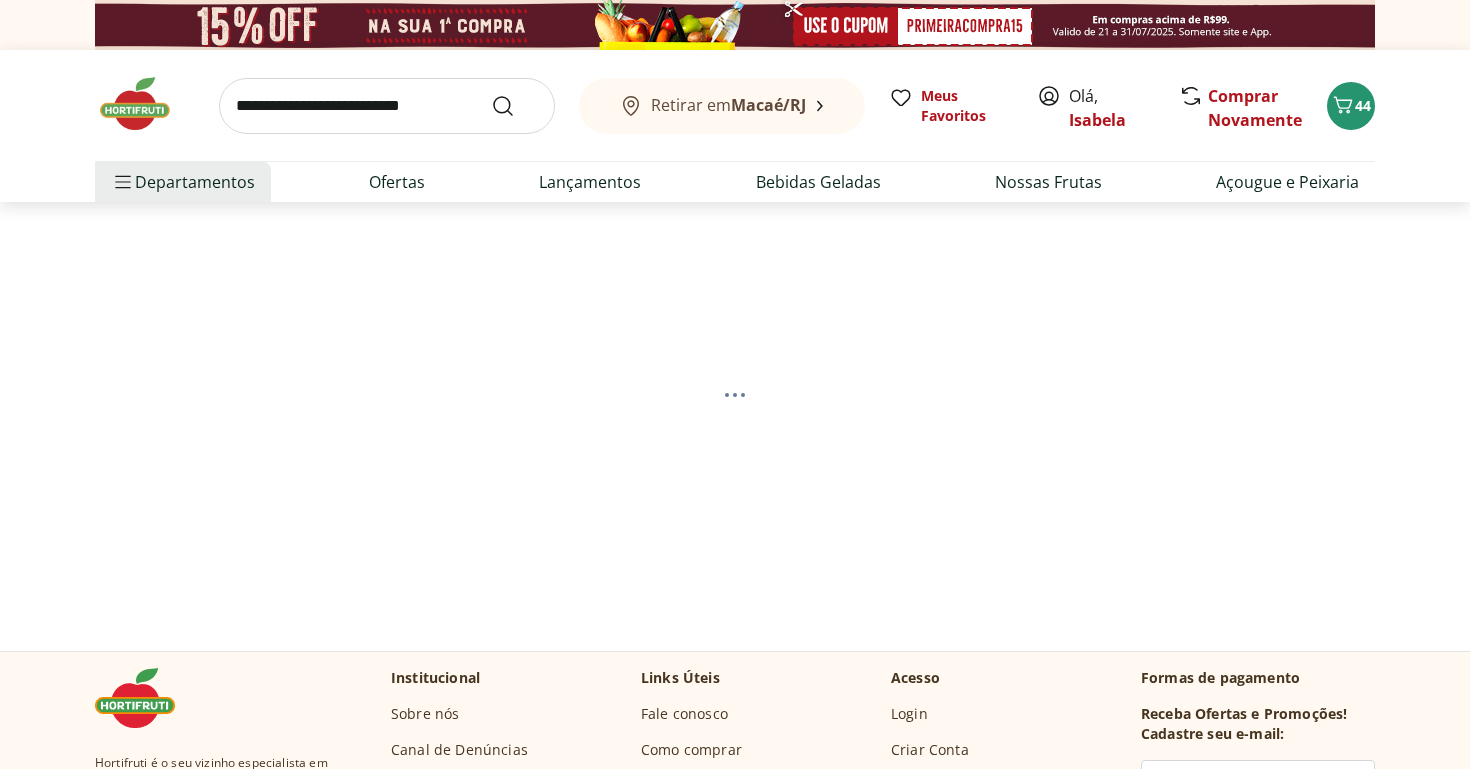 select on "**********" 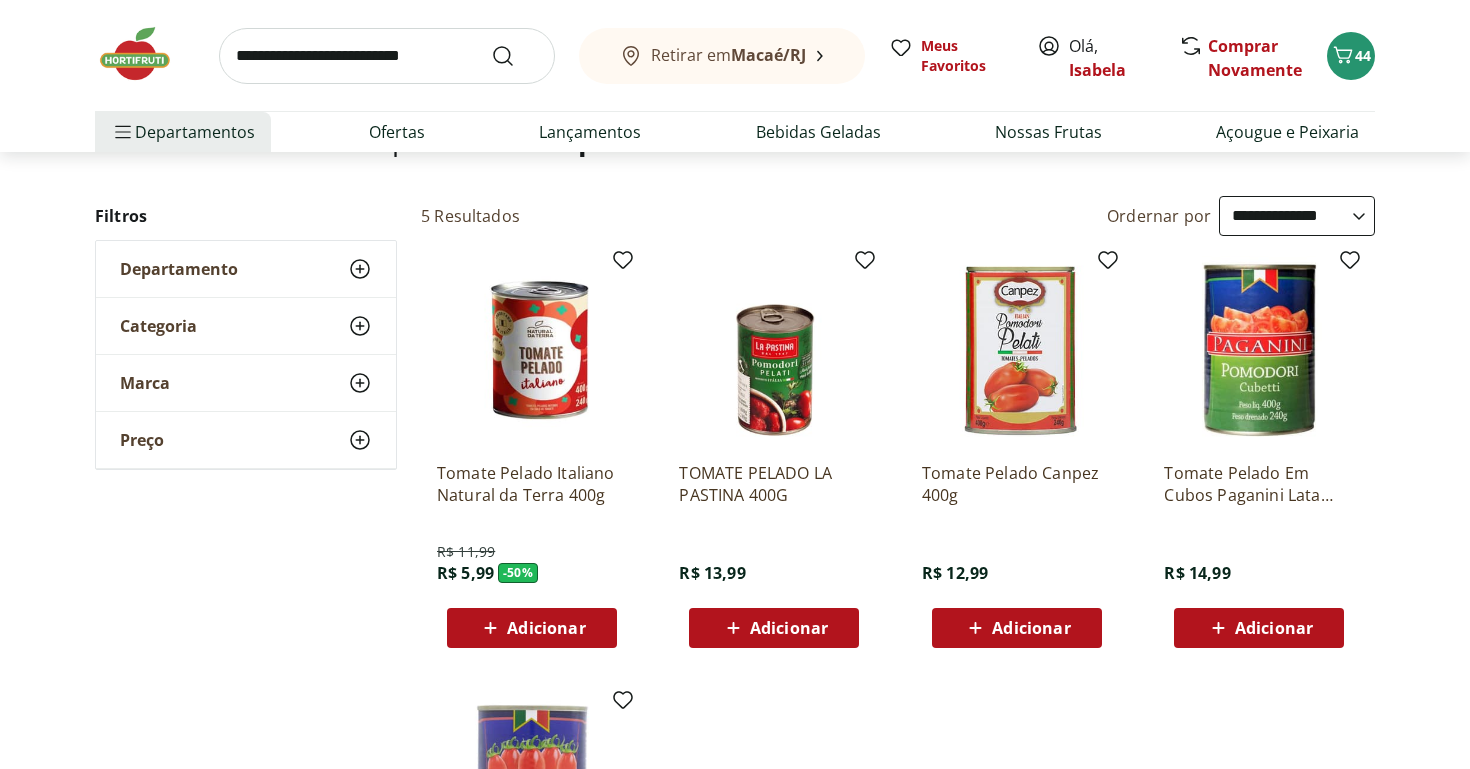 scroll, scrollTop: 168, scrollLeft: 0, axis: vertical 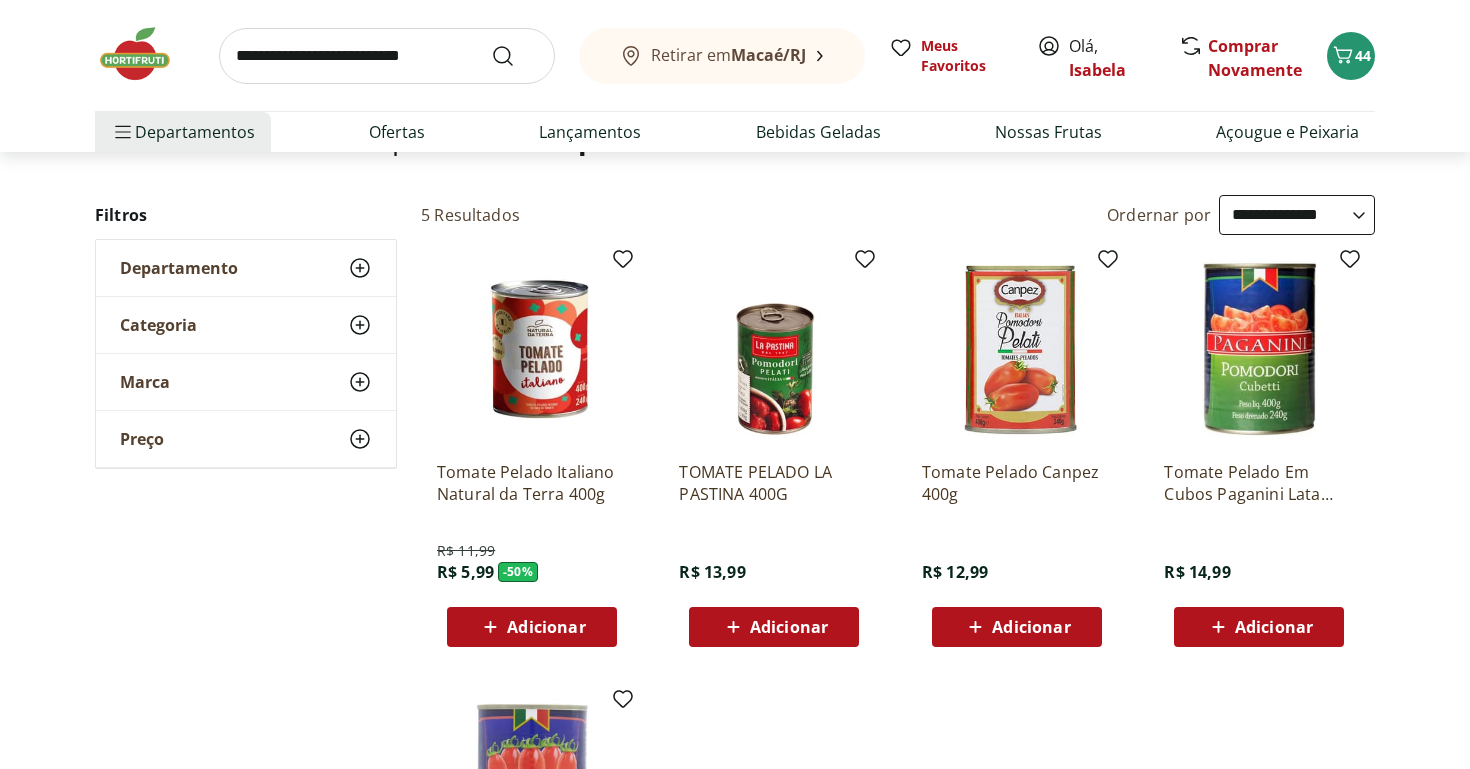 click on "Adicionar" at bounding box center (546, 627) 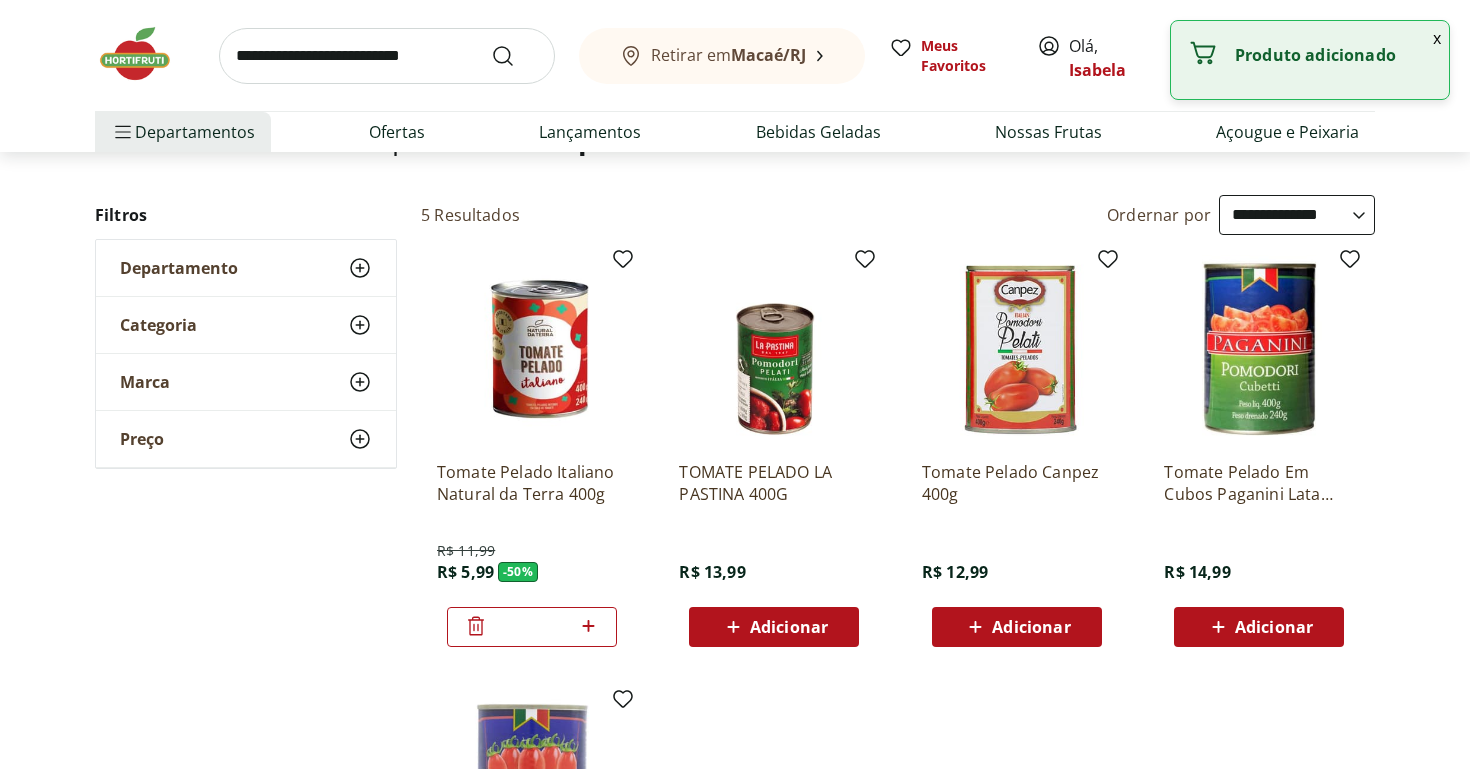 click 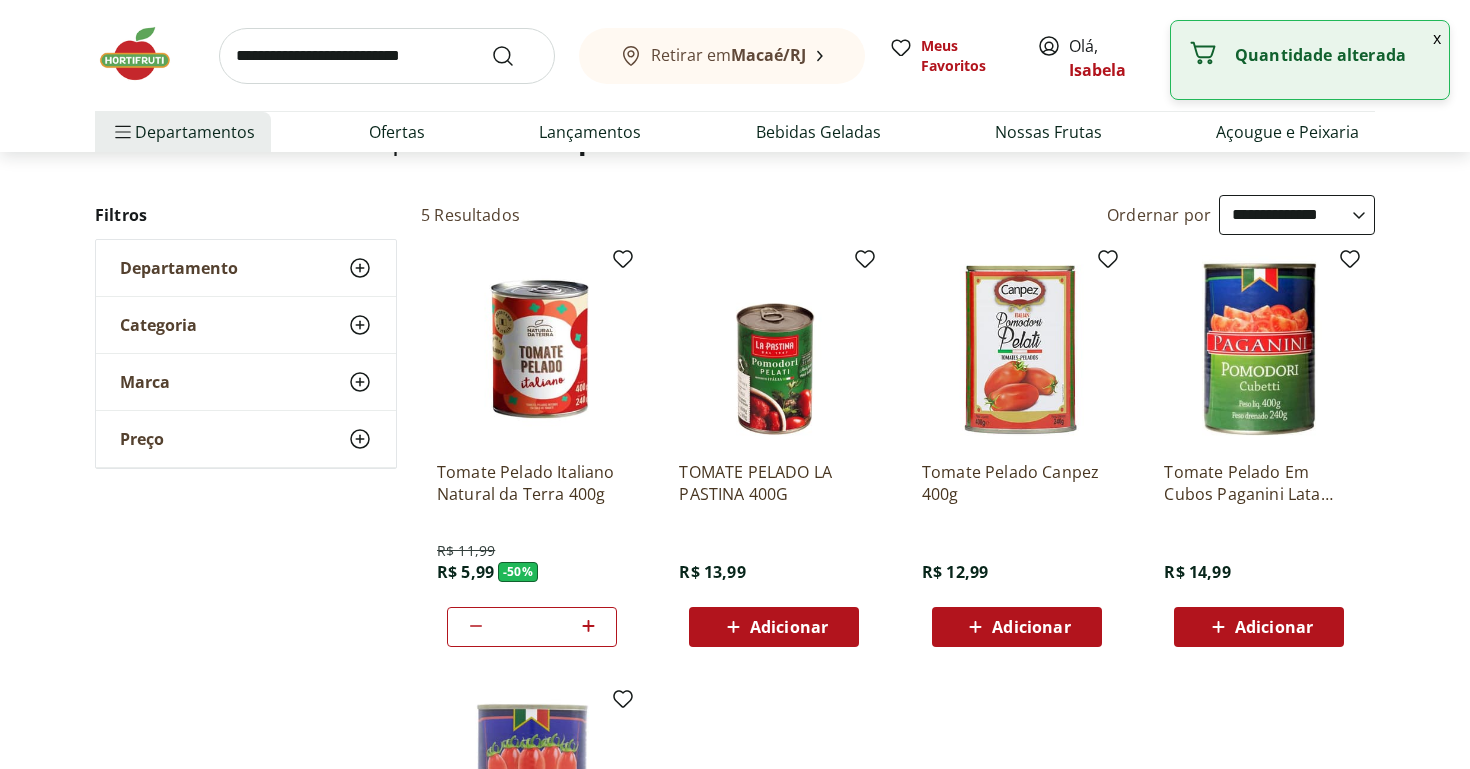 scroll, scrollTop: 0, scrollLeft: 0, axis: both 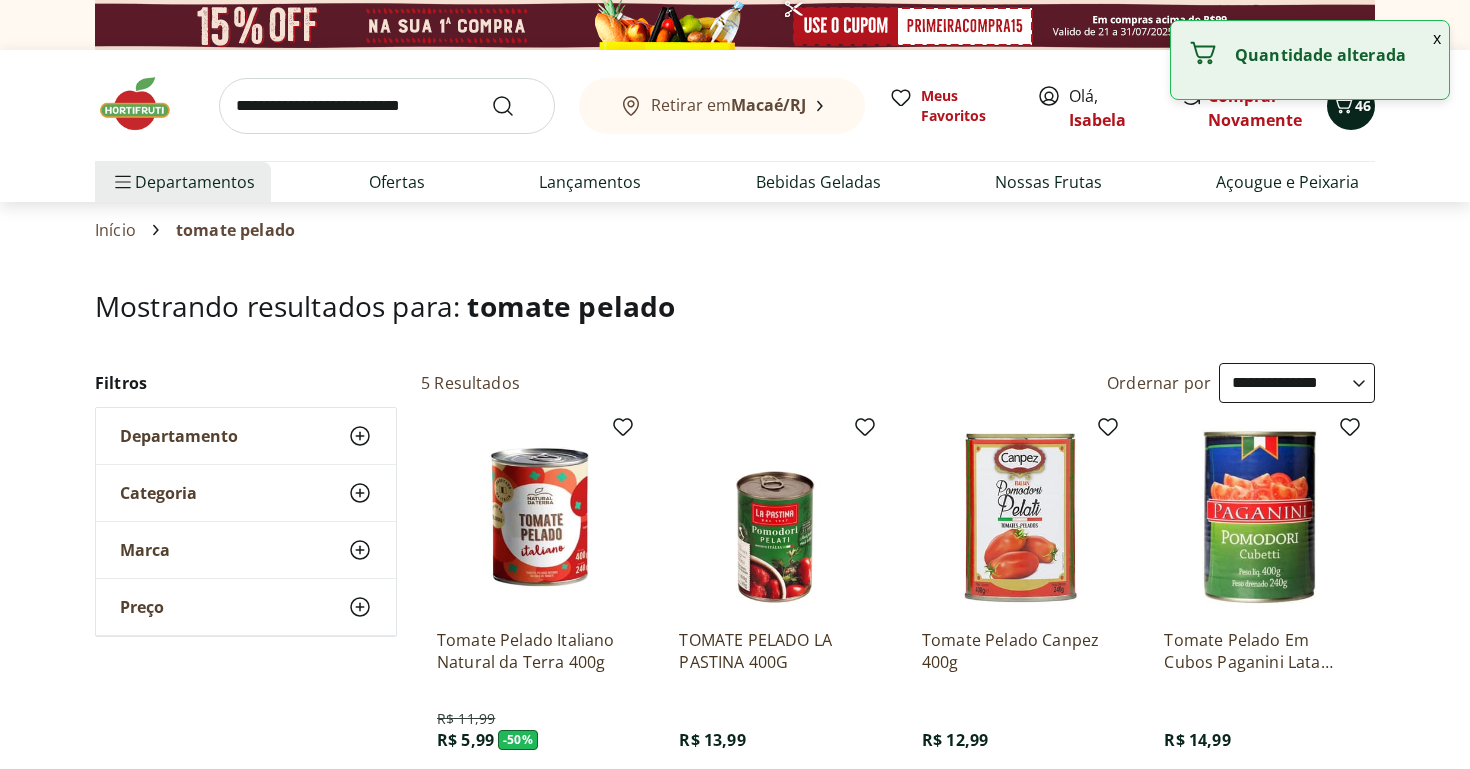 click at bounding box center (1343, 106) 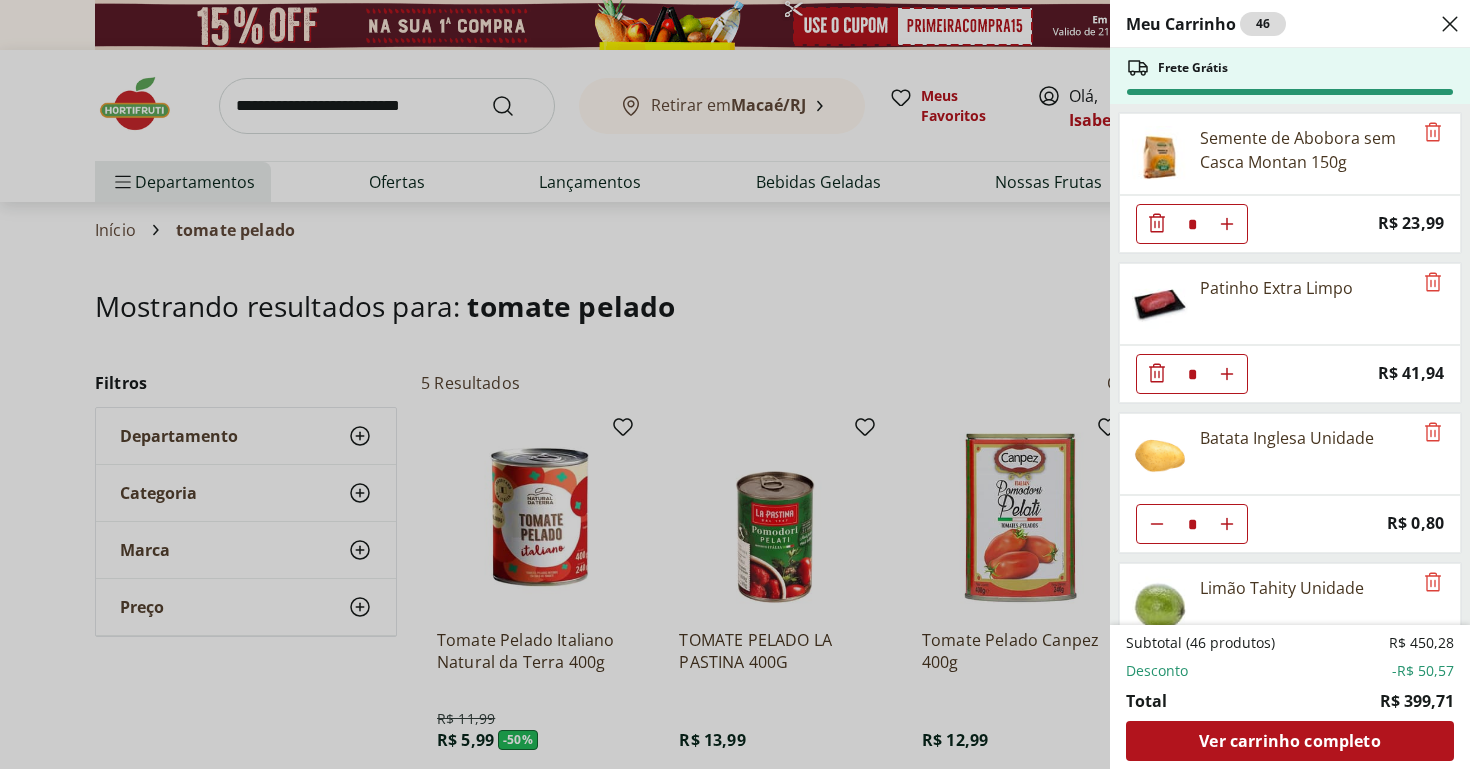 click on "Meu Carrinho 46 Frete Grátis Semente de Abobora sem Casca Montan 150g * Price: R$ 23,99 Patinho Extra Limpo * Price: R$ 41,94 Batata Inglesa Unidade * Price: R$ 0,80 Limão Tahity Unidade * Price: R$ 0,58 Matte Leão Limão Zero - 300Ml * Price: R$ 3,99 Laranja Pera Unidade * Price: R$ 2,00 Filé de Peito de Frango Resfriado * Original price: R$ 11,60 Price: R$ 10,40 Tomate Cereja Orgânicos Bandeja * Price: R$ 10,99 Abobrinha Italiana Unidade * Price: R$ 3,08 Quiabo Cortadinho * Price: R$ 7,00 Espaguete de Abobrinha Ralada Pote * Price: R$ 7,20 Alface Americana Unidade * Price: R$ 6,99 Uva Verde sem Semente Natural da Terra 500g * Price: R$ 8,99 Mamão Formosa Unidade * Price: R$ 20,98 Kiwi Gold Unidade * Price: R$ 6,60 Palmito Pupunha Spaghetti 210g * Price: R$ 17,49 Amora Embalada 100G * Price: R$ 19,99 Alface Mista Hidropônica Unidade * Price: R$ 6,29 Cogumelo Shiitake Fatiado 200g * Original price: R$ 16,99 Price: R$ 12,99 Abóbora Japonesa Pedaço * Price: R$ 3,29 * Price: * * *" at bounding box center (735, 384) 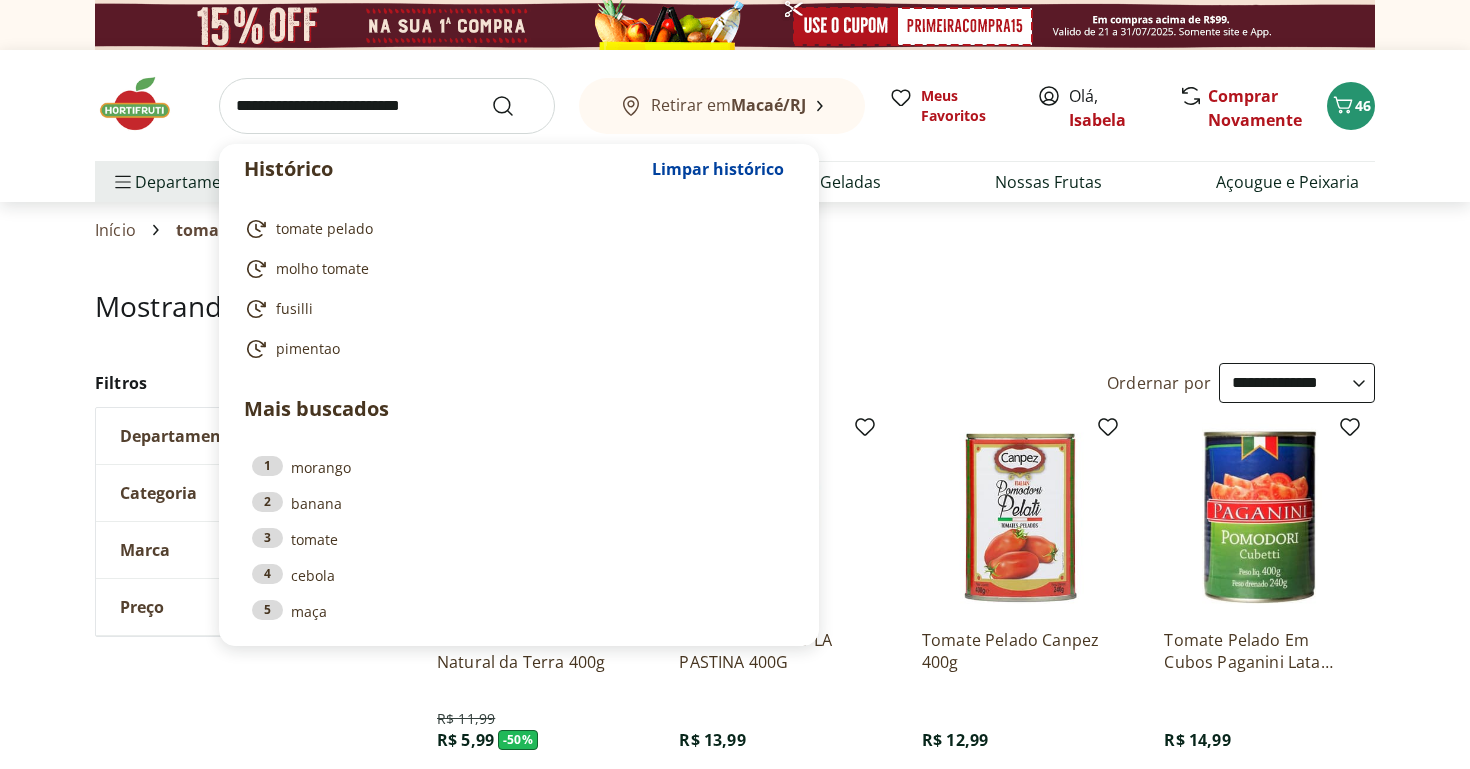 click at bounding box center (387, 106) 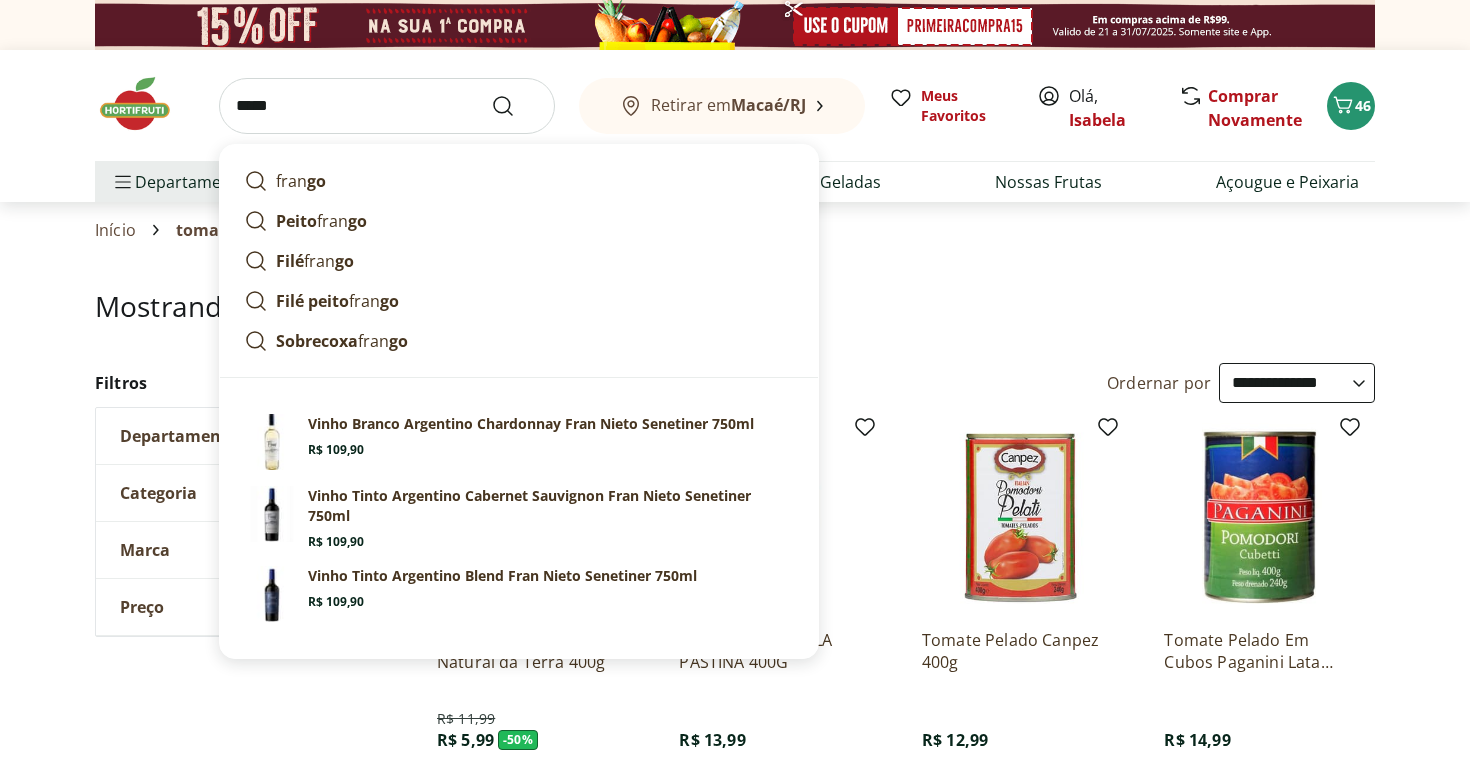 type on "******" 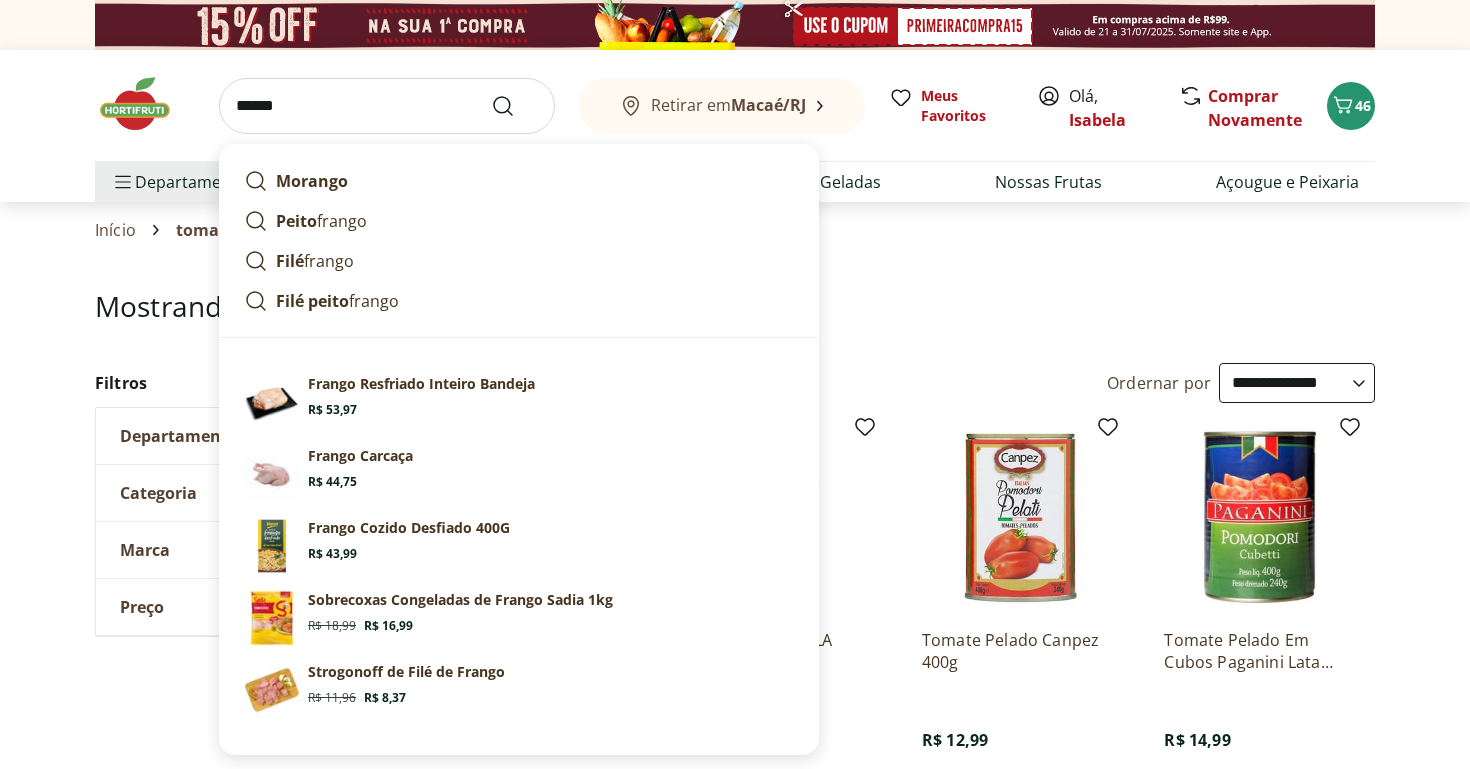 click at bounding box center (515, 106) 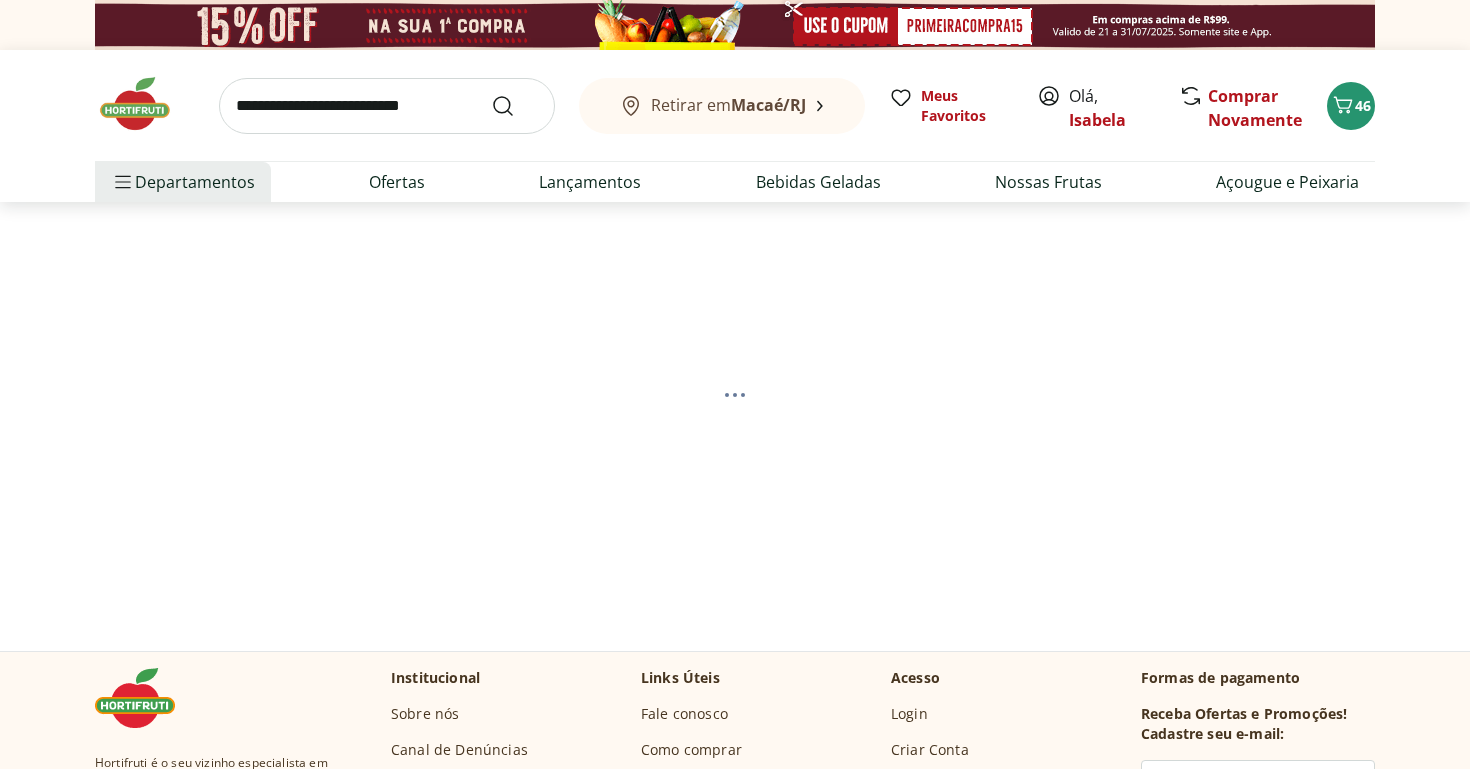 select on "**********" 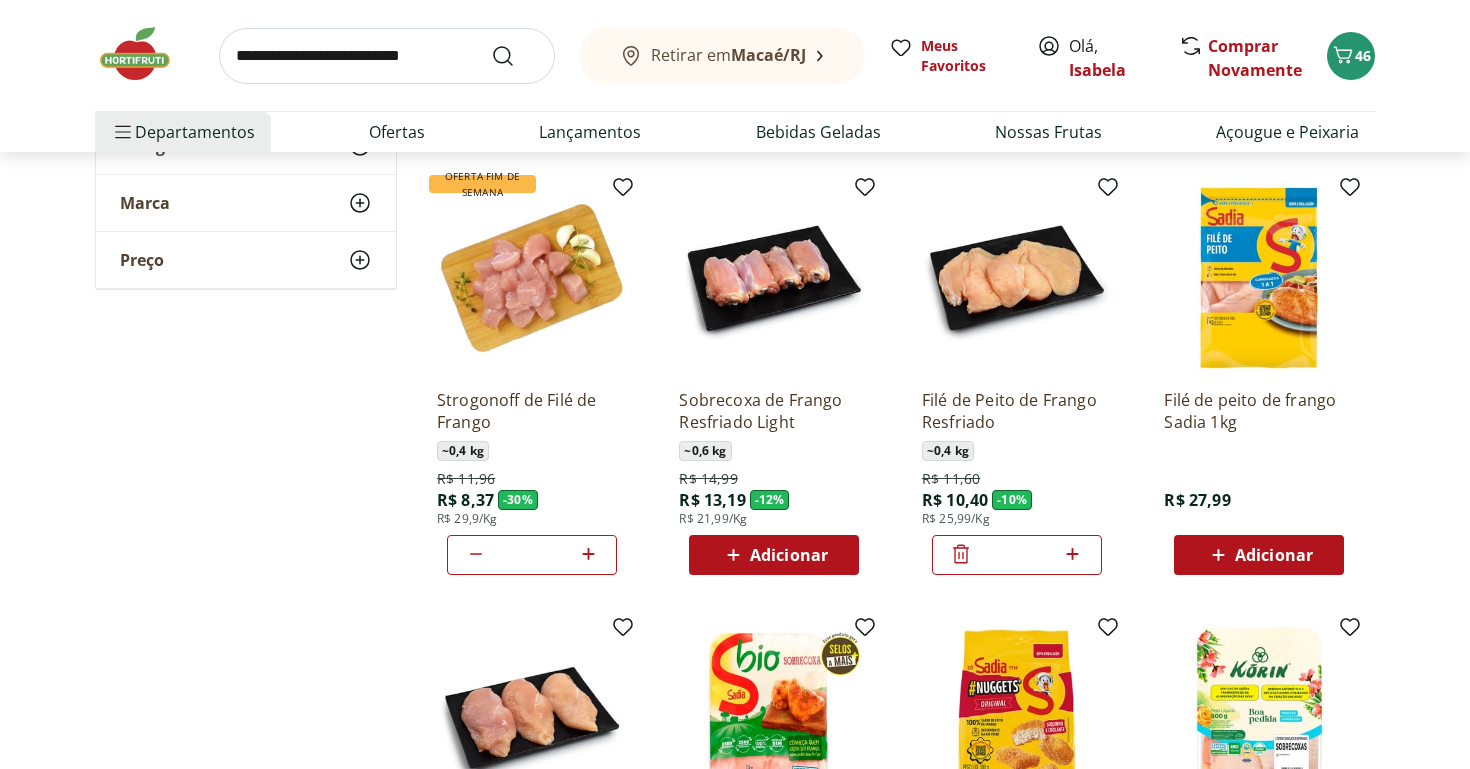 scroll, scrollTop: 681, scrollLeft: 0, axis: vertical 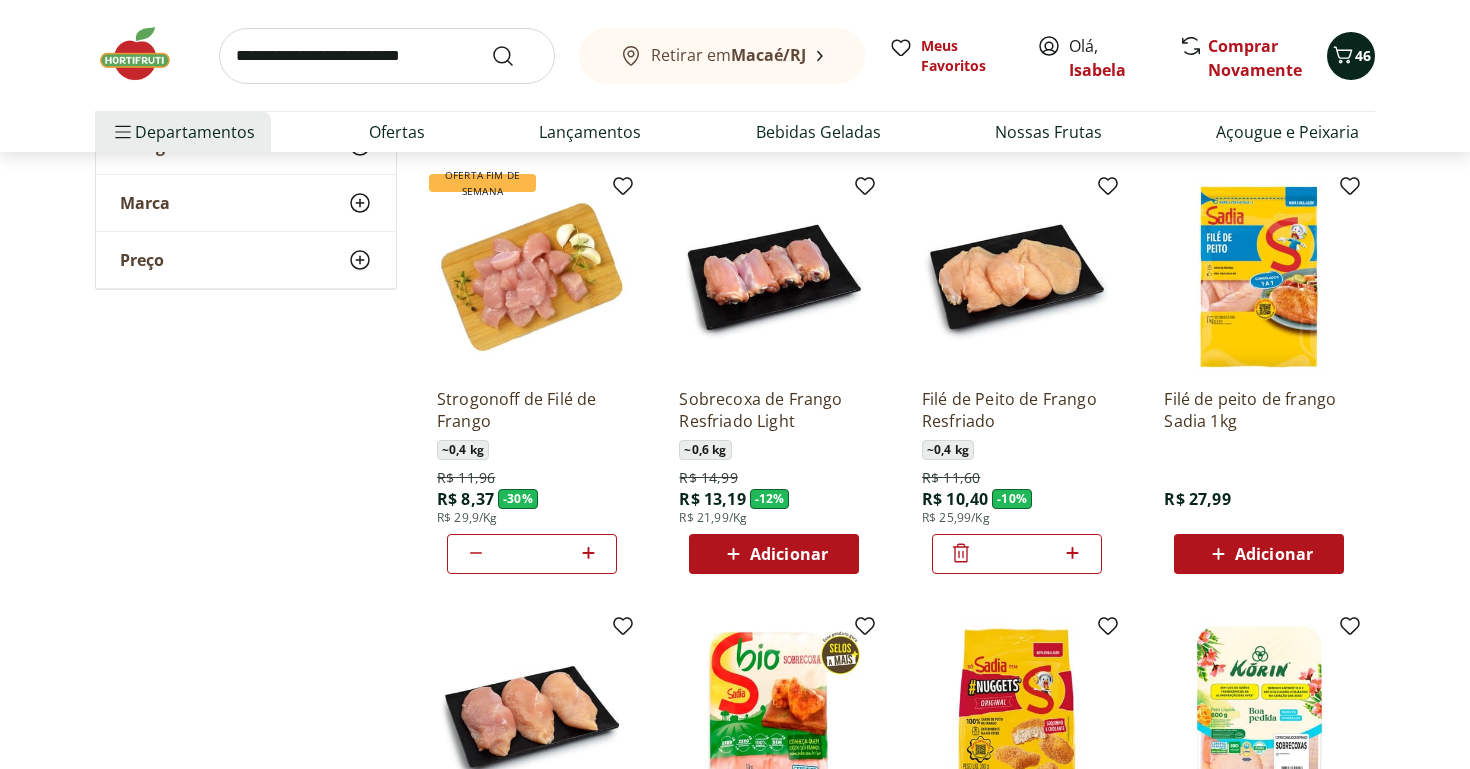 click 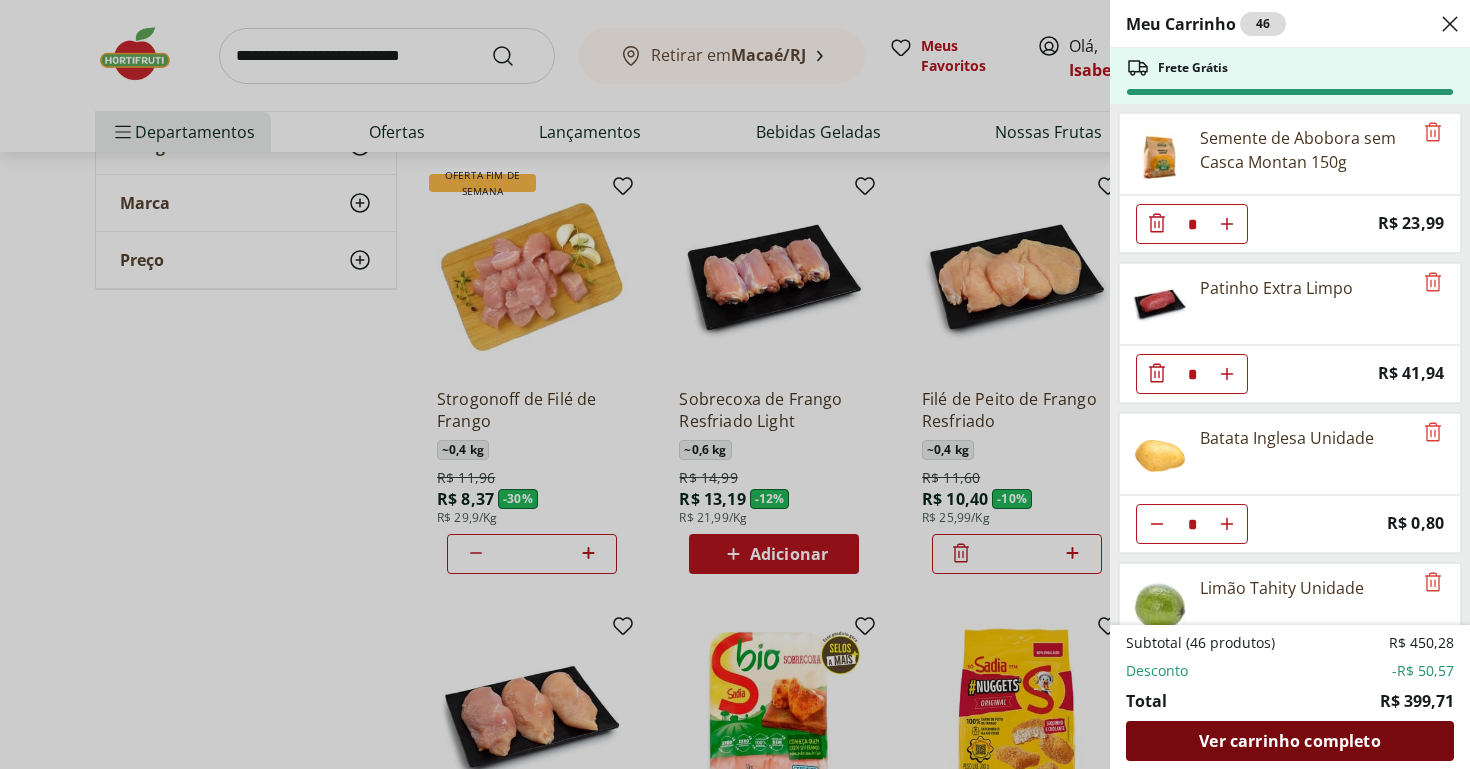 click on "Ver carrinho completo" at bounding box center [1289, 741] 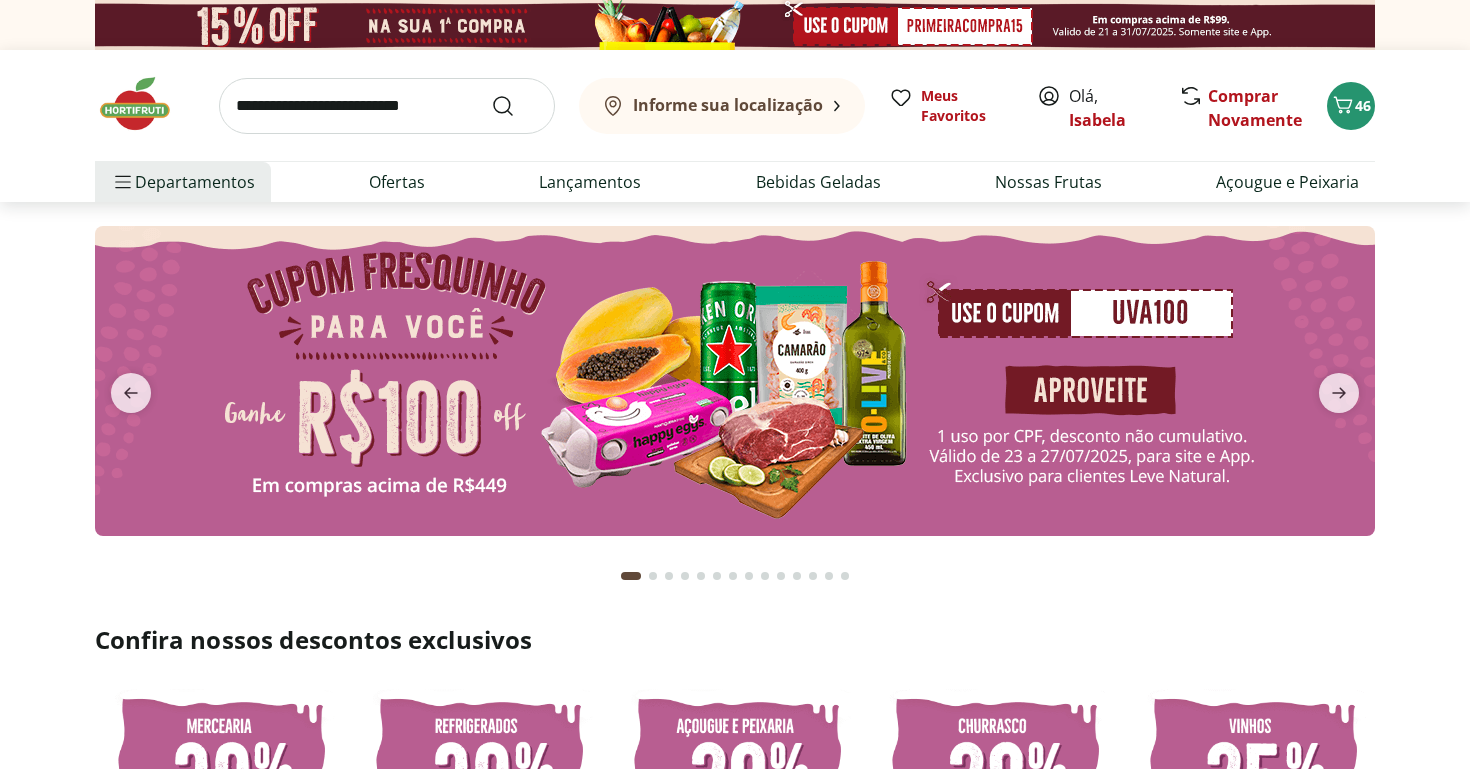 scroll, scrollTop: 0, scrollLeft: 0, axis: both 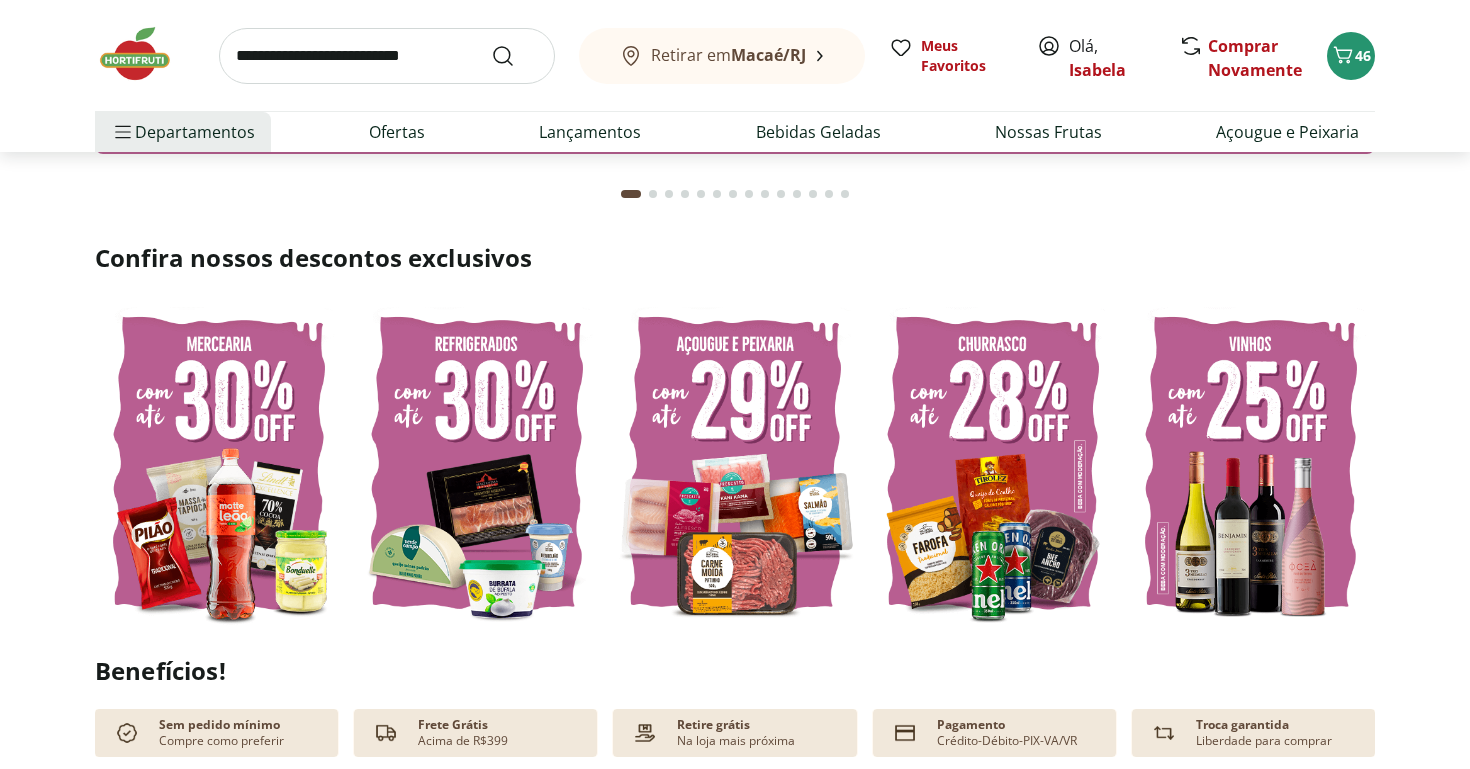 click at bounding box center (993, 463) 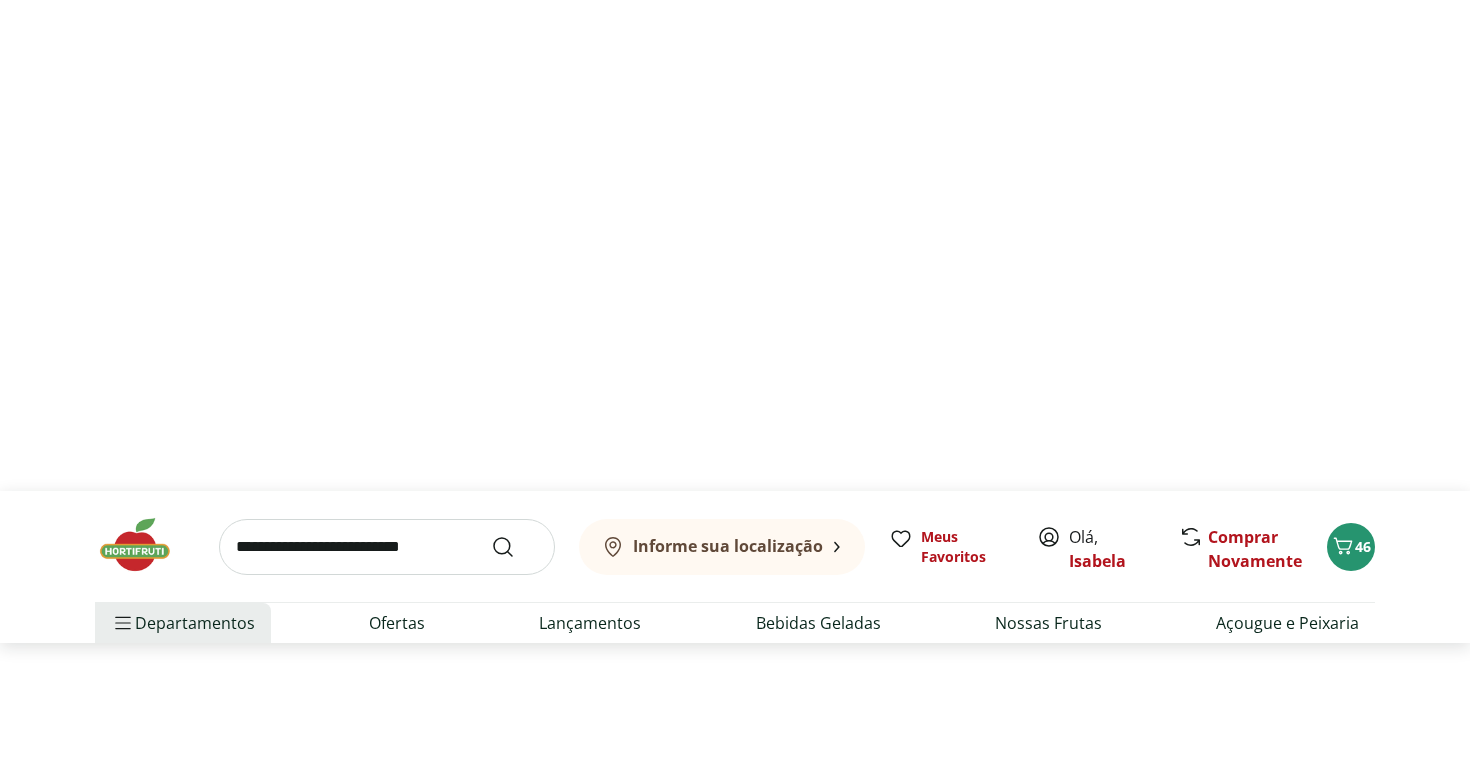 scroll, scrollTop: 0, scrollLeft: 0, axis: both 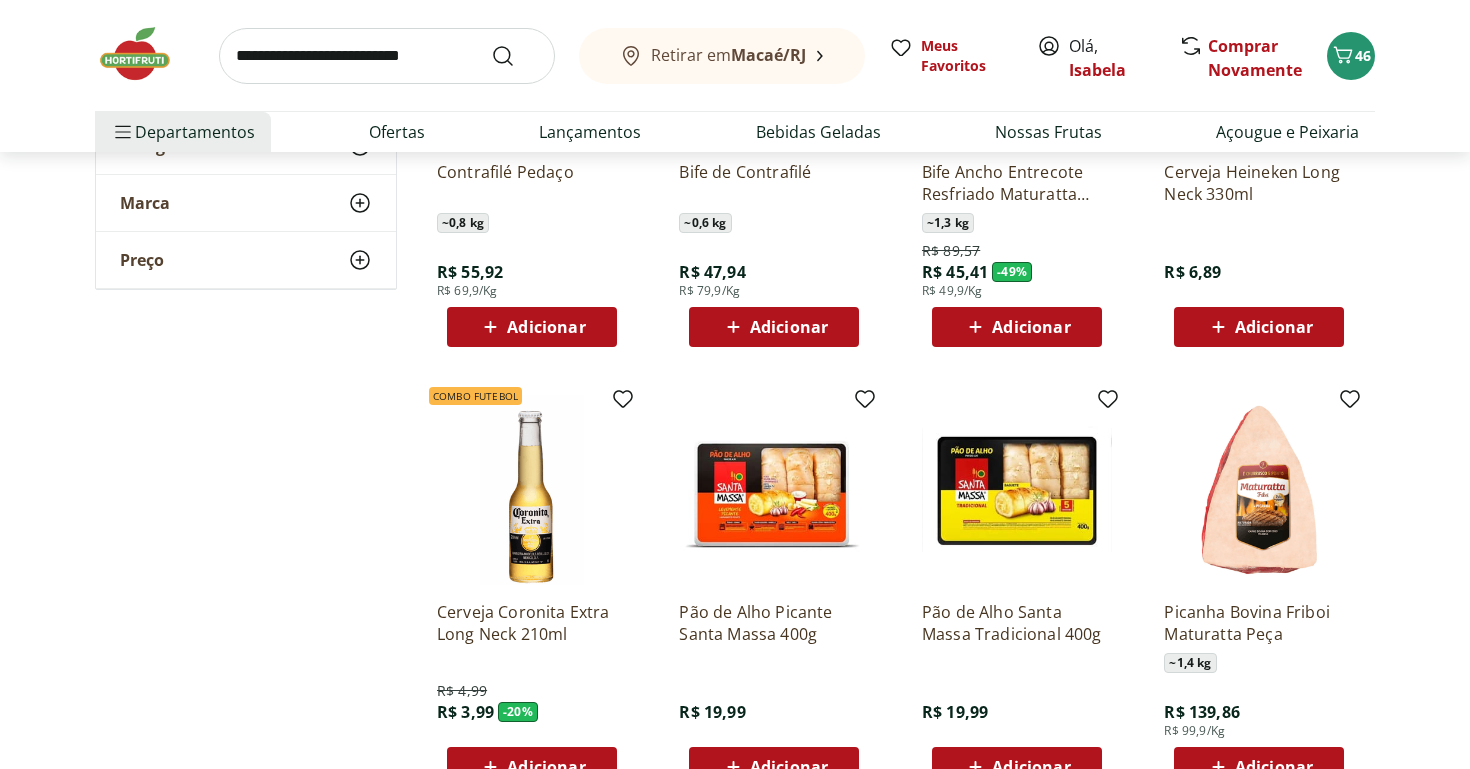click at bounding box center [145, 54] 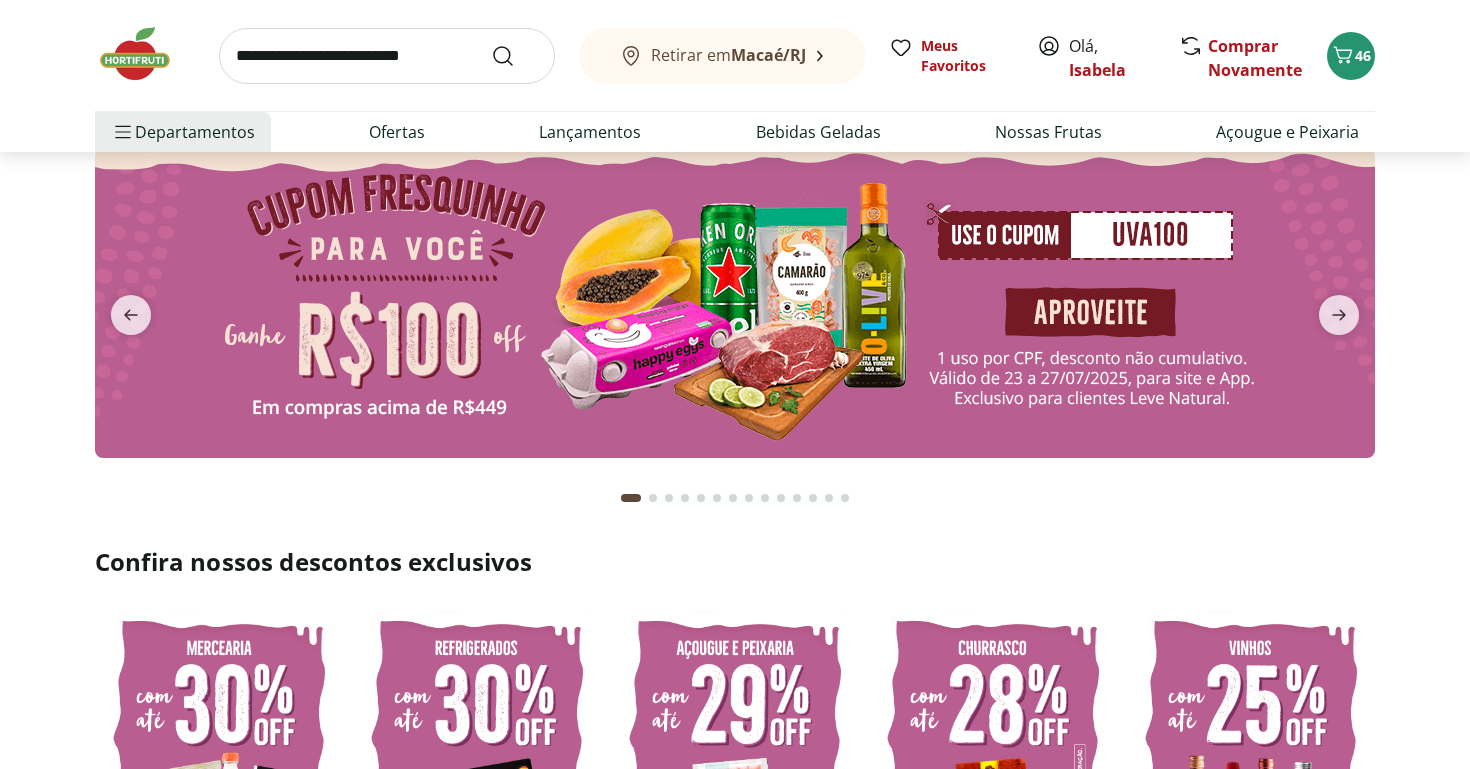 scroll, scrollTop: 81, scrollLeft: 0, axis: vertical 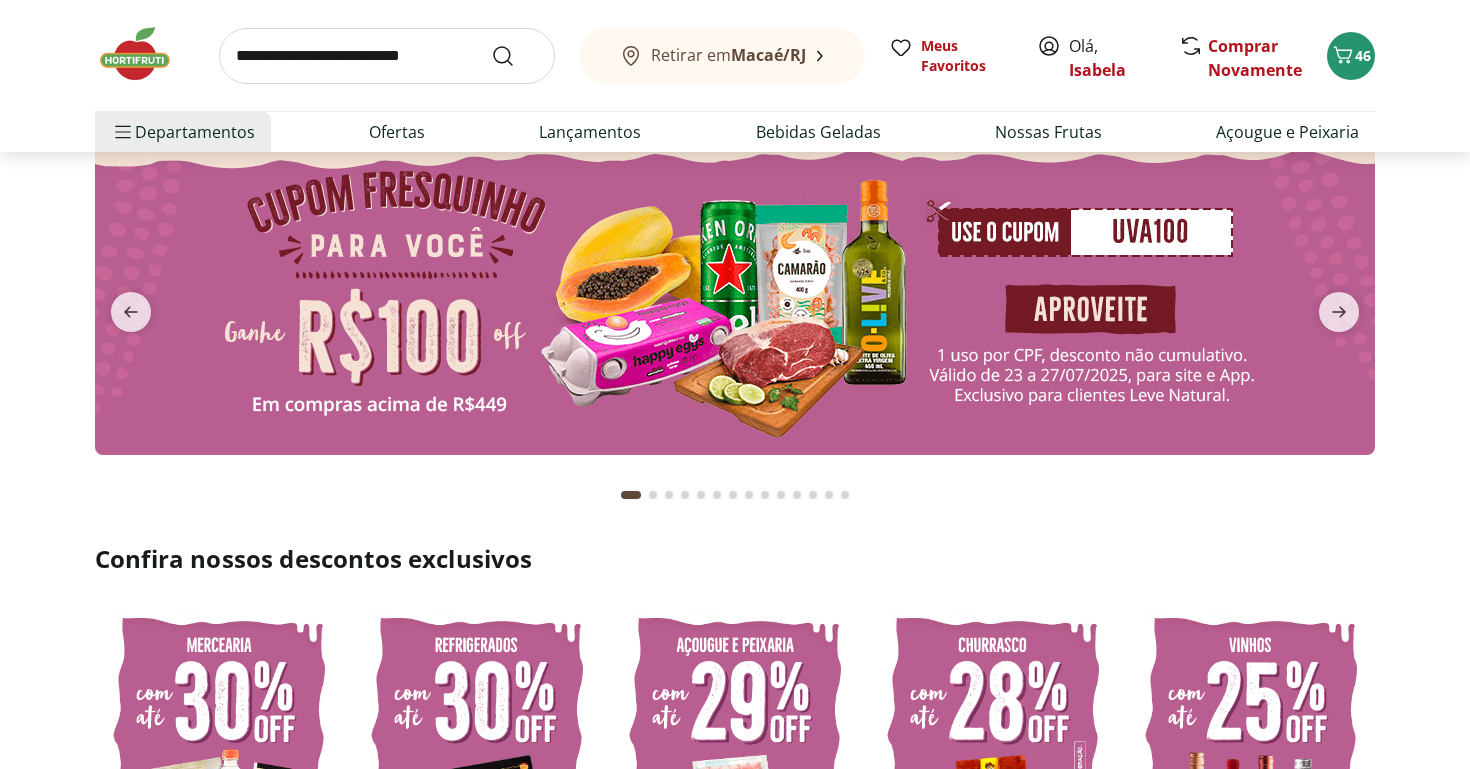 click at bounding box center [735, 300] 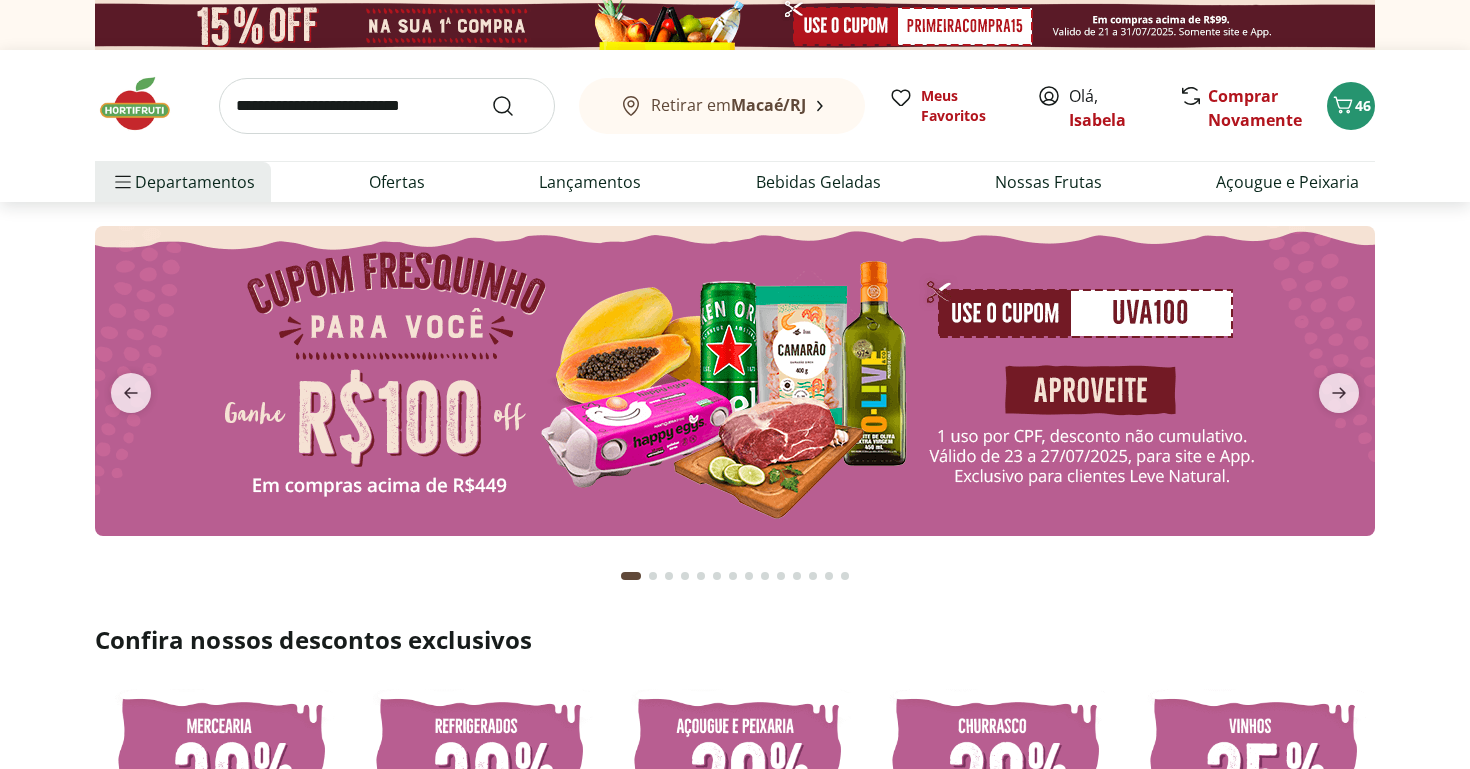 click at bounding box center [735, 381] 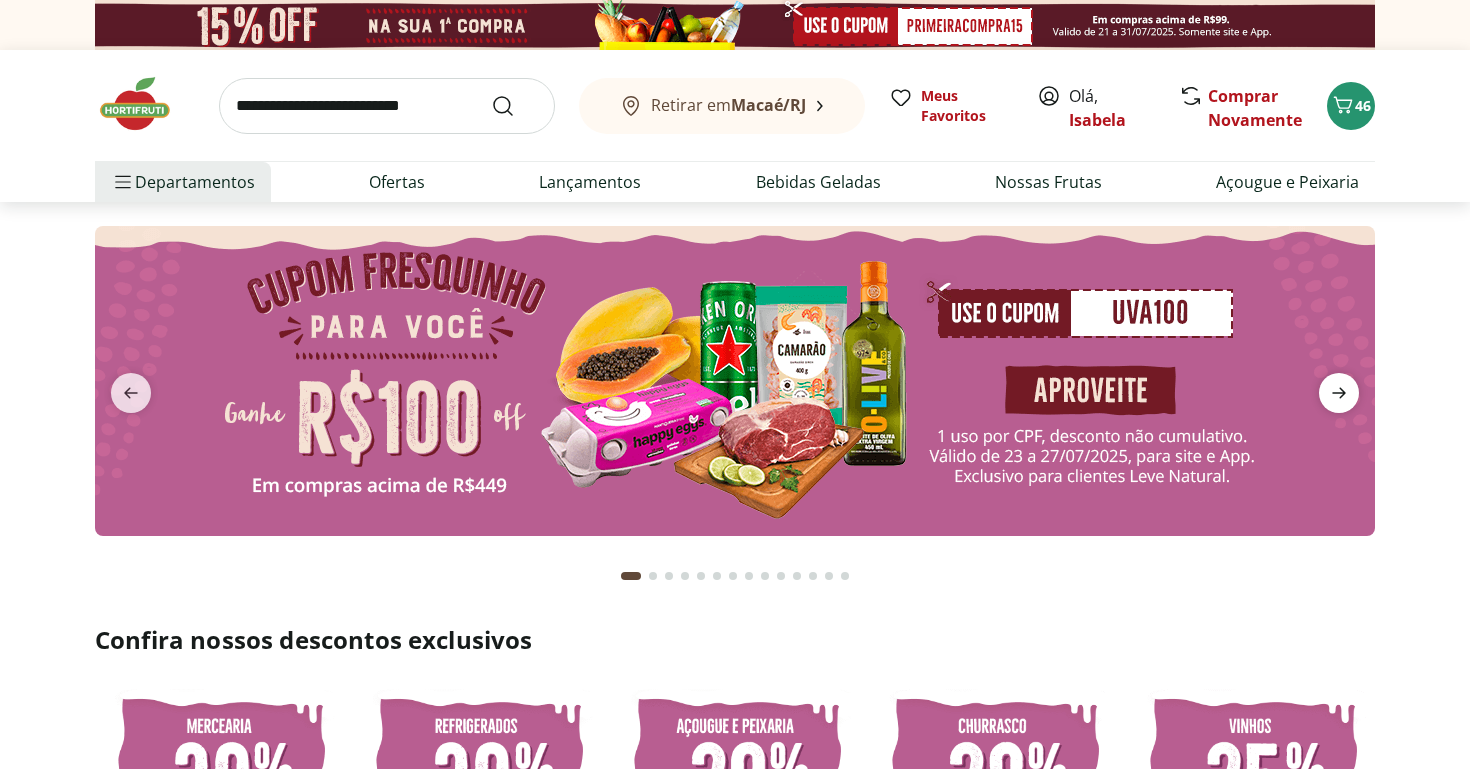 click 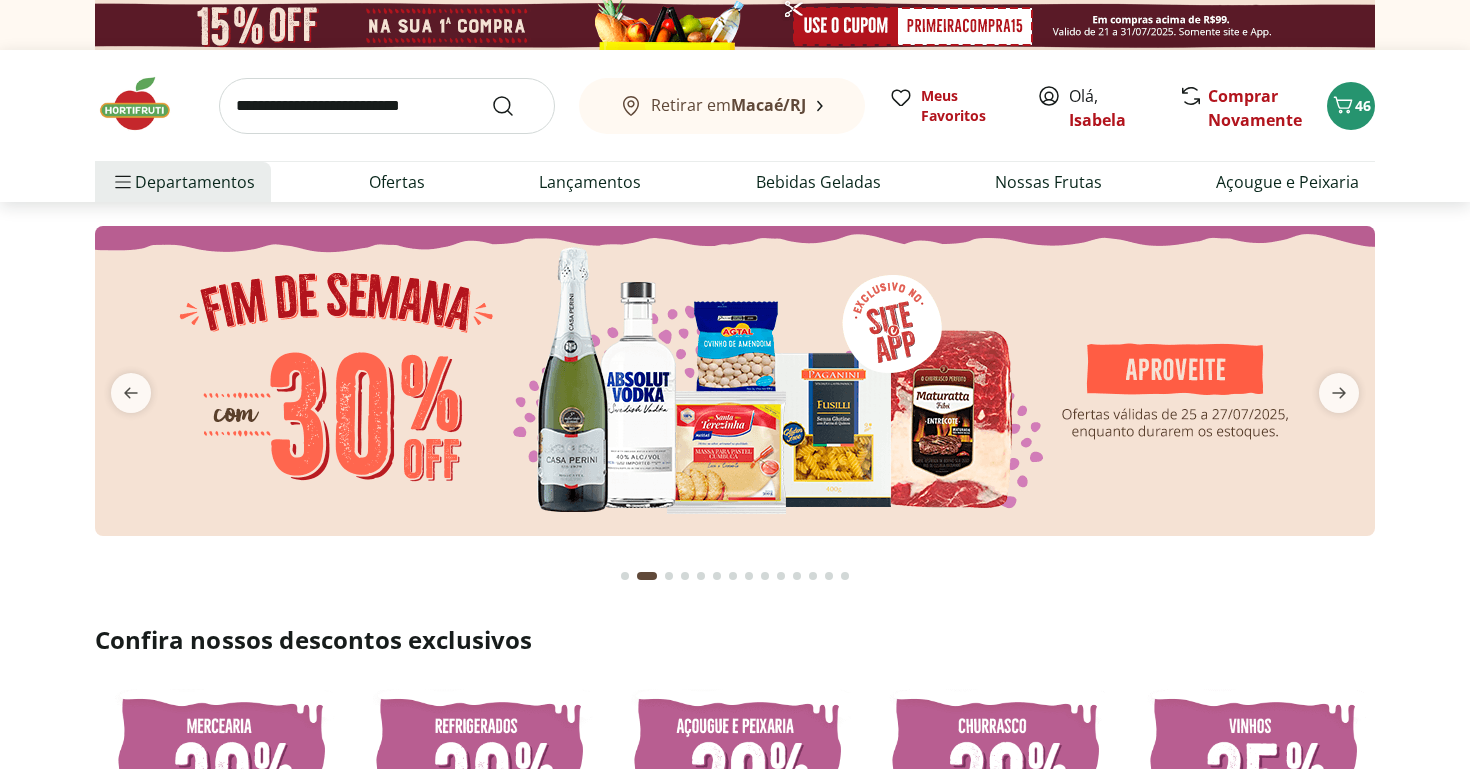 click at bounding box center (735, 381) 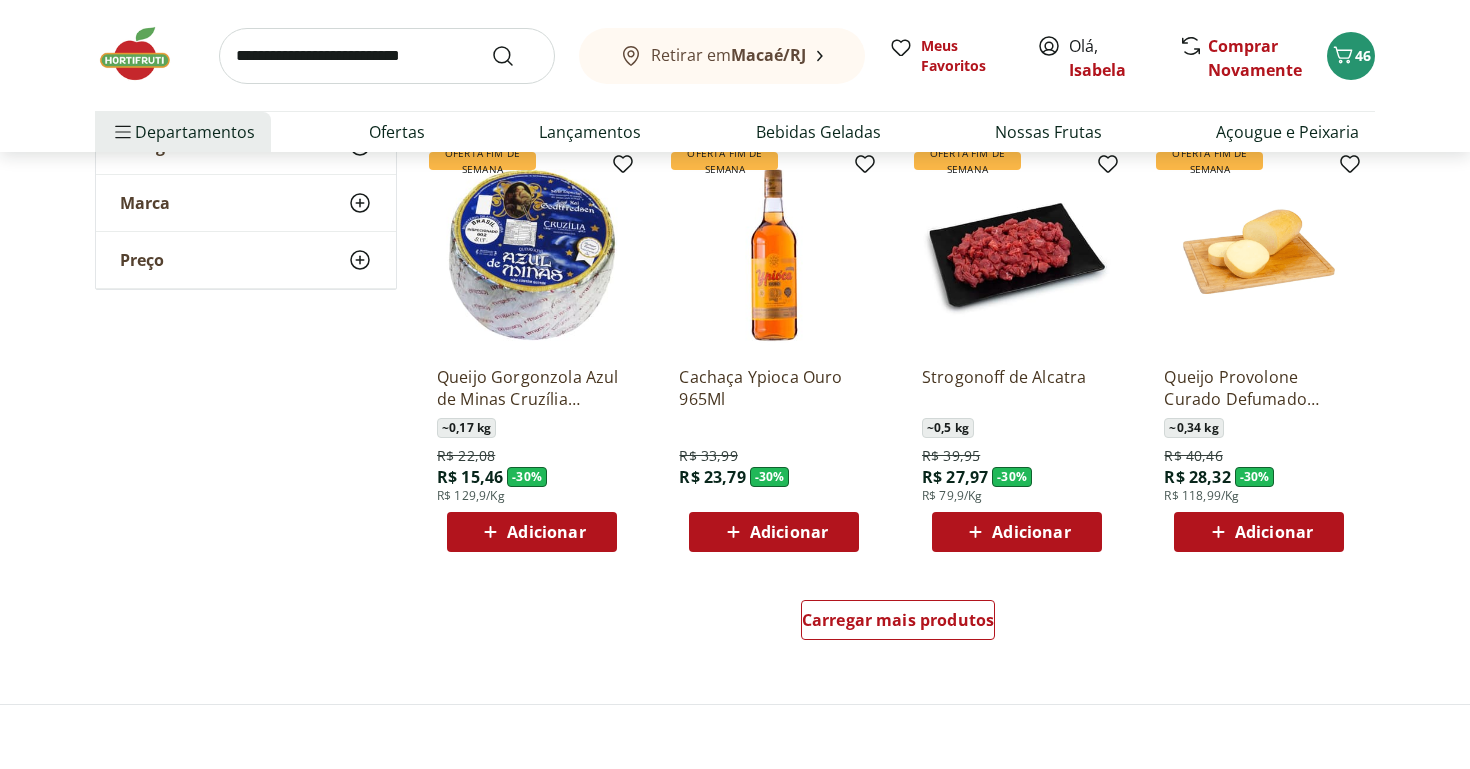 scroll, scrollTop: 1152, scrollLeft: 0, axis: vertical 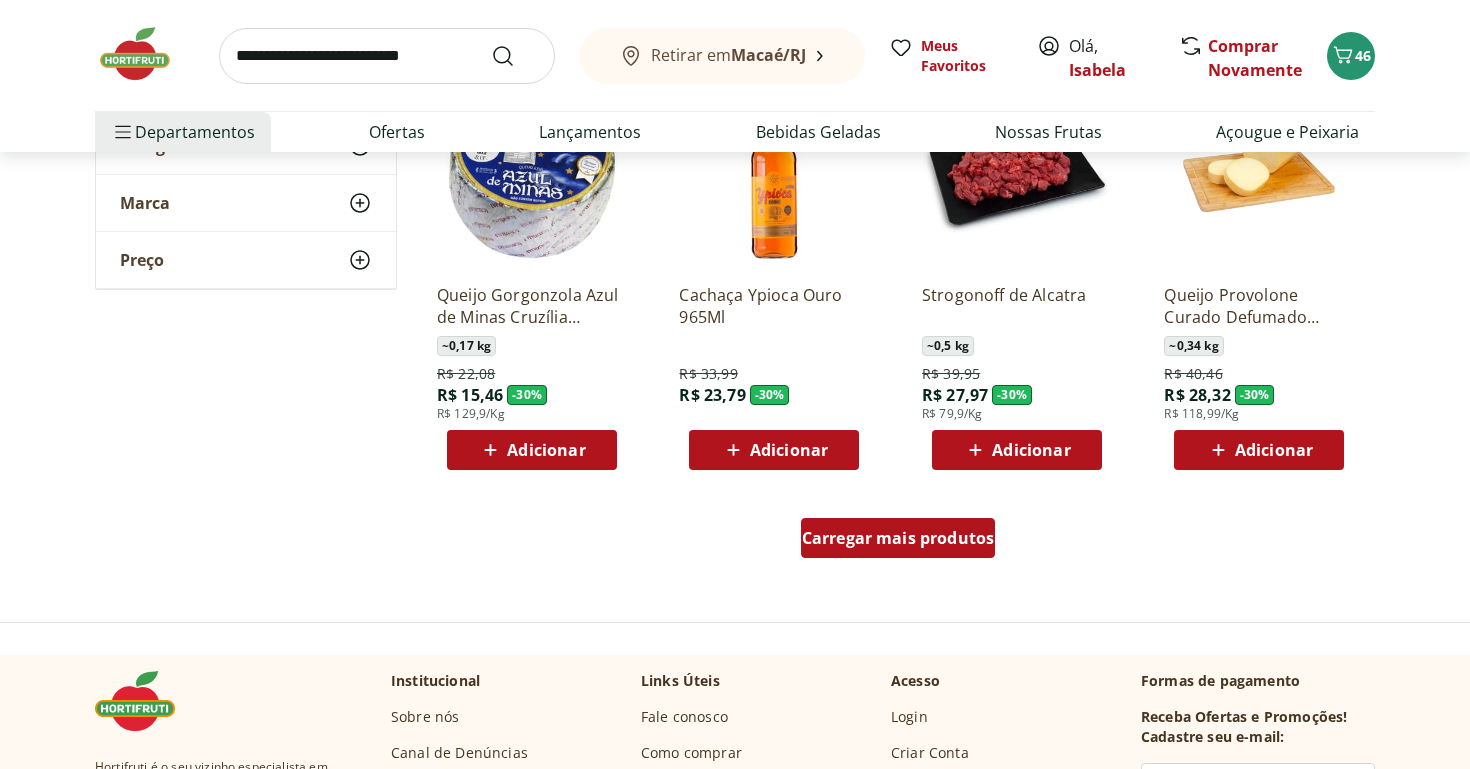 click on "Carregar mais produtos" at bounding box center [898, 538] 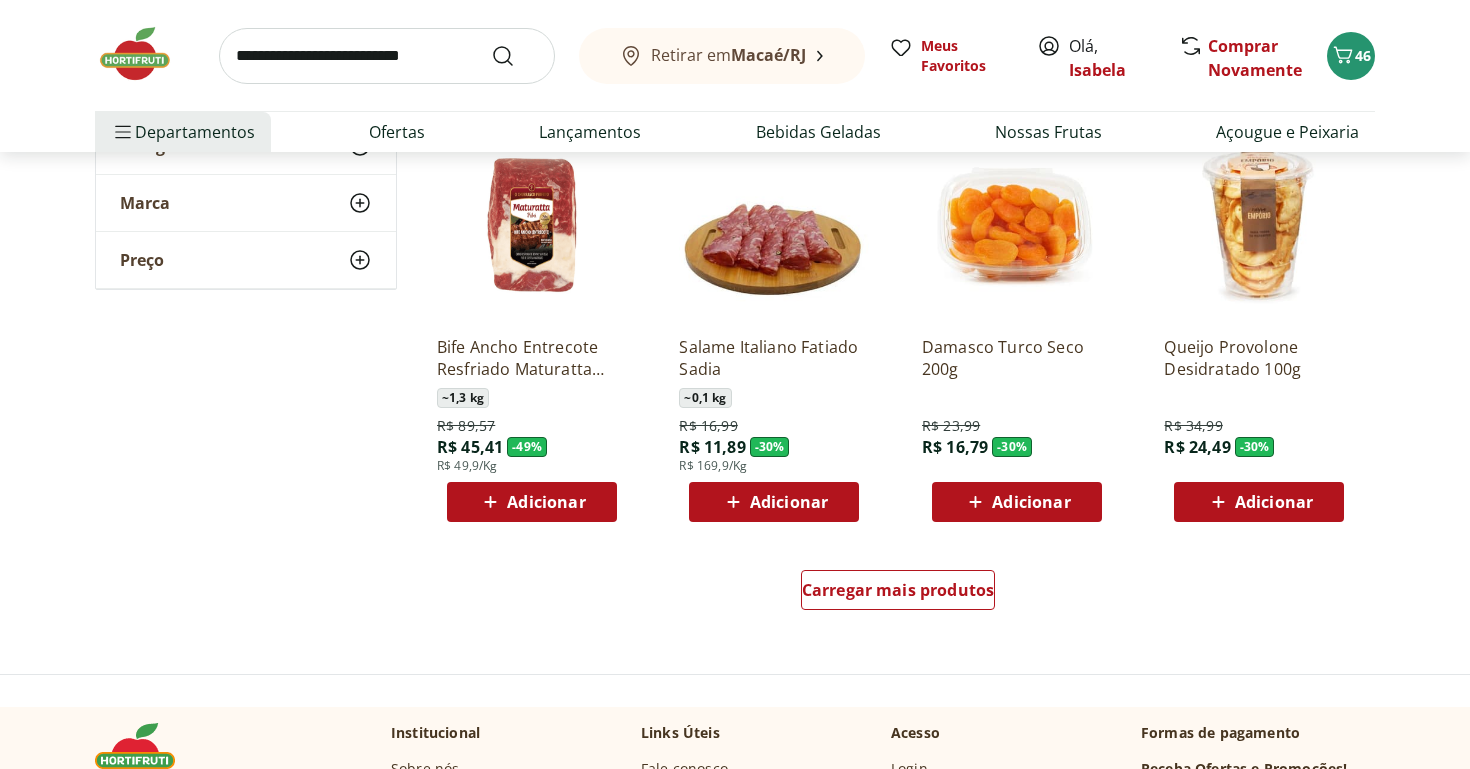 scroll, scrollTop: 2403, scrollLeft: 0, axis: vertical 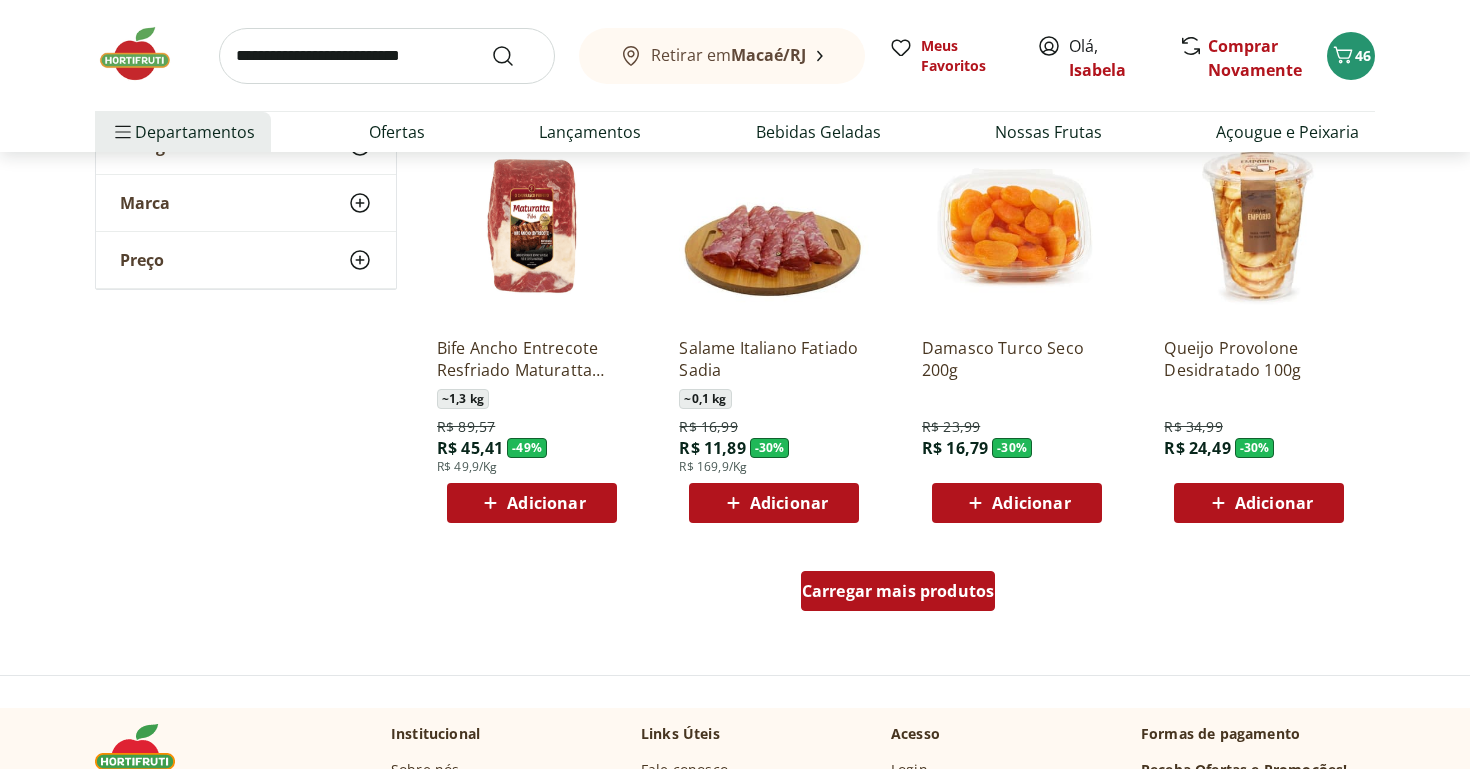 click on "Carregar mais produtos" at bounding box center (898, 591) 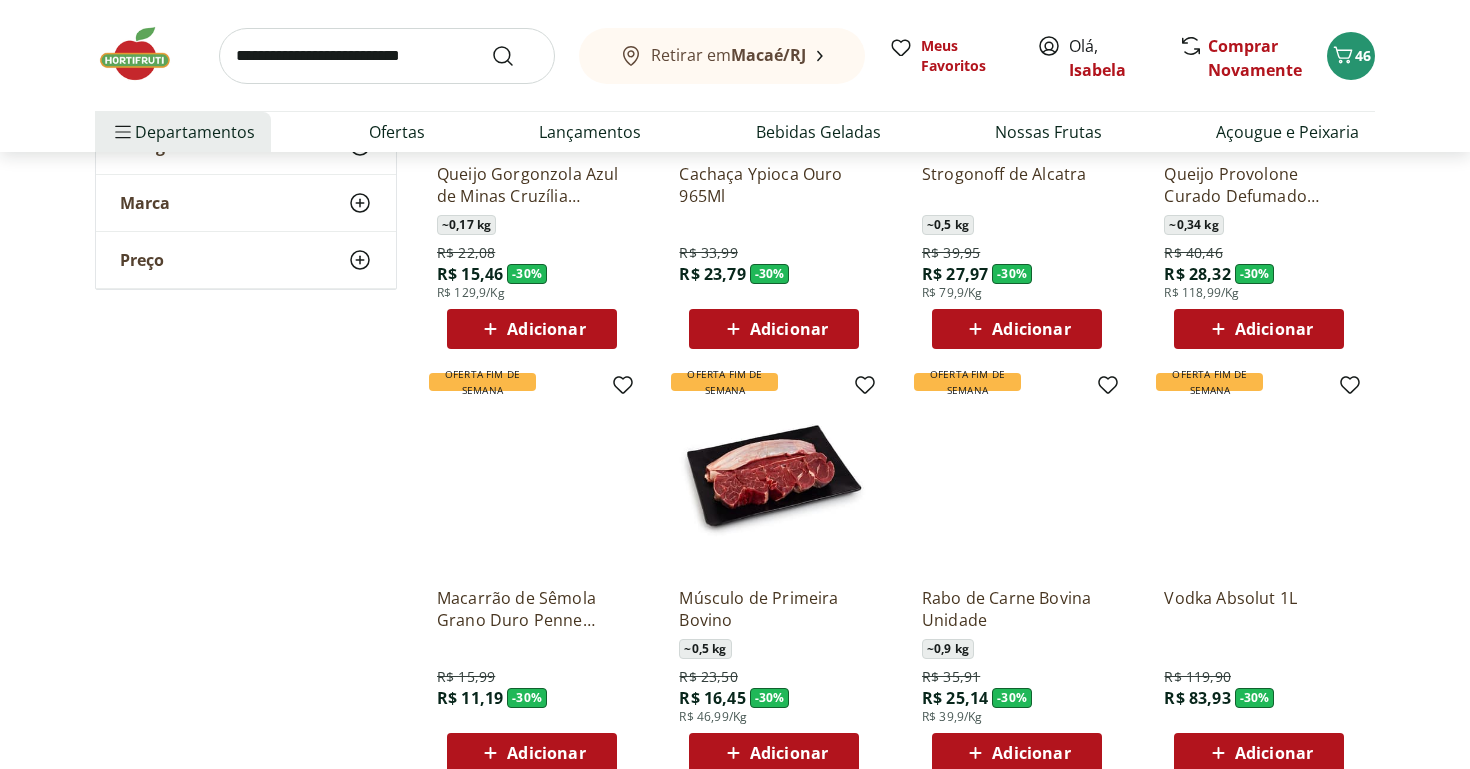 scroll, scrollTop: 0, scrollLeft: 0, axis: both 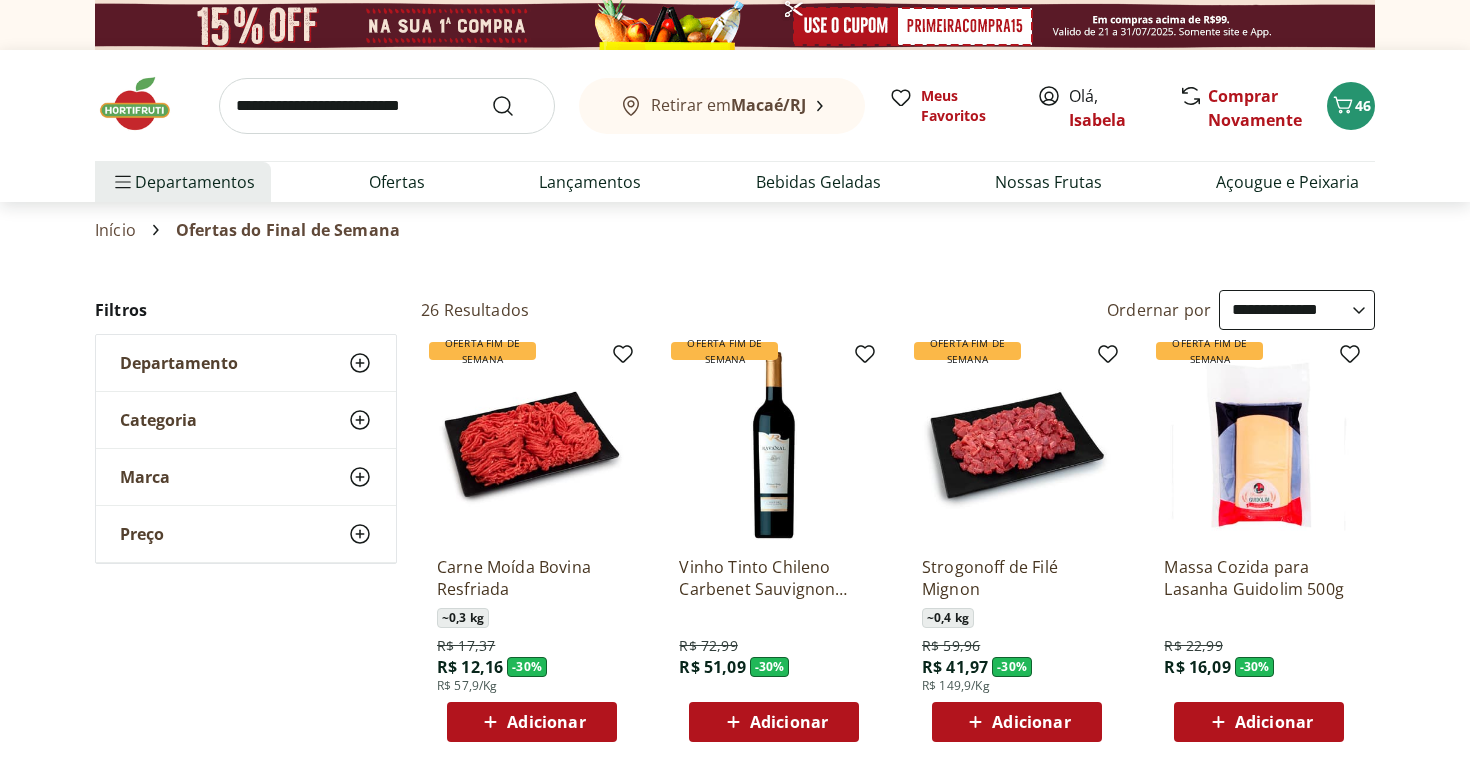 click at bounding box center (145, 104) 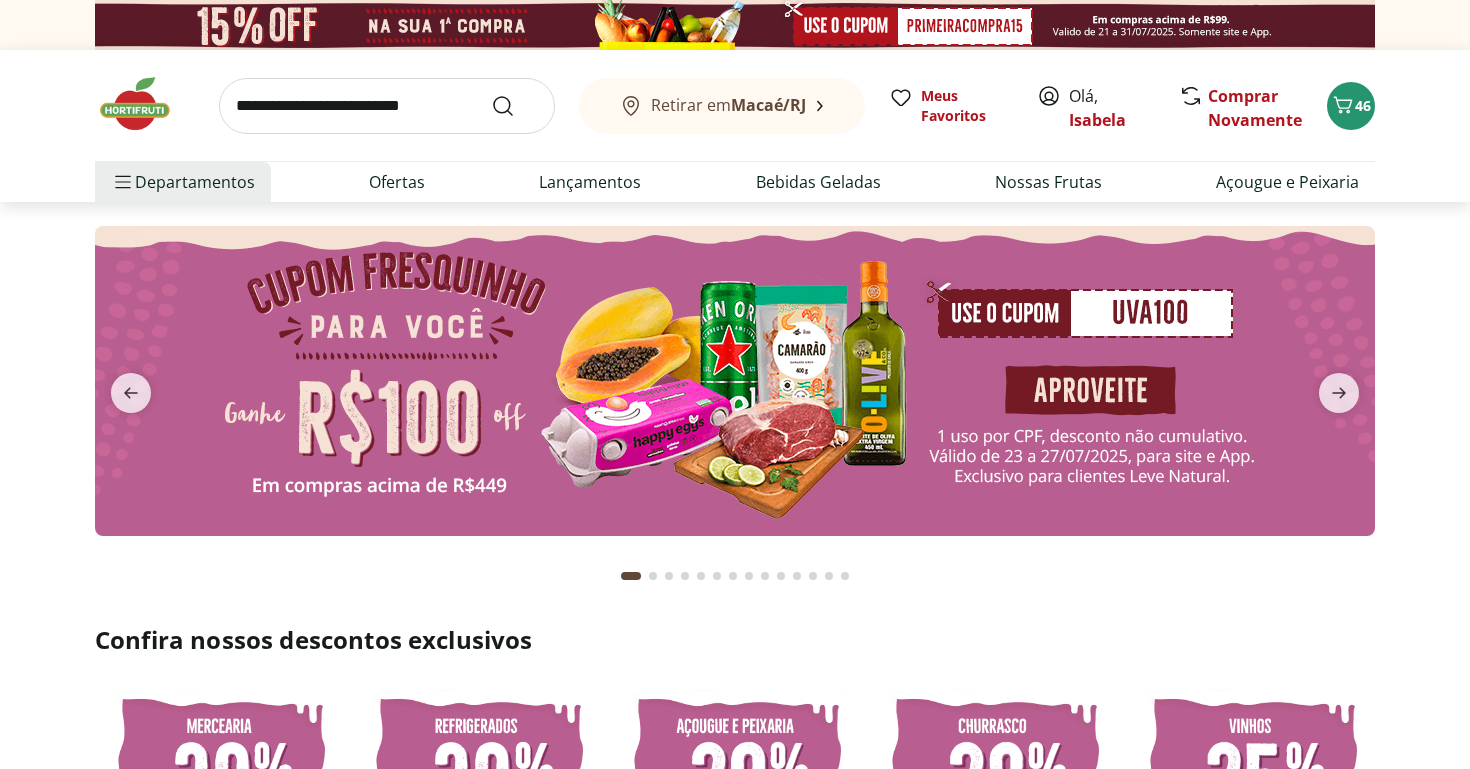 click at bounding box center (145, 104) 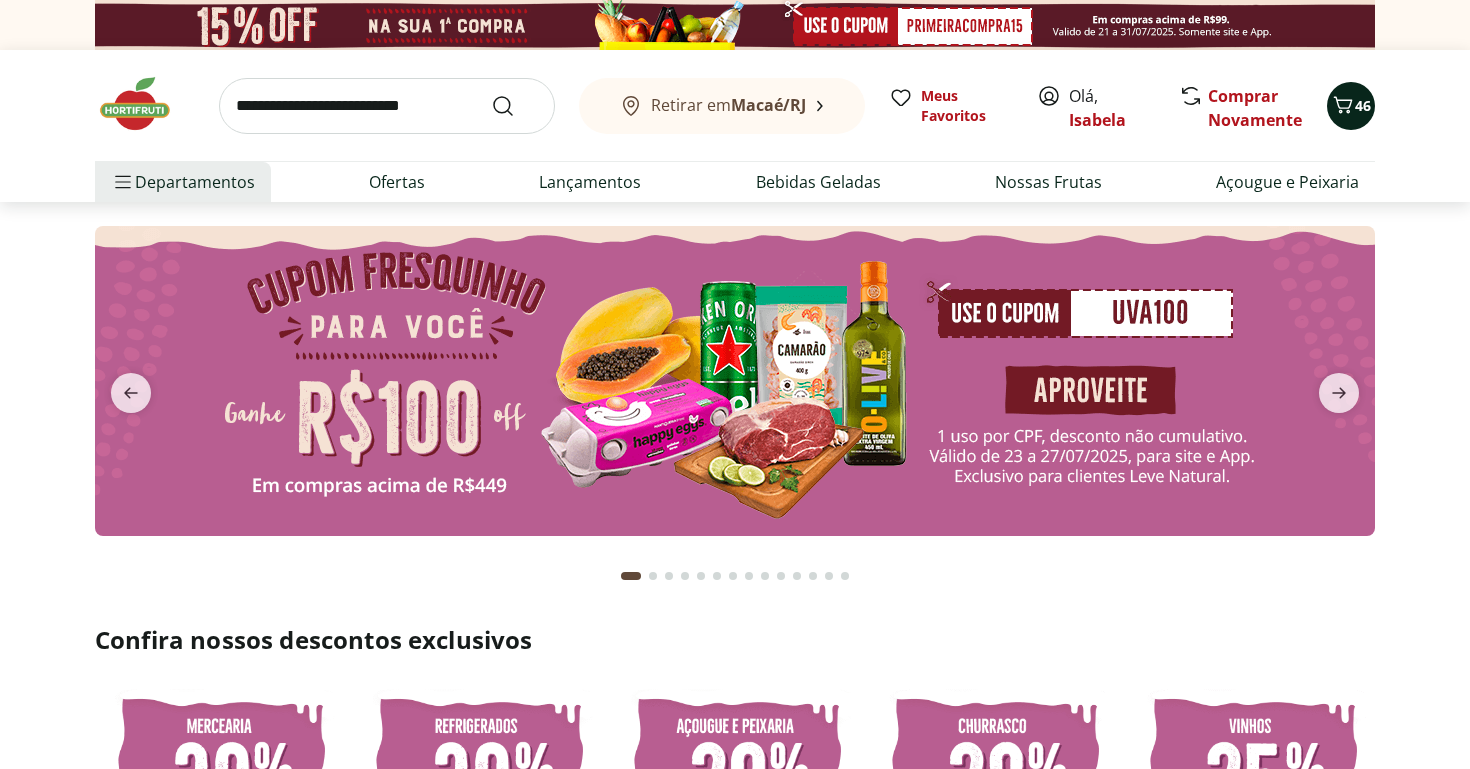 click on "46" at bounding box center (1363, 105) 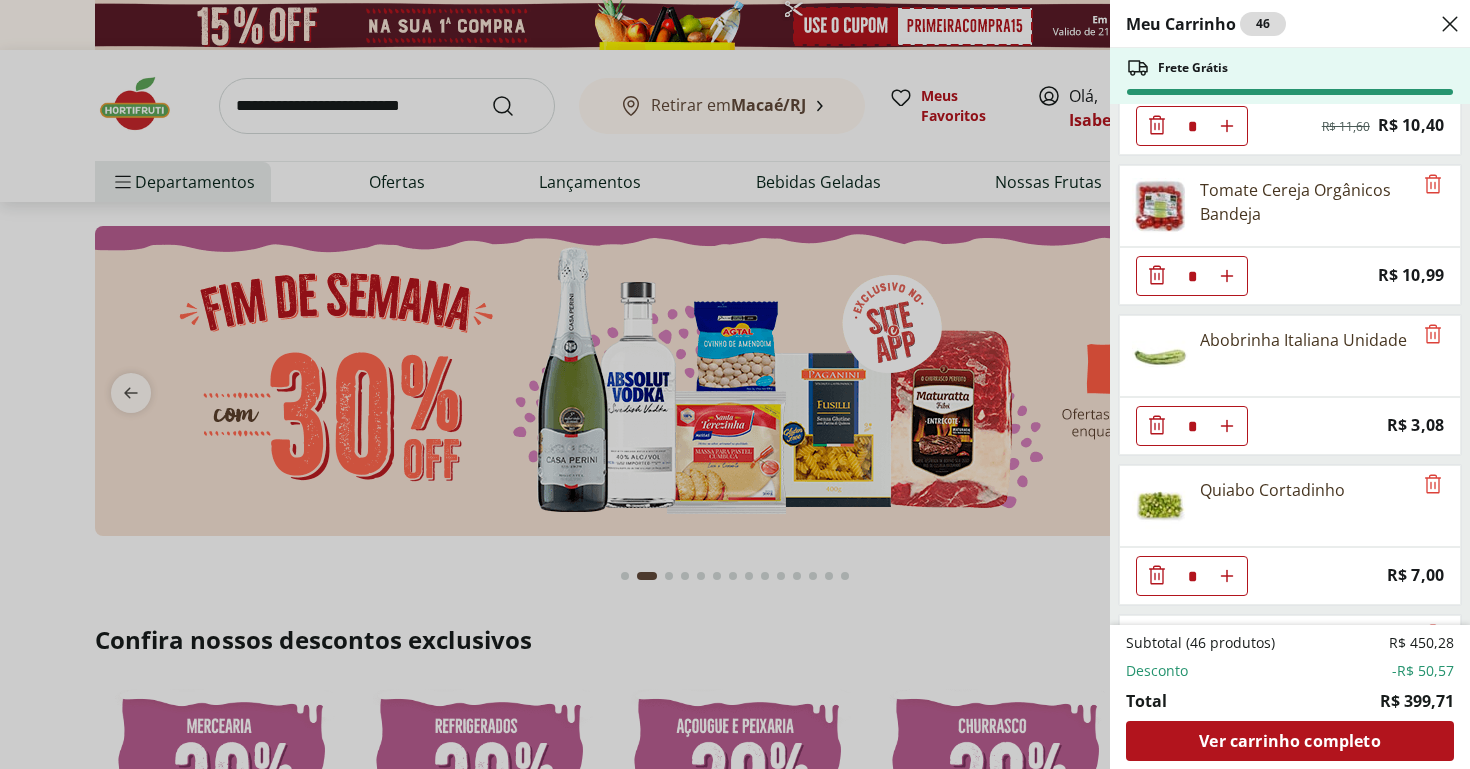 scroll, scrollTop: 997, scrollLeft: 0, axis: vertical 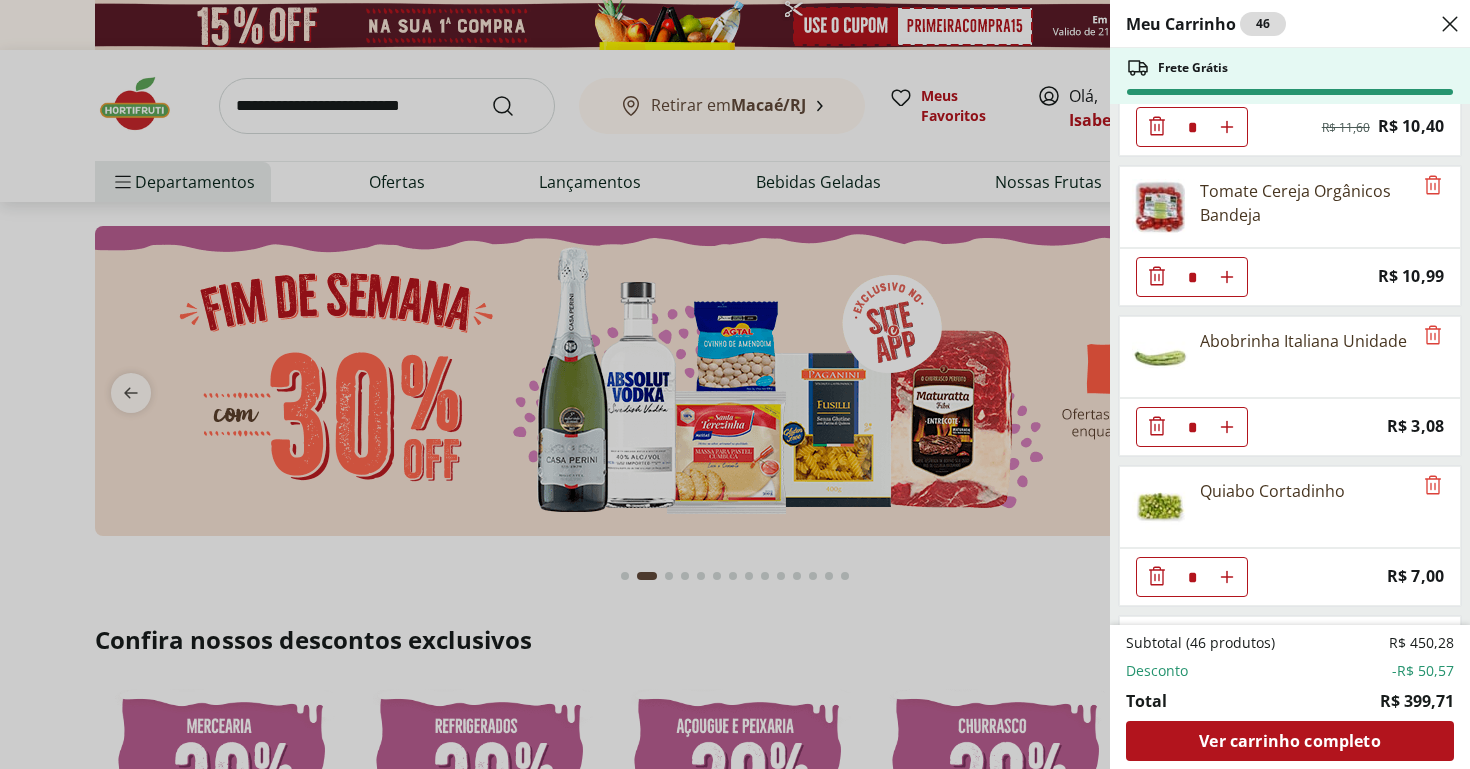 click on "Meu Carrinho 46 Frete Grátis Semente de Abobora sem Casca Montan 150g * Price: R$ 23,99 Patinho Extra Limpo * Price: R$ 41,94 Batata Inglesa Unidade * Price: R$ 0,80 Limão Tahity Unidade * Price: R$ 0,58 Matte Leão Limão Zero - 300Ml * Price: R$ 3,99 Laranja Pera Unidade * Price: R$ 2,00 Filé de Peito de Frango Resfriado * Original price: R$ 11,60 Price: R$ 10,40 Tomate Cereja Orgânicos Bandeja * Price: R$ 10,99 Abobrinha Italiana Unidade * Price: R$ 3,08 Quiabo Cortadinho * Price: R$ 7,00 Espaguete de Abobrinha Ralada Pote * Price: R$ 7,20 Alface Americana Unidade * Price: R$ 6,99 Uva Verde sem Semente Natural da Terra 500g * Price: R$ 8,99 Mamão Formosa Unidade * Price: R$ 20,98 Kiwi Gold Unidade * Price: R$ 6,60 Palmito Pupunha Spaghetti 210g * Price: R$ 17,49 Amora Embalada 100G * Price: R$ 19,99 Alface Mista Hidropônica Unidade * Price: R$ 6,29 Cogumelo Shiitake Fatiado 200g * Original price: R$ 16,99 Price: R$ 12,99 Abóbora Japonesa Pedaço * Price: R$ 3,29 * Price: * * *" at bounding box center (735, 384) 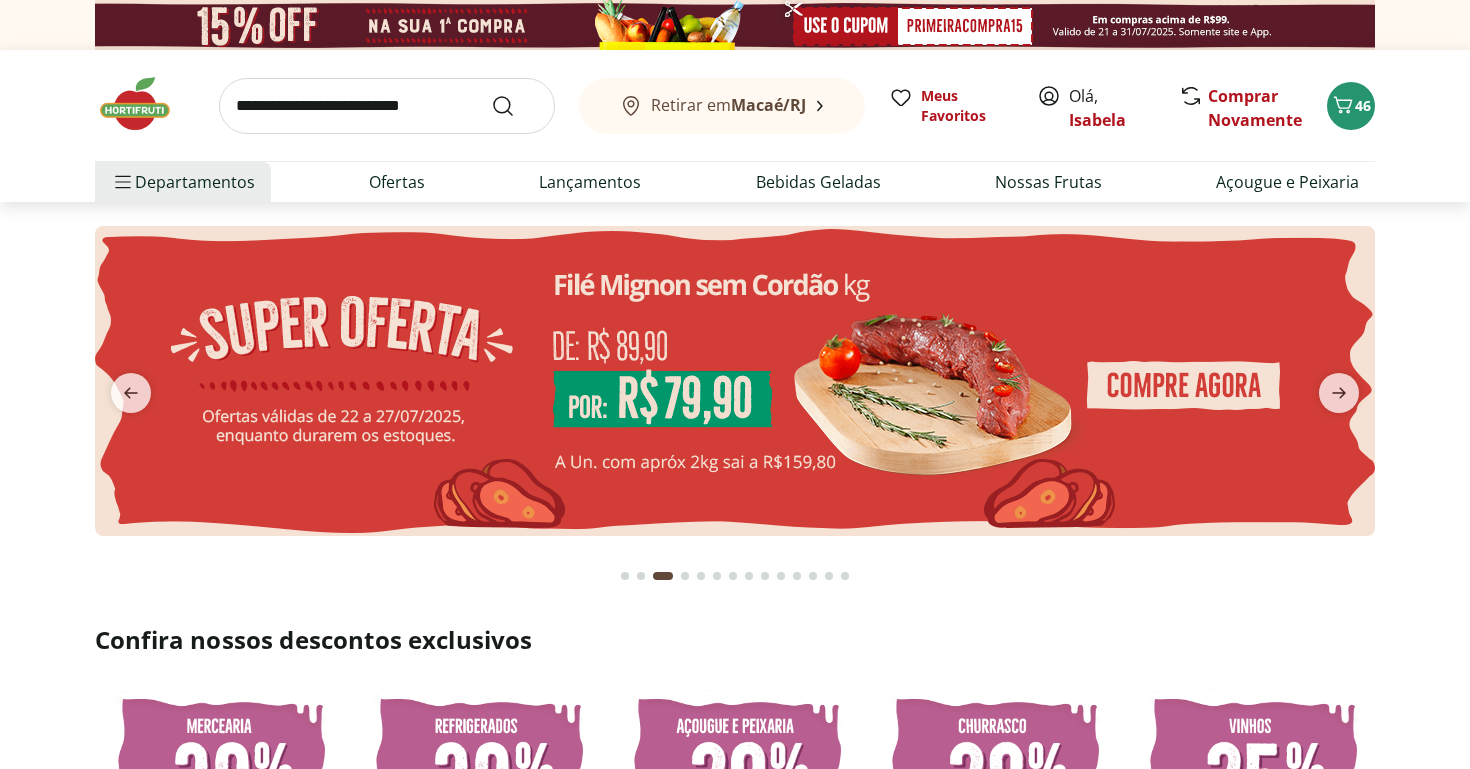 click at bounding box center (145, 104) 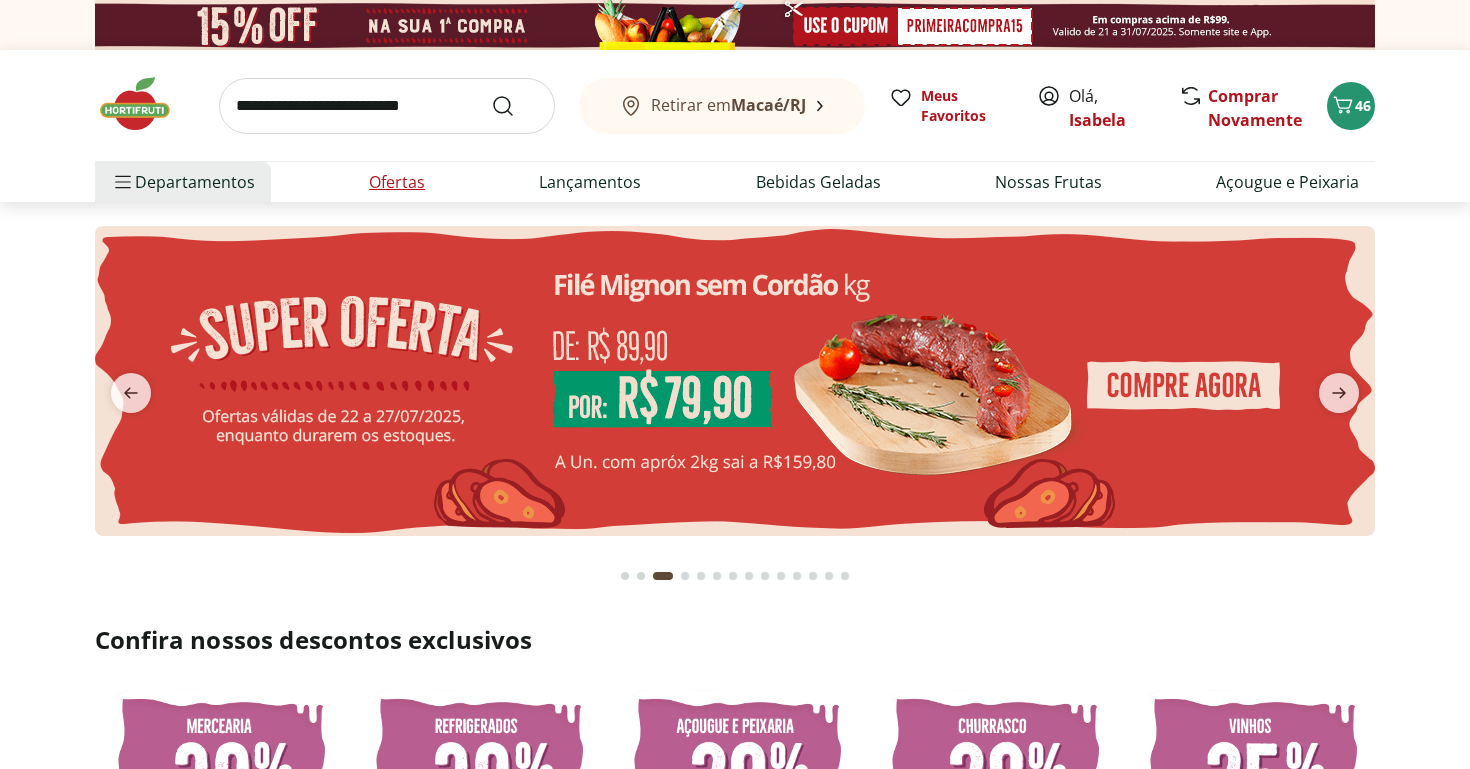click on "Ofertas" at bounding box center [397, 182] 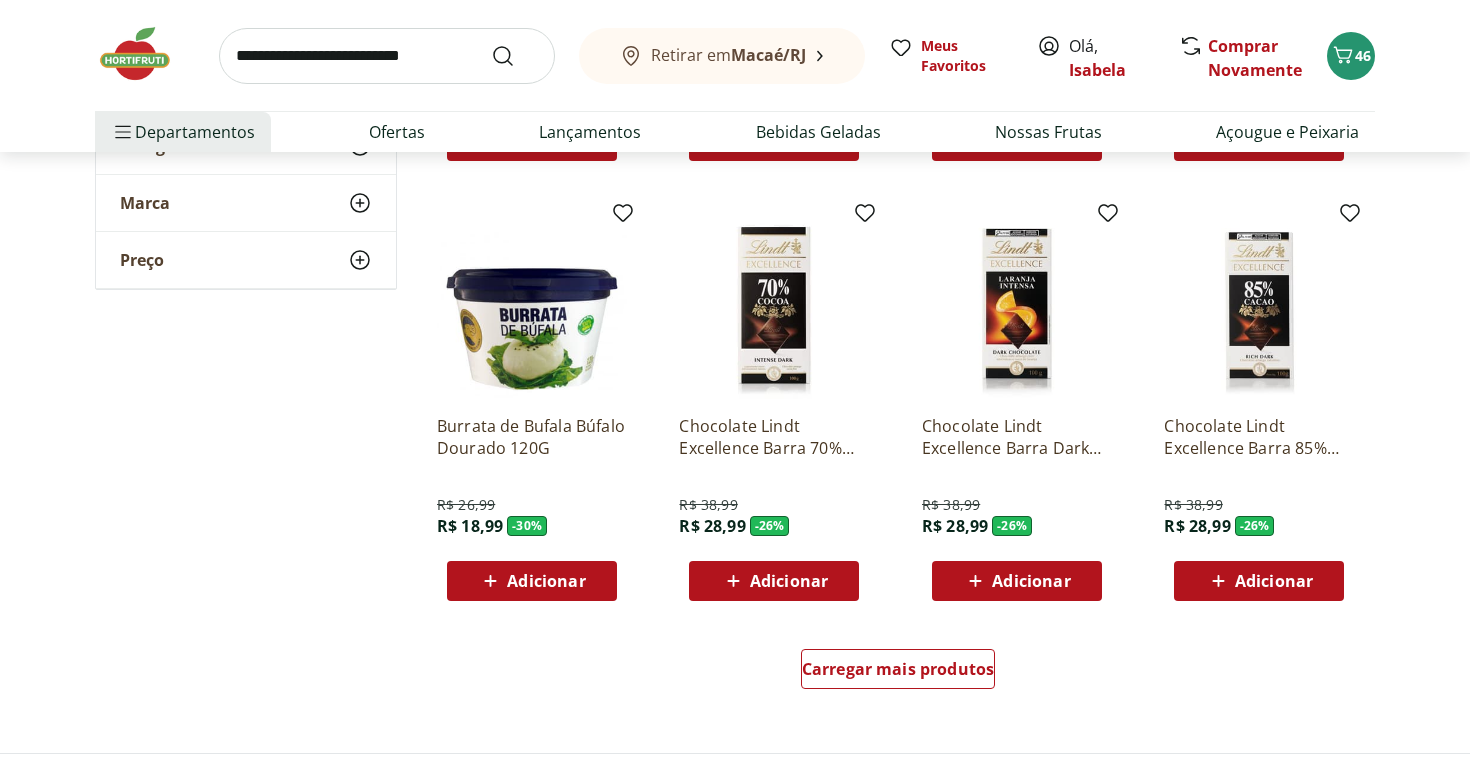 scroll, scrollTop: 1044, scrollLeft: 0, axis: vertical 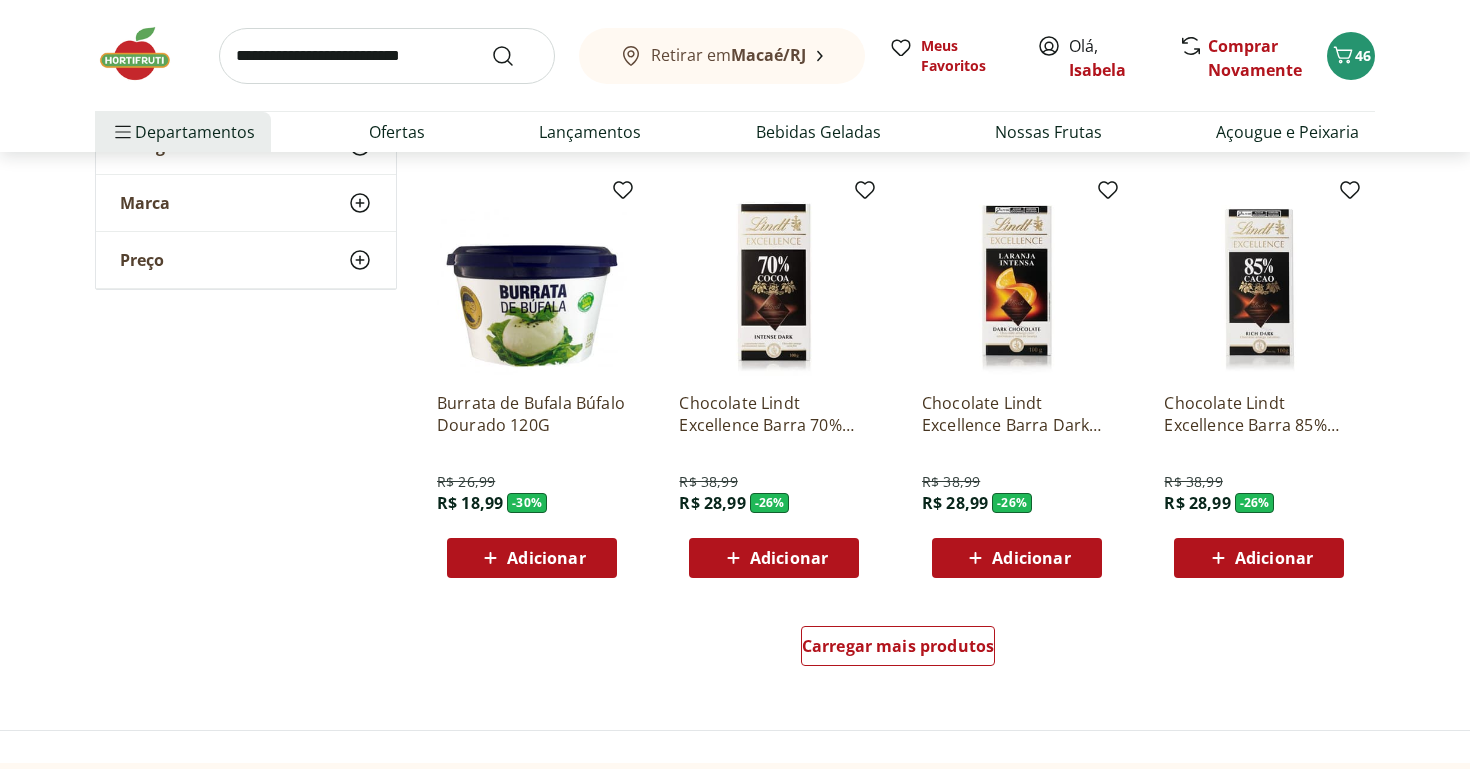 click on "Adicionar" at bounding box center (1031, 558) 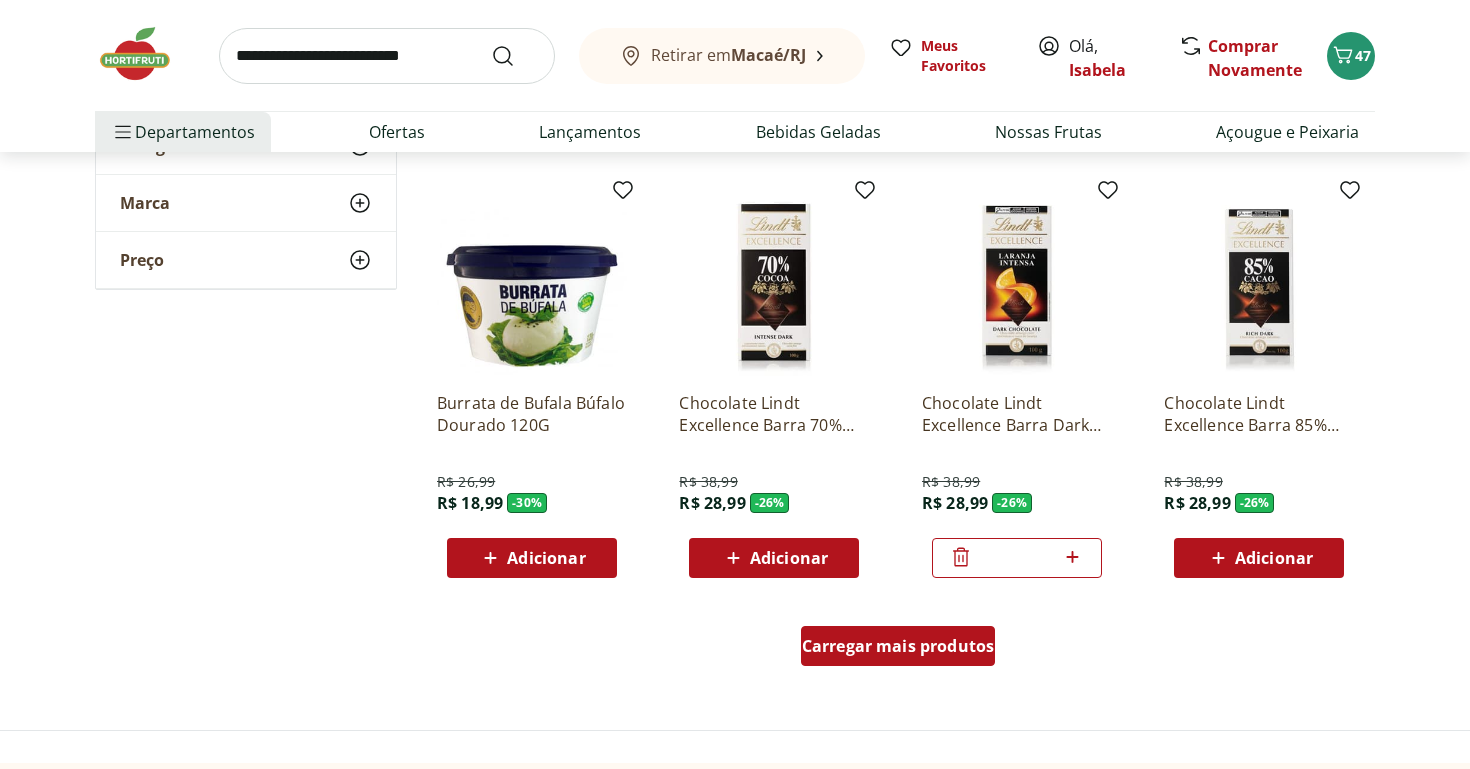 click on "Carregar mais produtos" at bounding box center [898, 646] 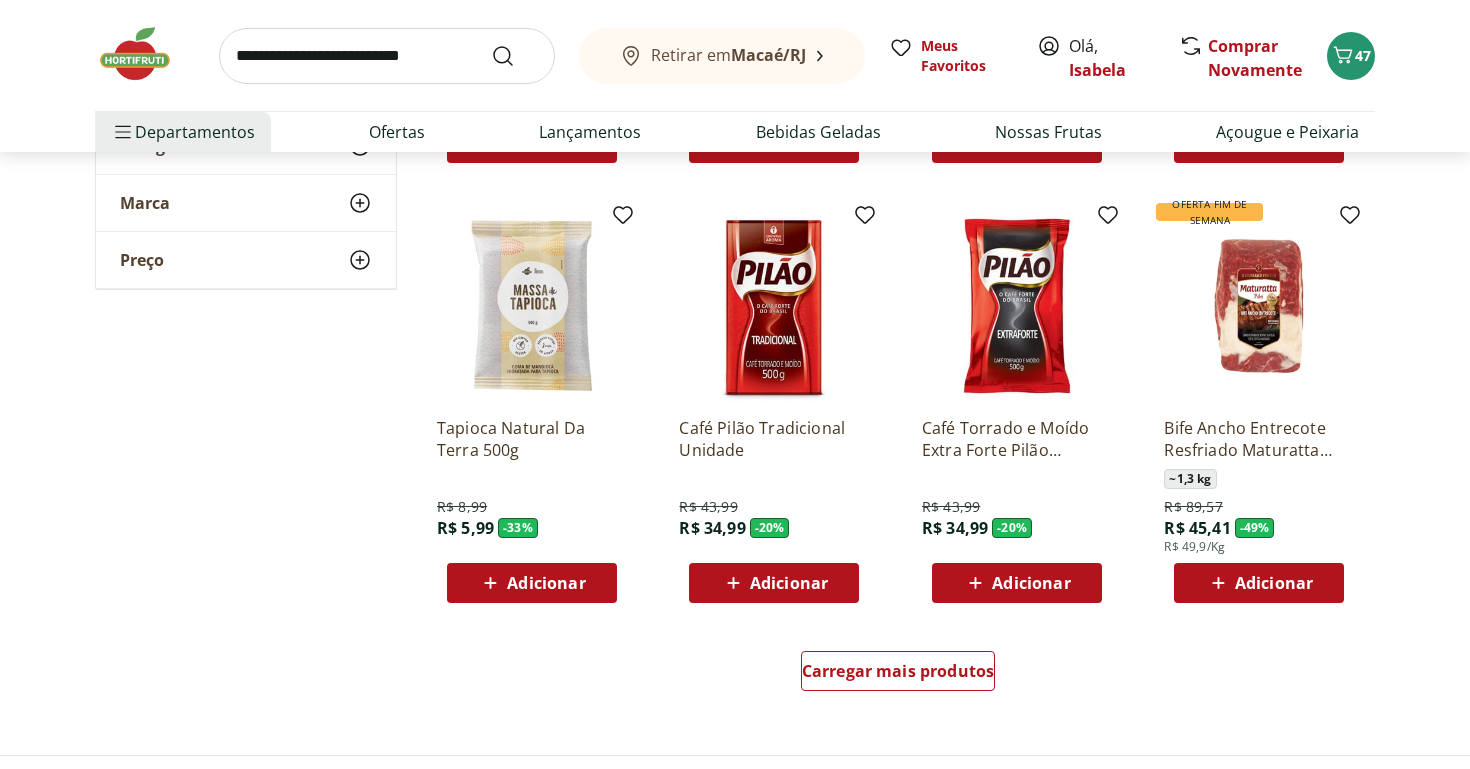 scroll, scrollTop: 2331, scrollLeft: 0, axis: vertical 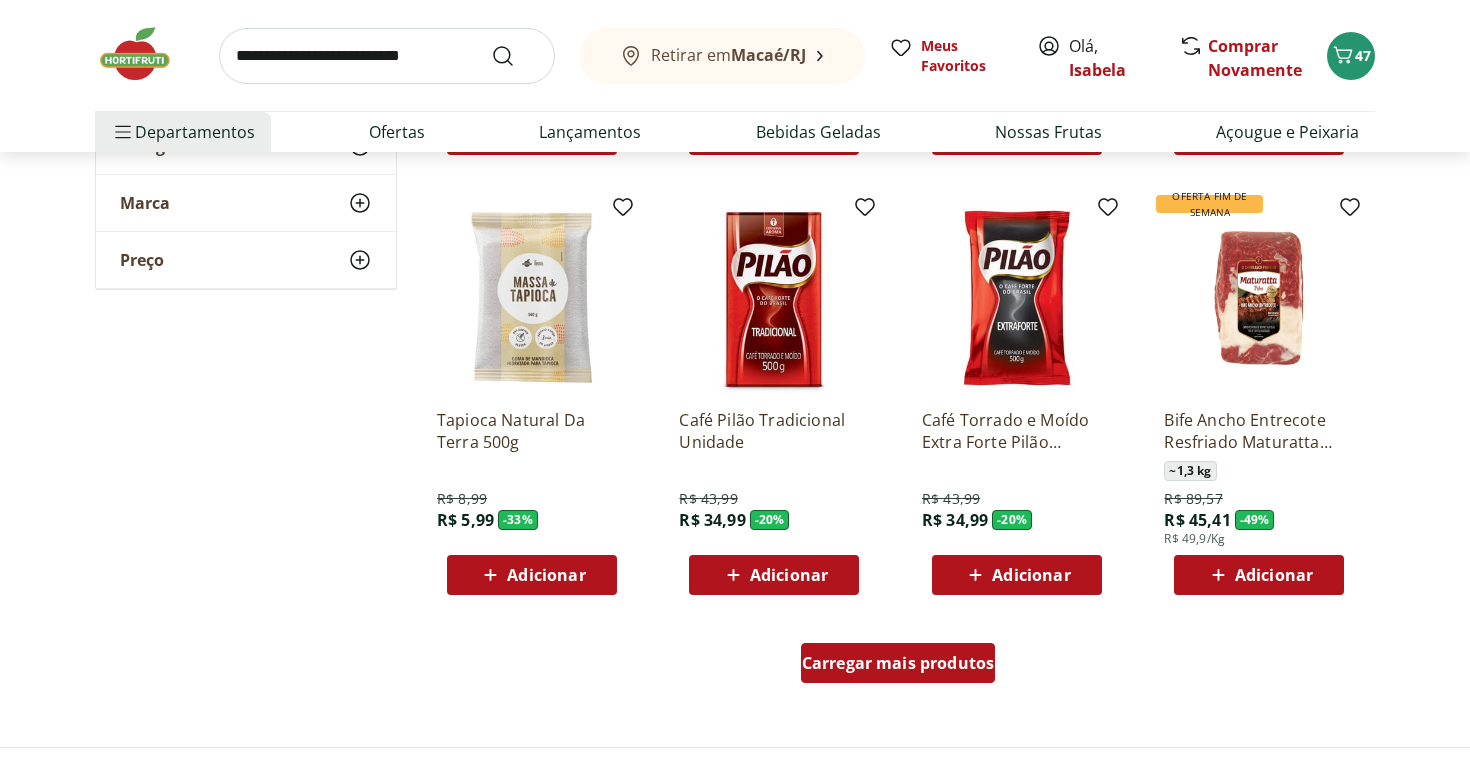 click on "Carregar mais produtos" at bounding box center (898, 663) 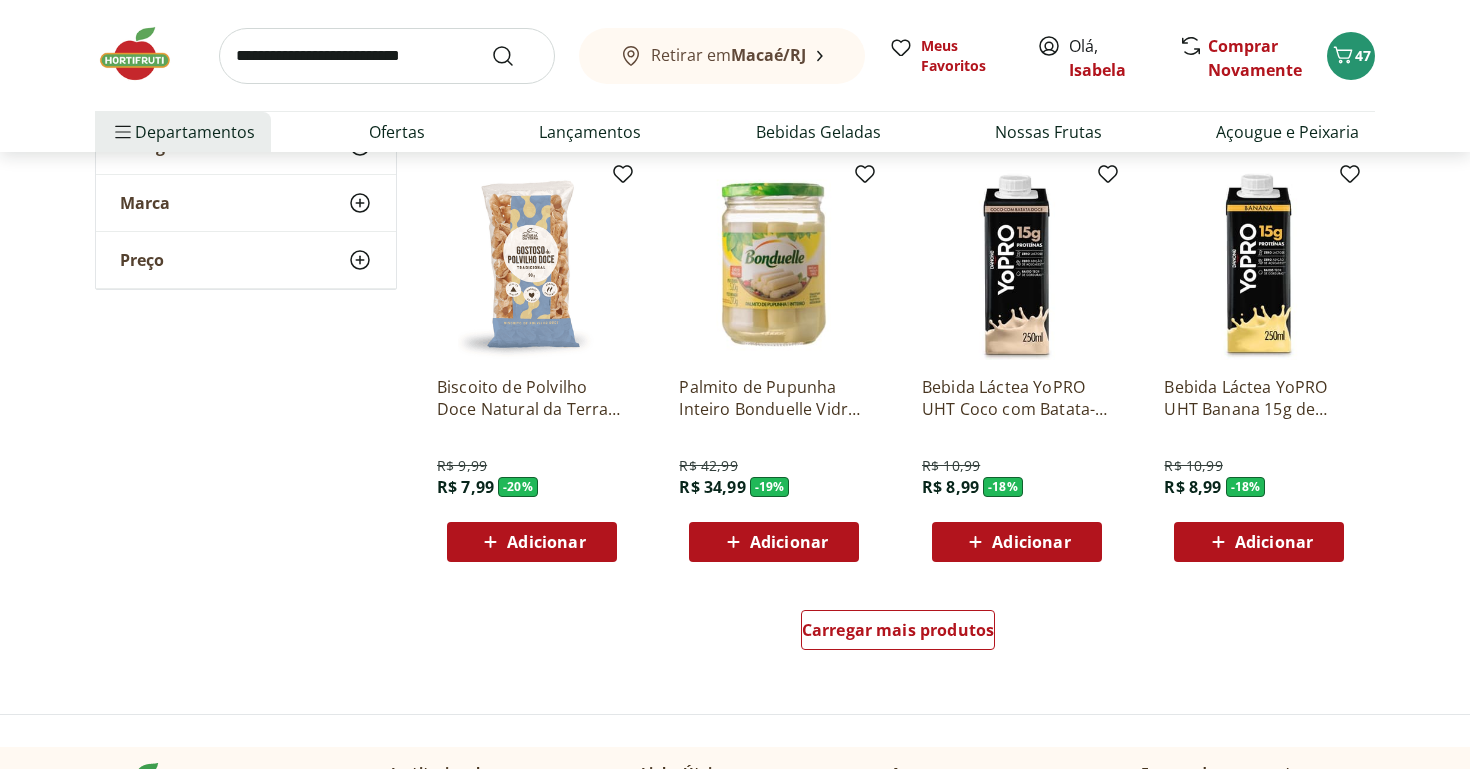 scroll, scrollTop: 3670, scrollLeft: 0, axis: vertical 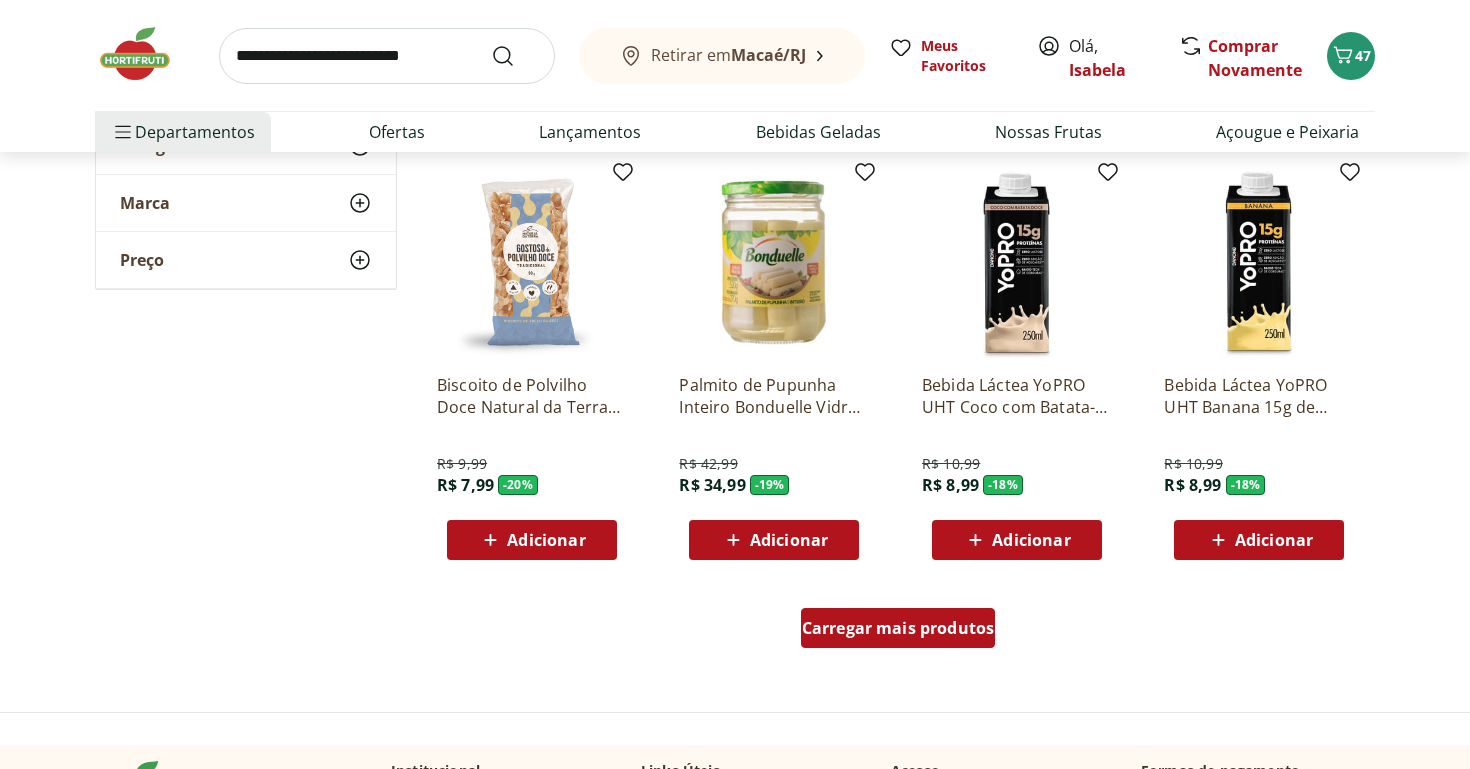 click on "Carregar mais produtos" at bounding box center [898, 628] 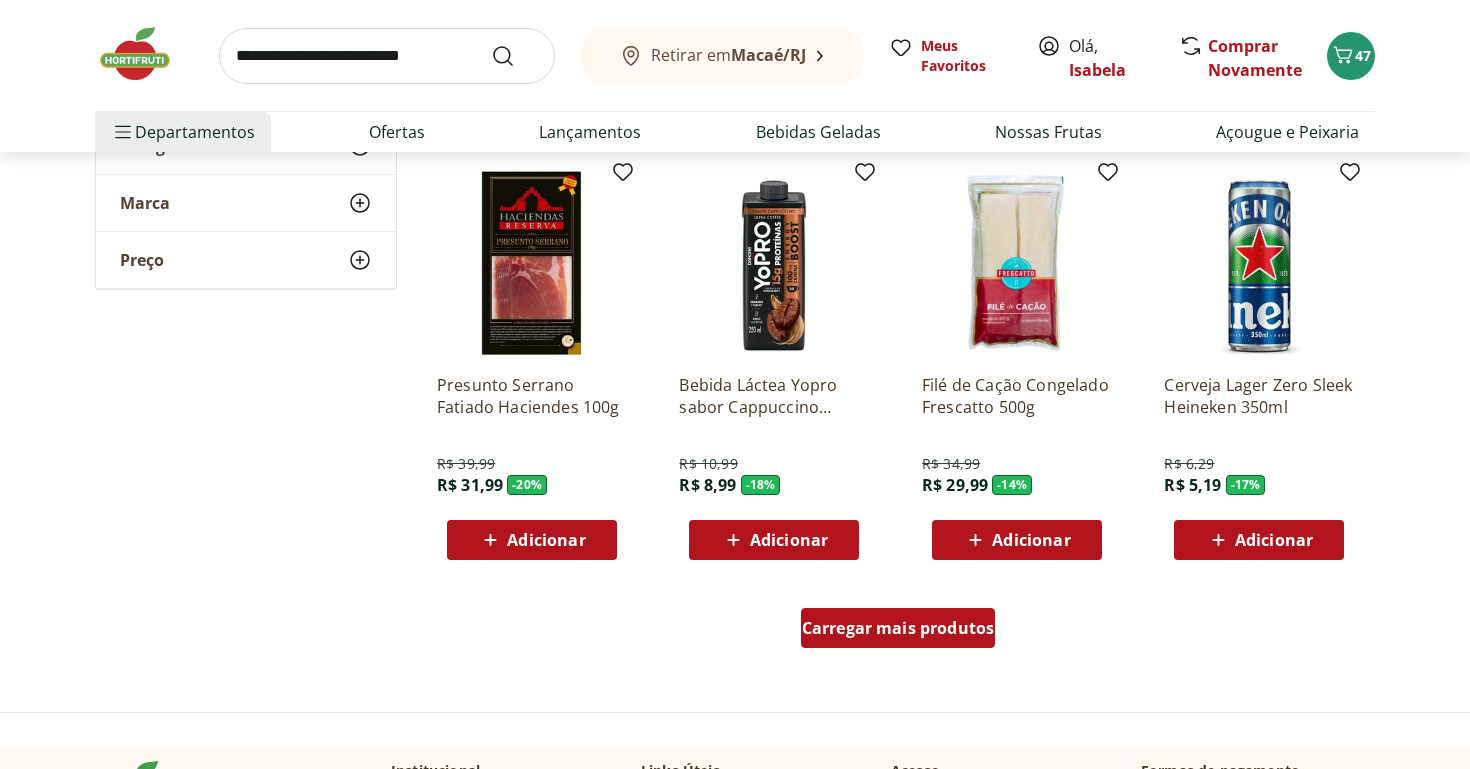 scroll, scrollTop: 5004, scrollLeft: 0, axis: vertical 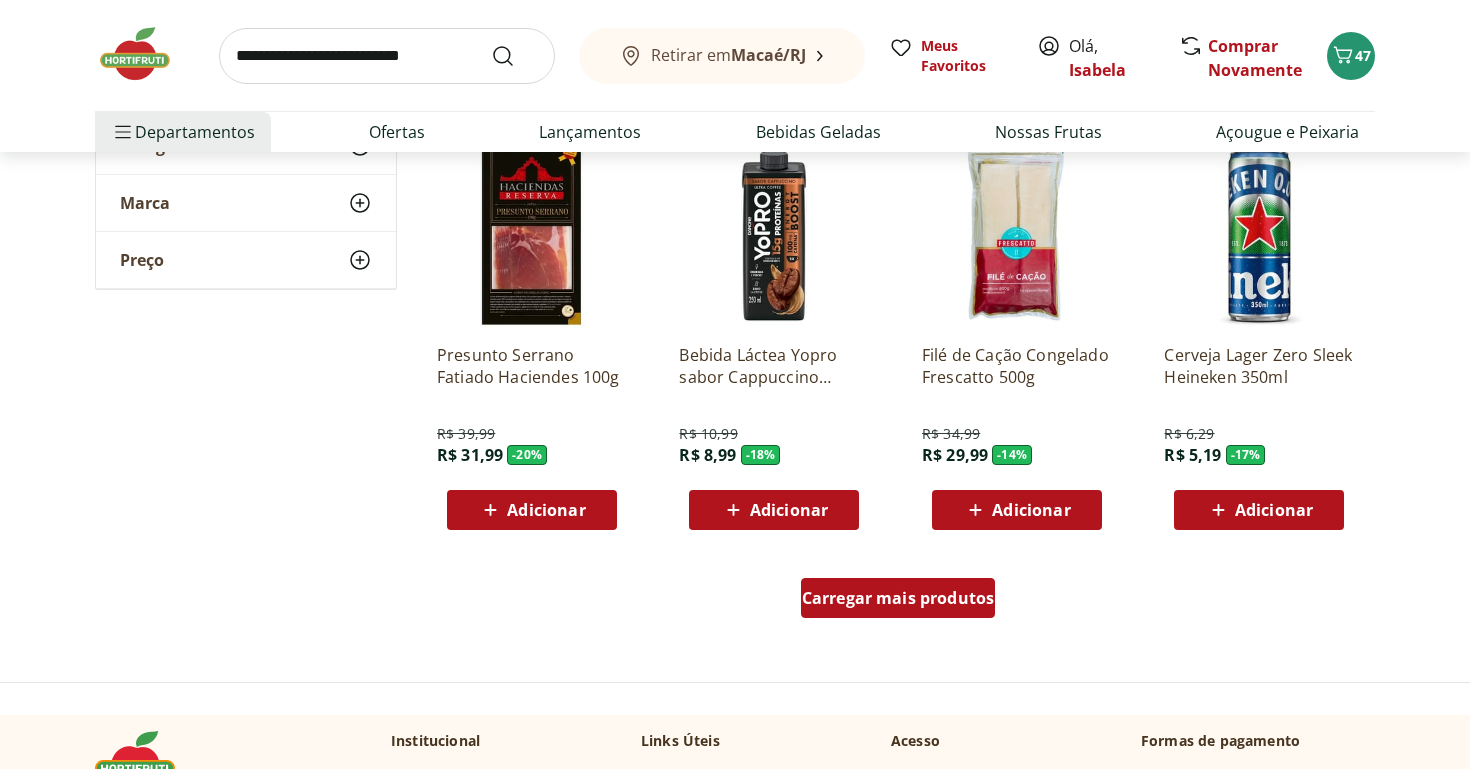 click on "Carregar mais produtos" at bounding box center (898, 598) 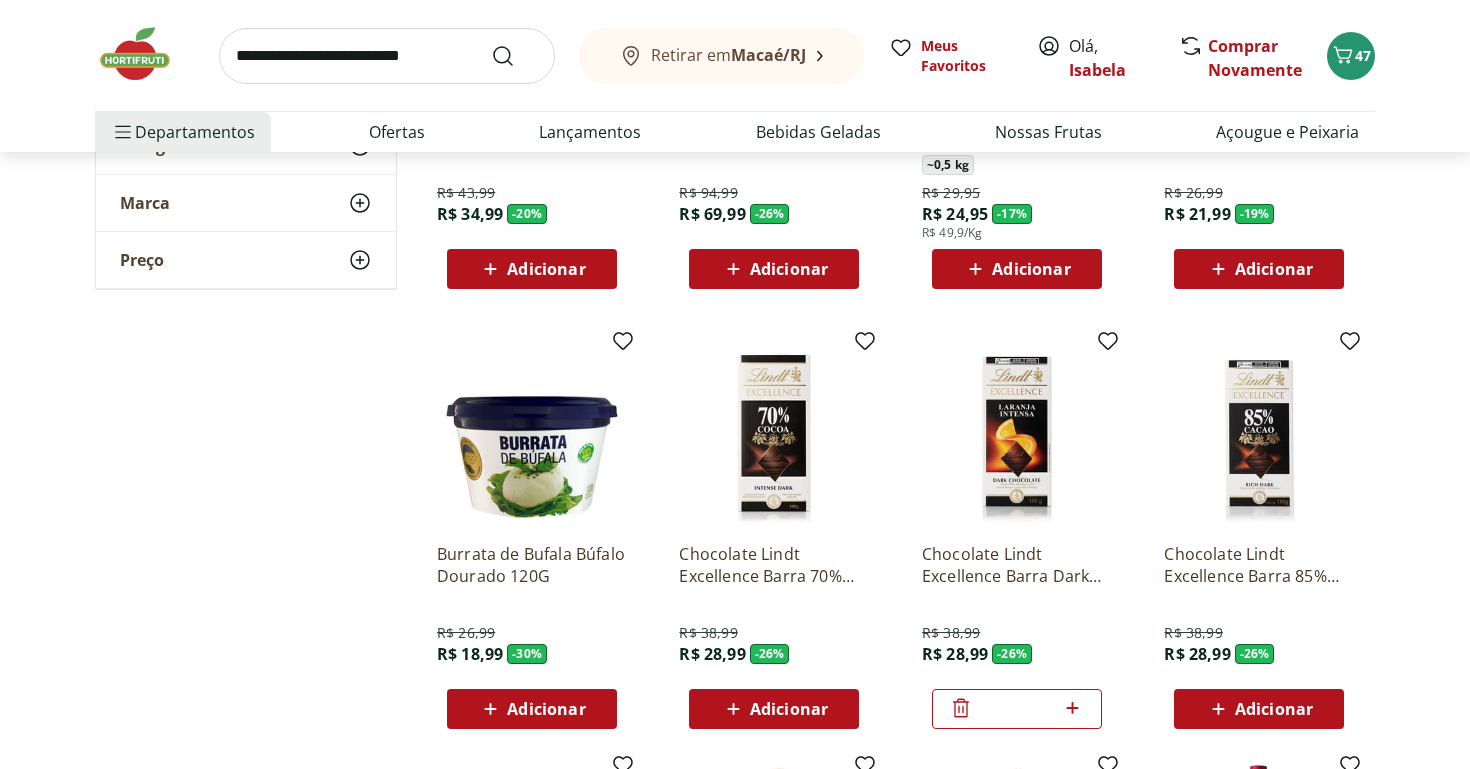 scroll, scrollTop: 503, scrollLeft: 0, axis: vertical 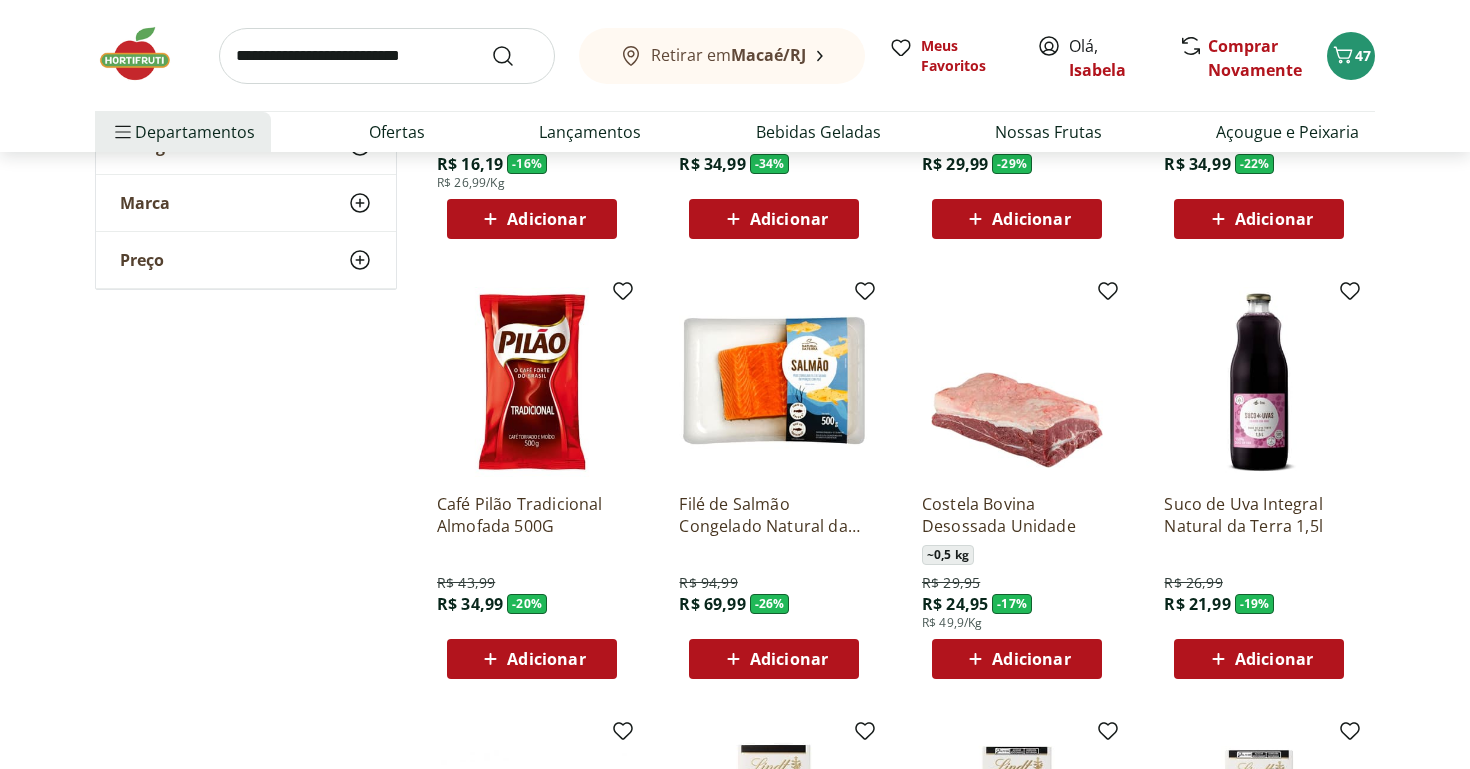 click at bounding box center [387, 56] 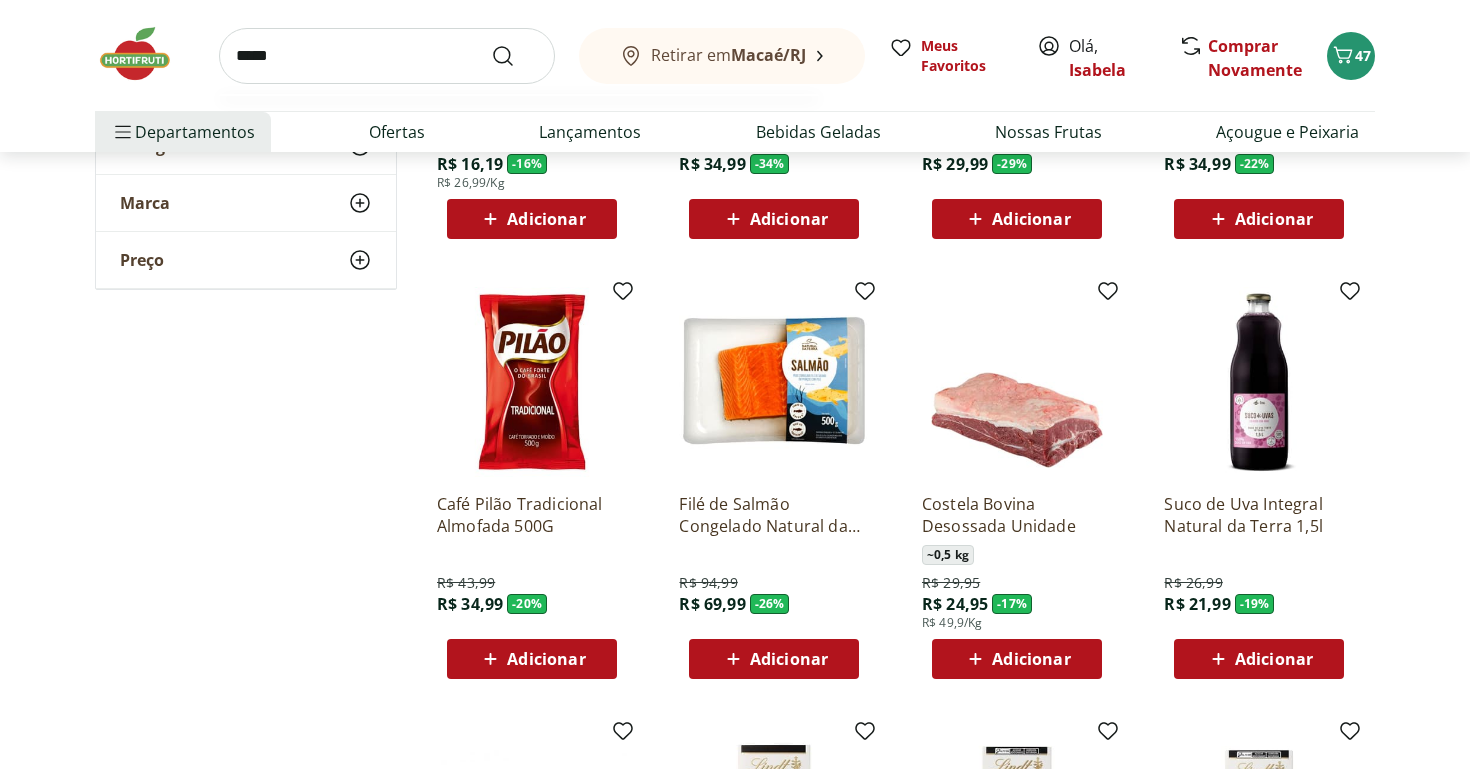 type on "*****" 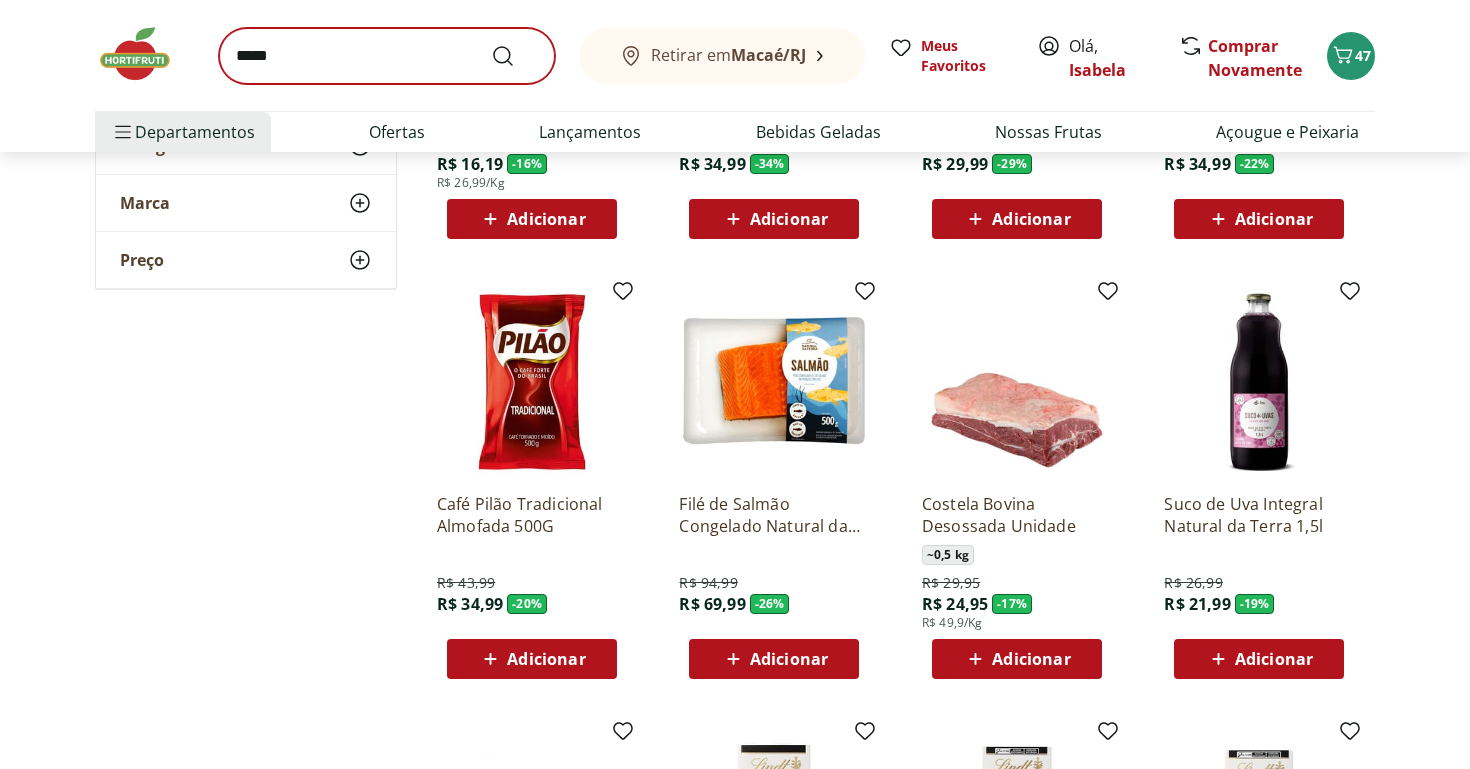 scroll, scrollTop: 0, scrollLeft: 0, axis: both 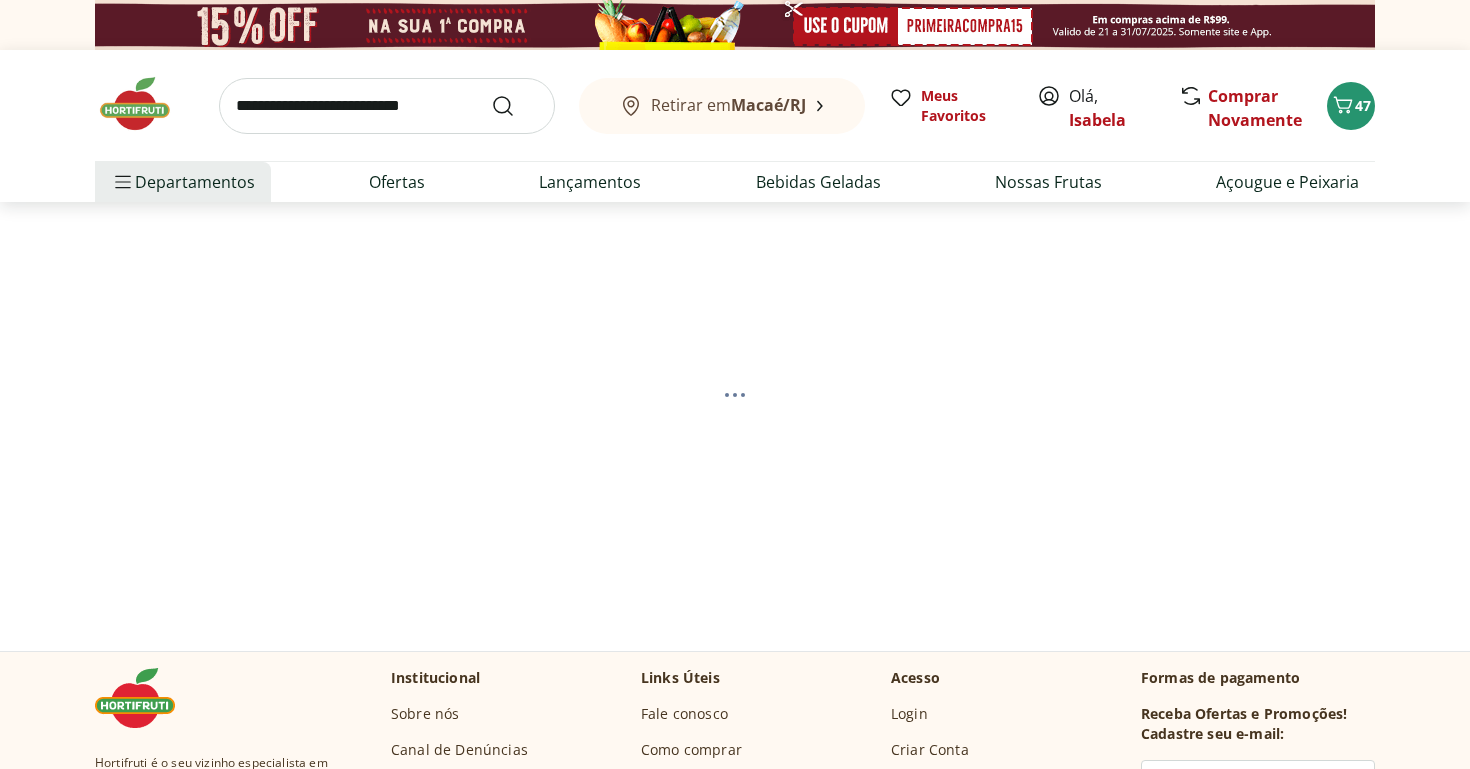 select on "**********" 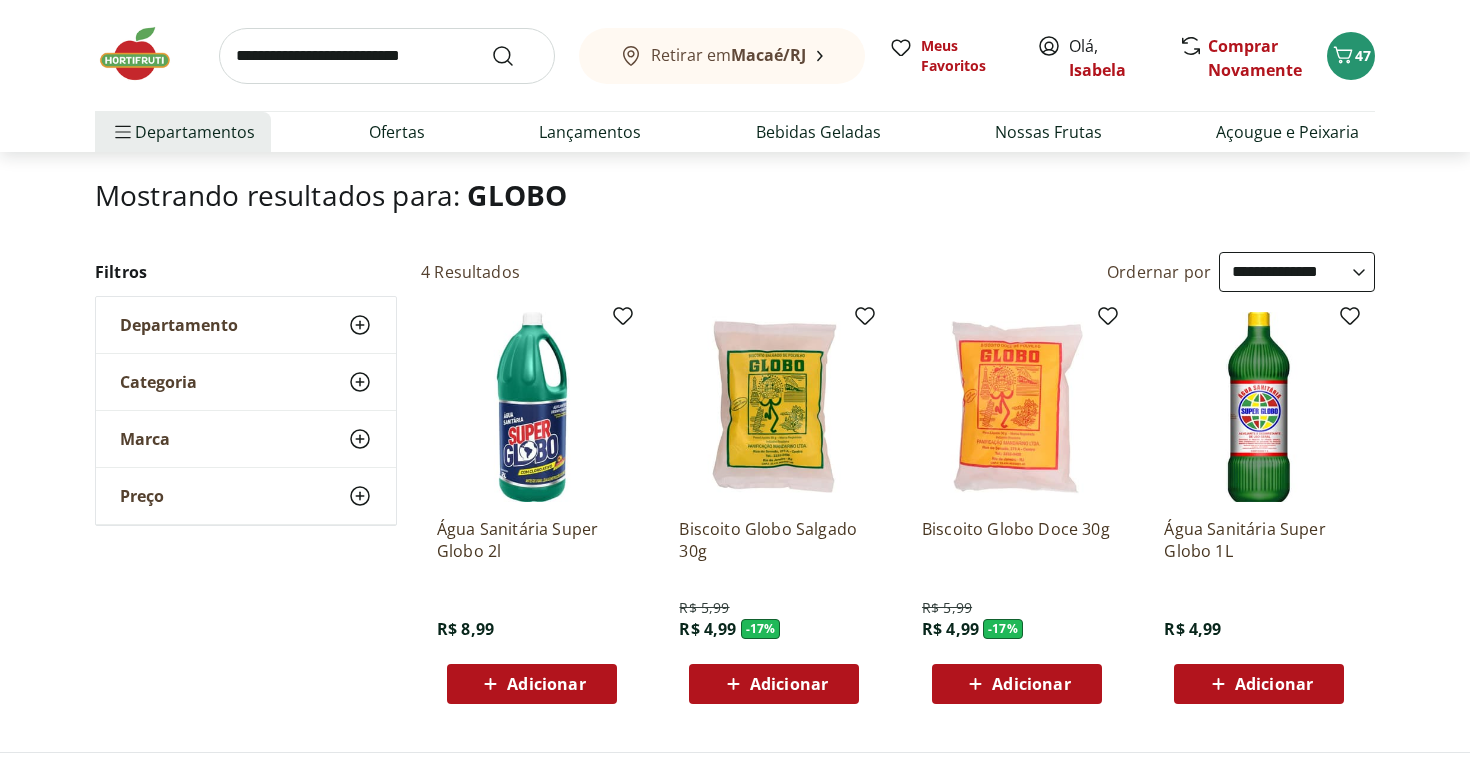 scroll, scrollTop: 114, scrollLeft: 0, axis: vertical 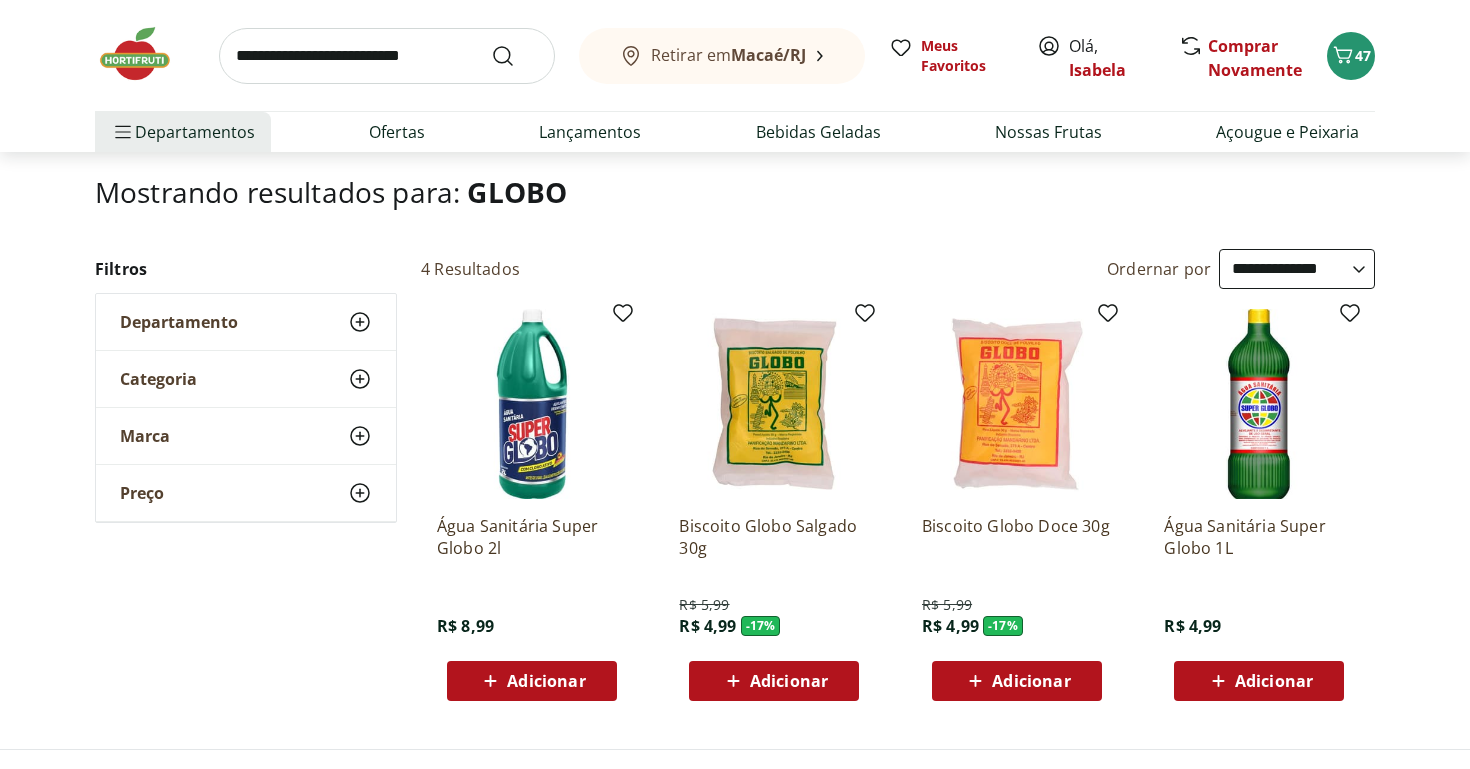 click on "Adicionar" at bounding box center (774, 681) 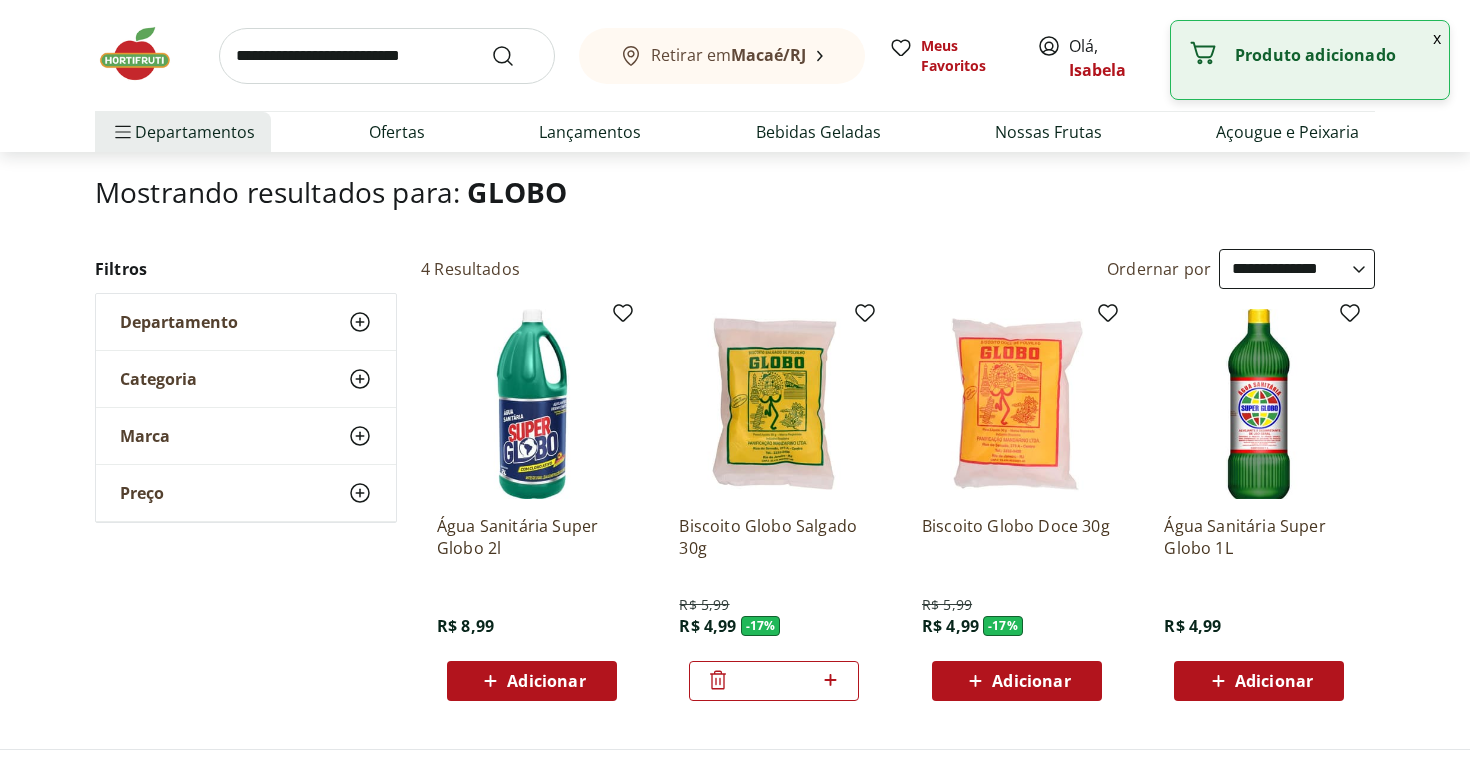 scroll, scrollTop: 0, scrollLeft: 0, axis: both 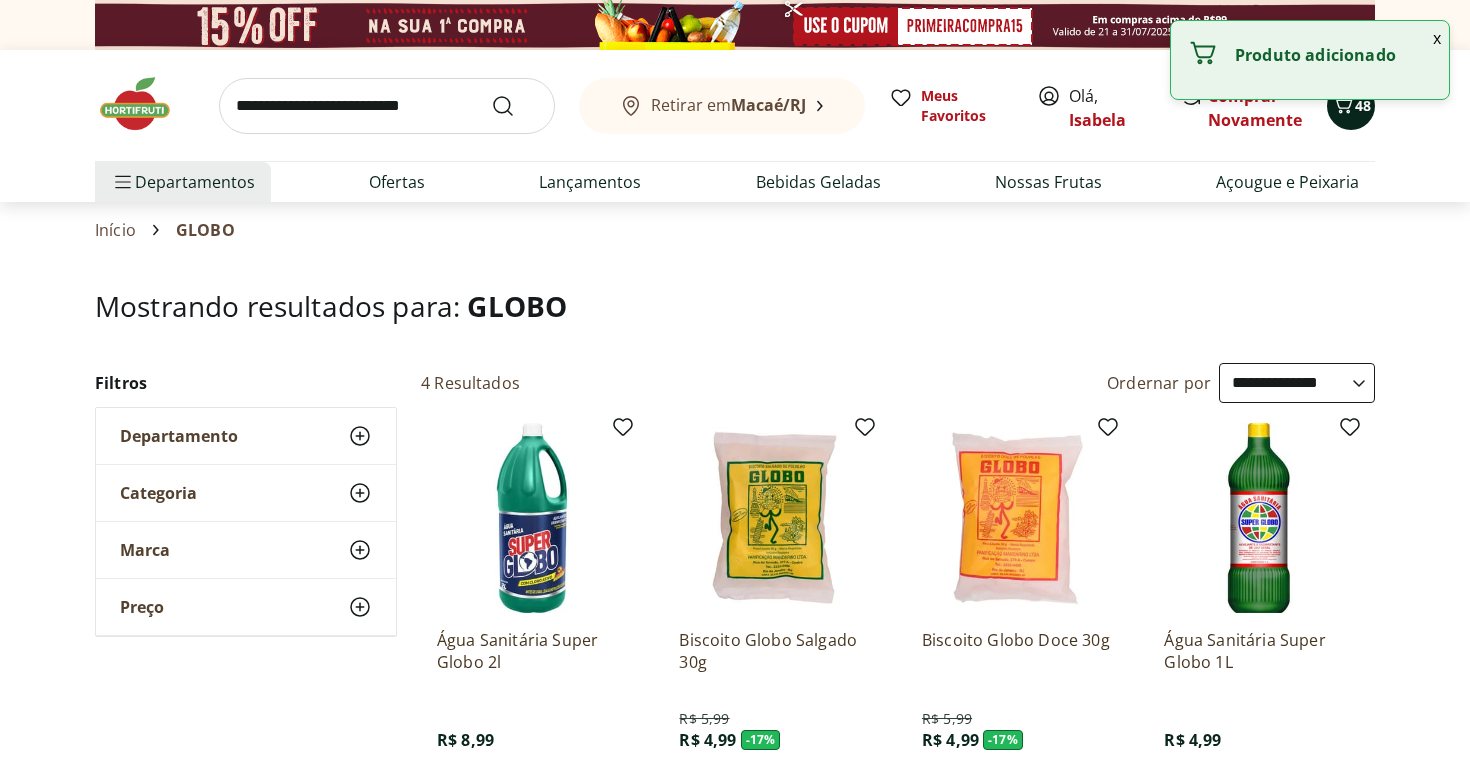 click 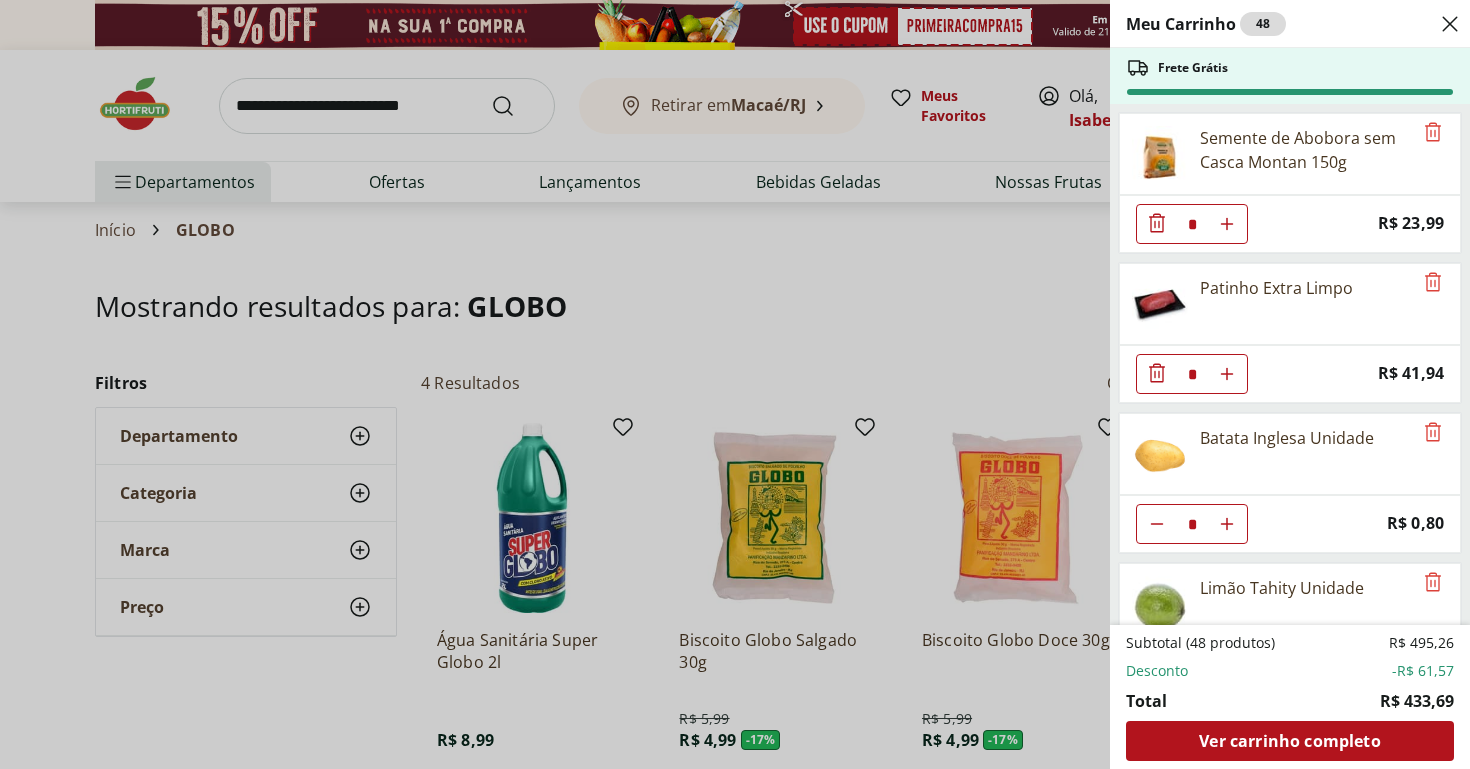 click on "Meu Carrinho 48 Frete Grátis Semente de Abobora sem Casca Montan 150g * Price: R$ 23,99 Patinho Extra Limpo * Price: R$ 41,94 Batata Inglesa Unidade * Price: R$ 0,80 Limão Tahity Unidade * Price: R$ 0,58 Matte Leão Limão Zero - 300Ml * Price: R$ 3,99 Laranja Pera Unidade * Price: R$ 2,00 Filé de Peito de Frango Resfriado * Original price: R$ 11,60 Price: R$ 10,40 Tomate Cereja Orgânicos Bandeja * Price: R$ 10,99 Abobrinha Italiana Unidade * Price: R$ 3,08 Quiabo Cortadinho * Price: R$ 7,00 Espaguete de Abobrinha Ralada Pote * Price: R$ 7,20 Alface Americana Unidade * Price: R$ 6,99 Uva Verde sem Semente Natural da Terra 500g * Price: R$ 8,99 Mamão Formosa Unidade * Price: R$ 20,98 Kiwi Gold Unidade * Price: R$ 6,60 Palmito Pupunha Spaghetti 210g * Price: R$ 17,49 Amora Embalada 100G * Price: R$ 19,99 Alface Mista Hidropônica Unidade * Price: R$ 6,29 Cogumelo Shiitake Fatiado 200g * Original price: R$ 16,99 Price: R$ 12,99 Abóbora Japonesa Pedaço * Price: R$ 3,29 * Price: * * *" at bounding box center [735, 384] 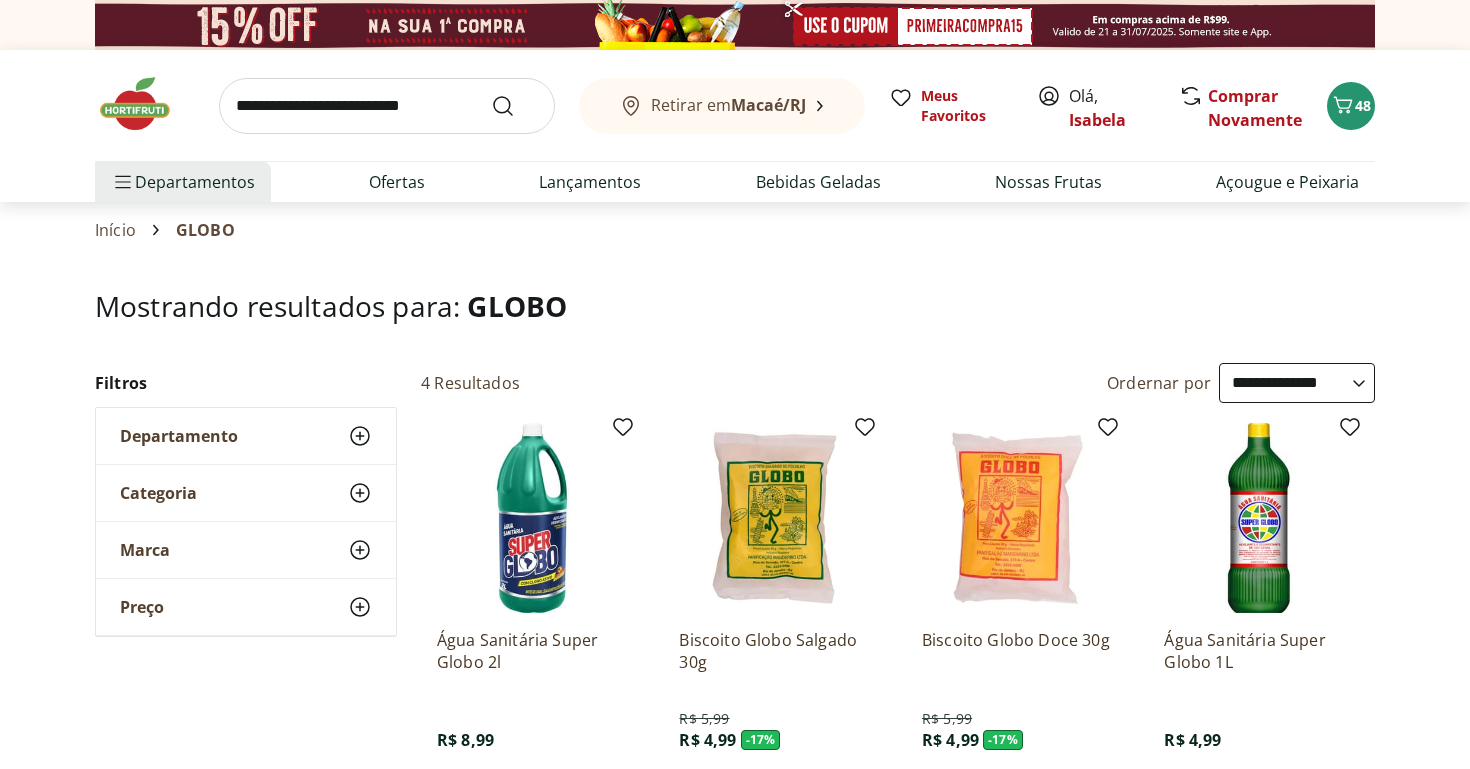scroll, scrollTop: 92, scrollLeft: 0, axis: vertical 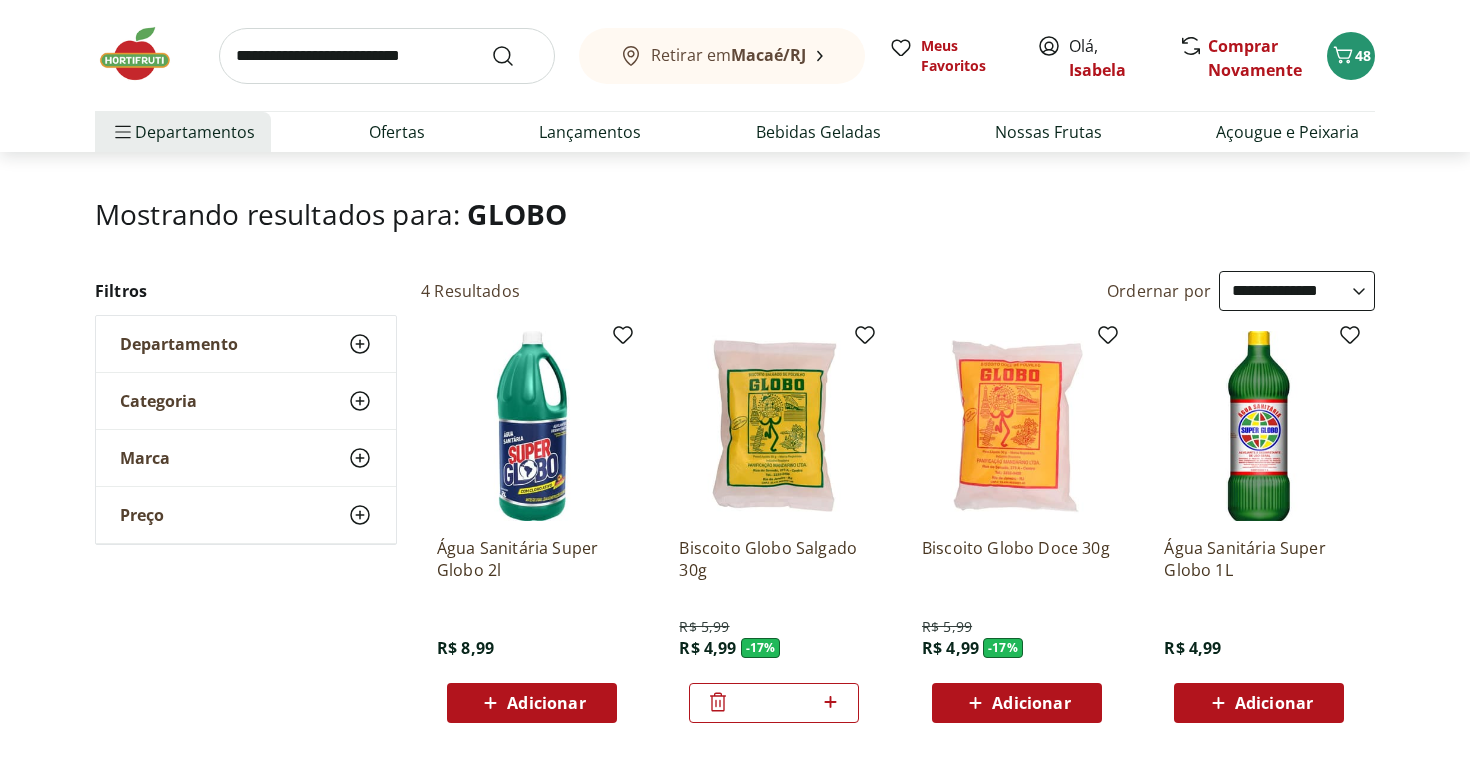 click 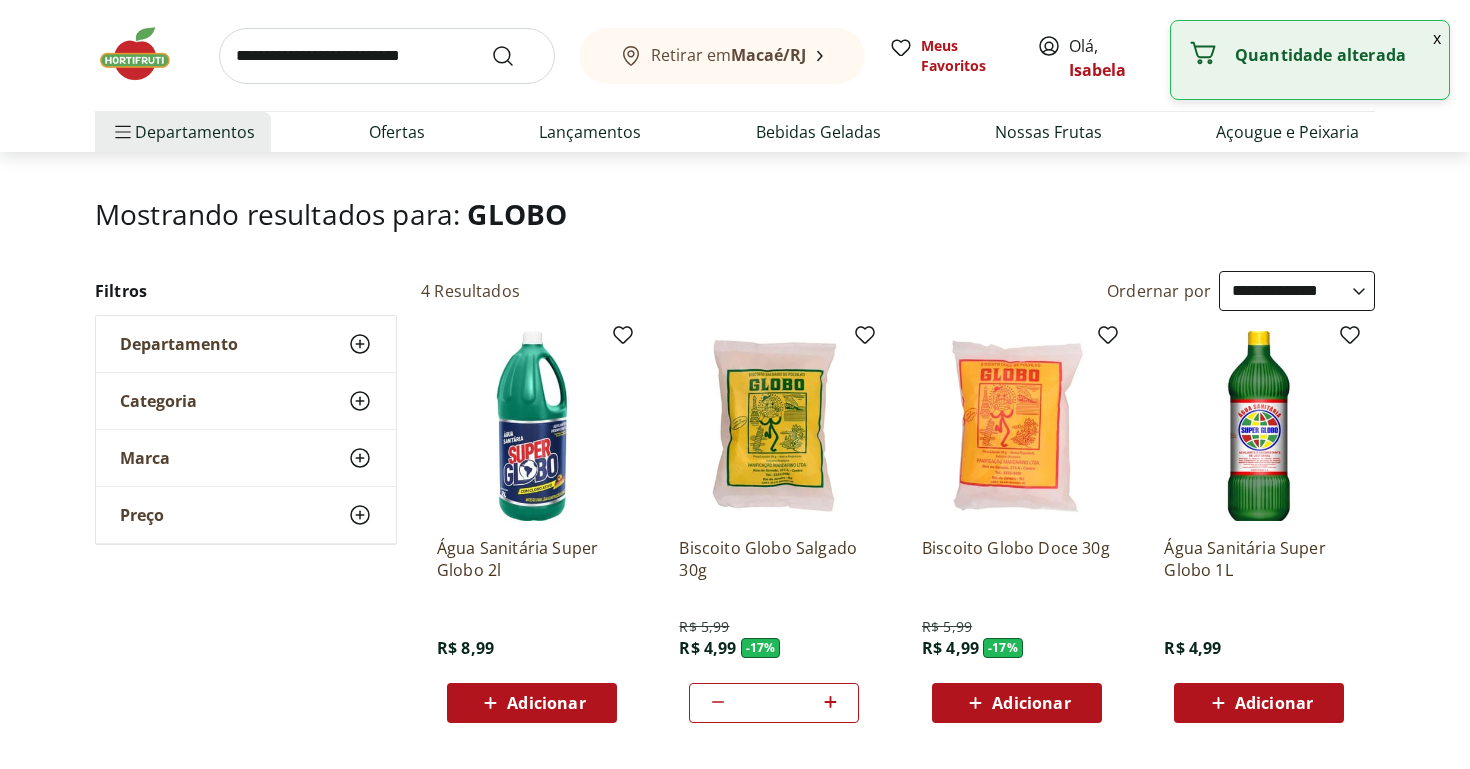 scroll, scrollTop: 0, scrollLeft: 0, axis: both 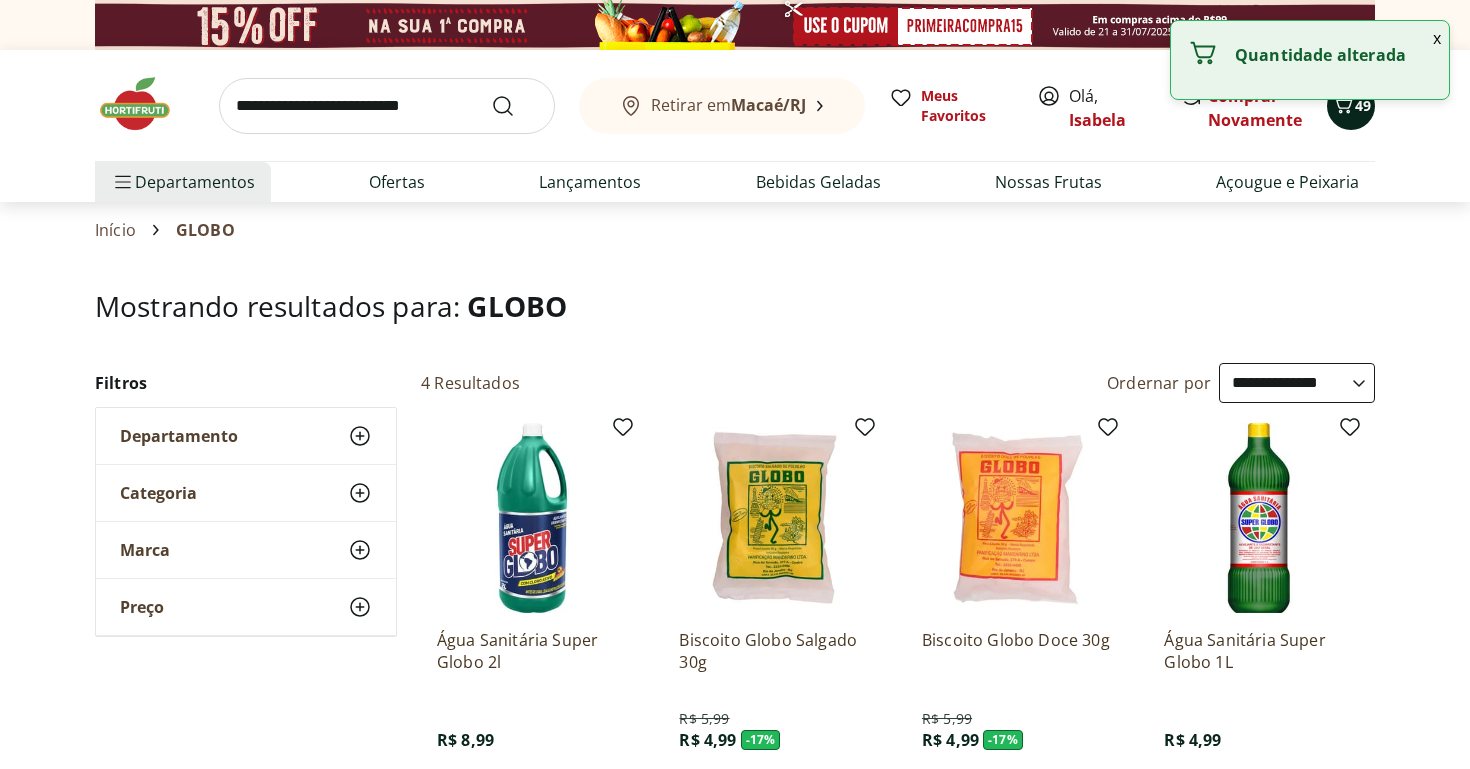 click 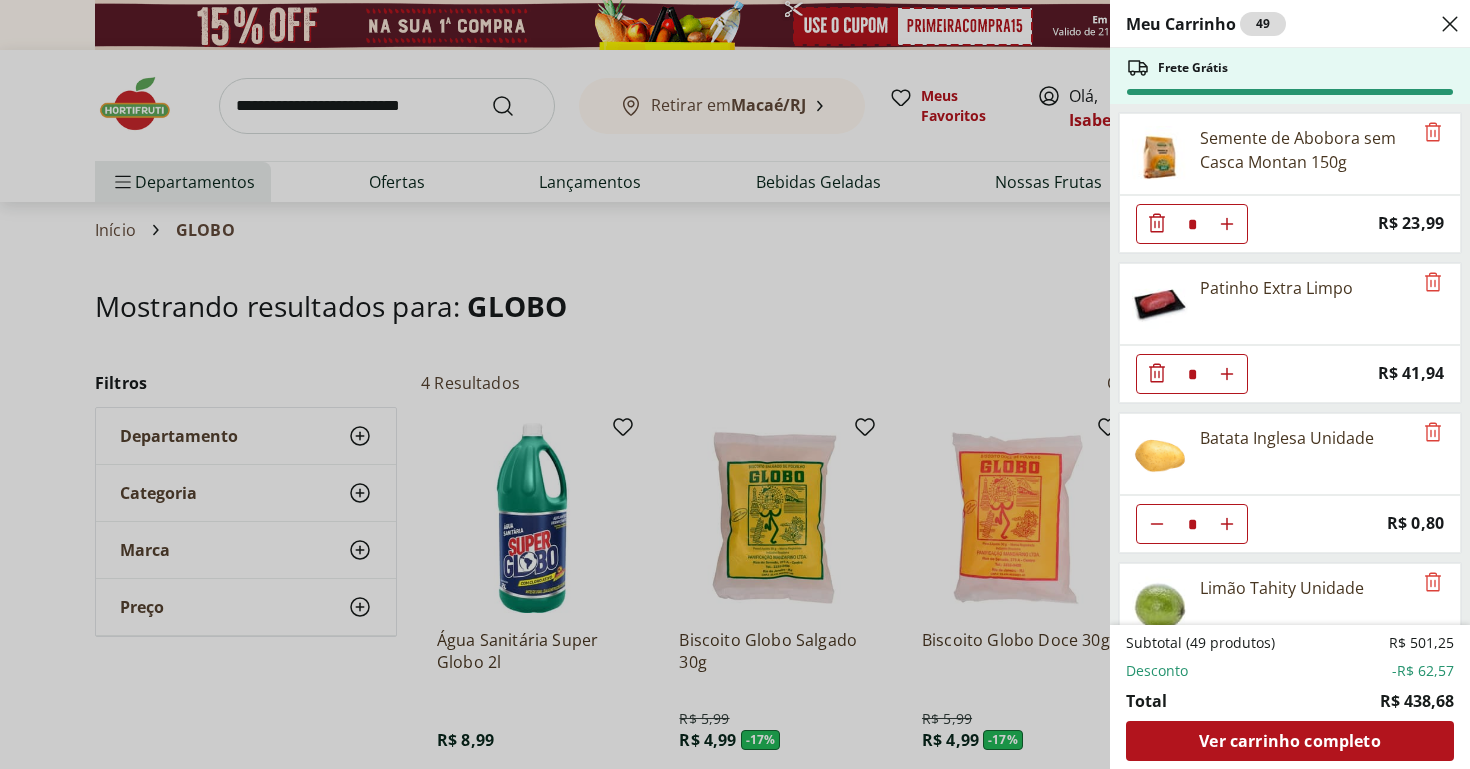 click on "Meu Carrinho 49 Frete Grátis Semente de Abobora sem Casca Montan 150g * Price: R$ 23,99 Patinho Extra Limpo * Price: R$ 41,94 Batata Inglesa Unidade * Price: R$ 0,80 Limão Tahity Unidade * Price: R$ 0,58 Matte Leão Limão Zero - 300Ml * Price: R$ 3,99 Laranja Pera Unidade * Price: R$ 2,00 Filé de Peito de Frango Resfriado * Original price: R$ 11,60 Price: R$ 10,40 Tomate Cereja Orgânicos Bandeja * Price: R$ 10,99 Abobrinha Italiana Unidade * Price: R$ 3,08 Quiabo Cortadinho * Price: R$ 7,00 Espaguete de Abobrinha Ralada Pote * Price: R$ 7,20 Alface Americana Unidade * Price: R$ 6,99 Uva Verde sem Semente Natural da Terra 500g * Price: R$ 8,99 Mamão Formosa Unidade * Price: R$ 20,98 Kiwi Gold Unidade * Price: R$ 6,60 Palmito Pupunha Spaghetti 210g * Price: R$ 17,49 Amora Embalada 100G * Price: R$ 19,99 Alface Mista Hidropônica Unidade * Price: R$ 6,29 Cogumelo Shiitake Fatiado 200g * Original price: R$ 16,99 Price: R$ 12,99 Abóbora Japonesa Pedaço * Price: R$ 3,29 * Price: * * *" at bounding box center [735, 384] 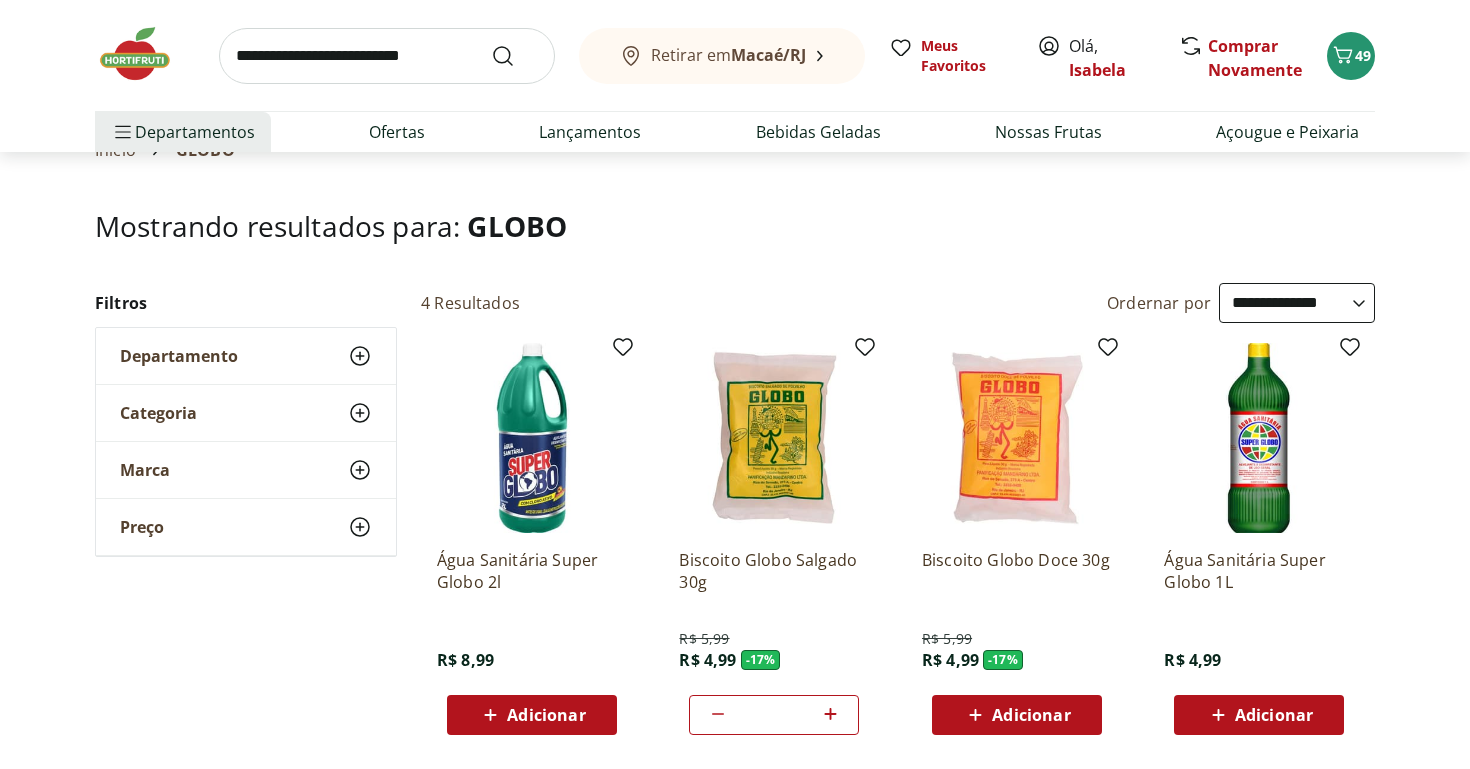 scroll, scrollTop: 102, scrollLeft: 0, axis: vertical 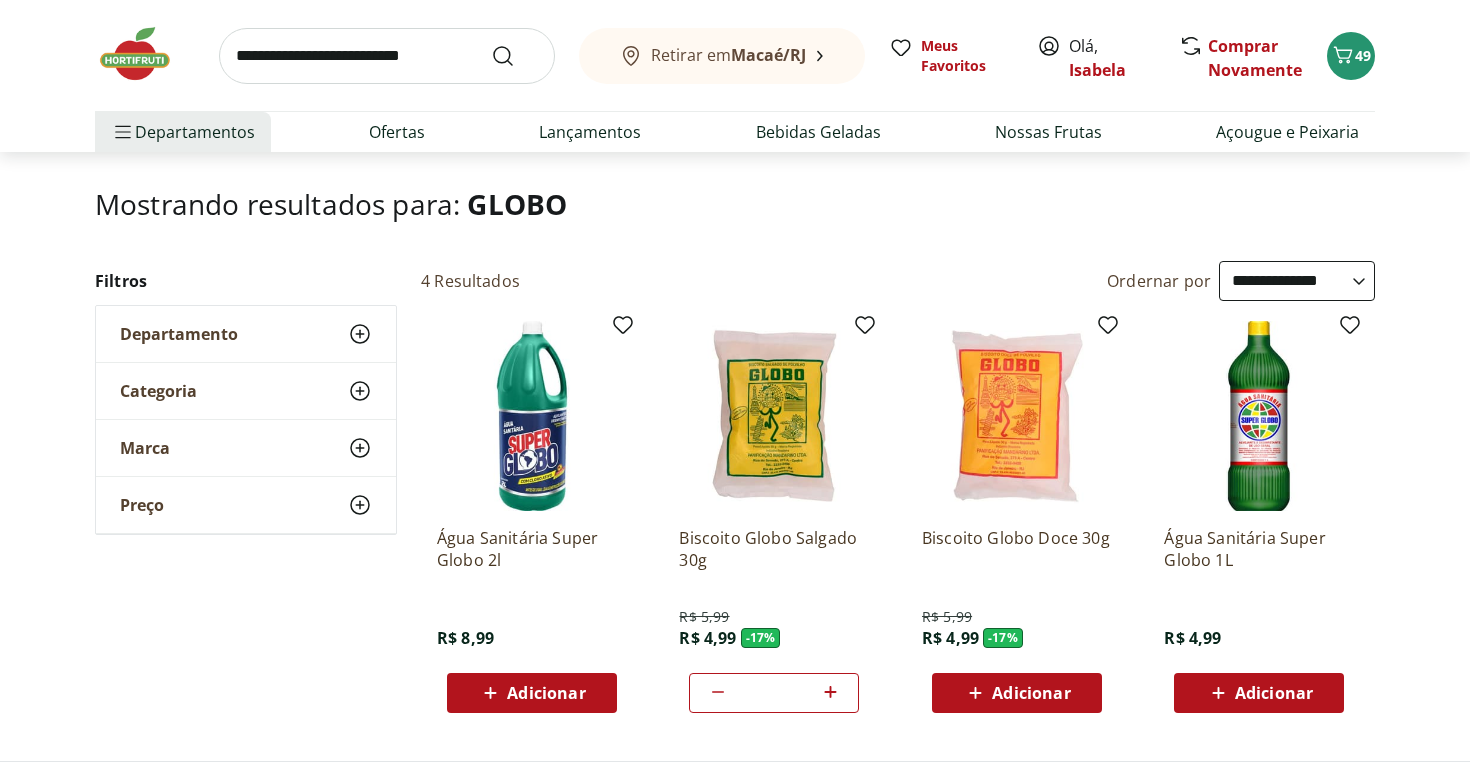 click 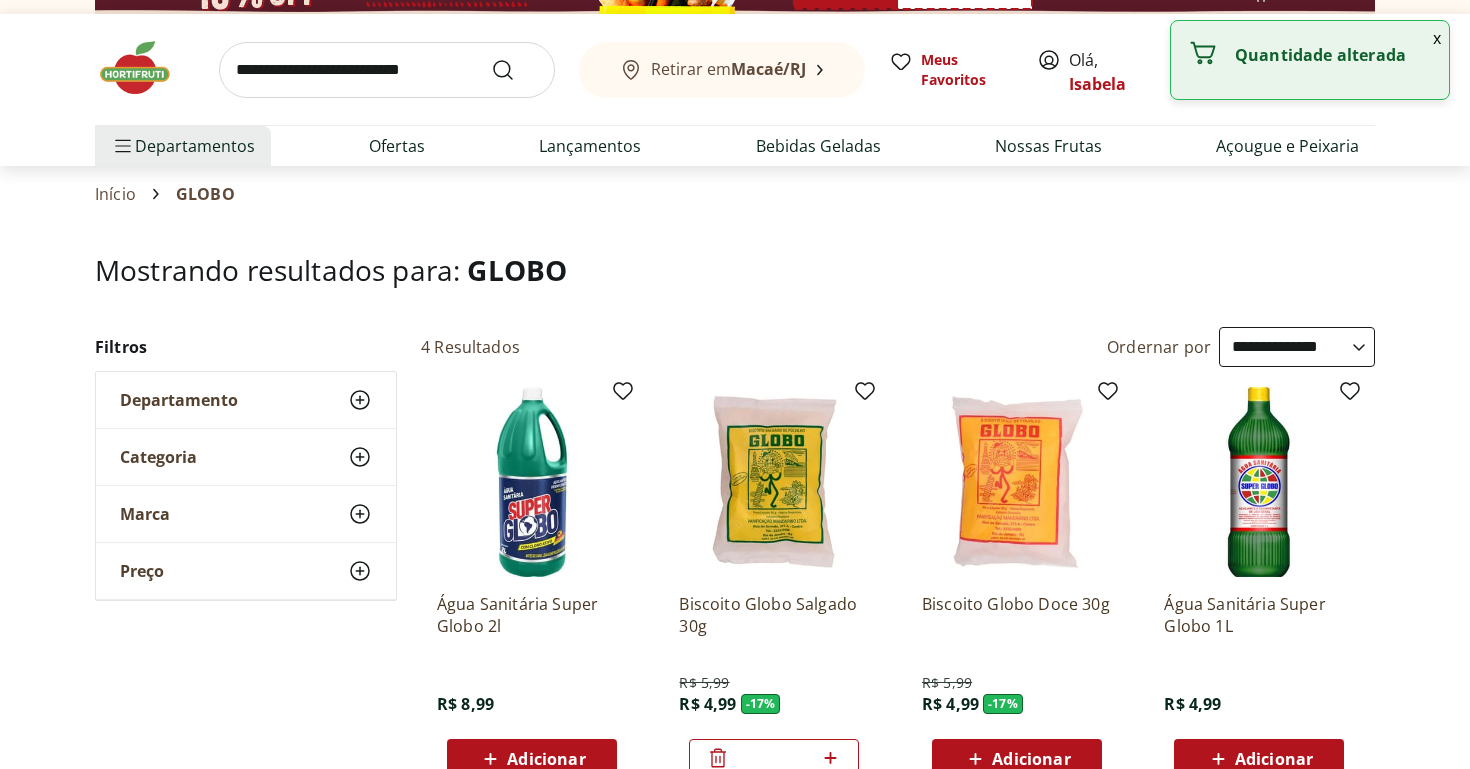 scroll, scrollTop: 2, scrollLeft: 0, axis: vertical 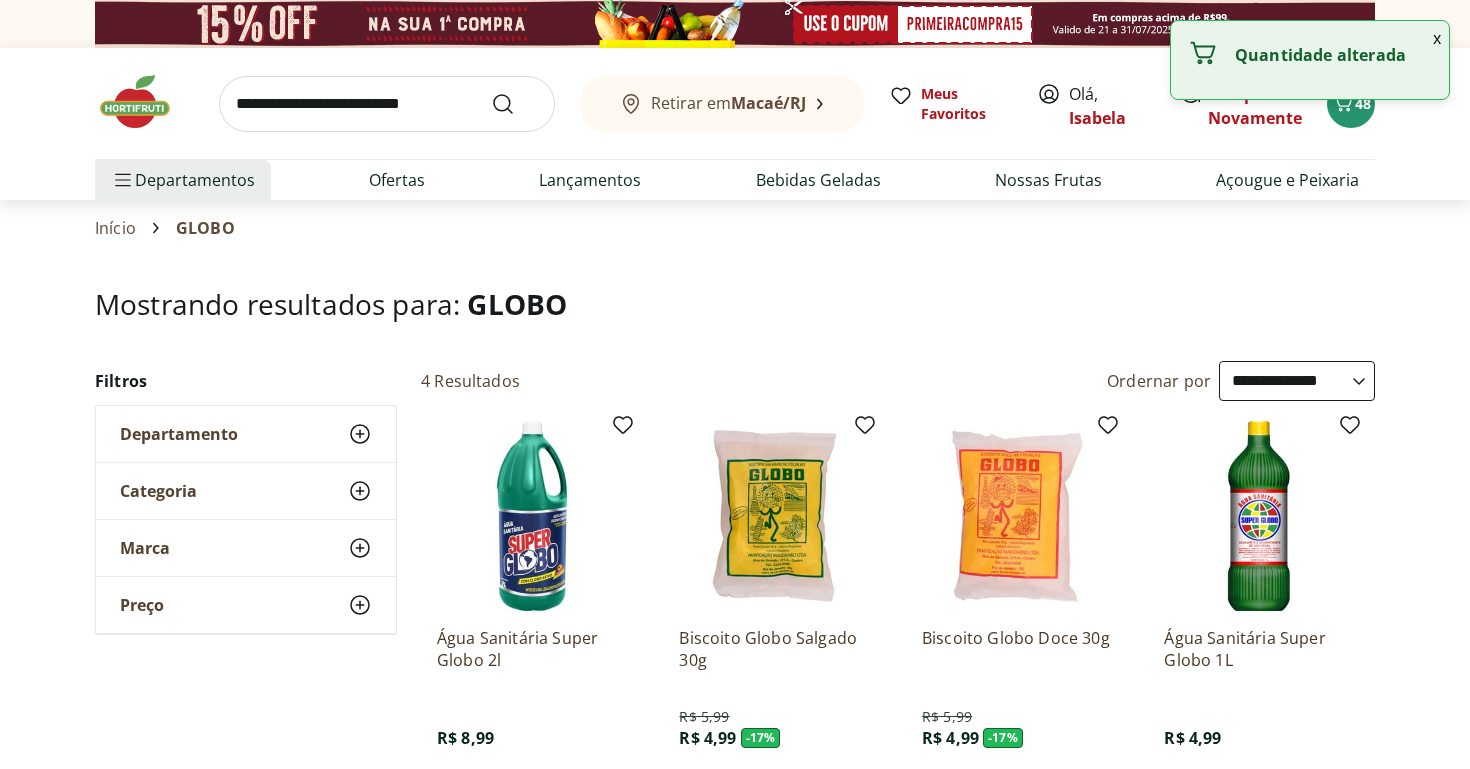 click at bounding box center (387, 104) 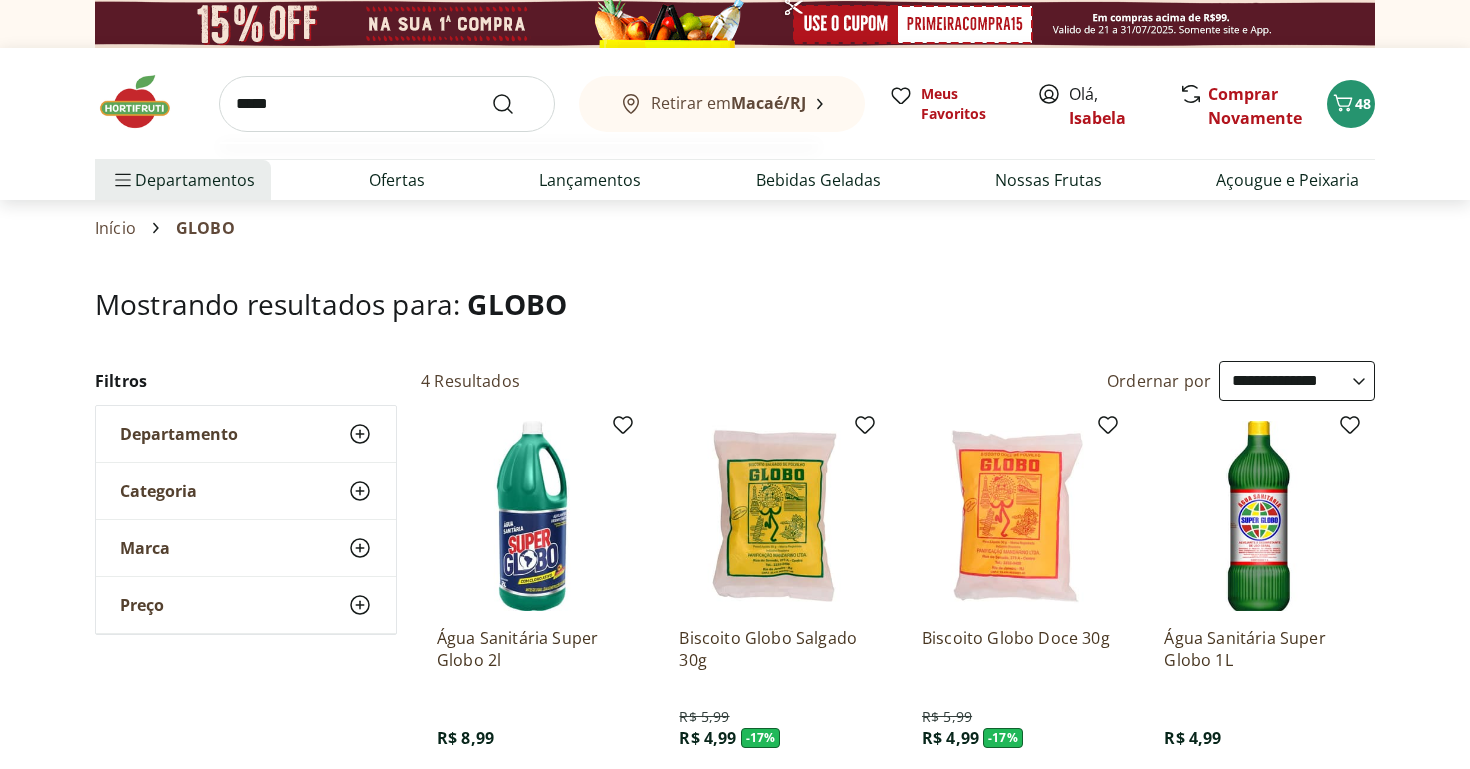 type on "*****" 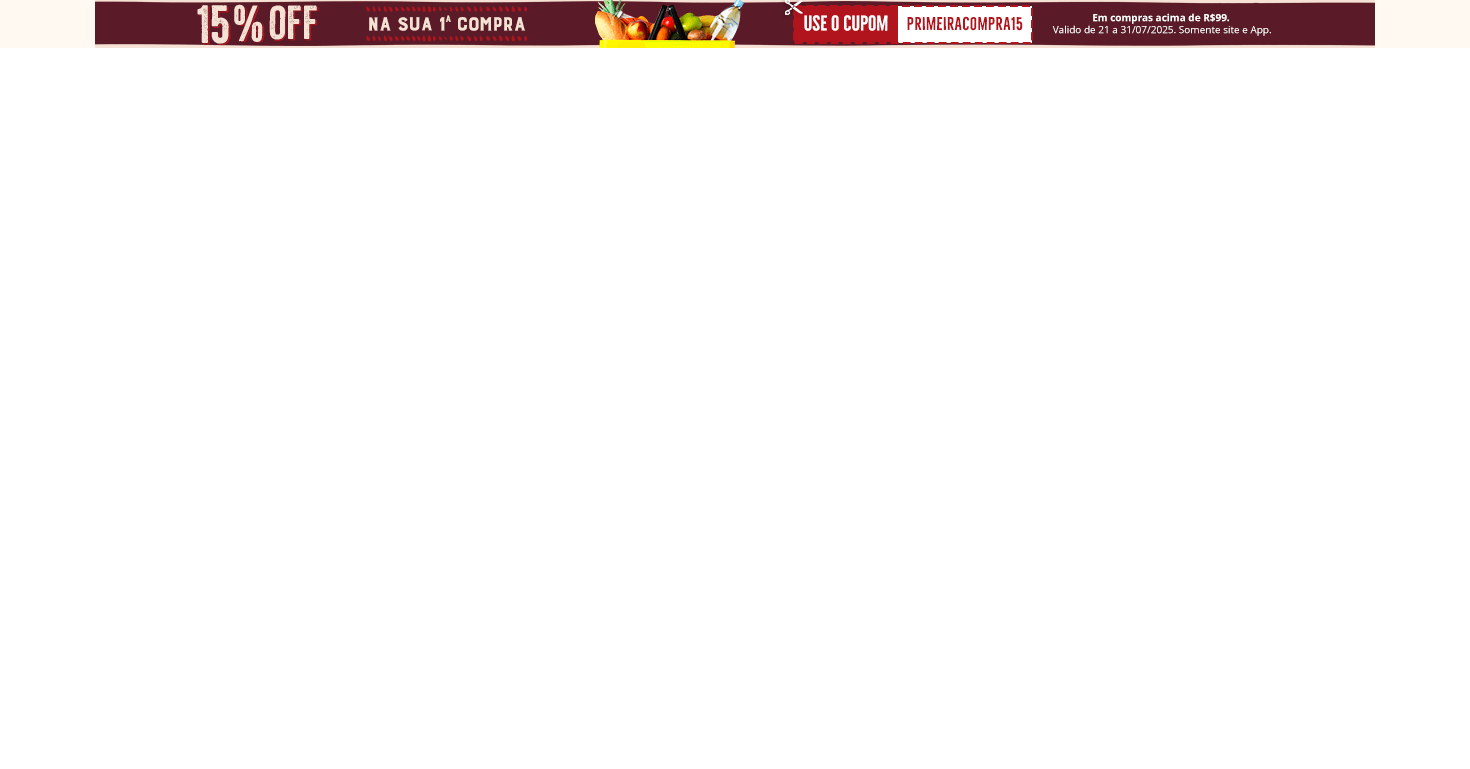 scroll, scrollTop: 0, scrollLeft: 0, axis: both 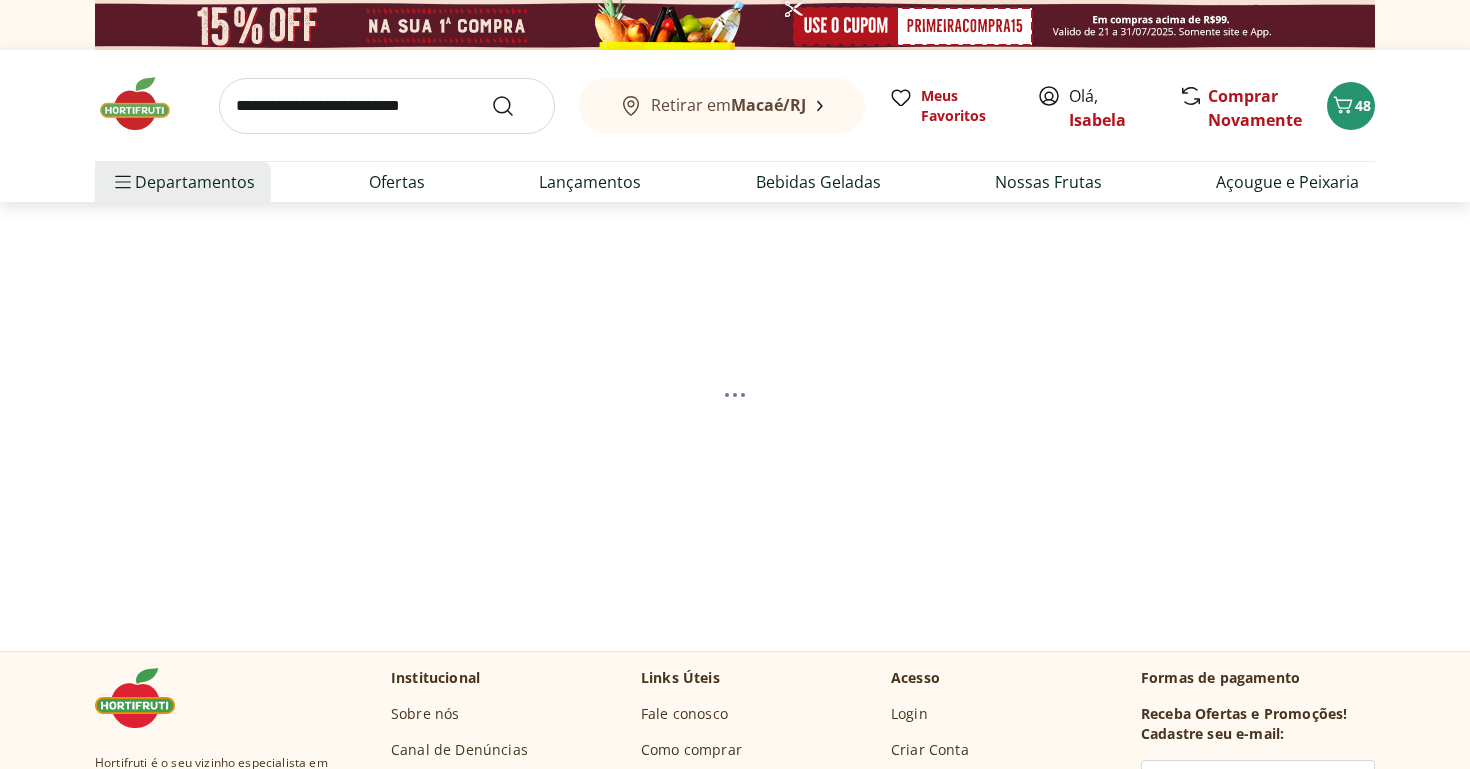 select on "**********" 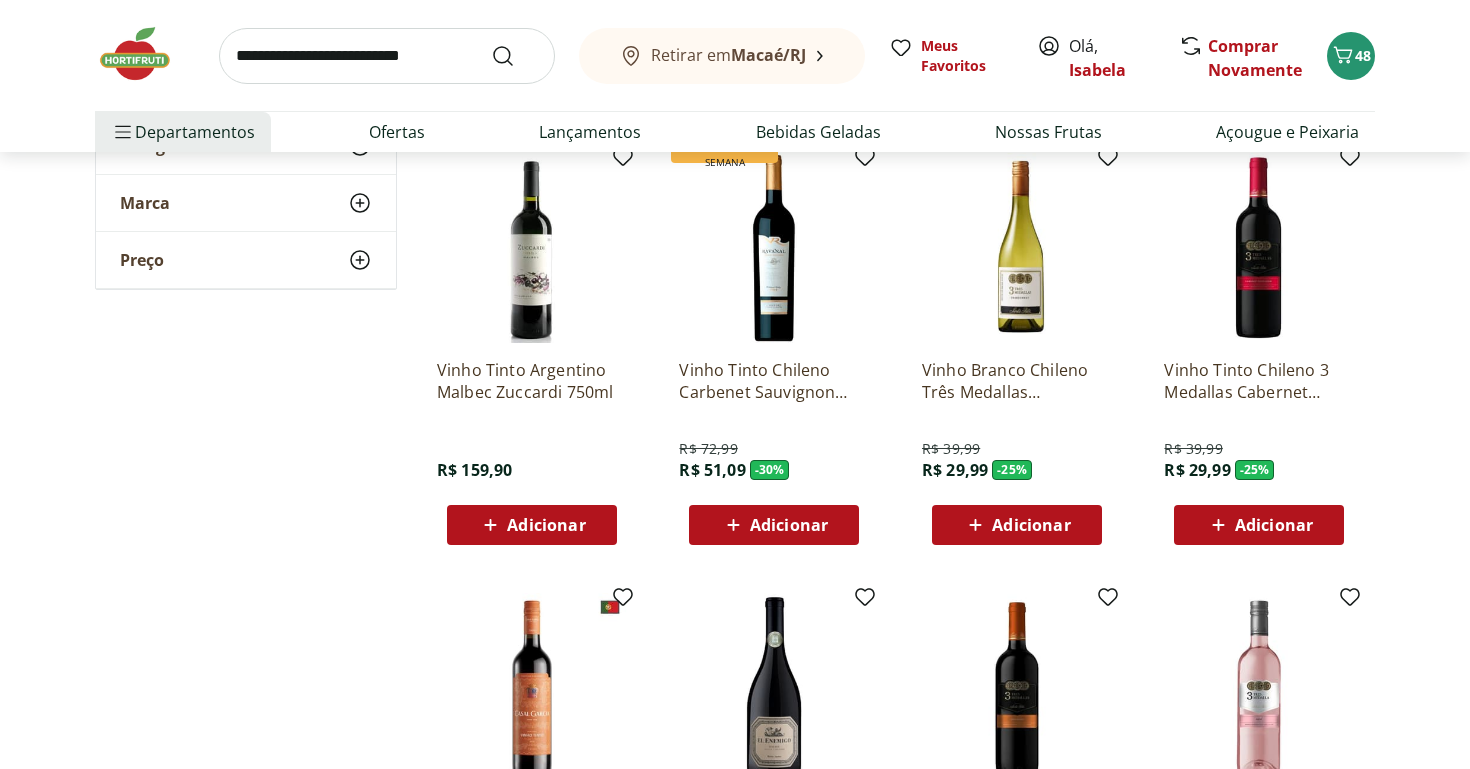 scroll, scrollTop: 702, scrollLeft: 0, axis: vertical 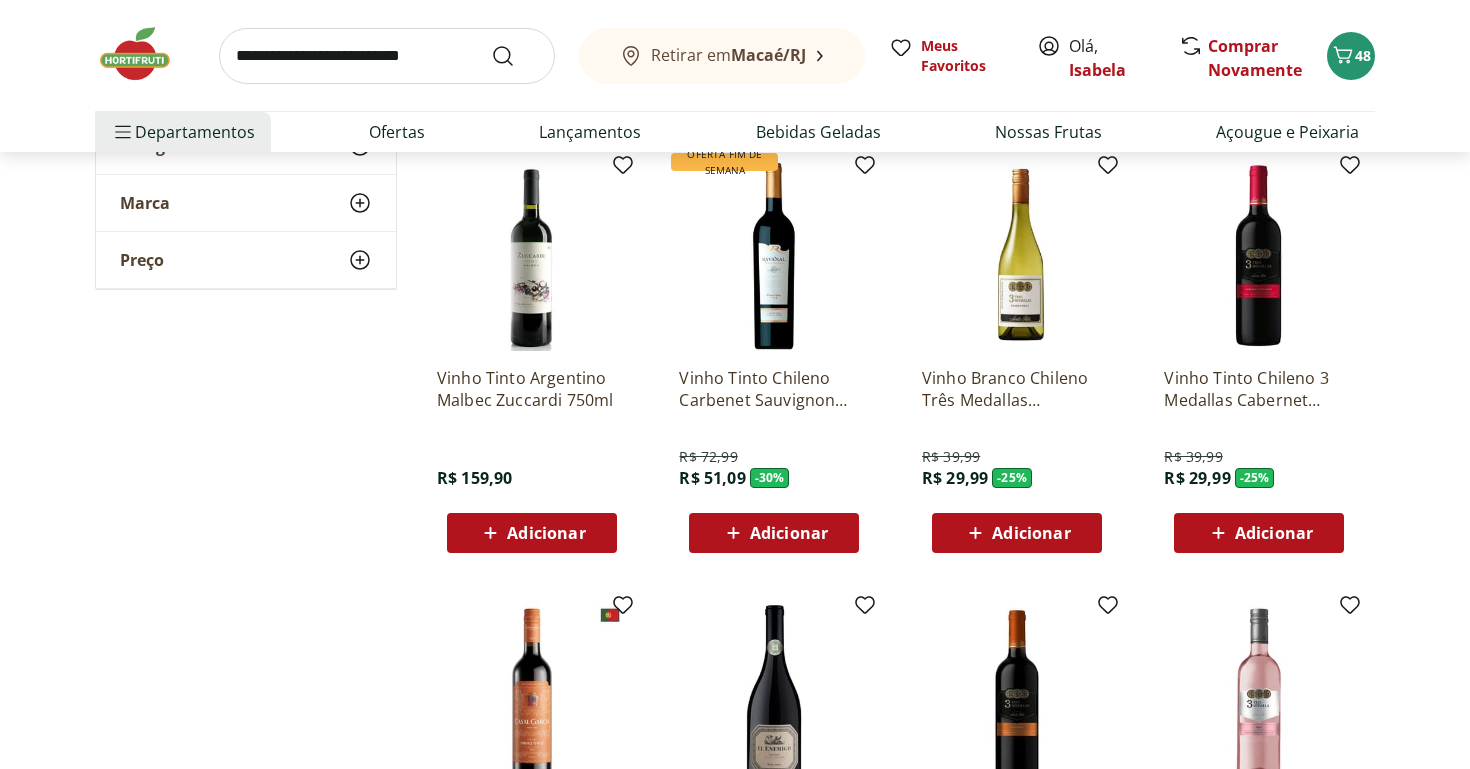 click at bounding box center [774, 256] 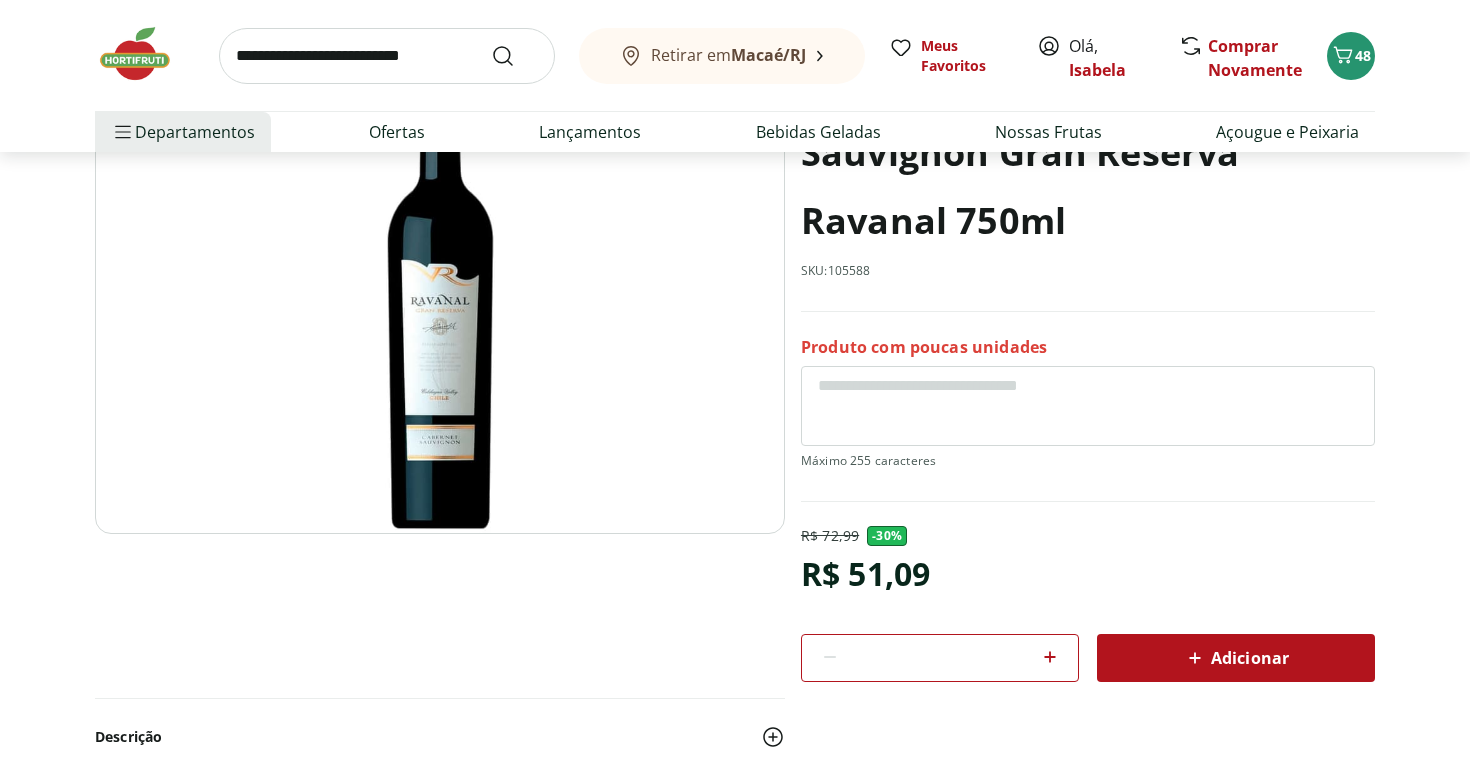 scroll, scrollTop: 212, scrollLeft: 0, axis: vertical 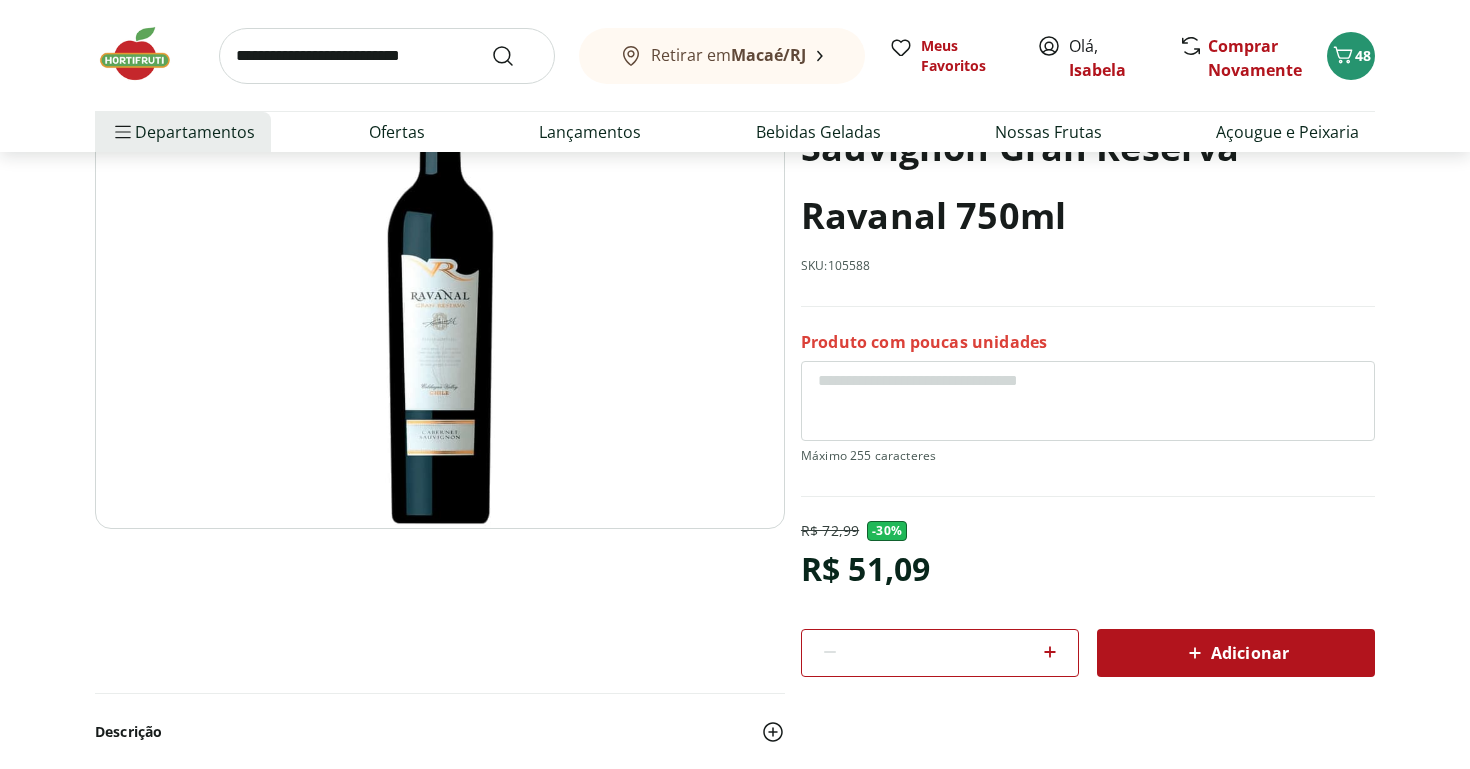 click on "Adicionar" at bounding box center [1236, 653] 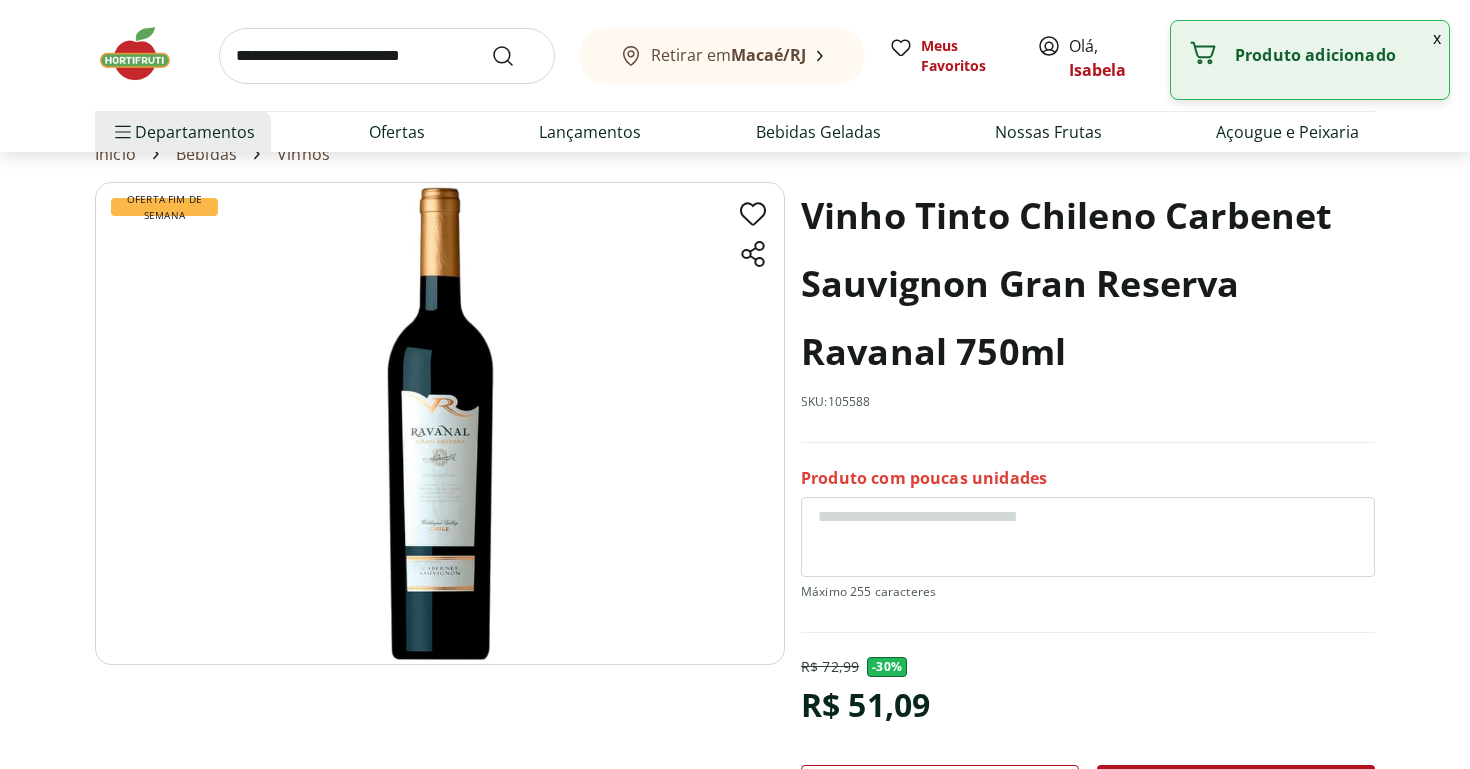 scroll, scrollTop: 0, scrollLeft: 0, axis: both 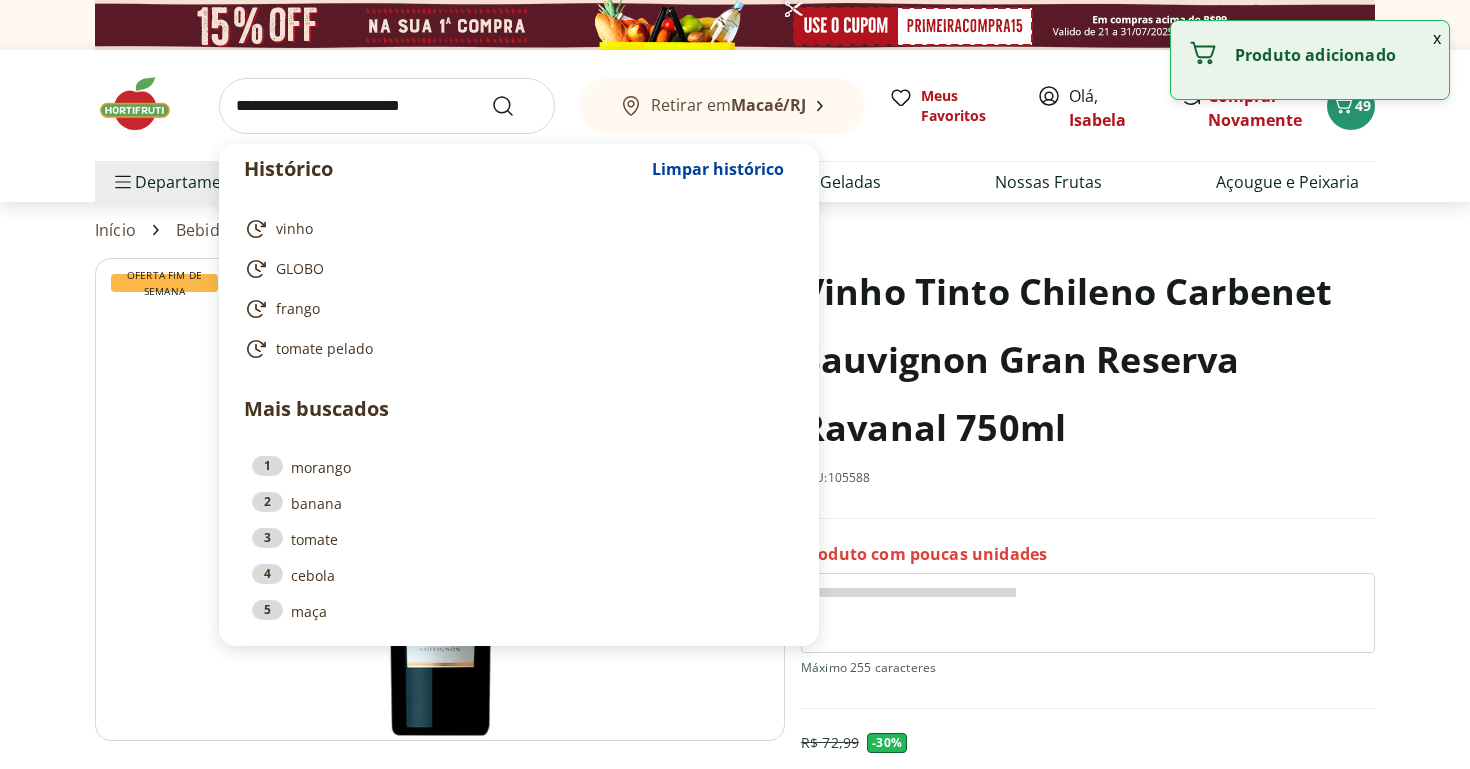 click at bounding box center (387, 106) 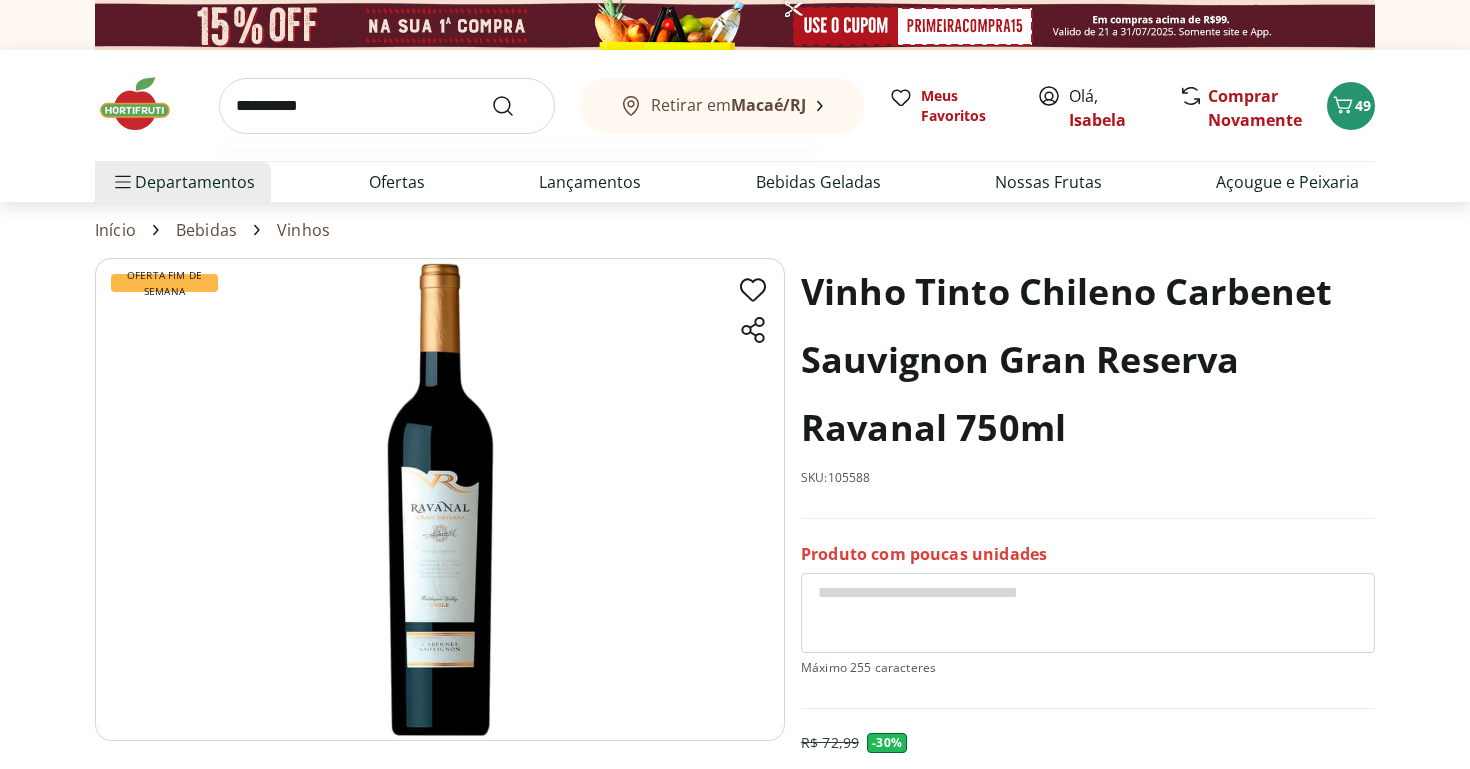 type on "**********" 